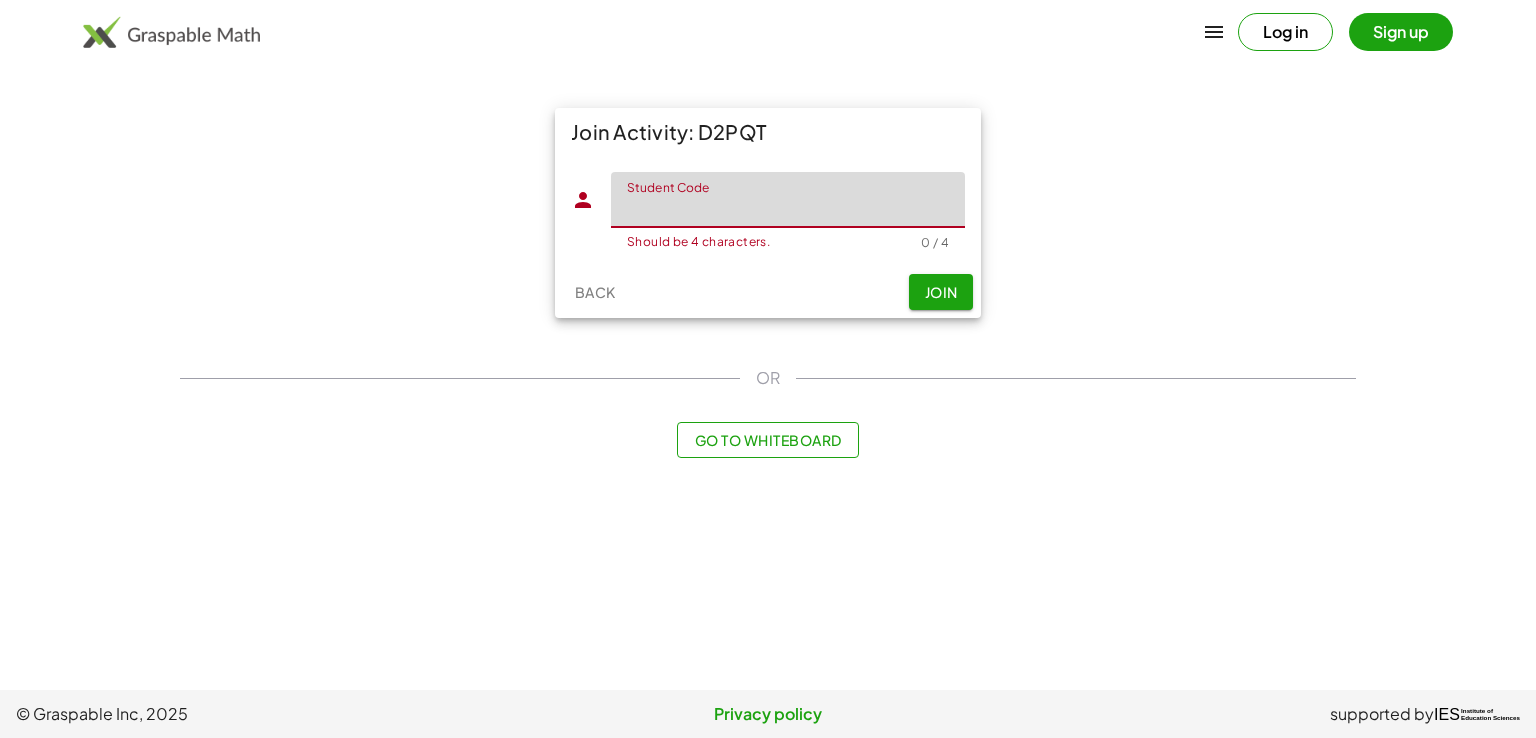 scroll, scrollTop: 0, scrollLeft: 0, axis: both 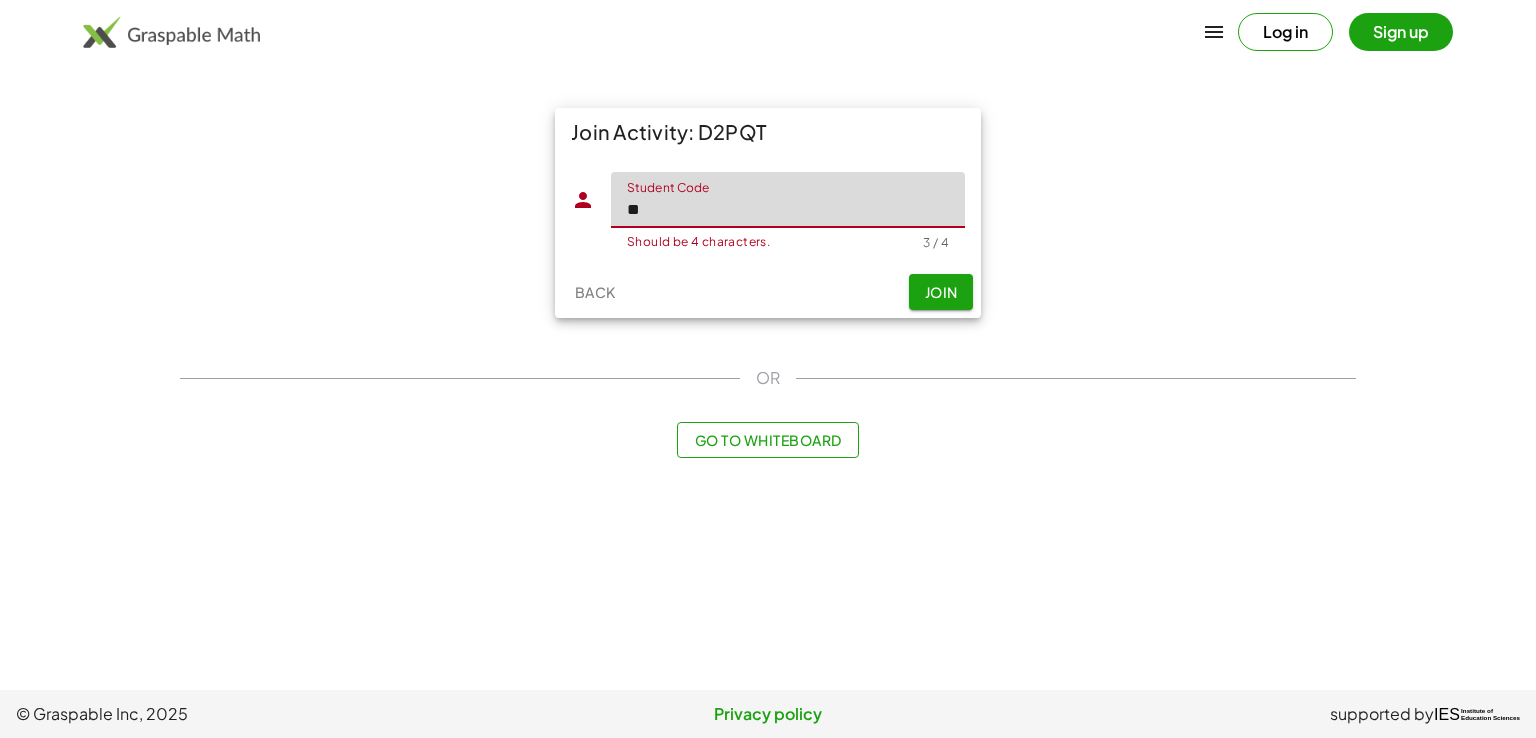 type on "*" 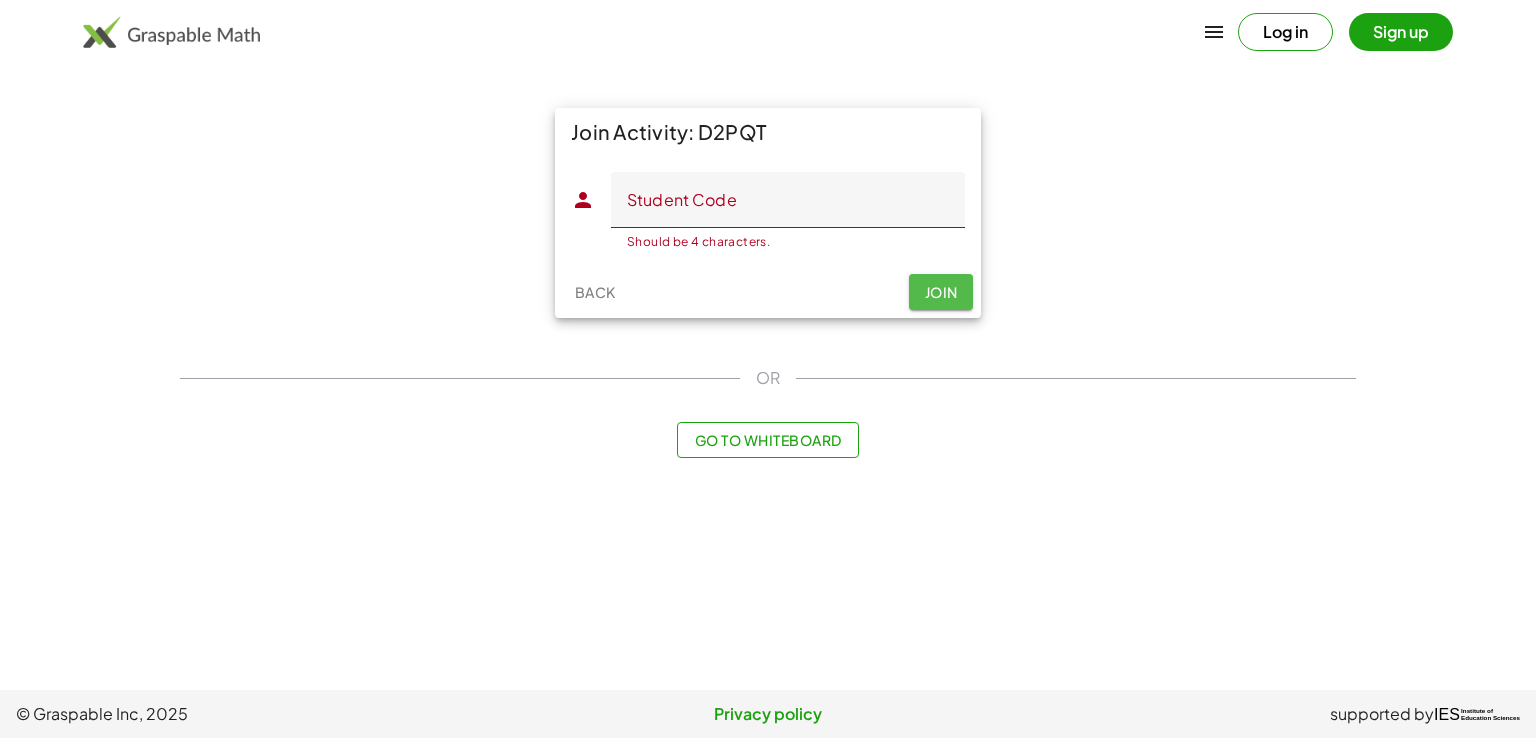 click on "Join" 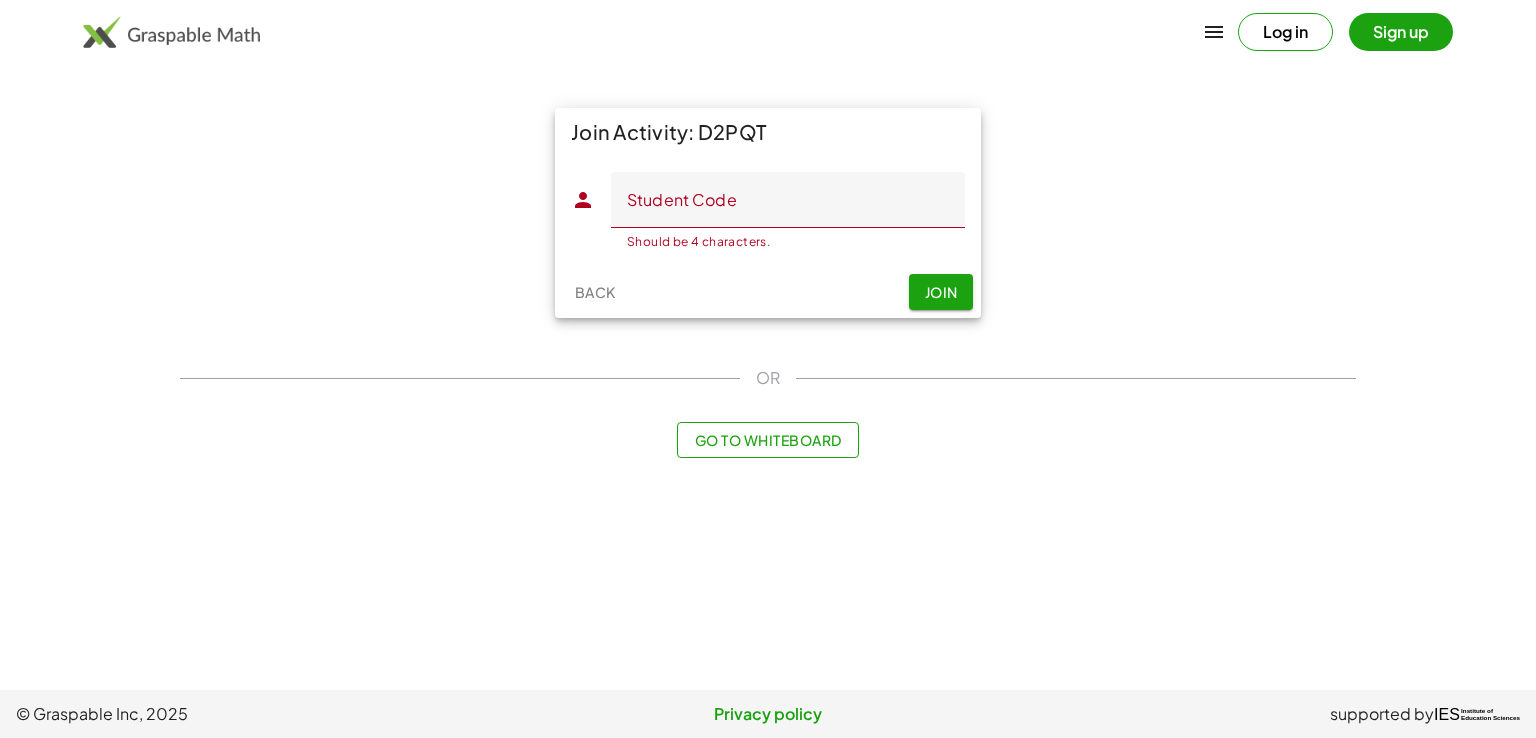 drag, startPoint x: 923, startPoint y: 297, endPoint x: 947, endPoint y: 291, distance: 24.738634 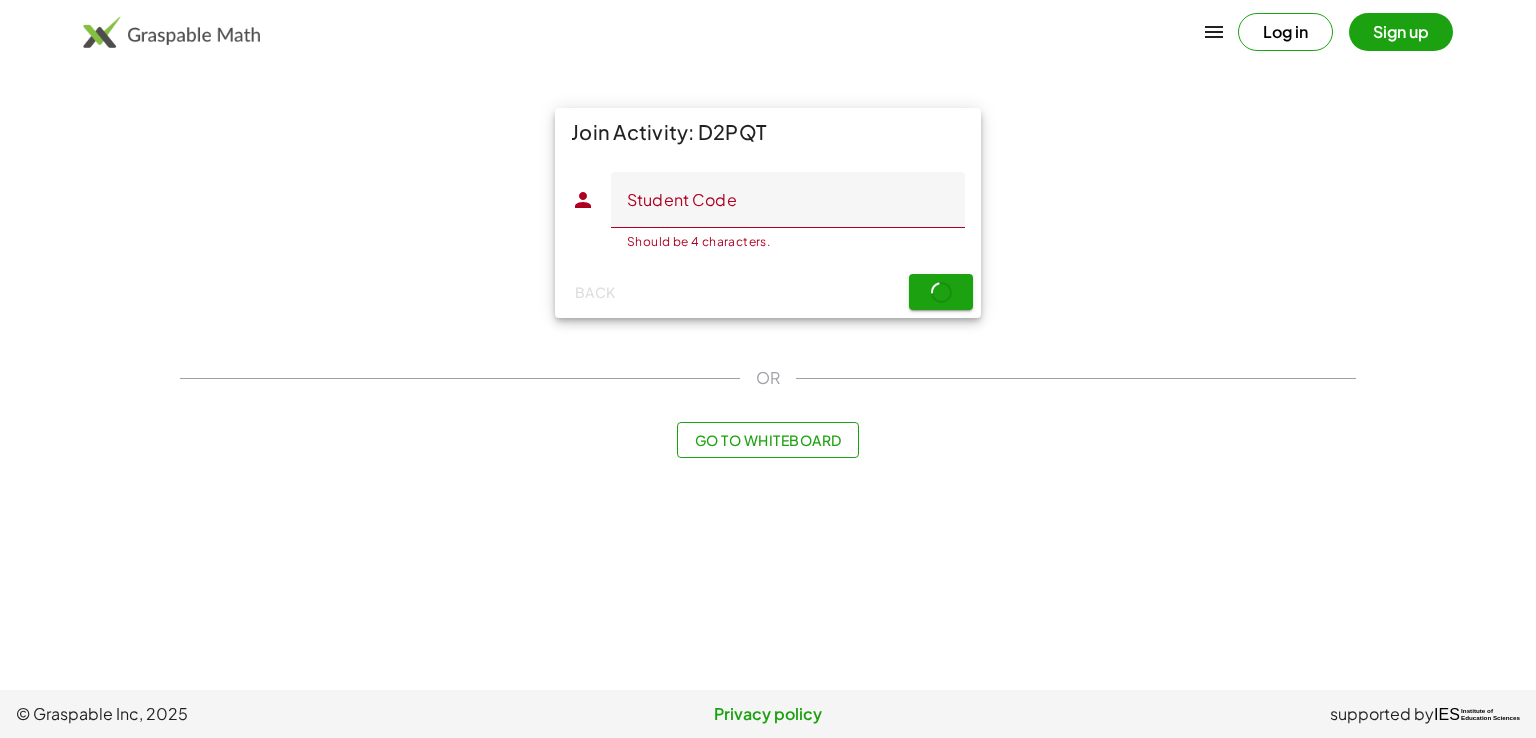 click on "Back  Join" 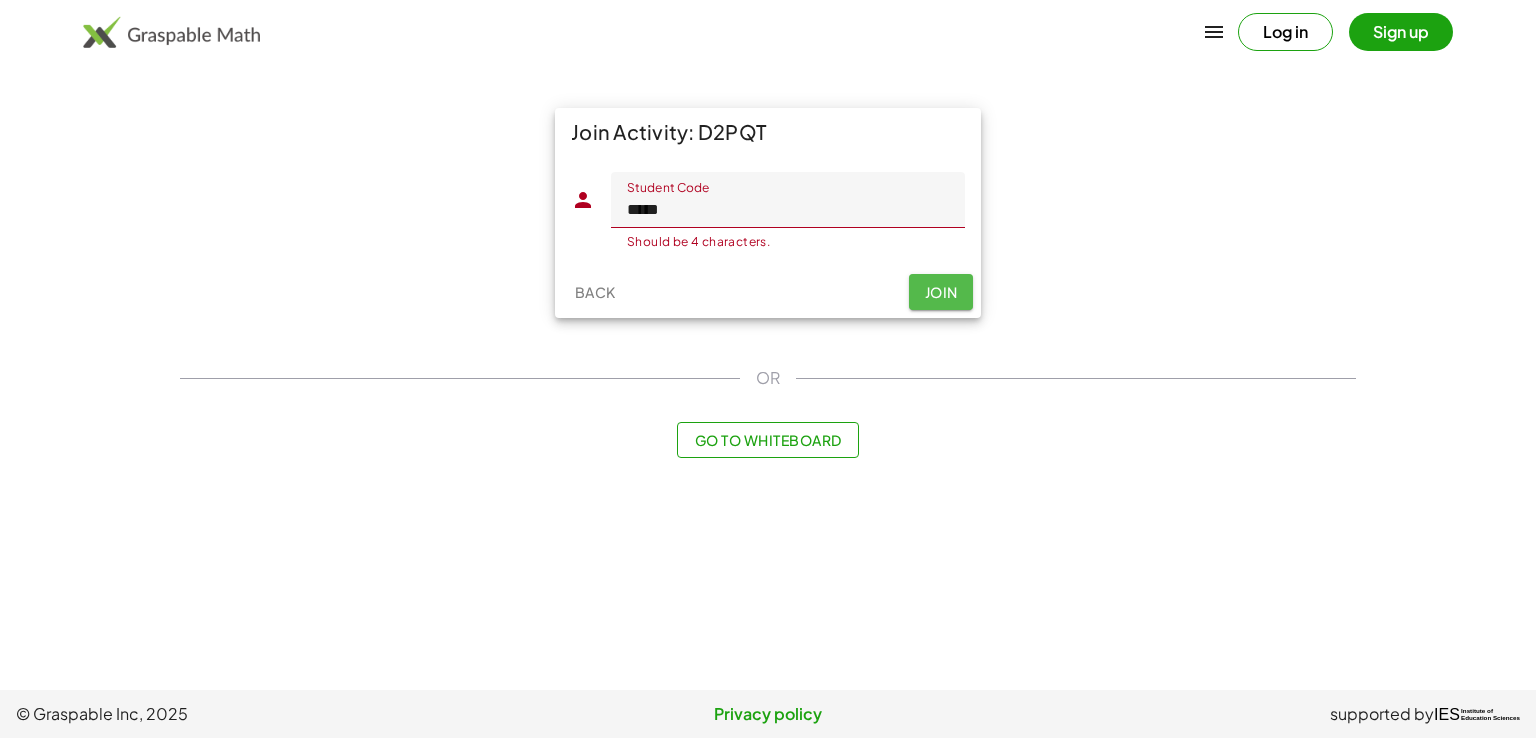 click on "Join" 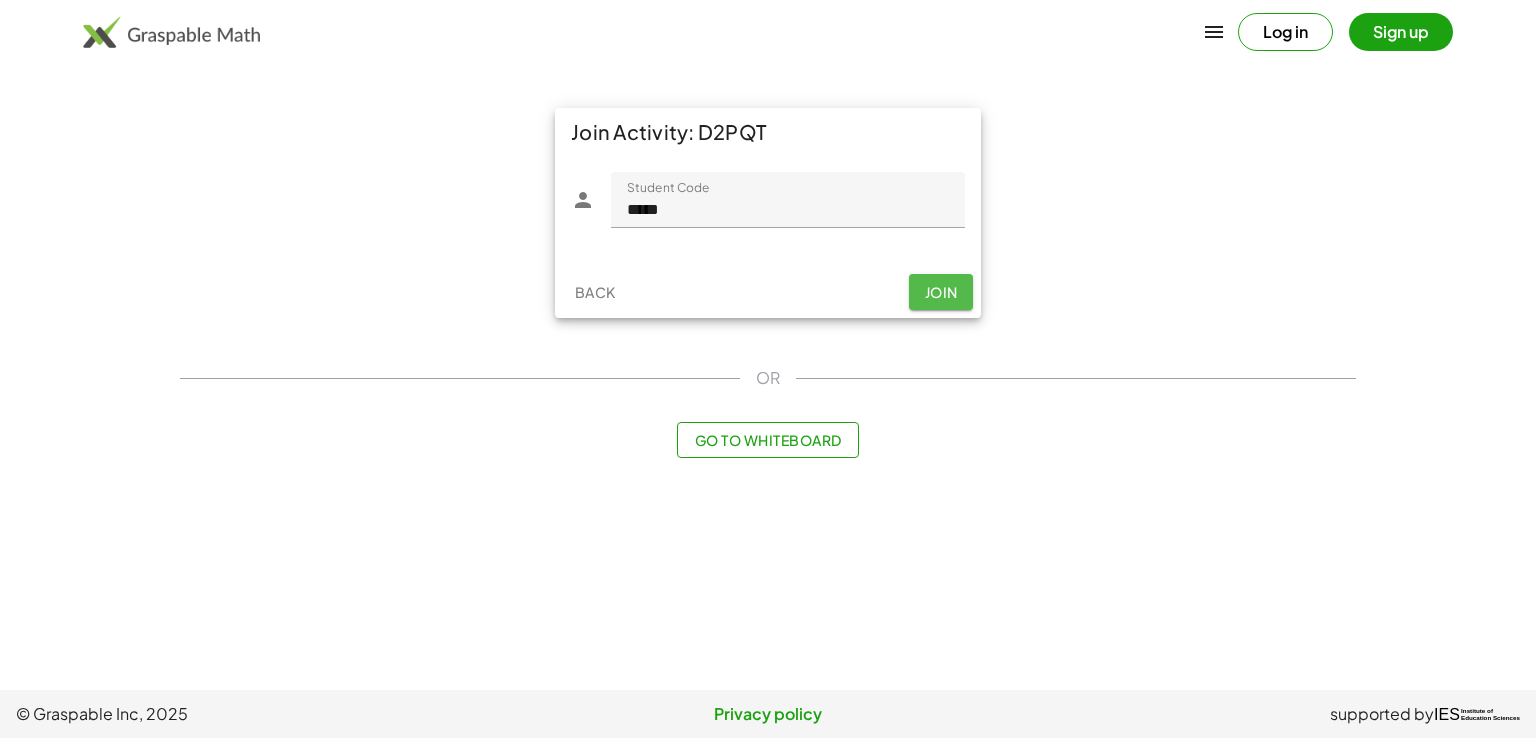 click on "Join" 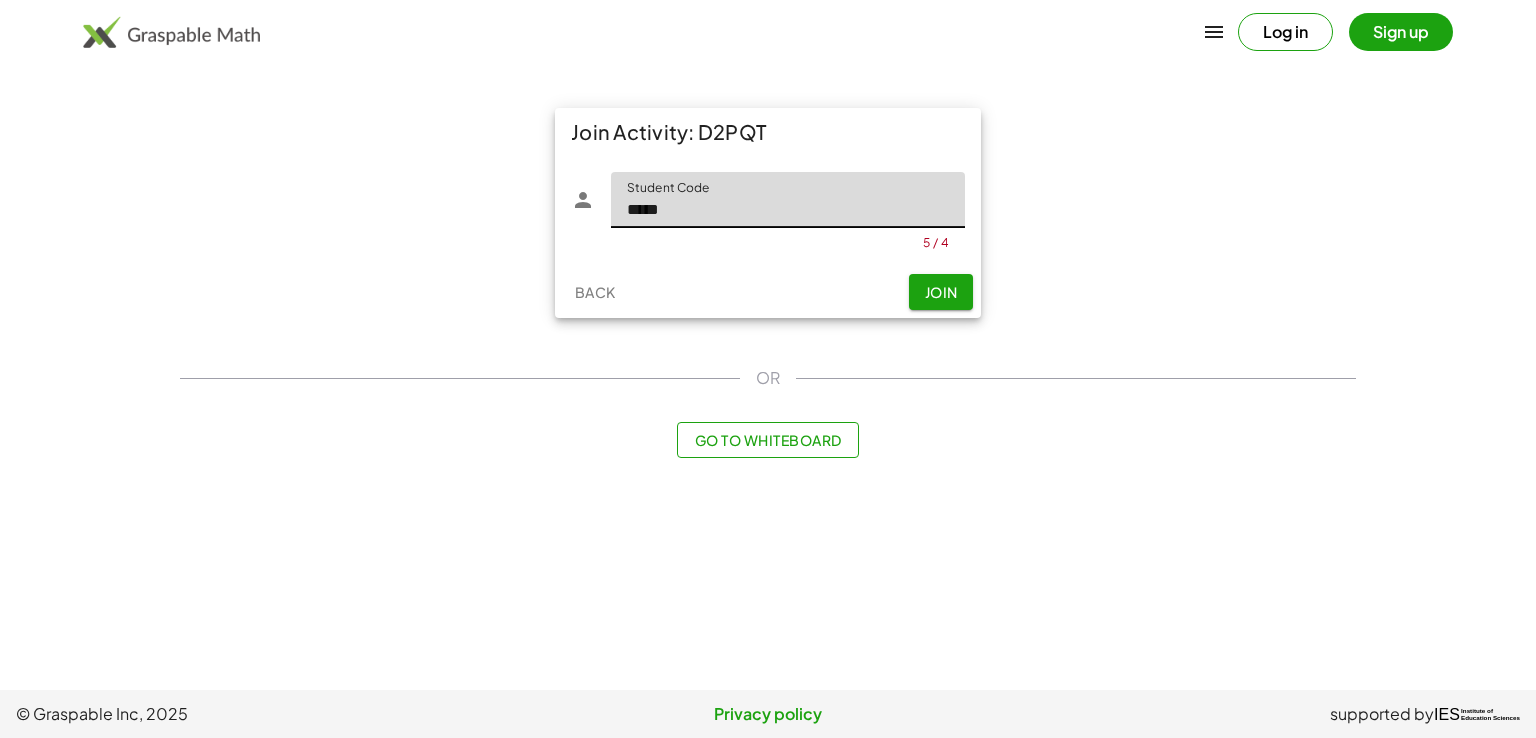 click on "*****" 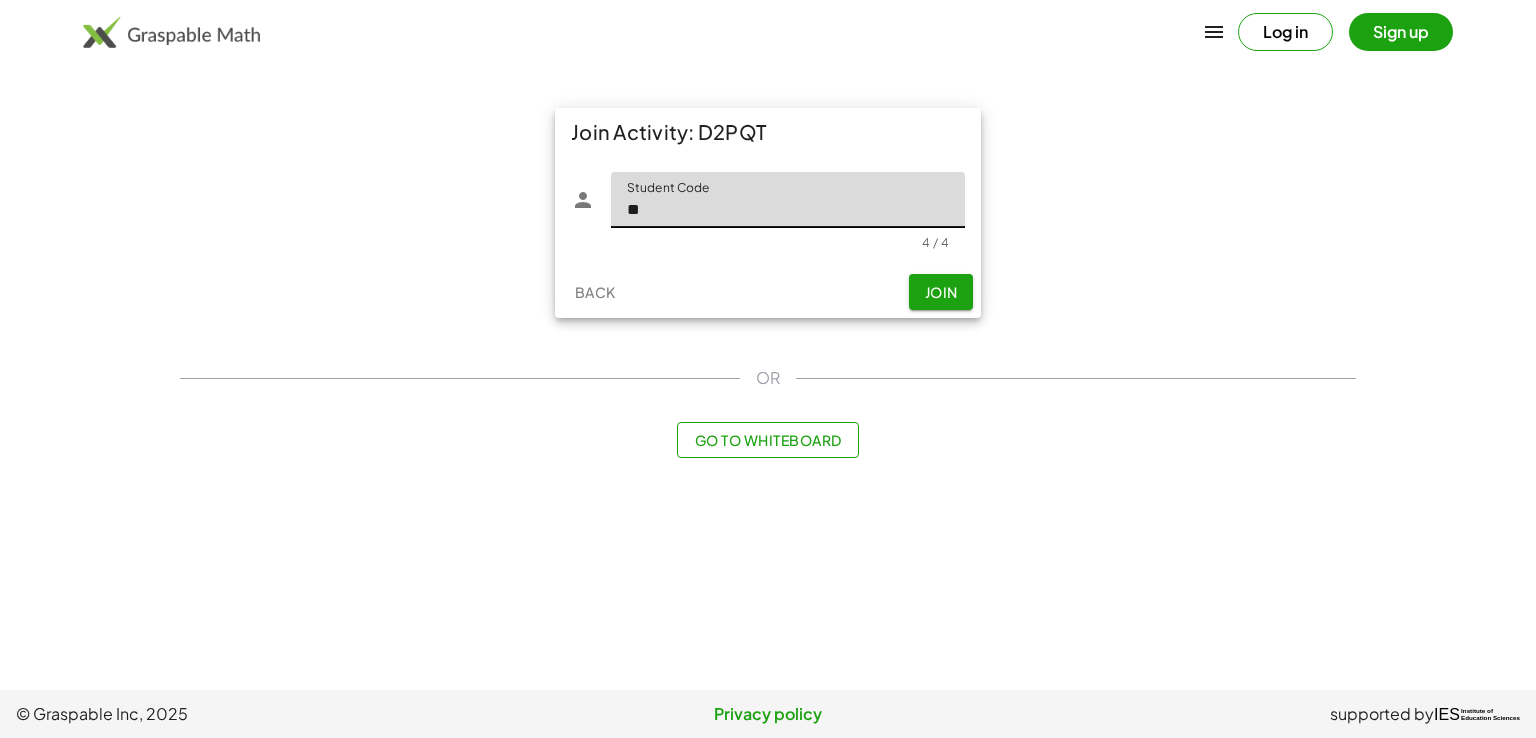 type on "*" 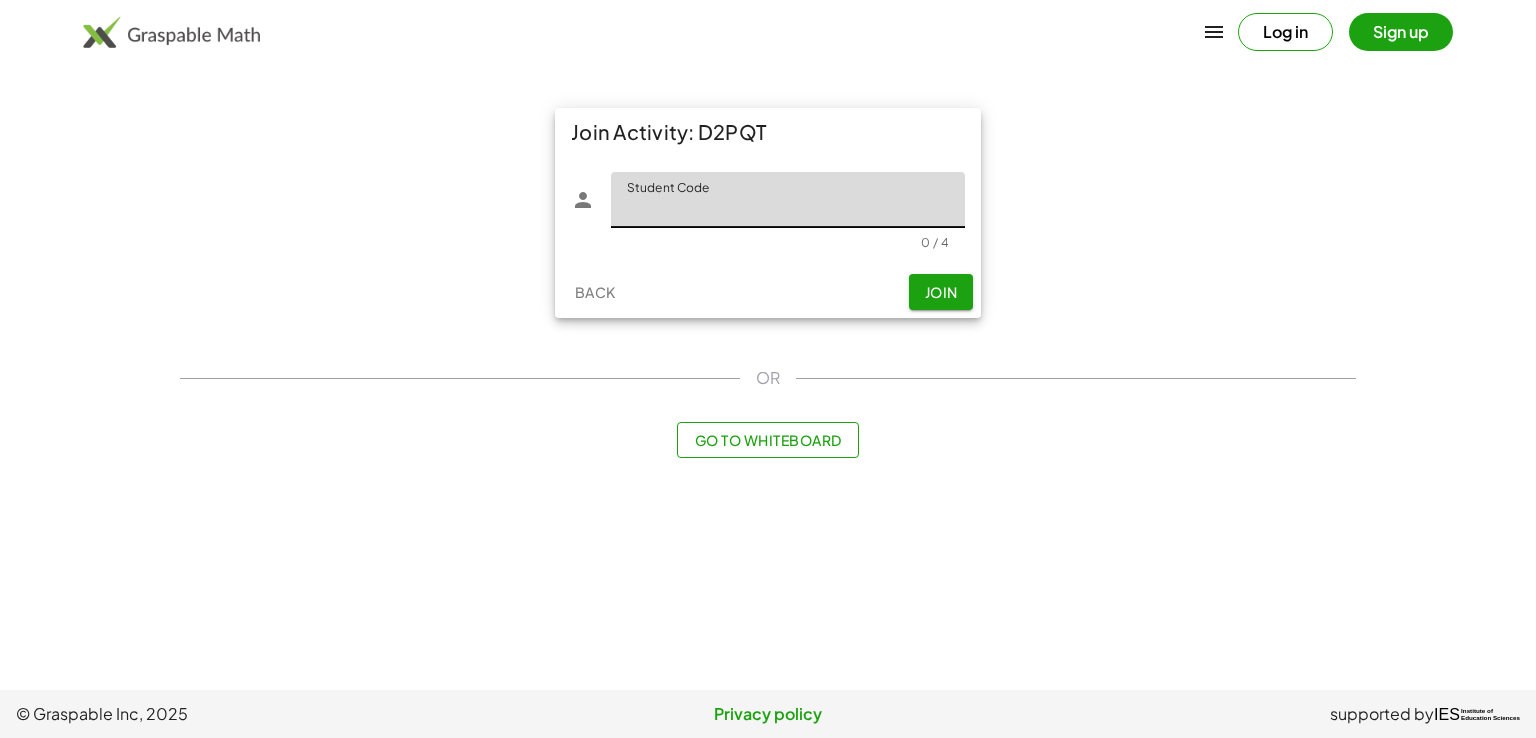 type 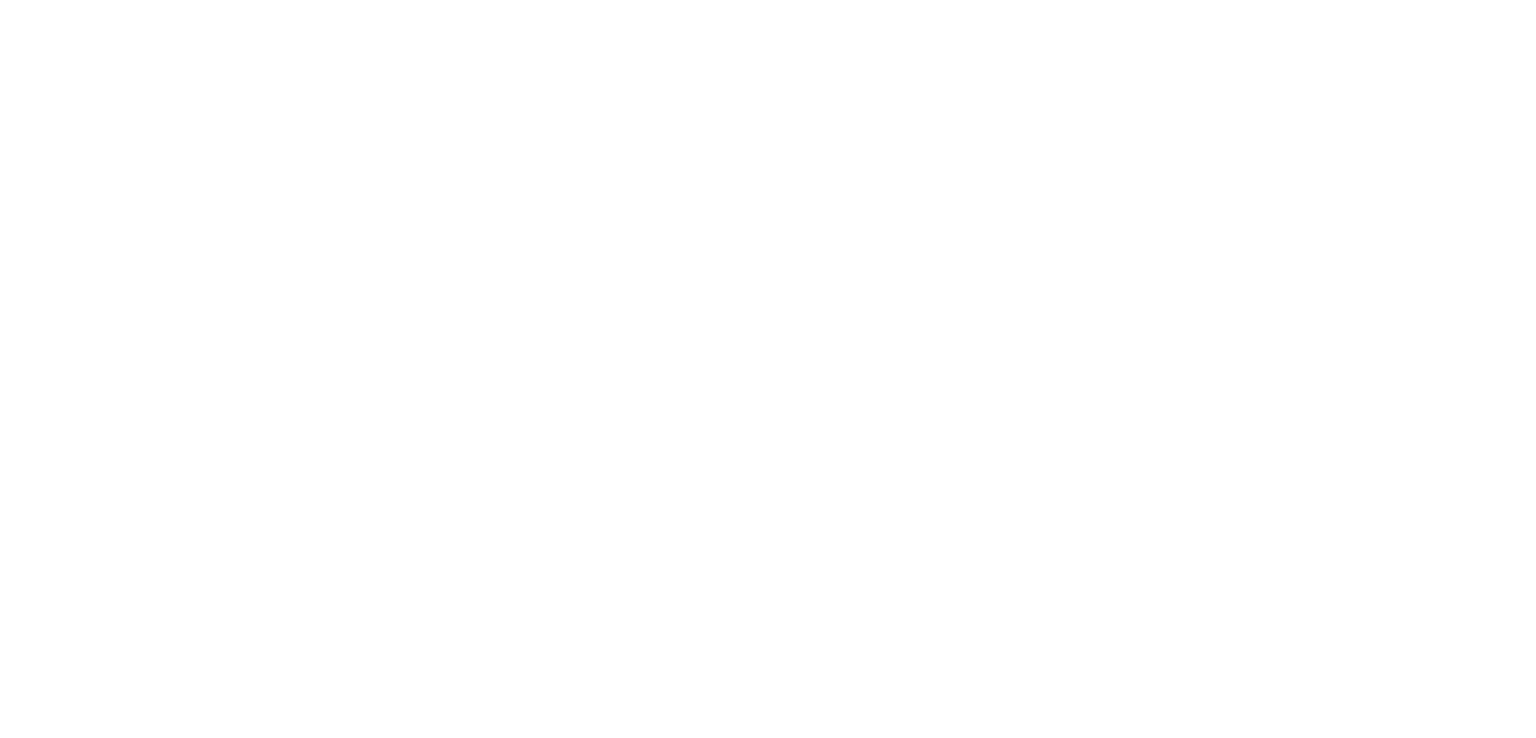 scroll, scrollTop: 0, scrollLeft: 0, axis: both 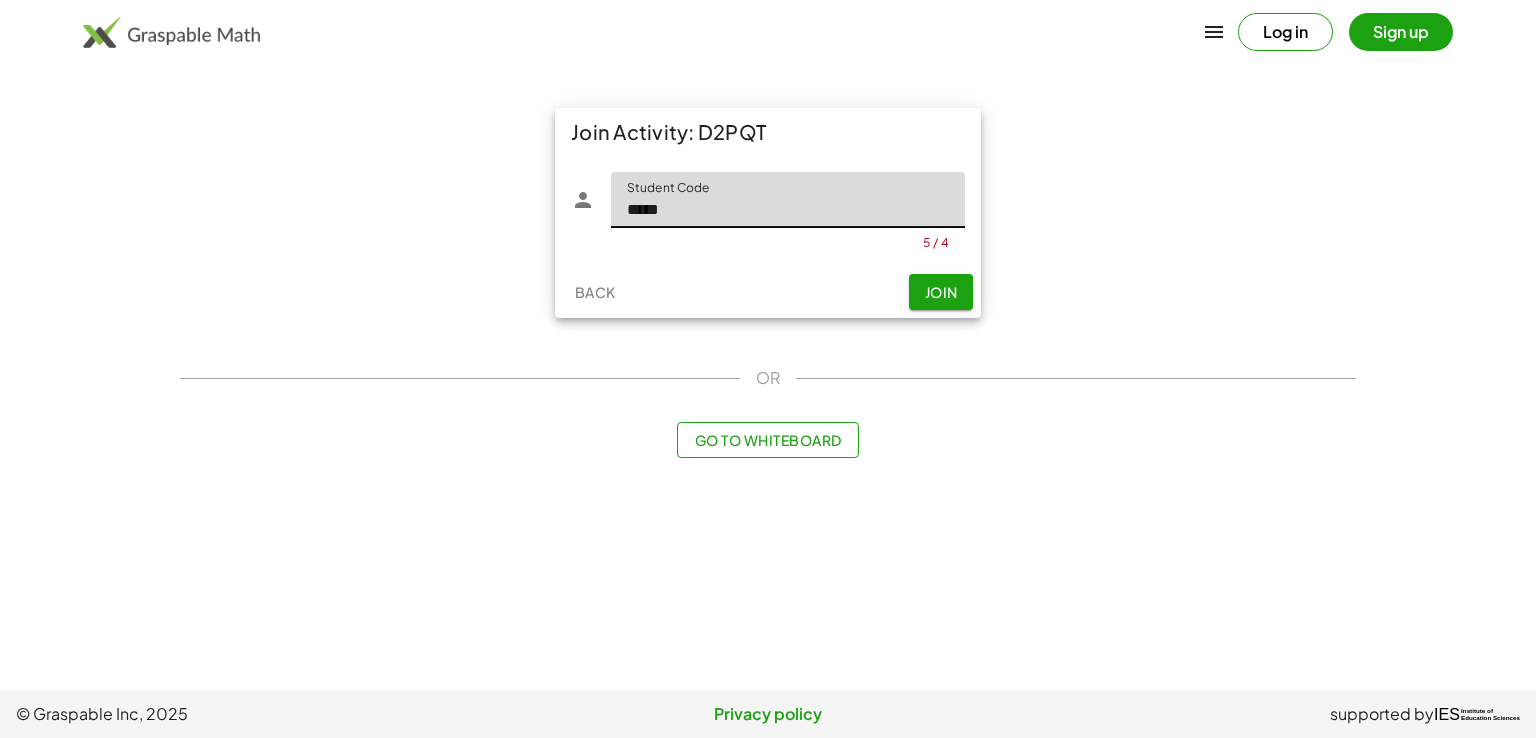 type on "****" 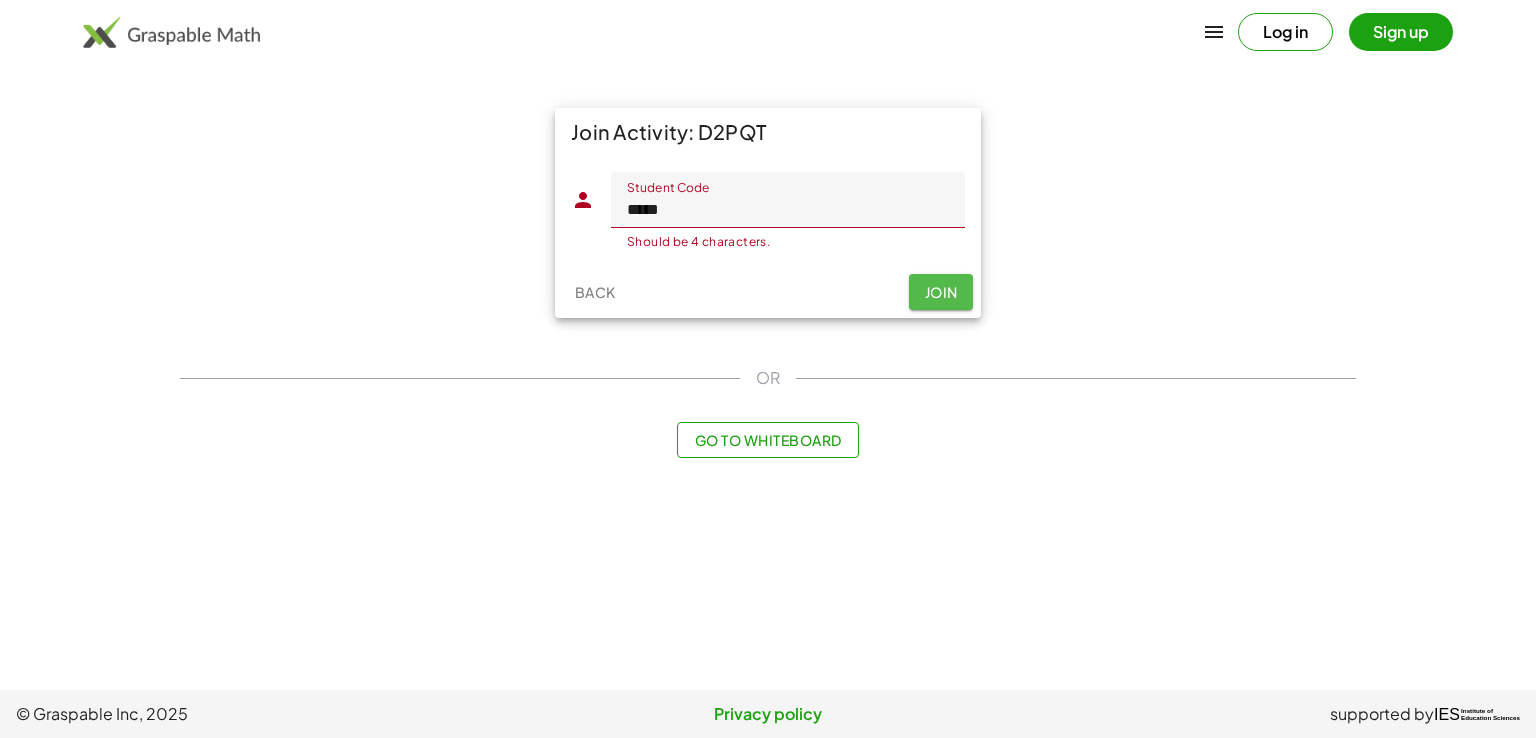 click on "Join" 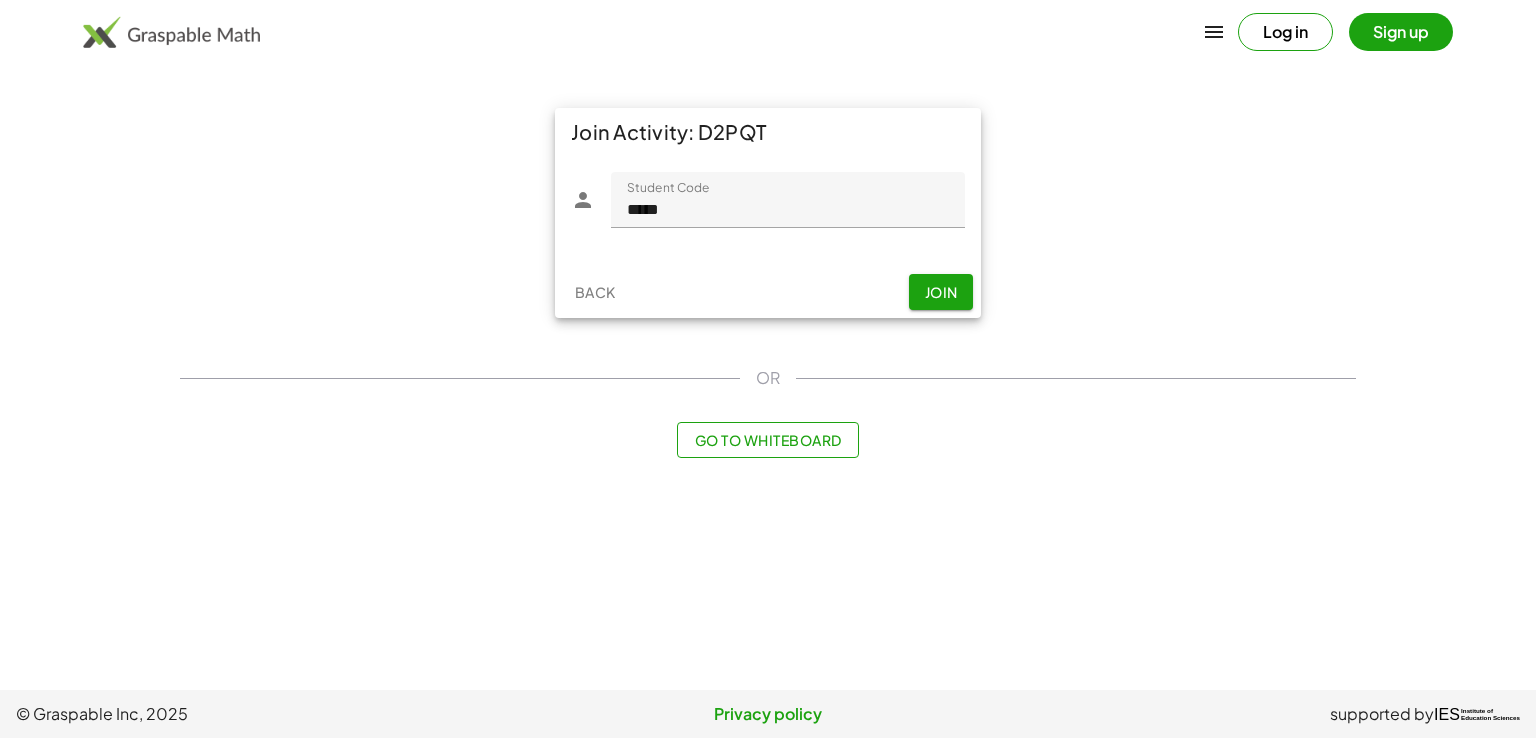 click on "Join" 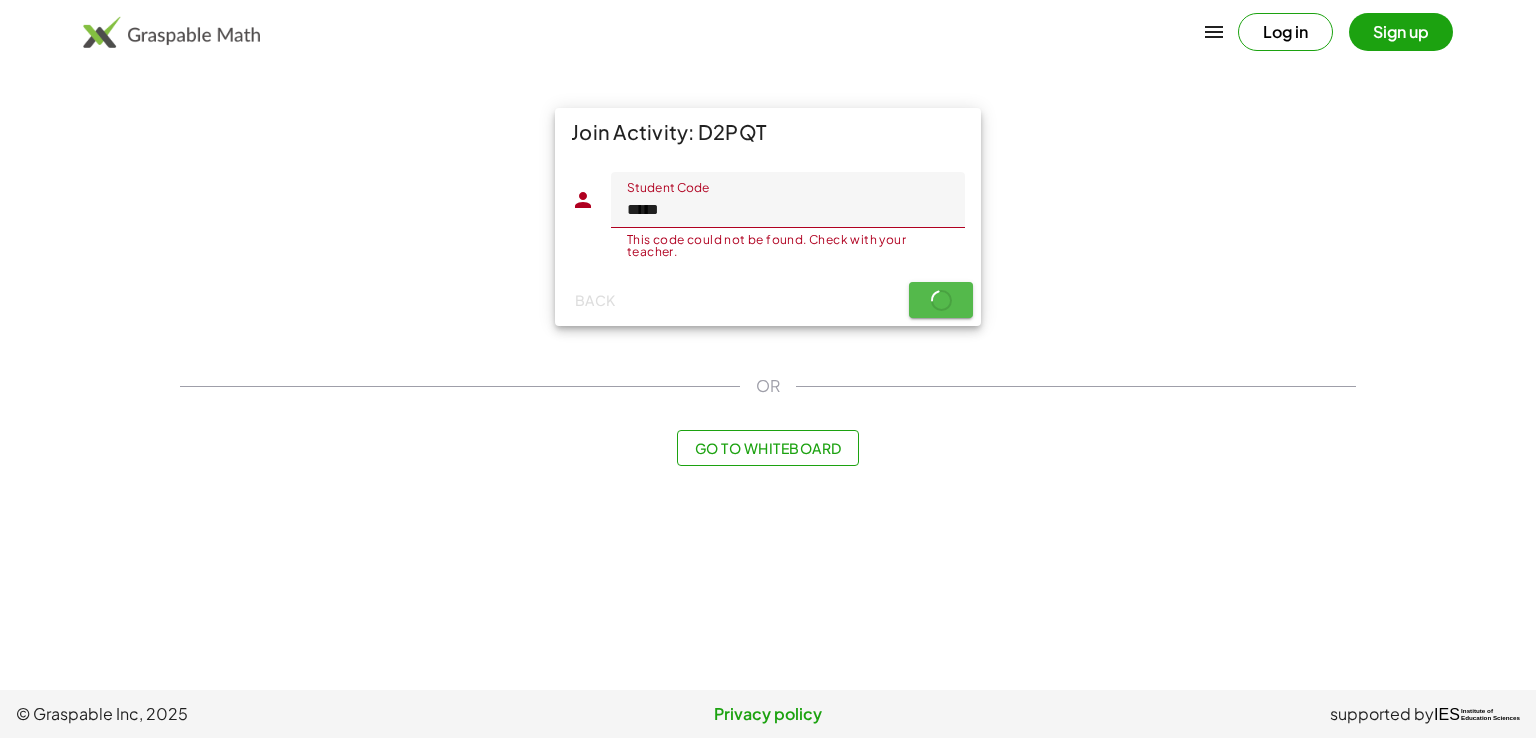 click on "Back  Join" 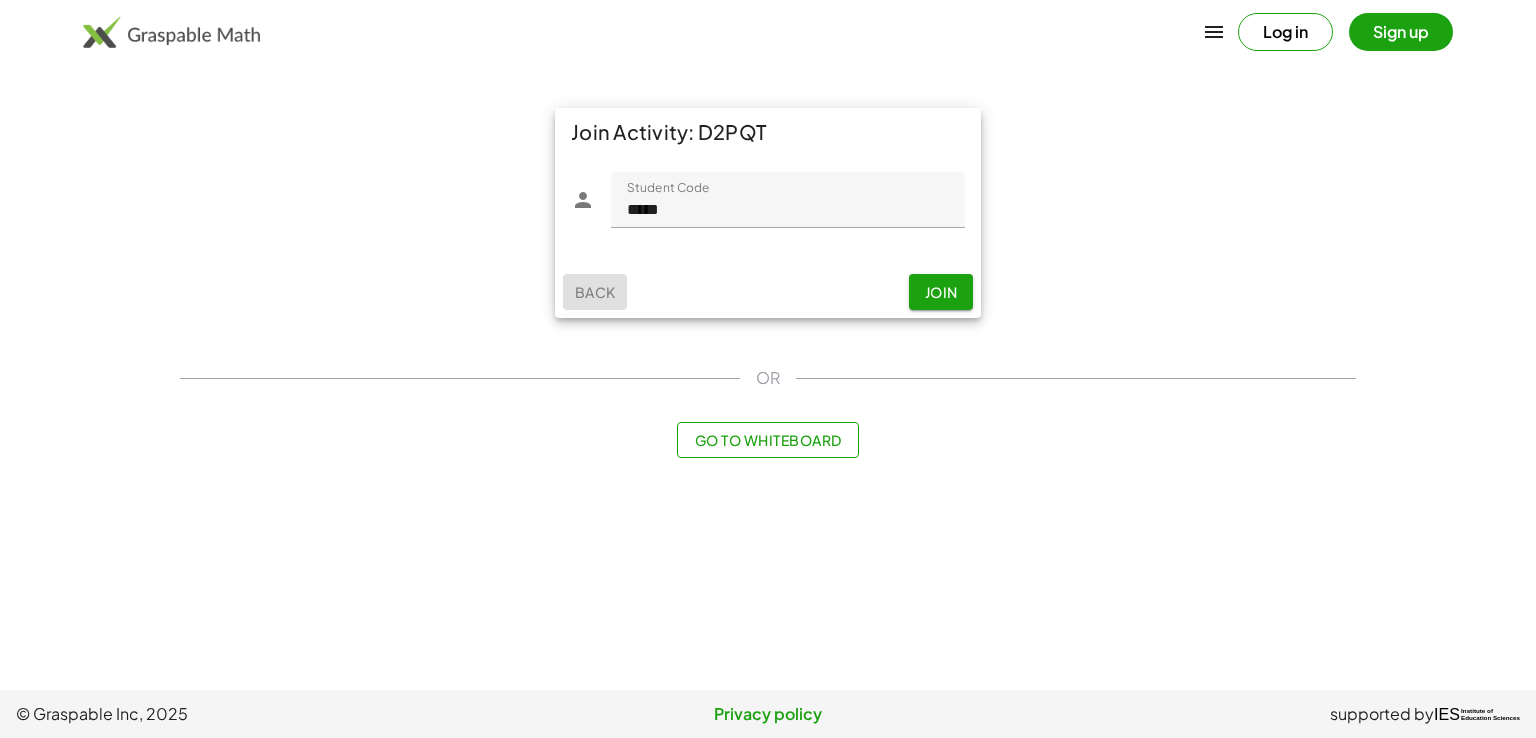 click on "Back" 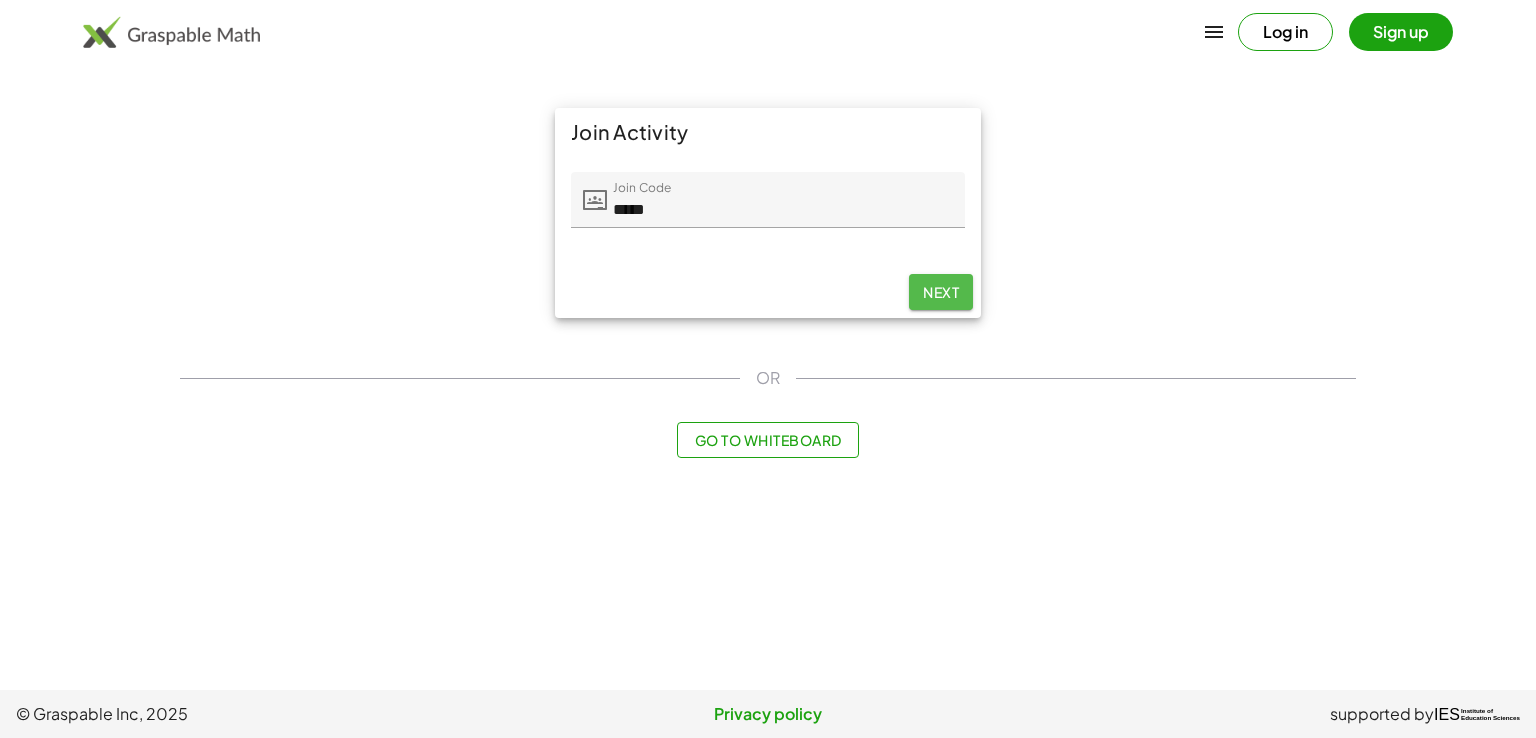click on "Next" 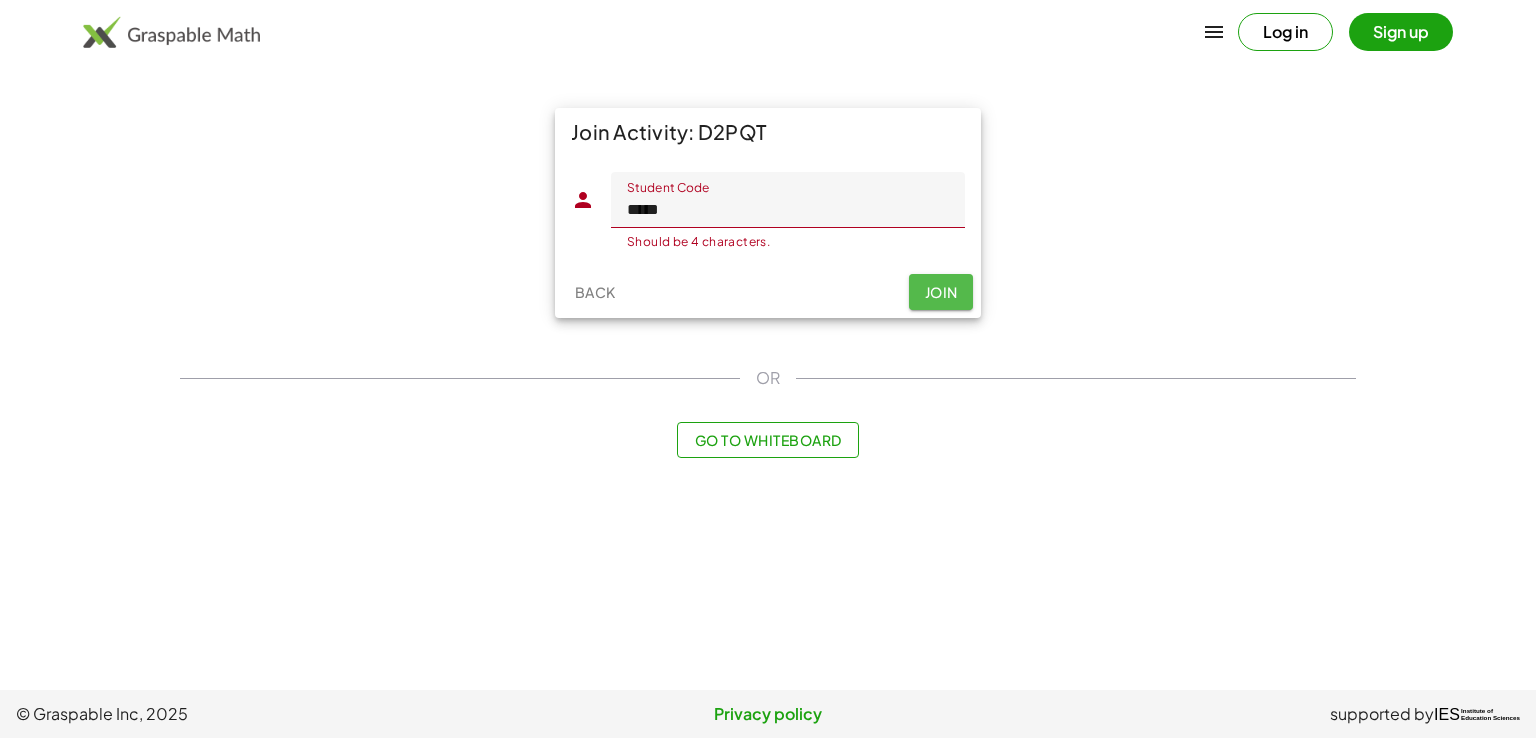 click on "Join" 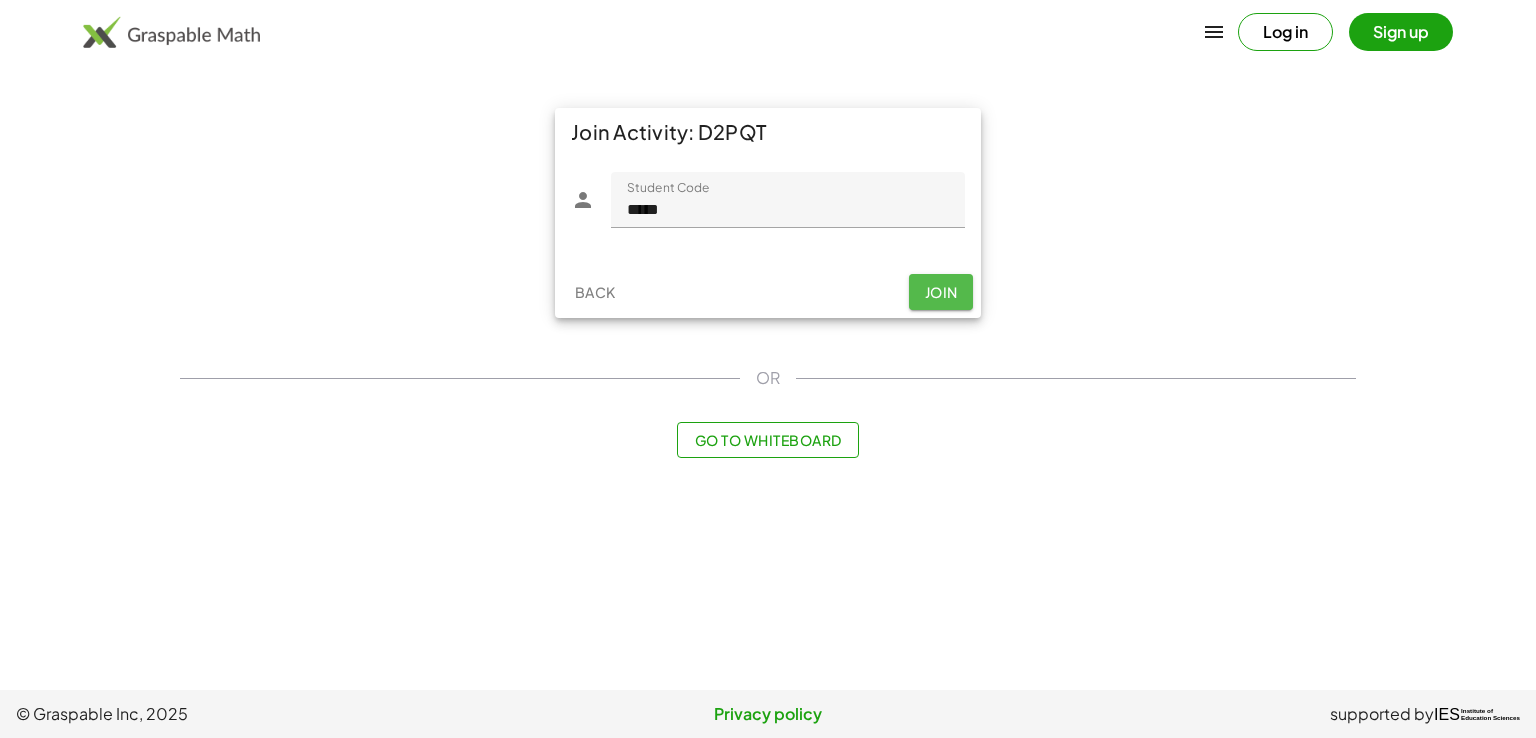 click on "Join" 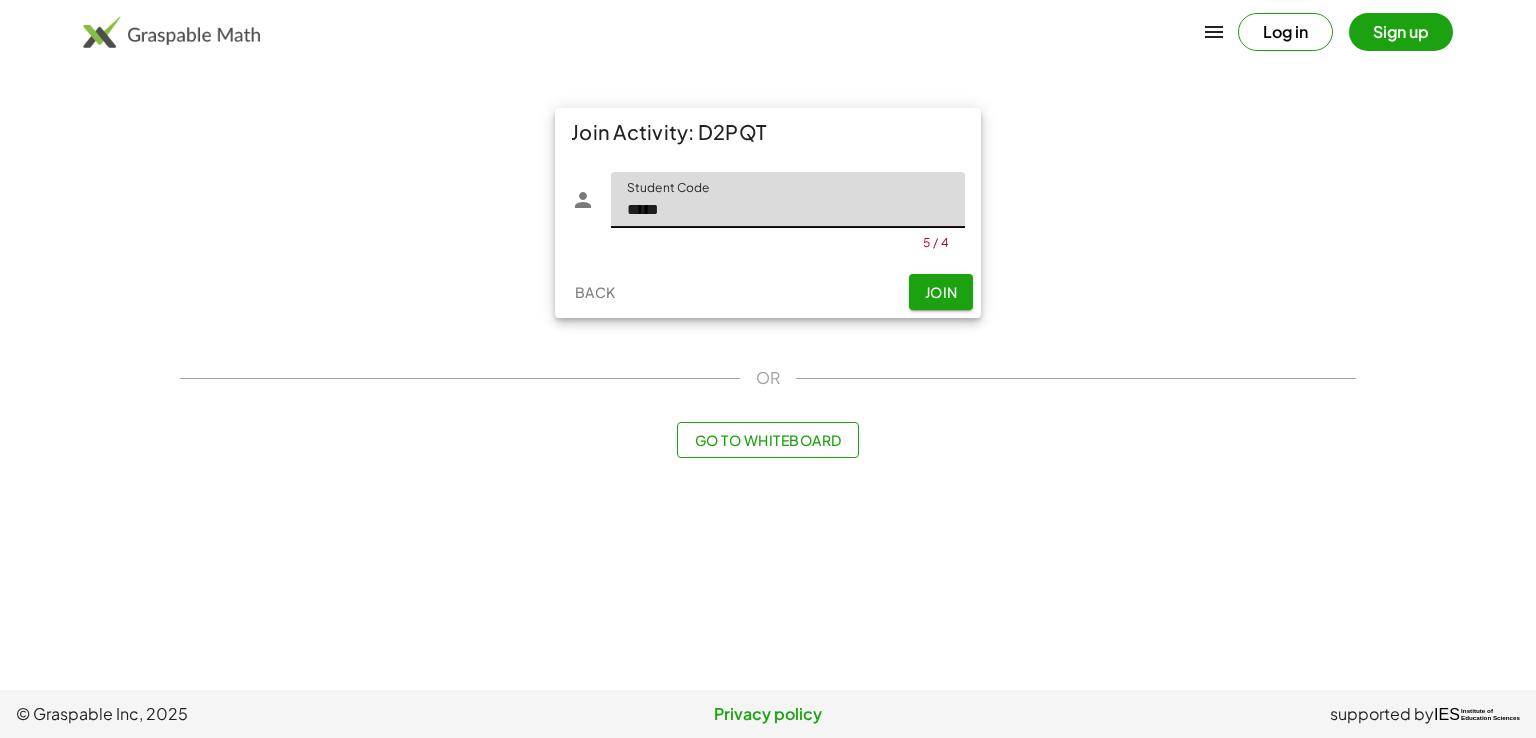 click on "****" 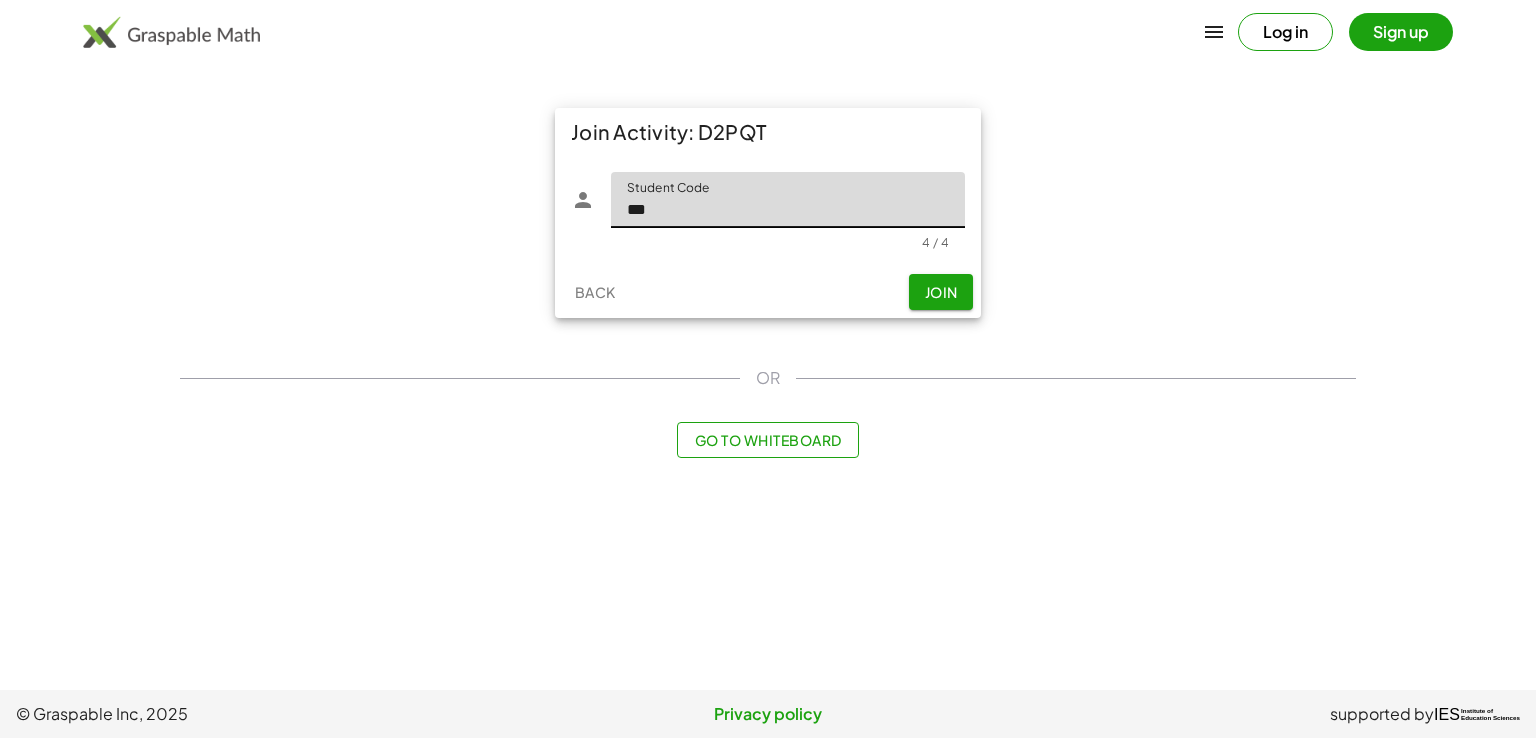type on "*" 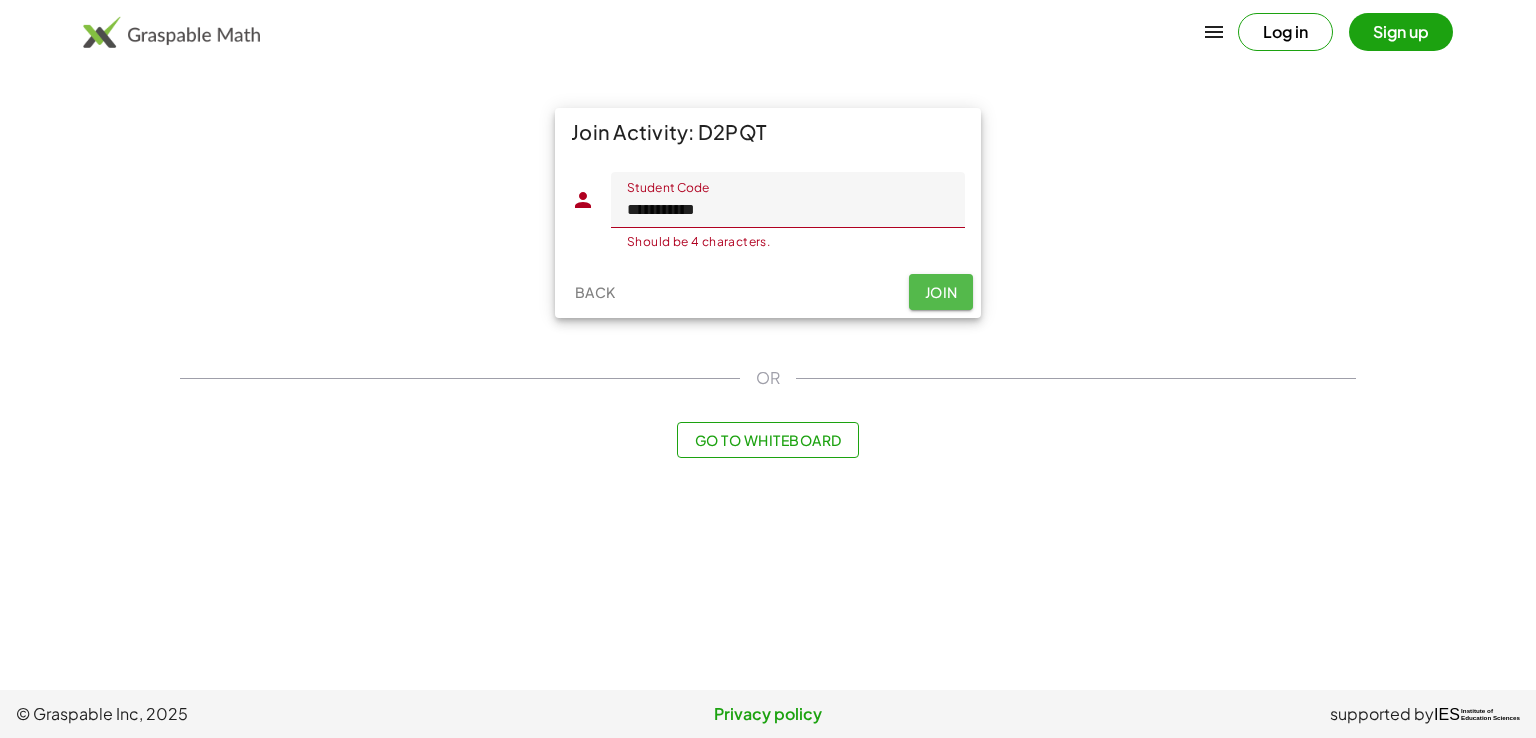click on "Join" 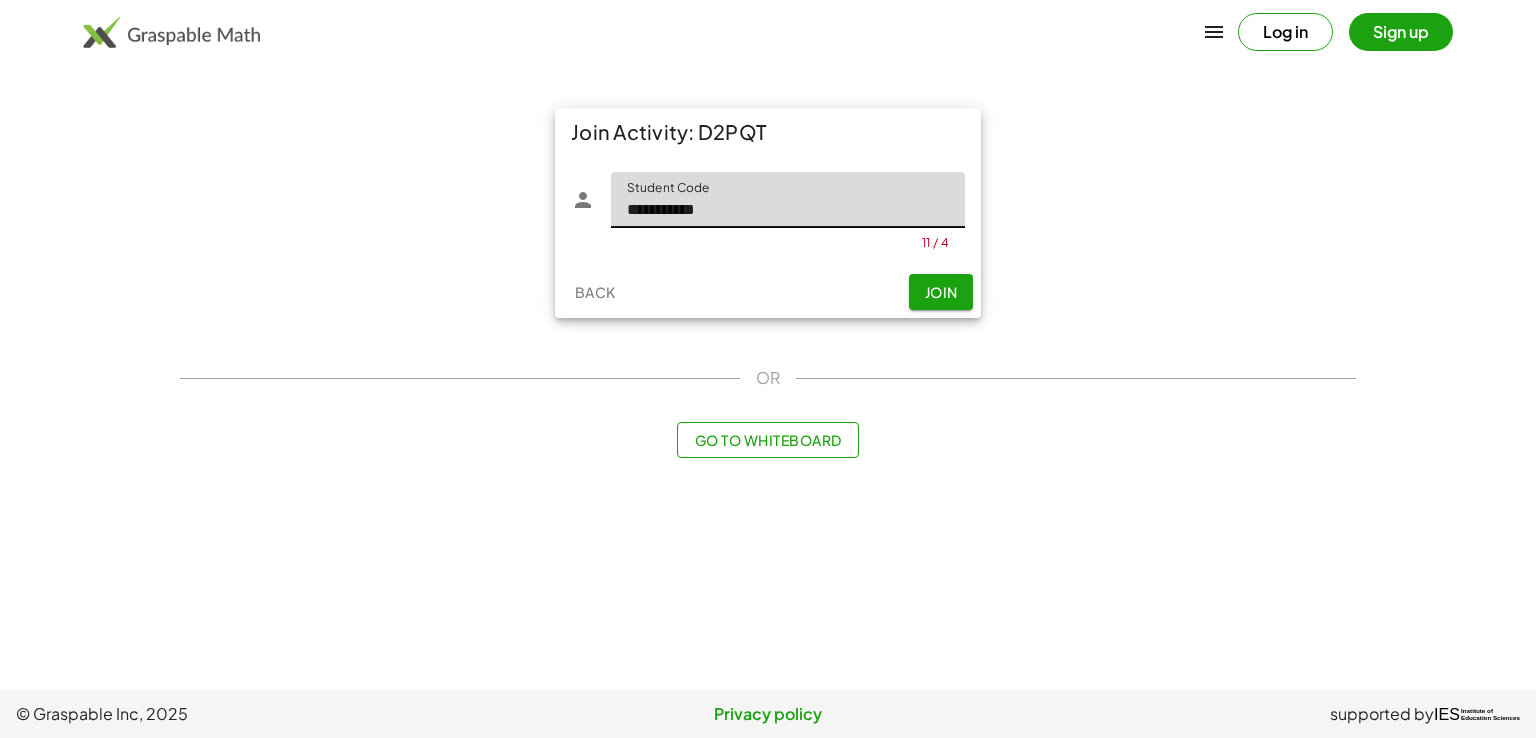 click on "**********" 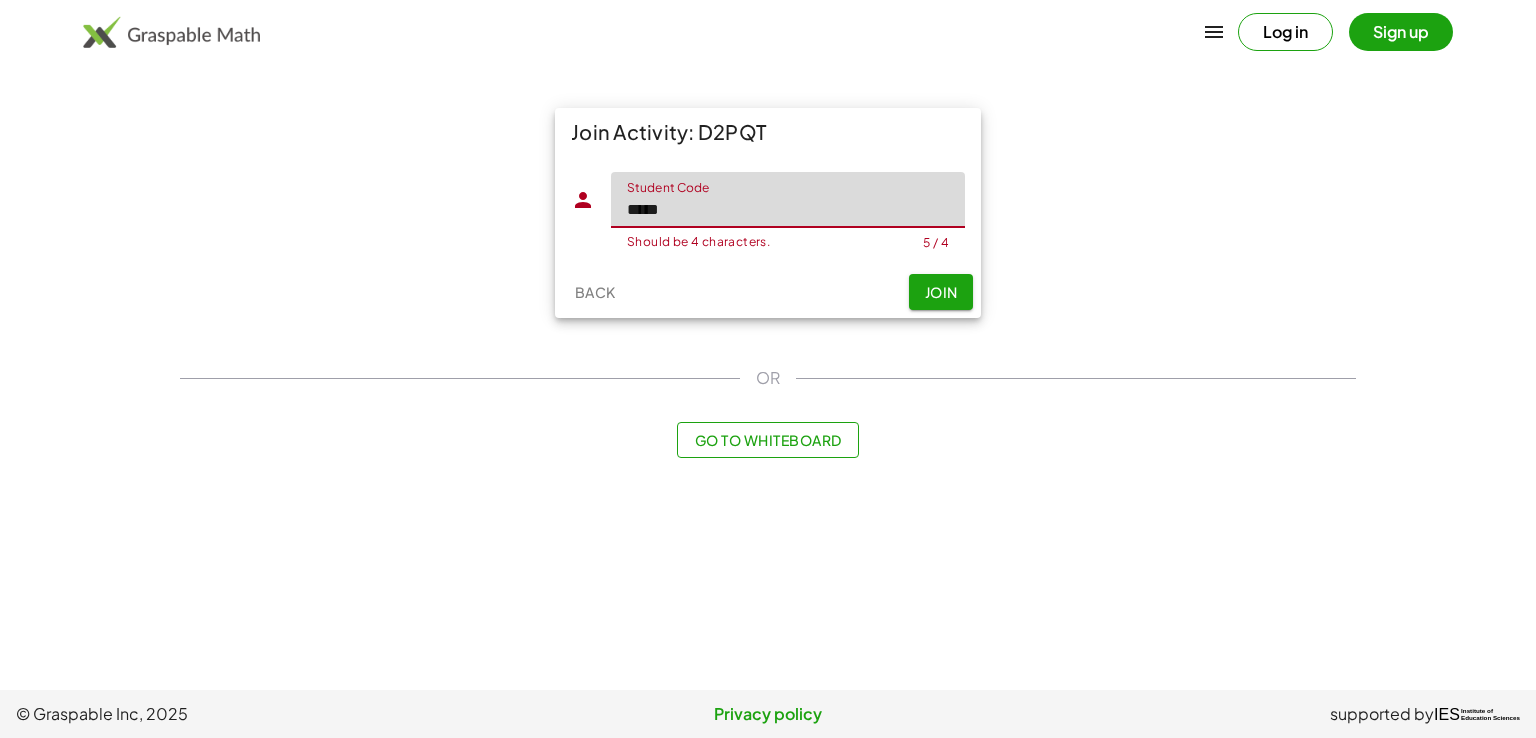 click on "****" 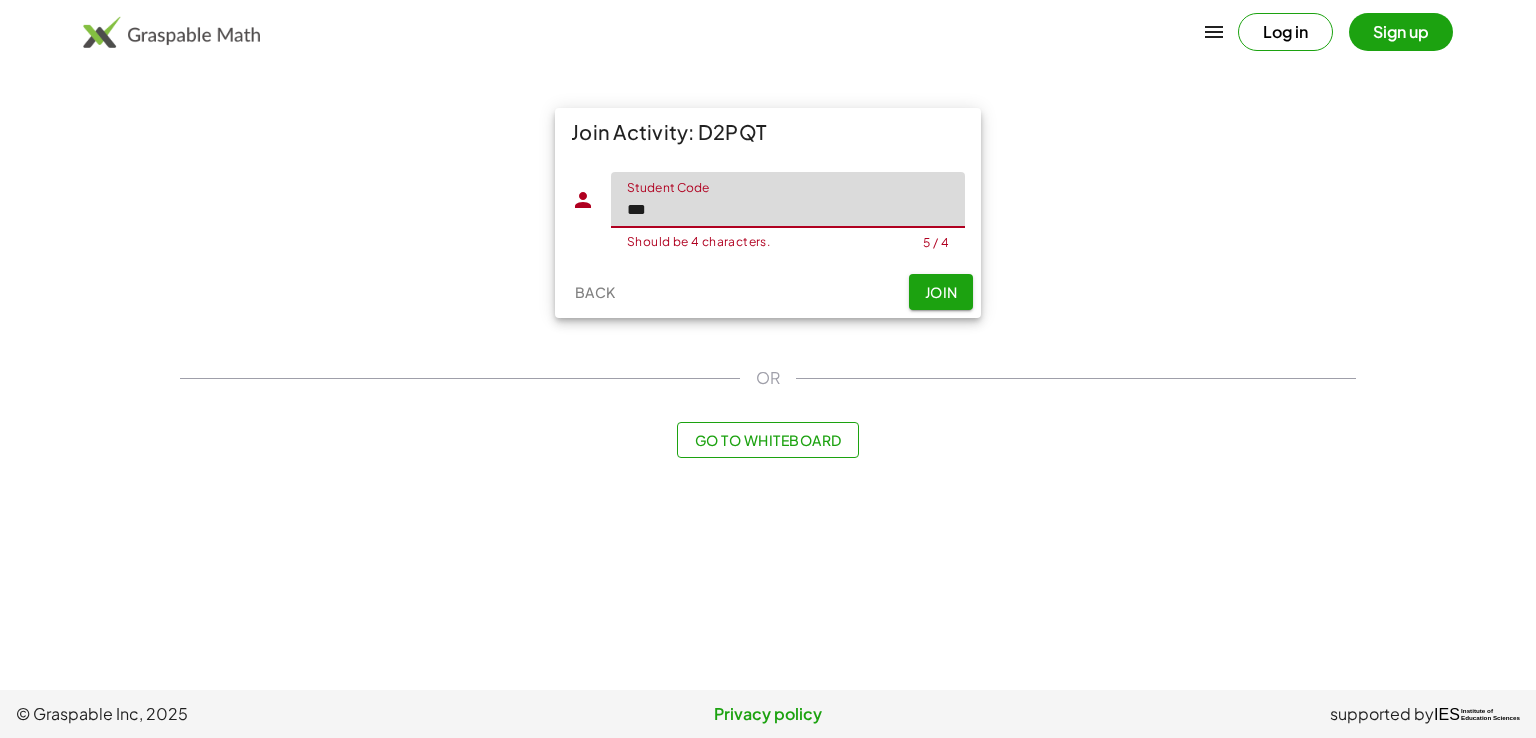 type on "*" 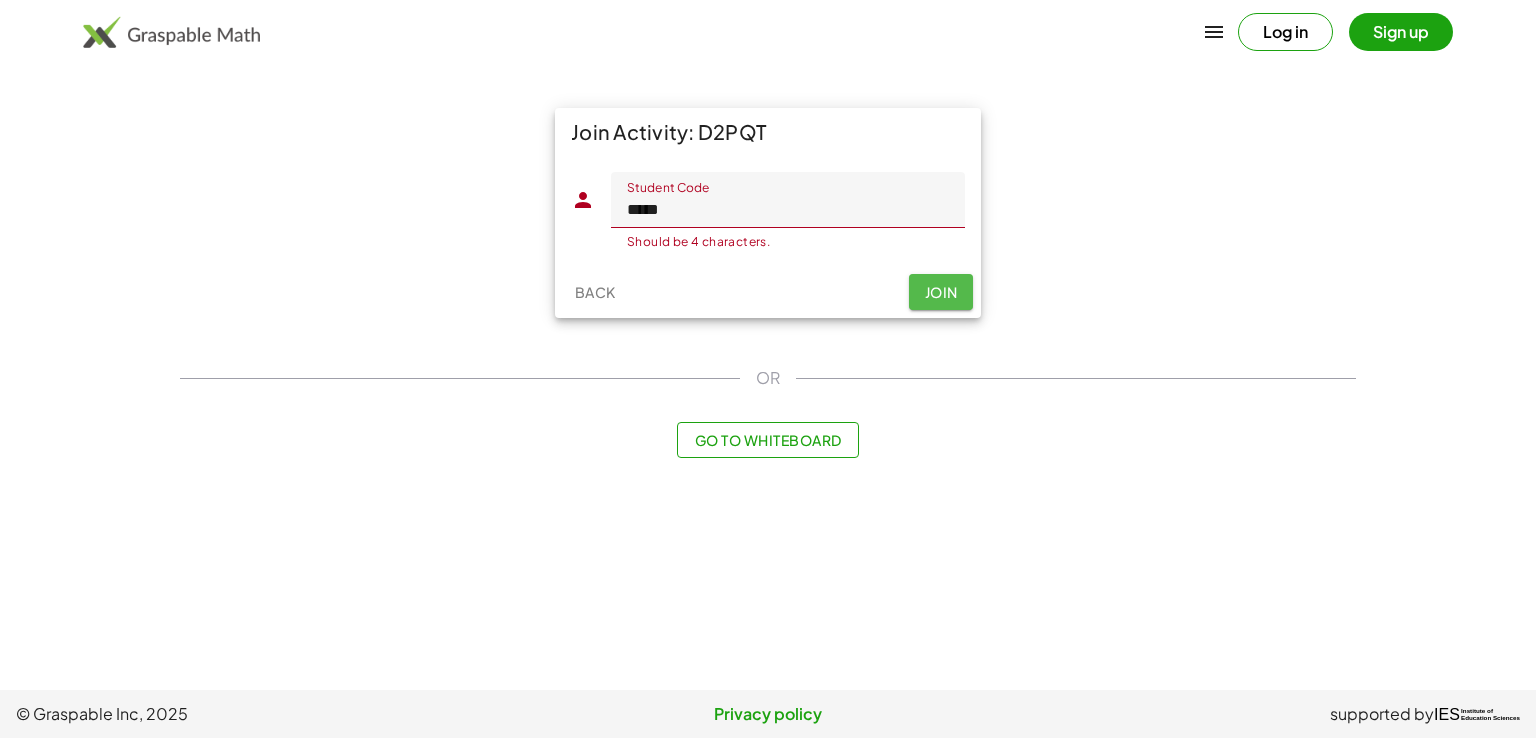 click on "Join" 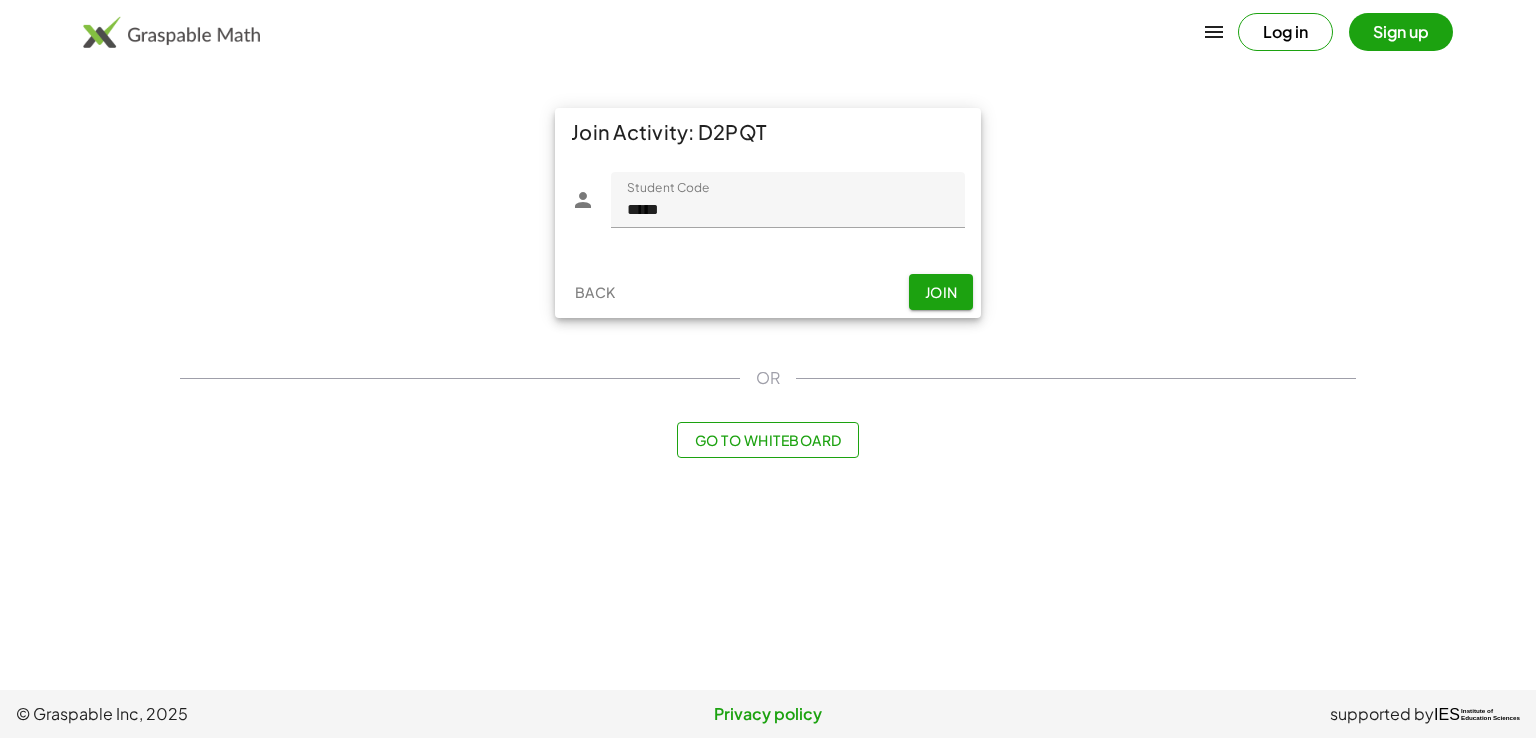 click on "Join" 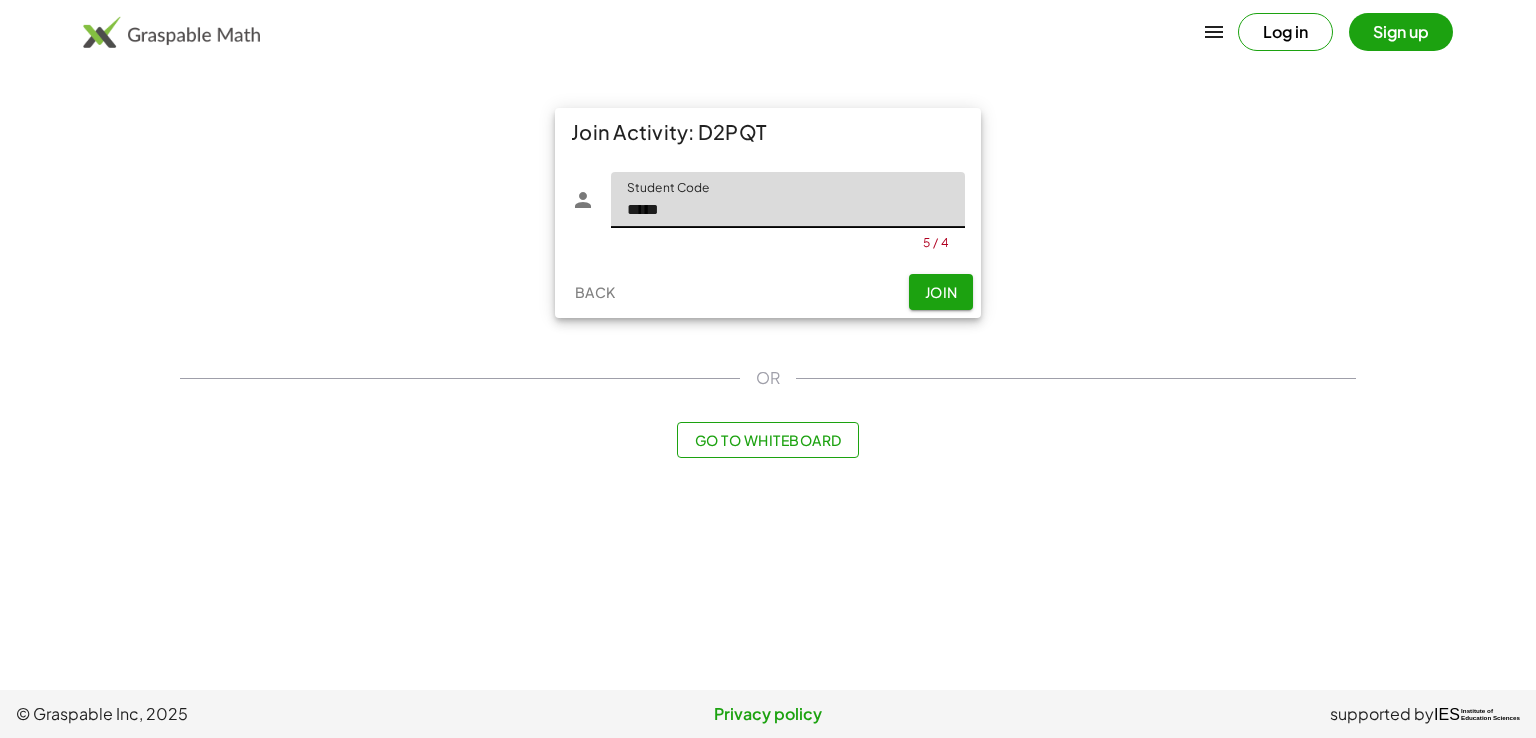 click on "*****" 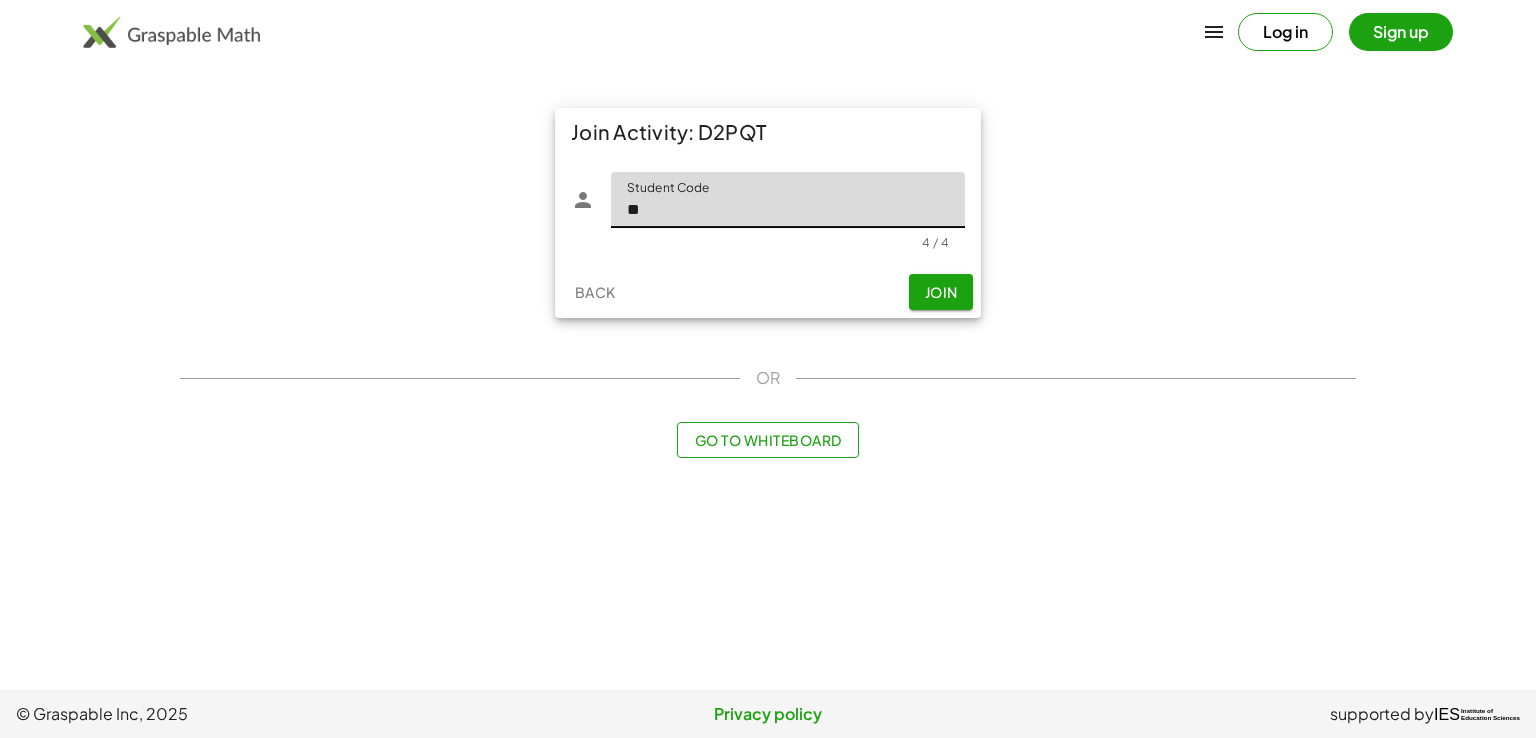 type on "*" 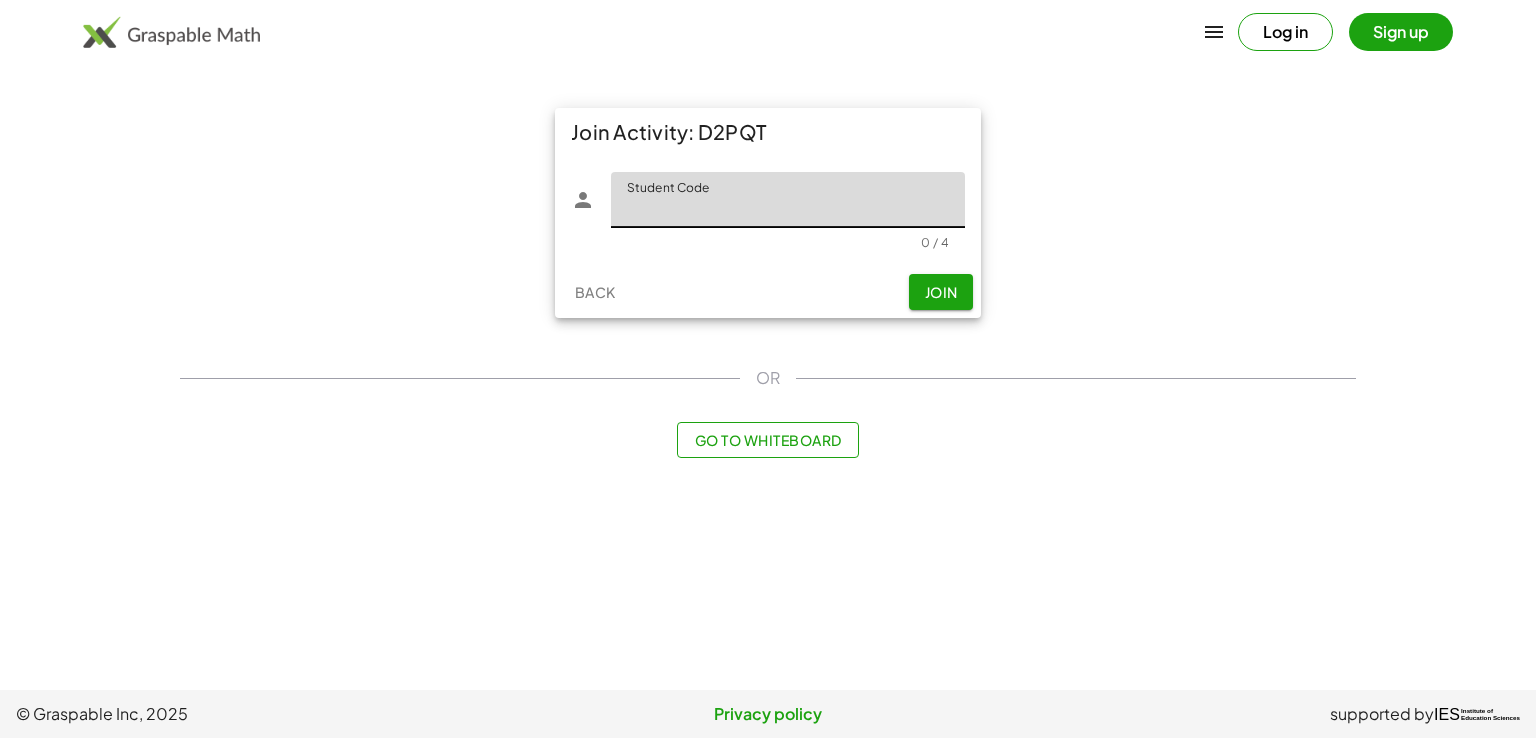 type 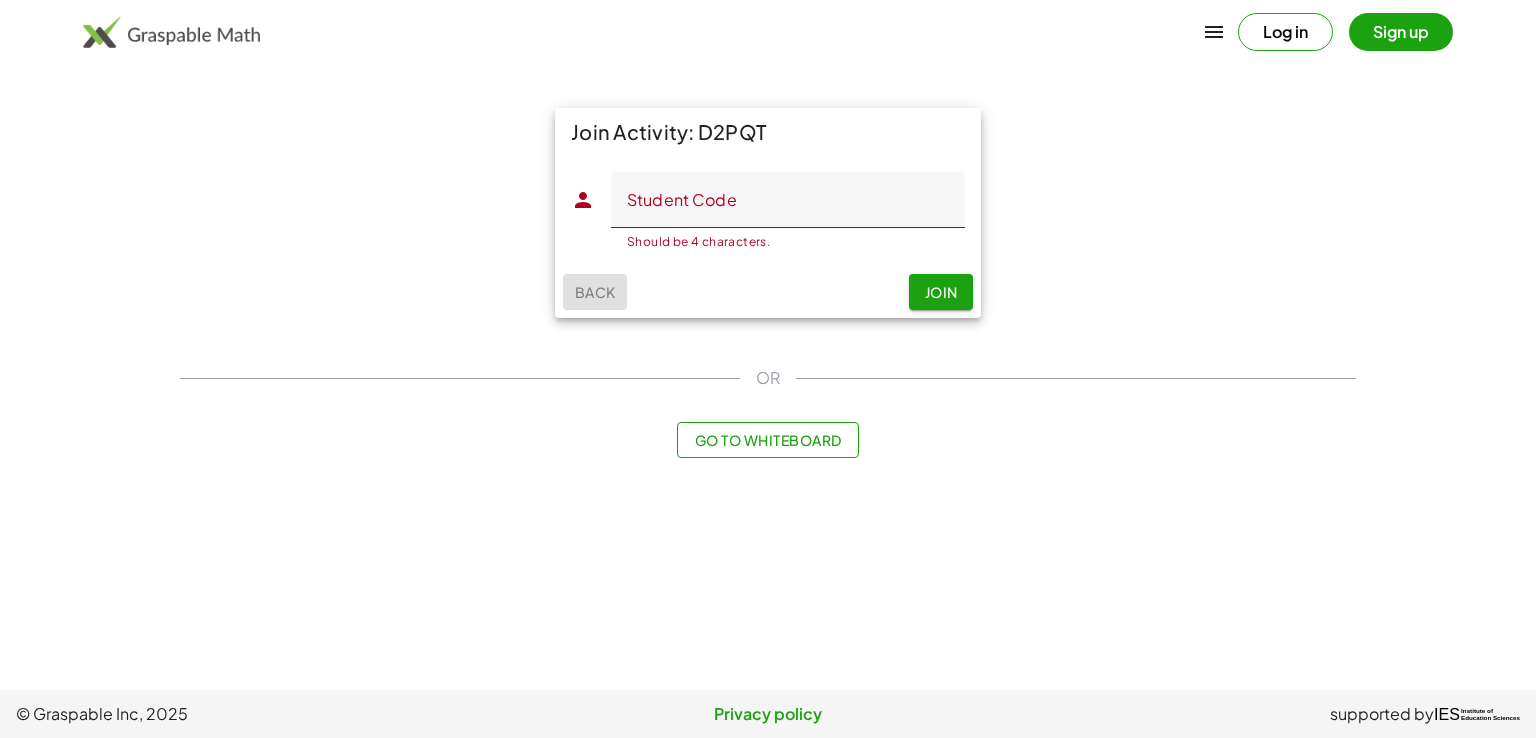 click on "Back" 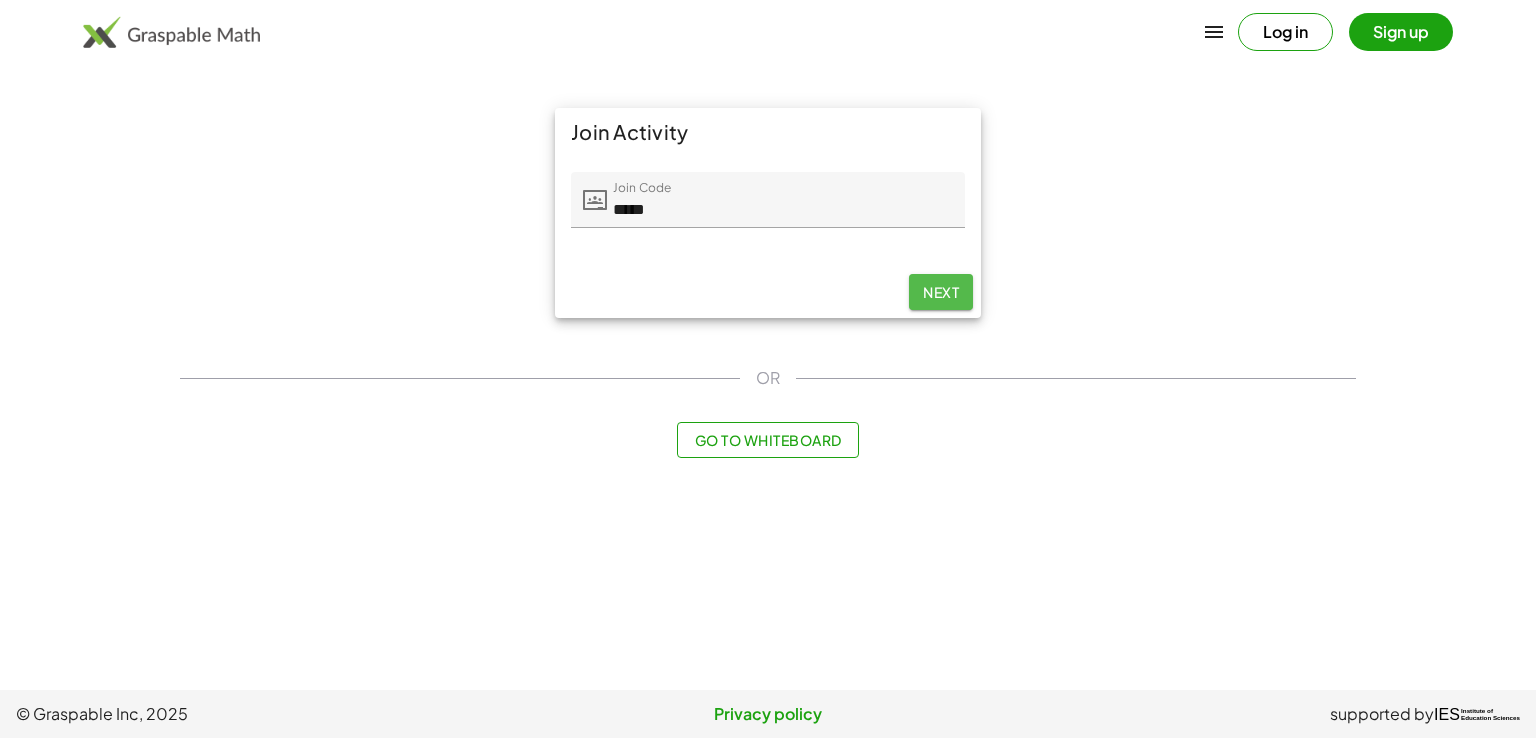 click on "Next" 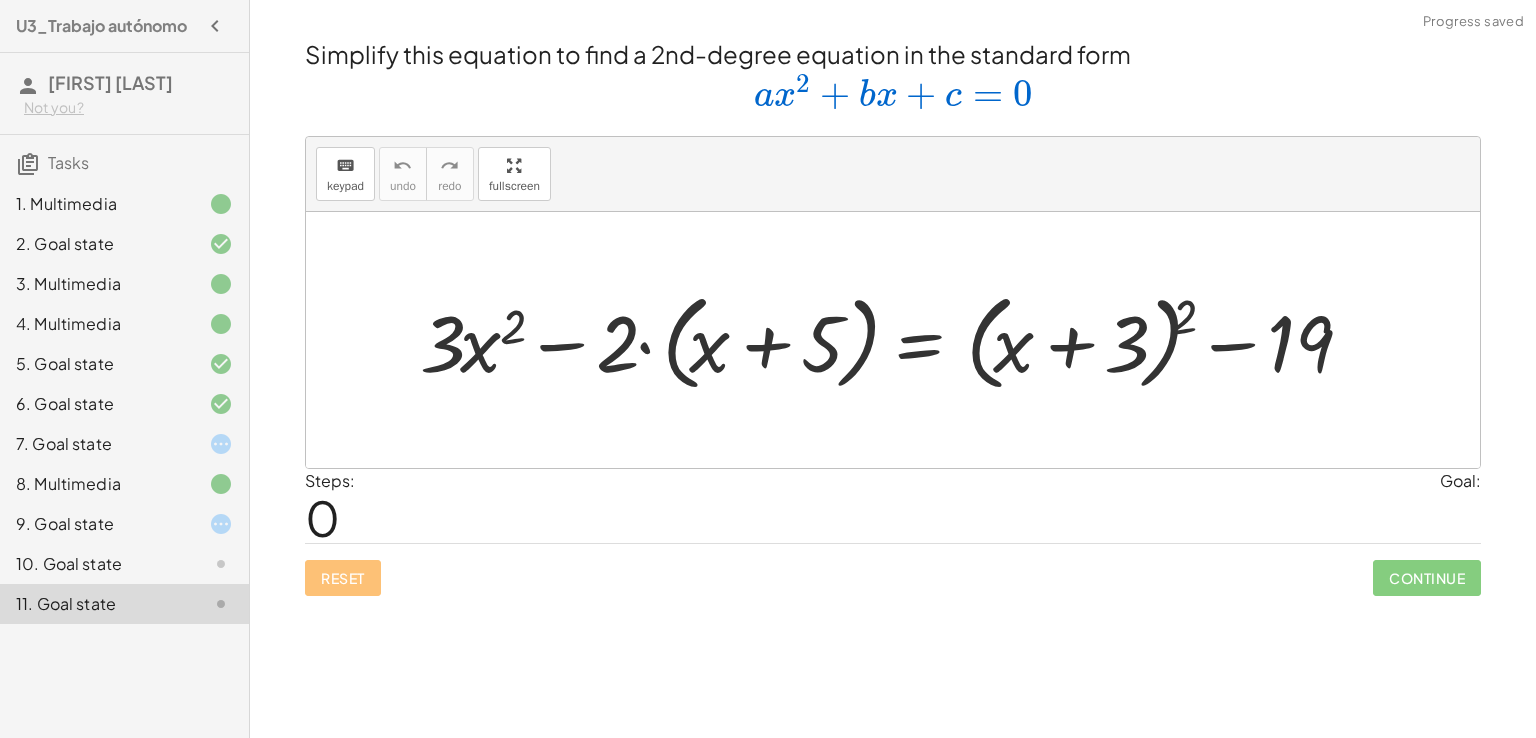 scroll, scrollTop: 0, scrollLeft: 0, axis: both 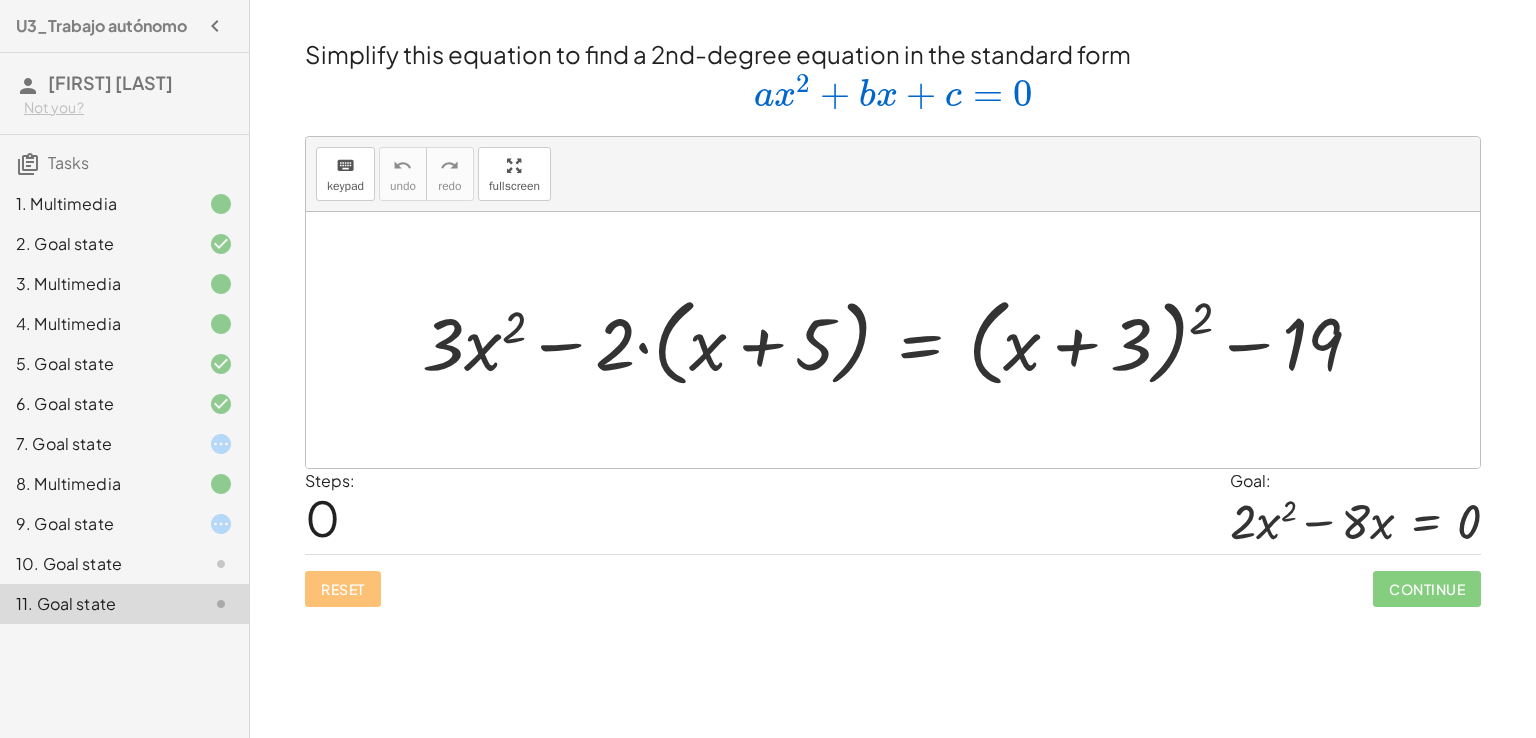 click 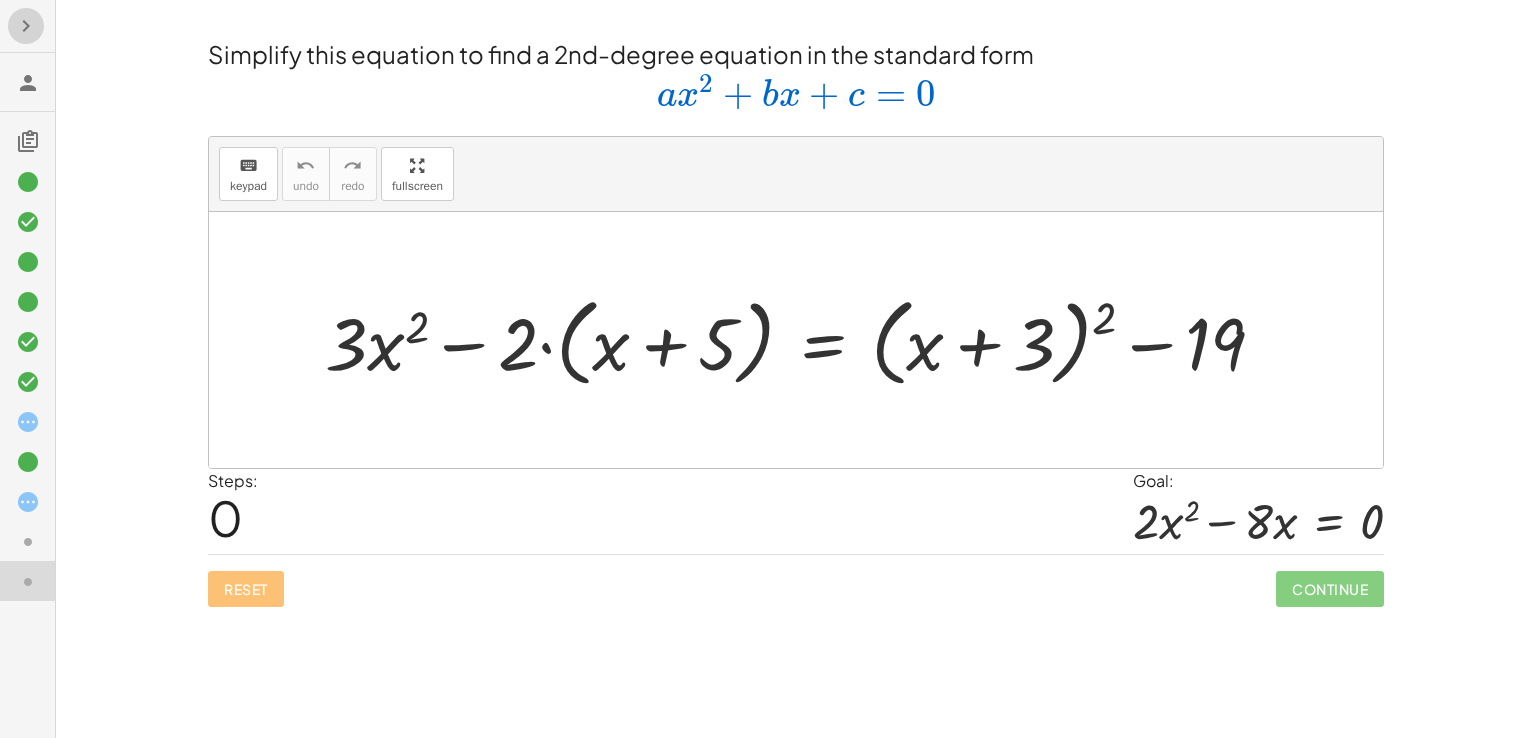 click at bounding box center (26, 26) 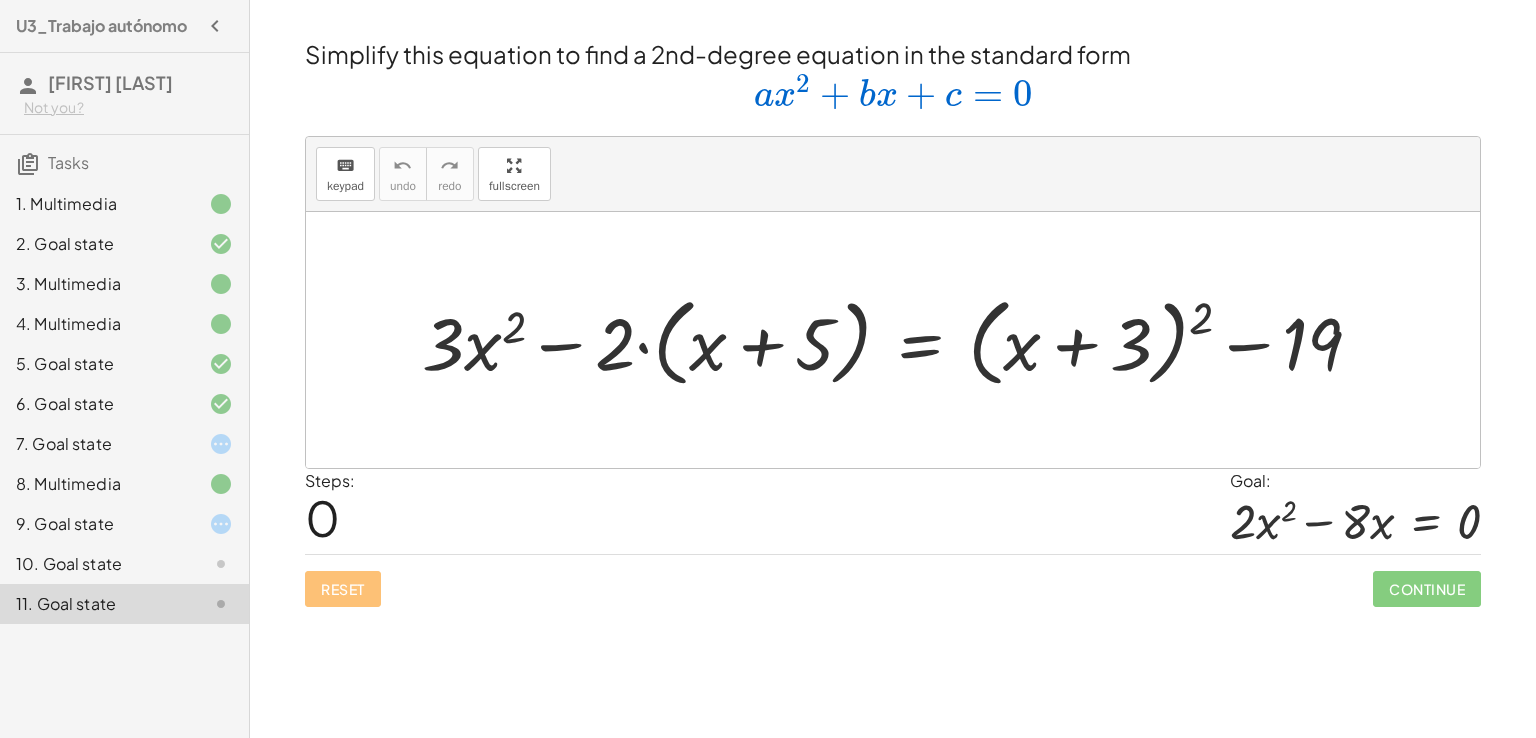 click 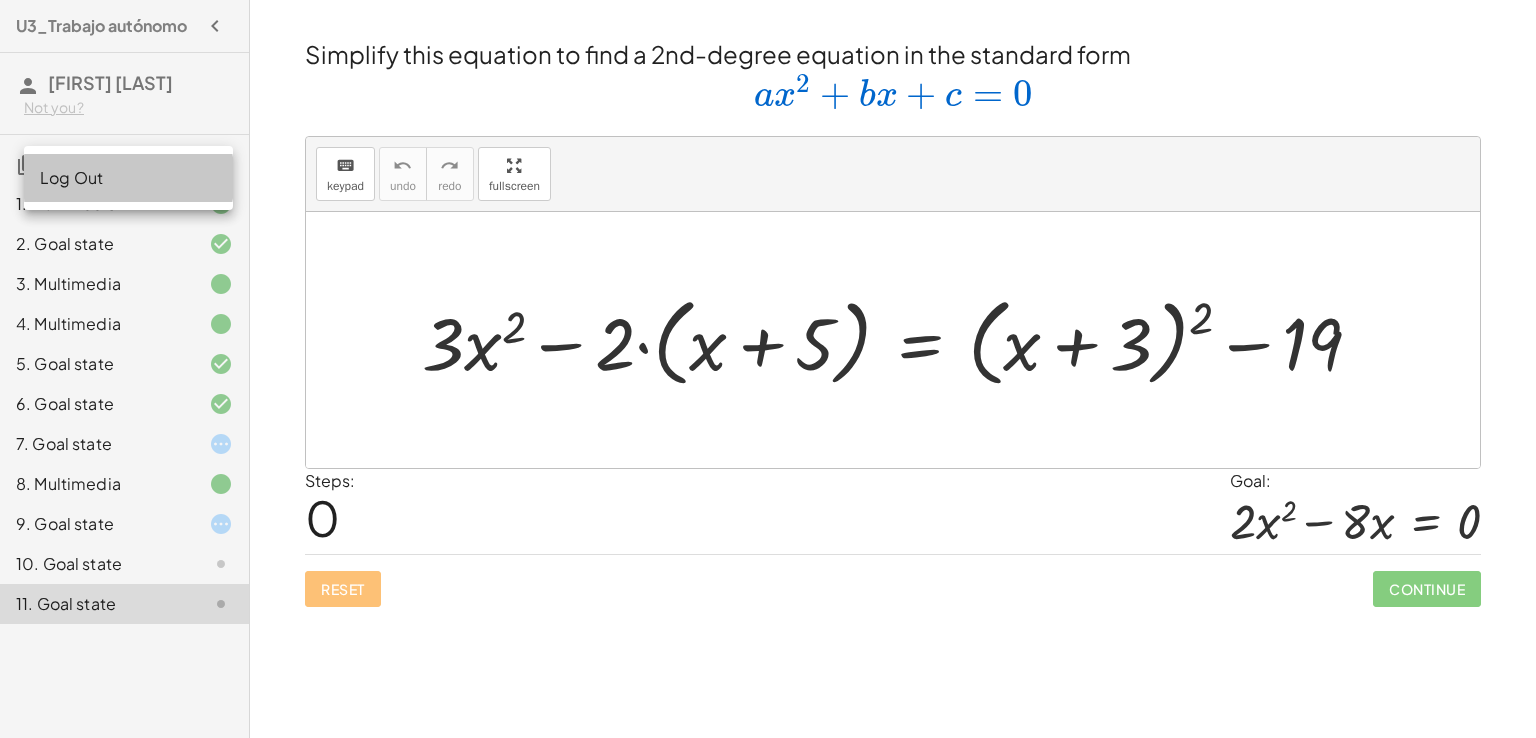 click on "Log Out" 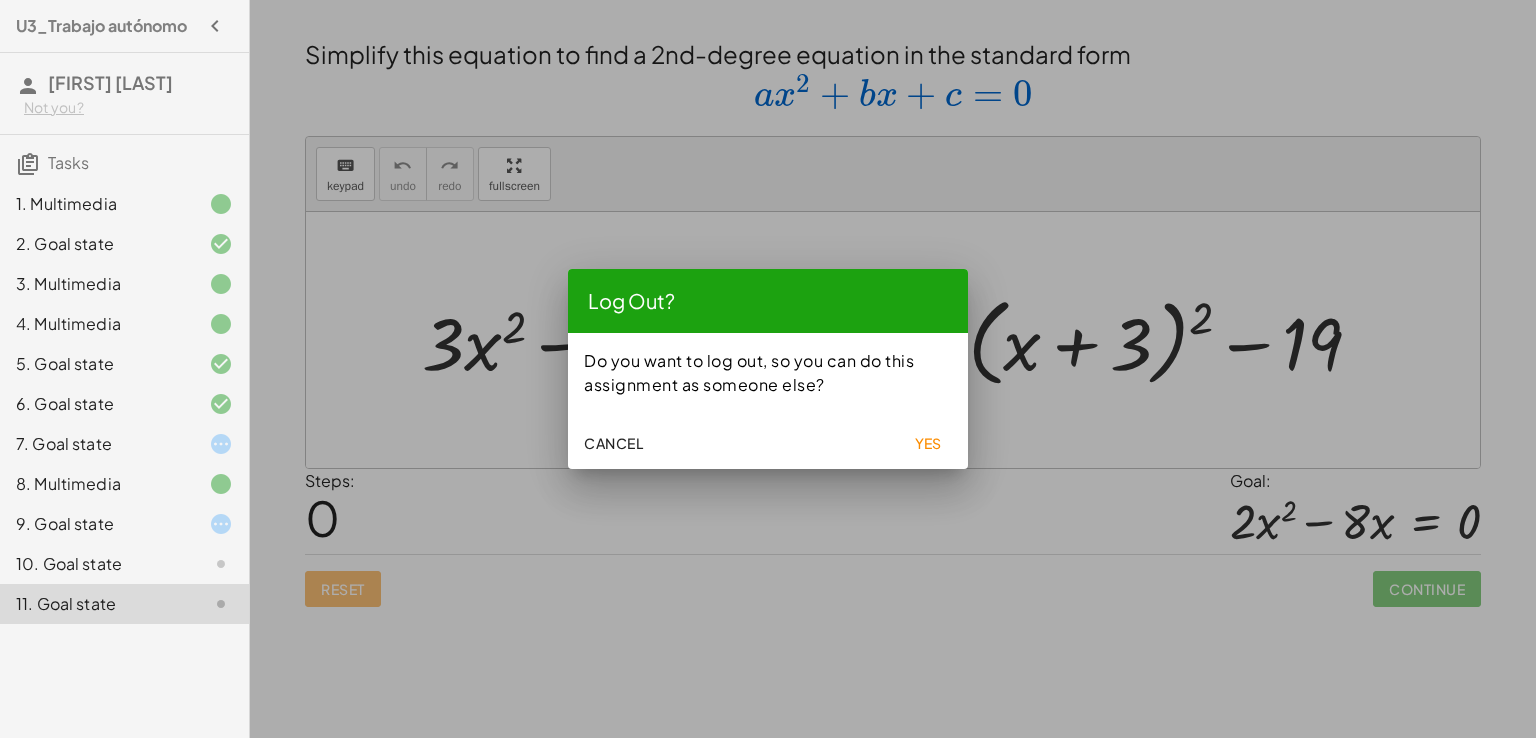 click on "Cancel" 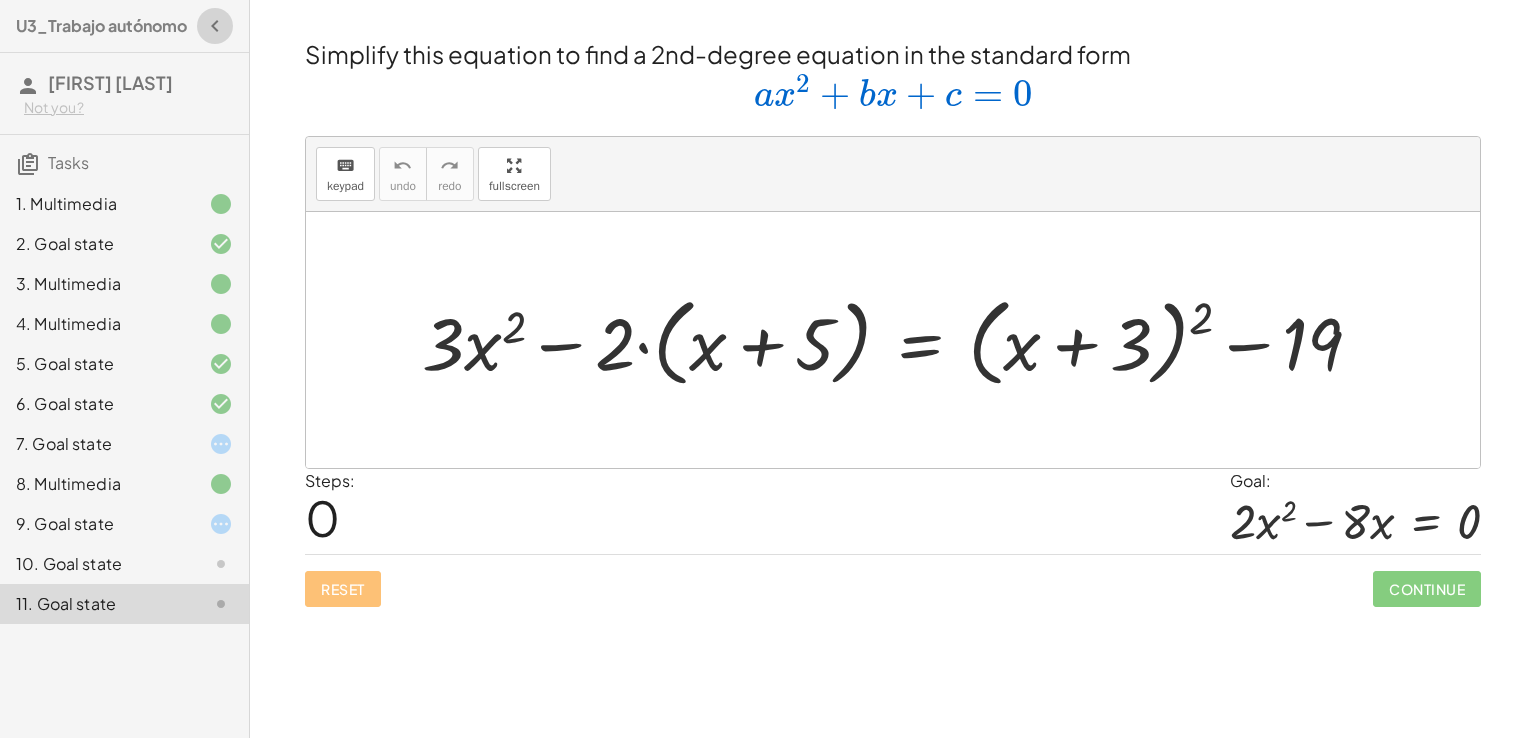 click 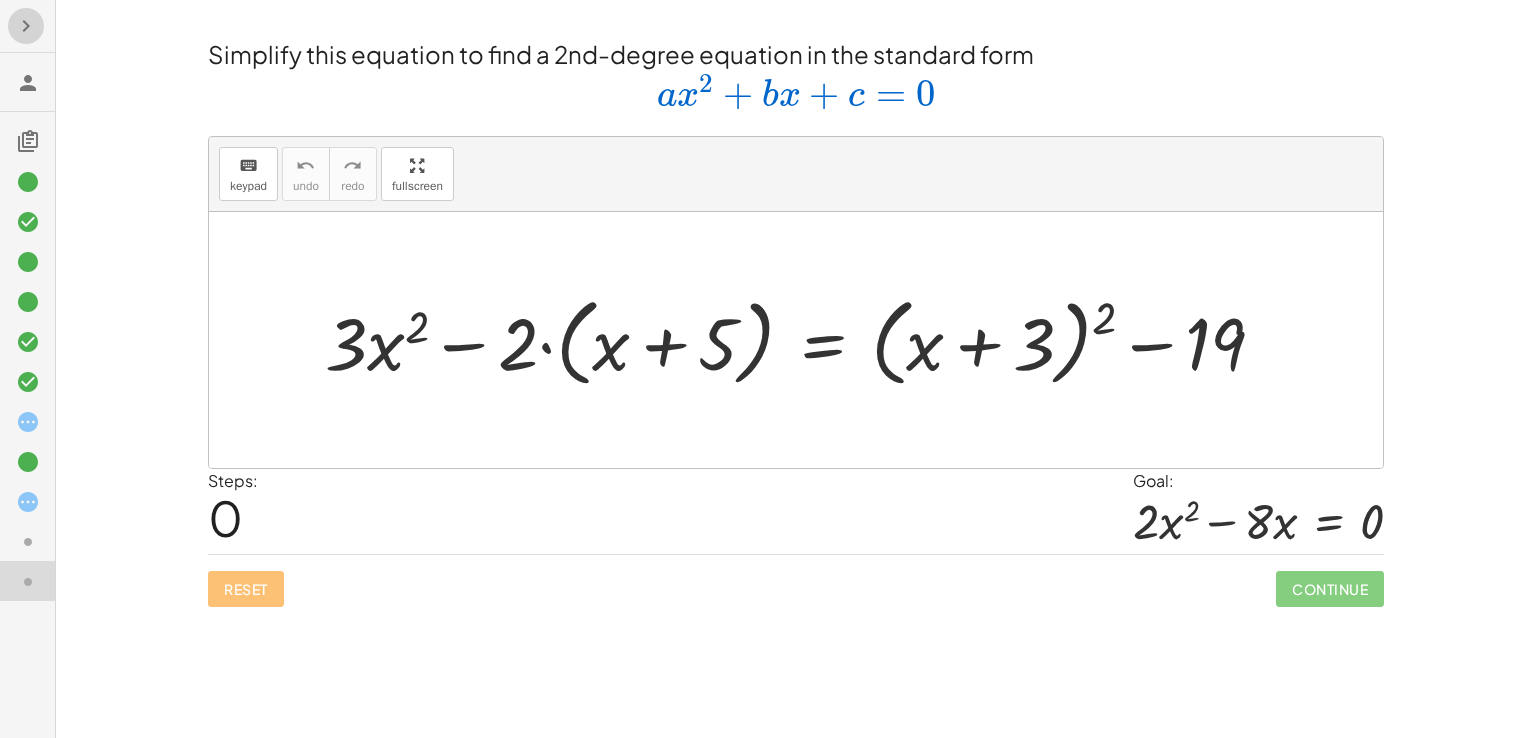 click 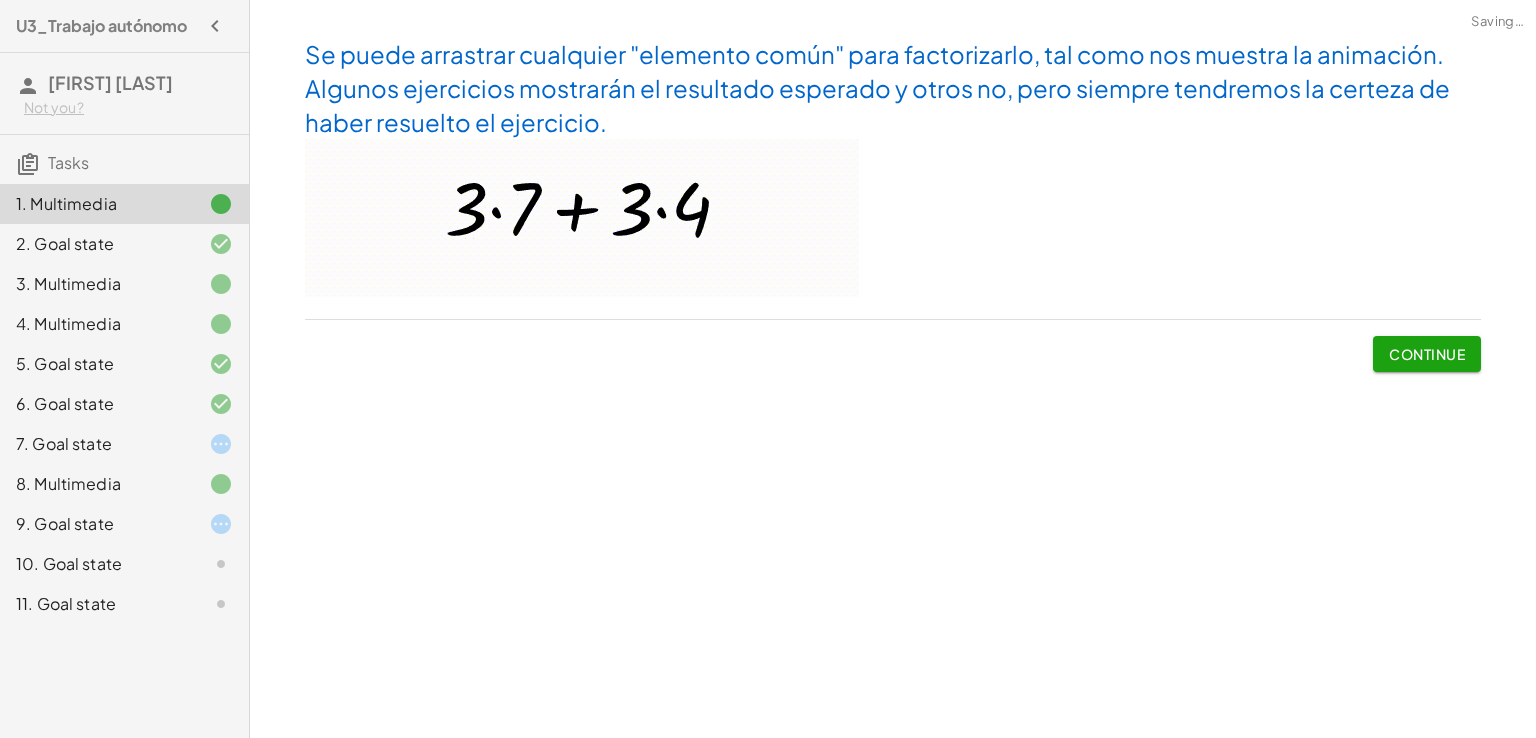 scroll, scrollTop: 0, scrollLeft: 0, axis: both 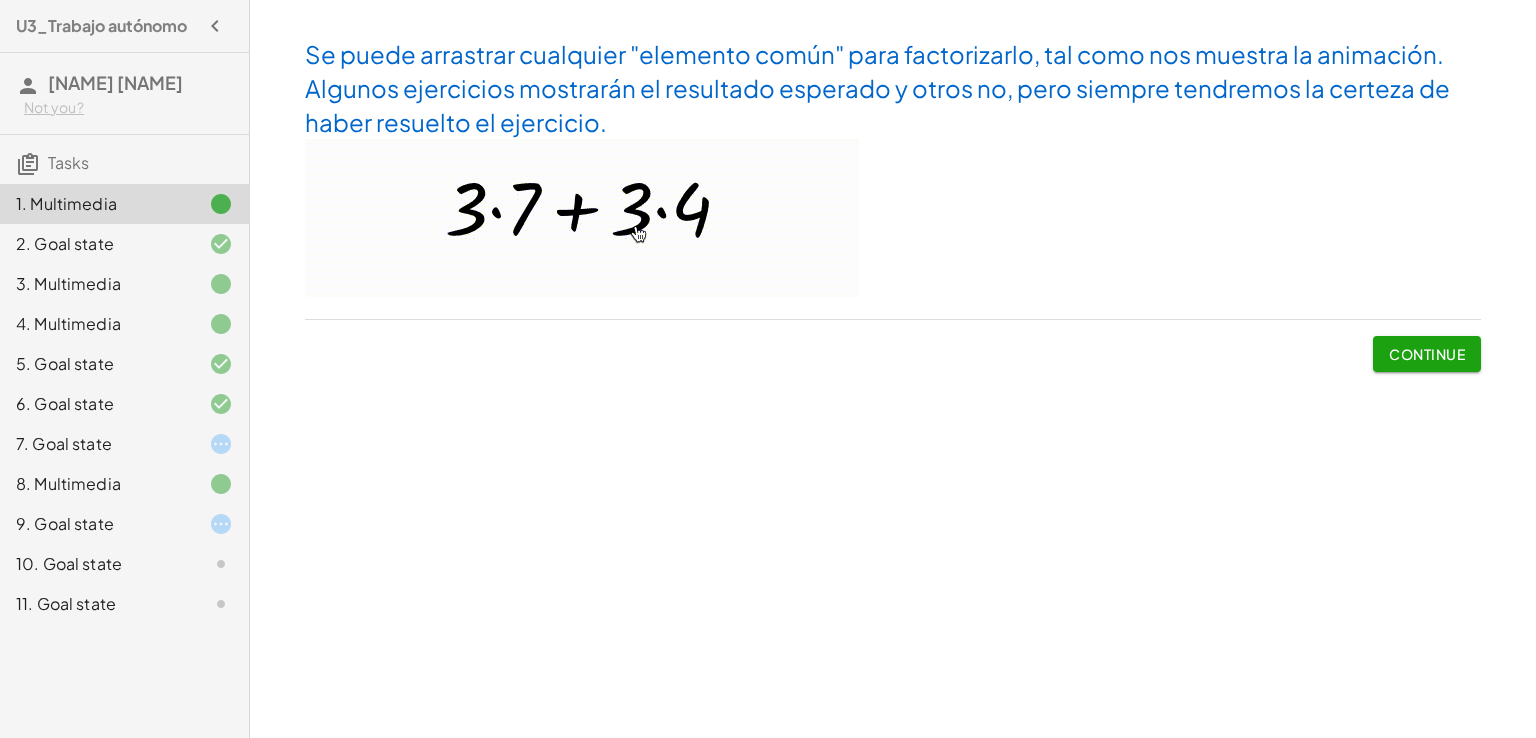 click on "Tasks" at bounding box center (68, 162) 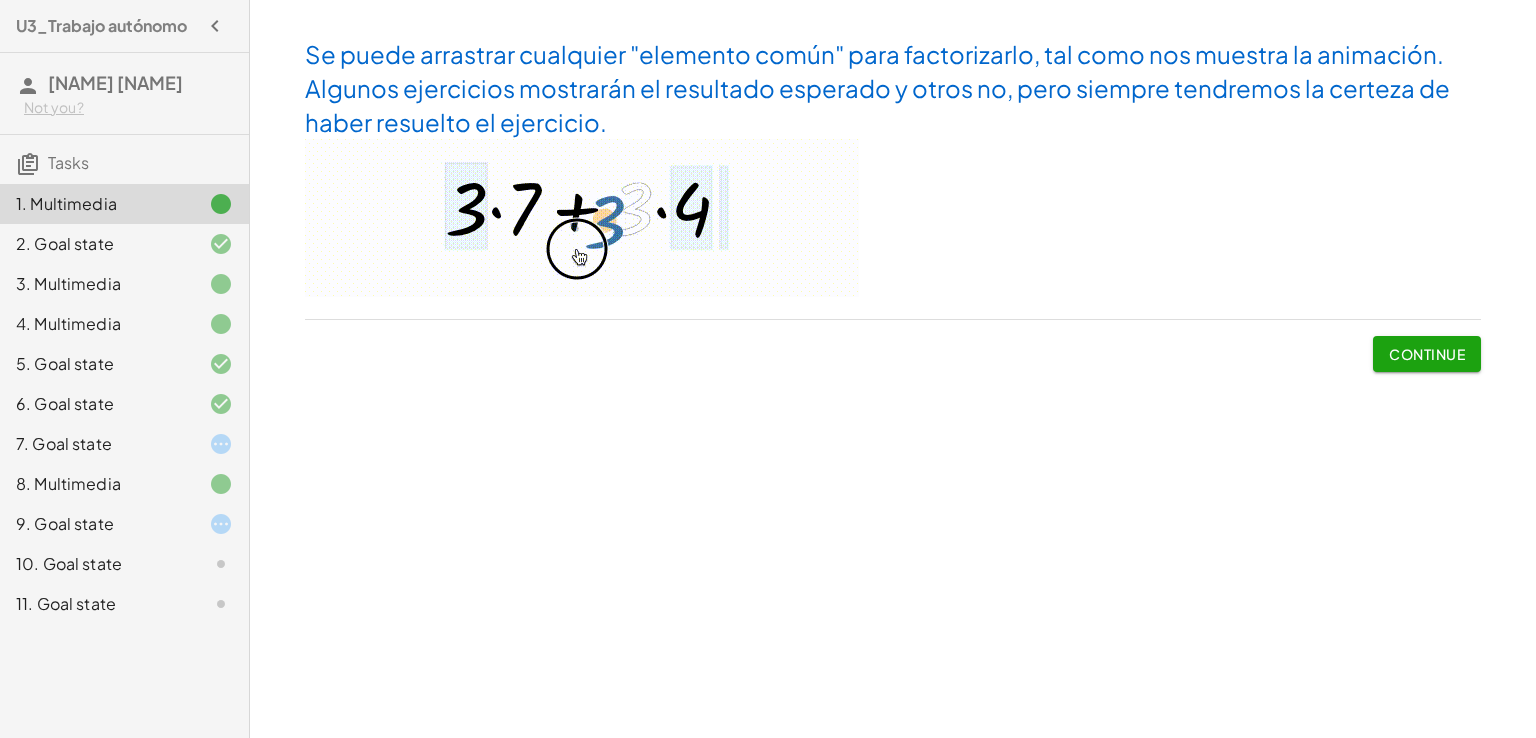 click on "Tasks" at bounding box center [68, 162] 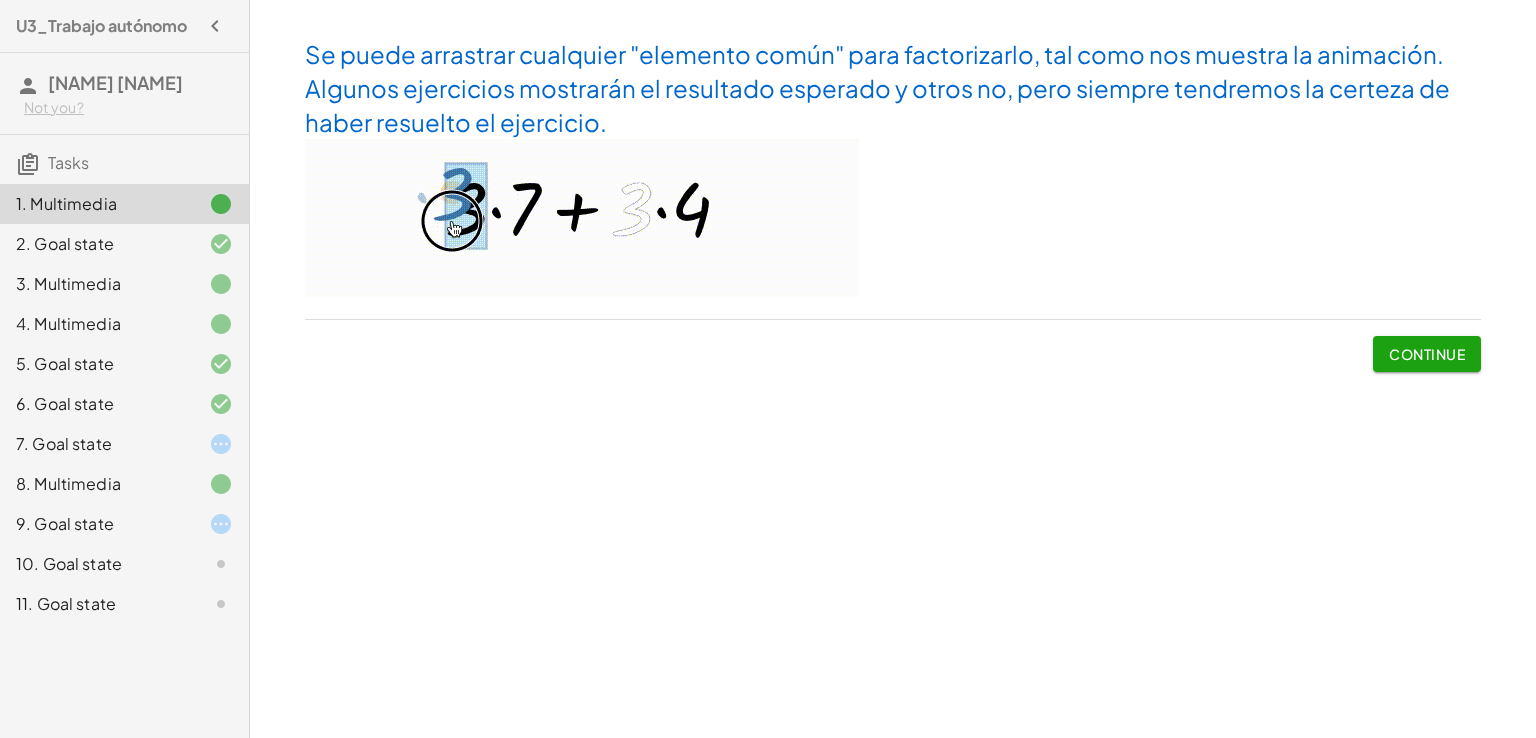 drag, startPoint x: 56, startPoint y: 191, endPoint x: 145, endPoint y: 121, distance: 113.22986 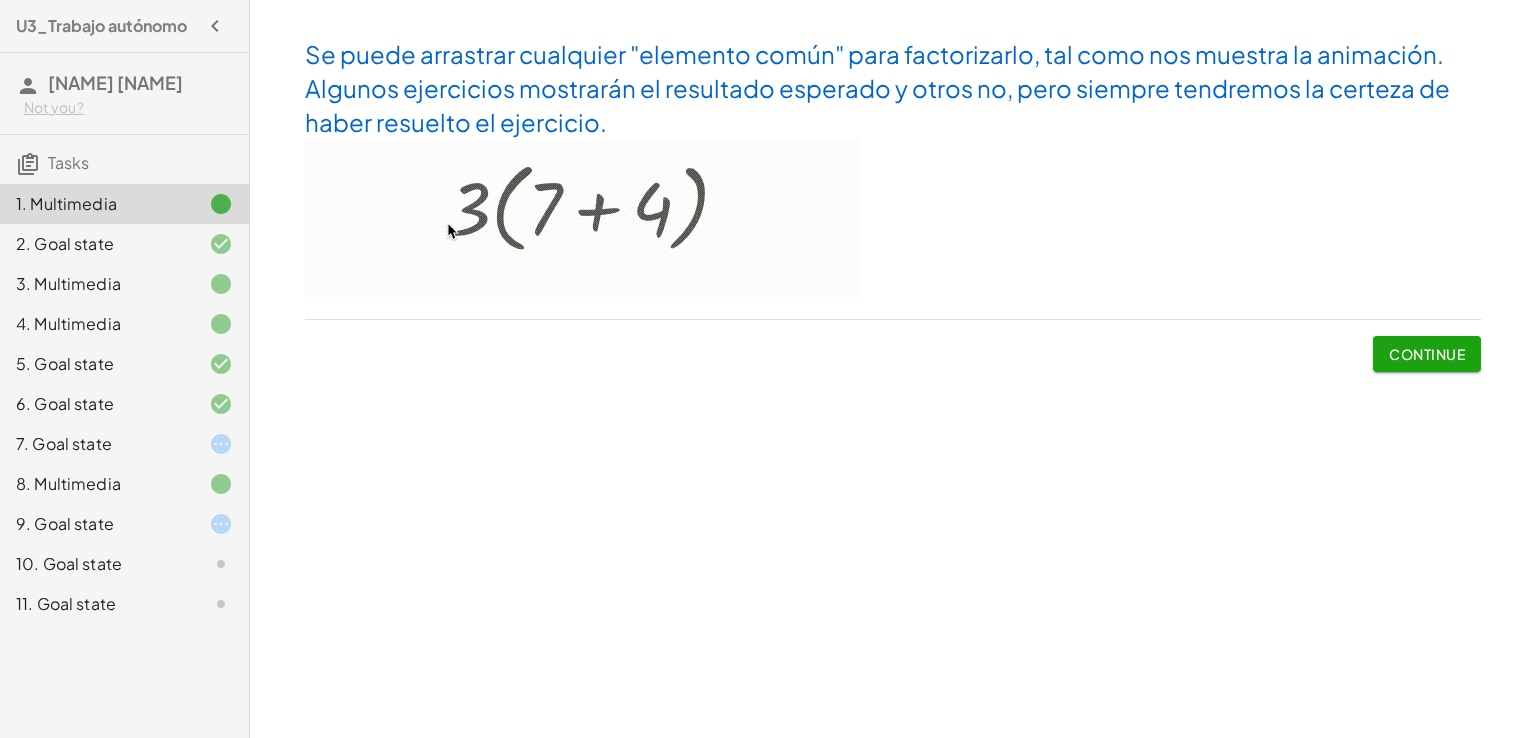 click on "U3_Trabajo autónomo [NAME] [NAME] Not you? Tasks 1. Multimedia 2. Goal state 3. Multimedia 4. Multimedia 5. Goal state 6. Goal state 7. Goal state 8. Multimedia 9. Goal state 10. Goal state 11. Goal state" at bounding box center (124, 369) 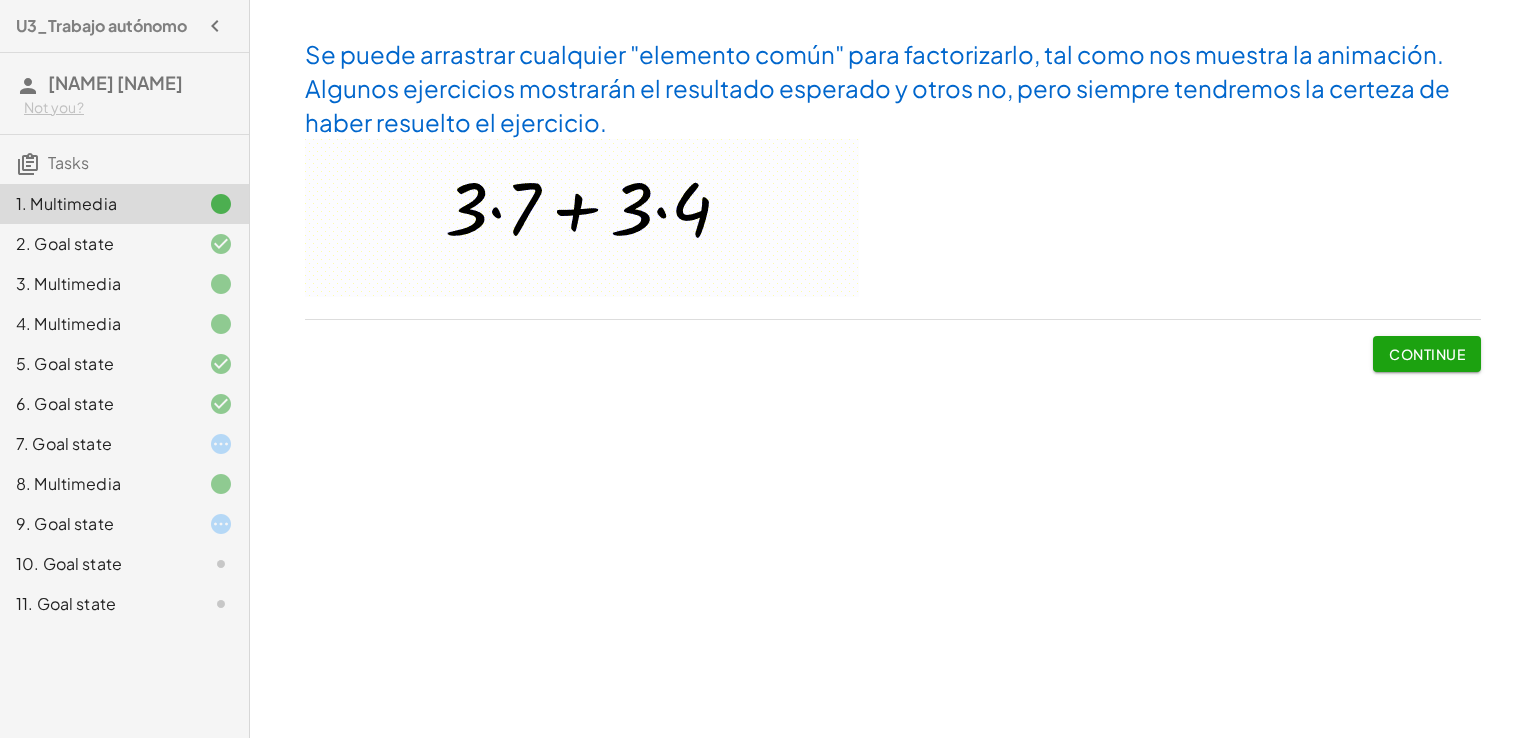 click on "[NAME] [NAME] Not you?" 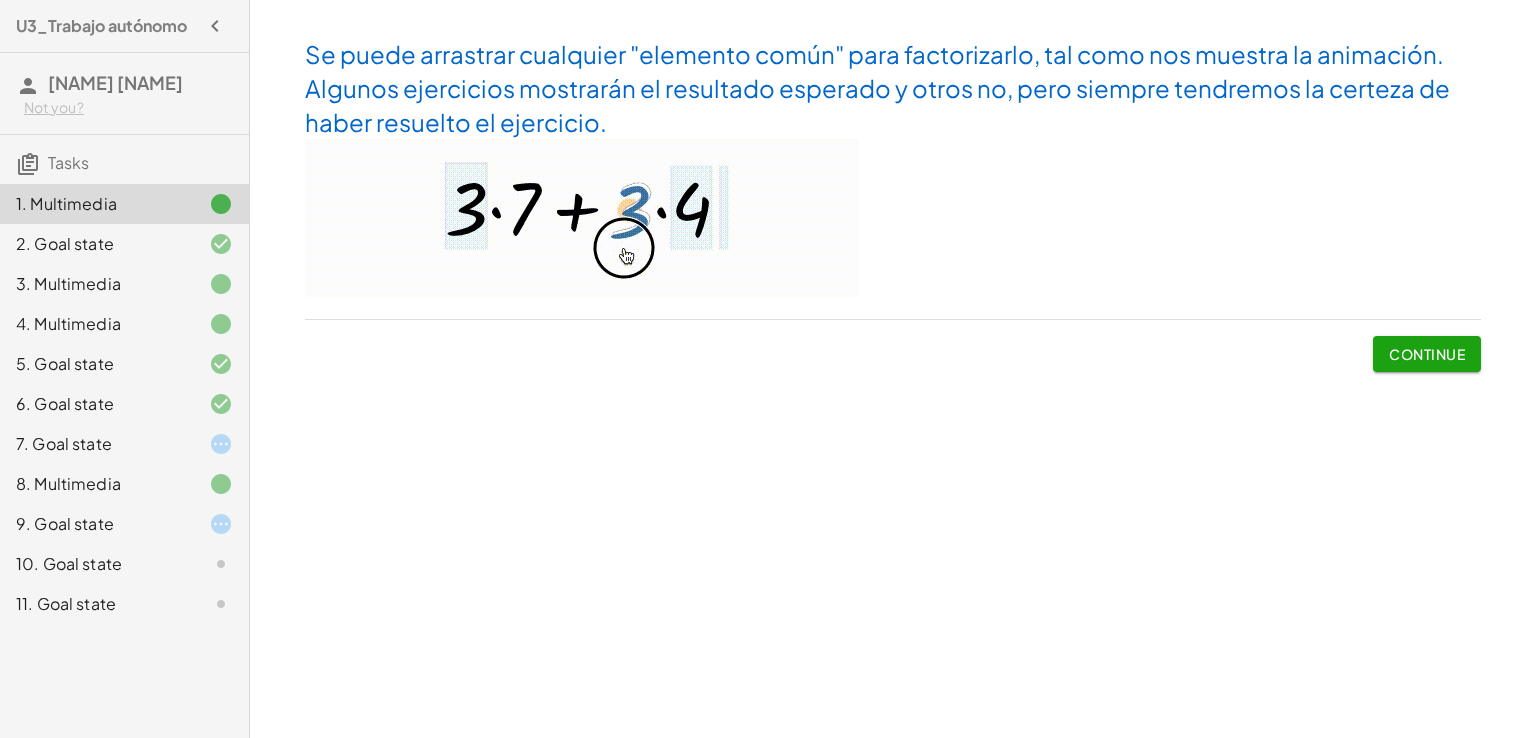 click on "U3_Trabajo autónomo" 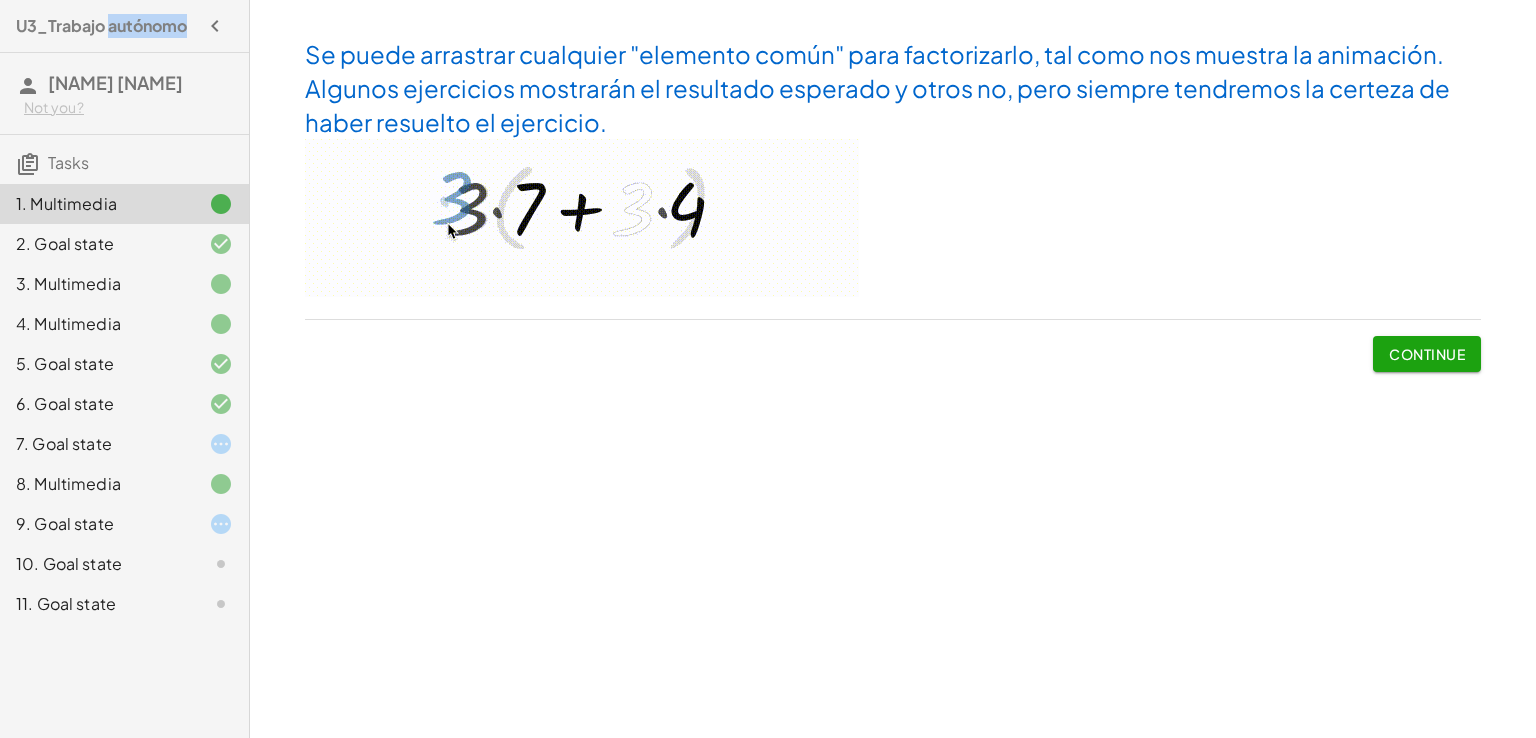 click on "U3_Trabajo autónomo" 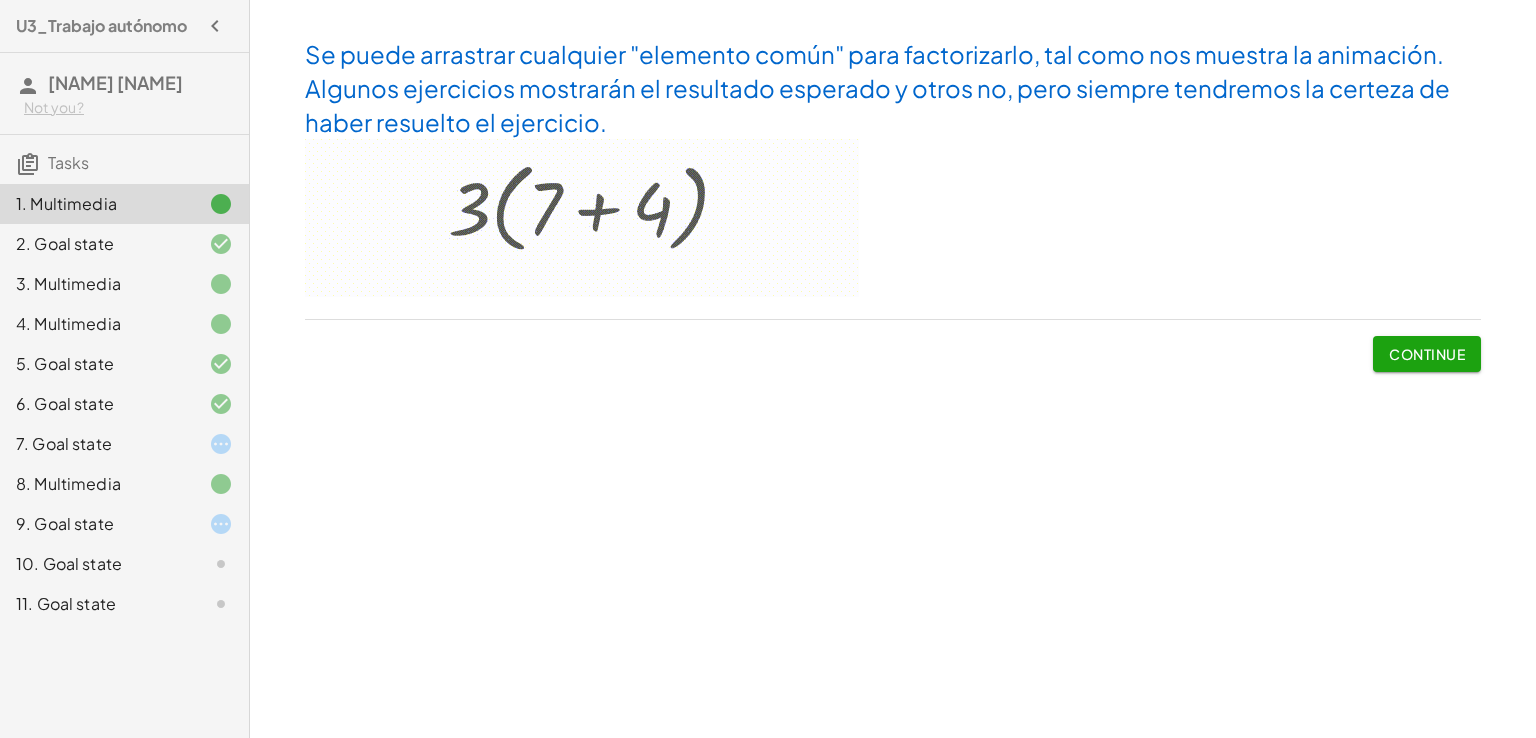 click on "U3_Trabajo autónomo" 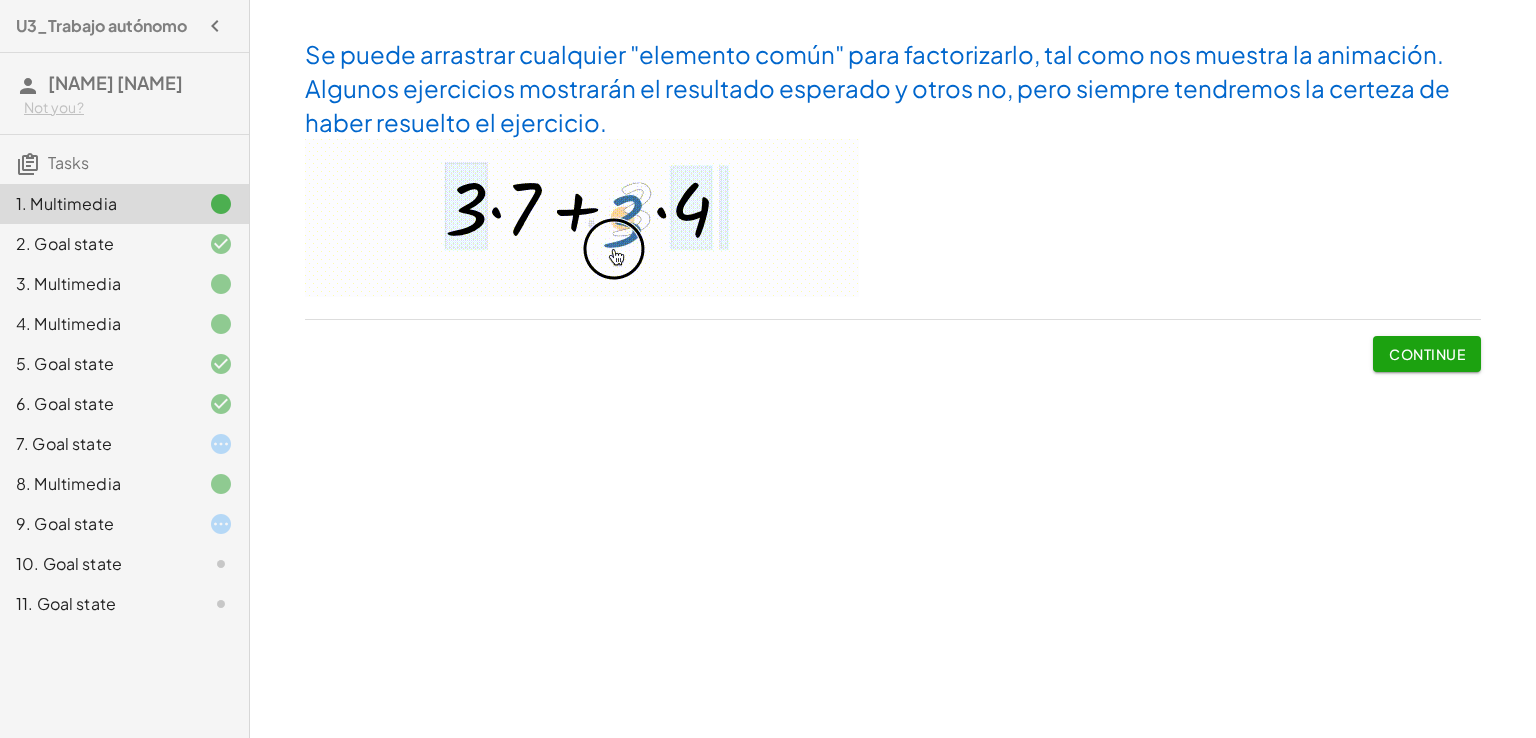 click 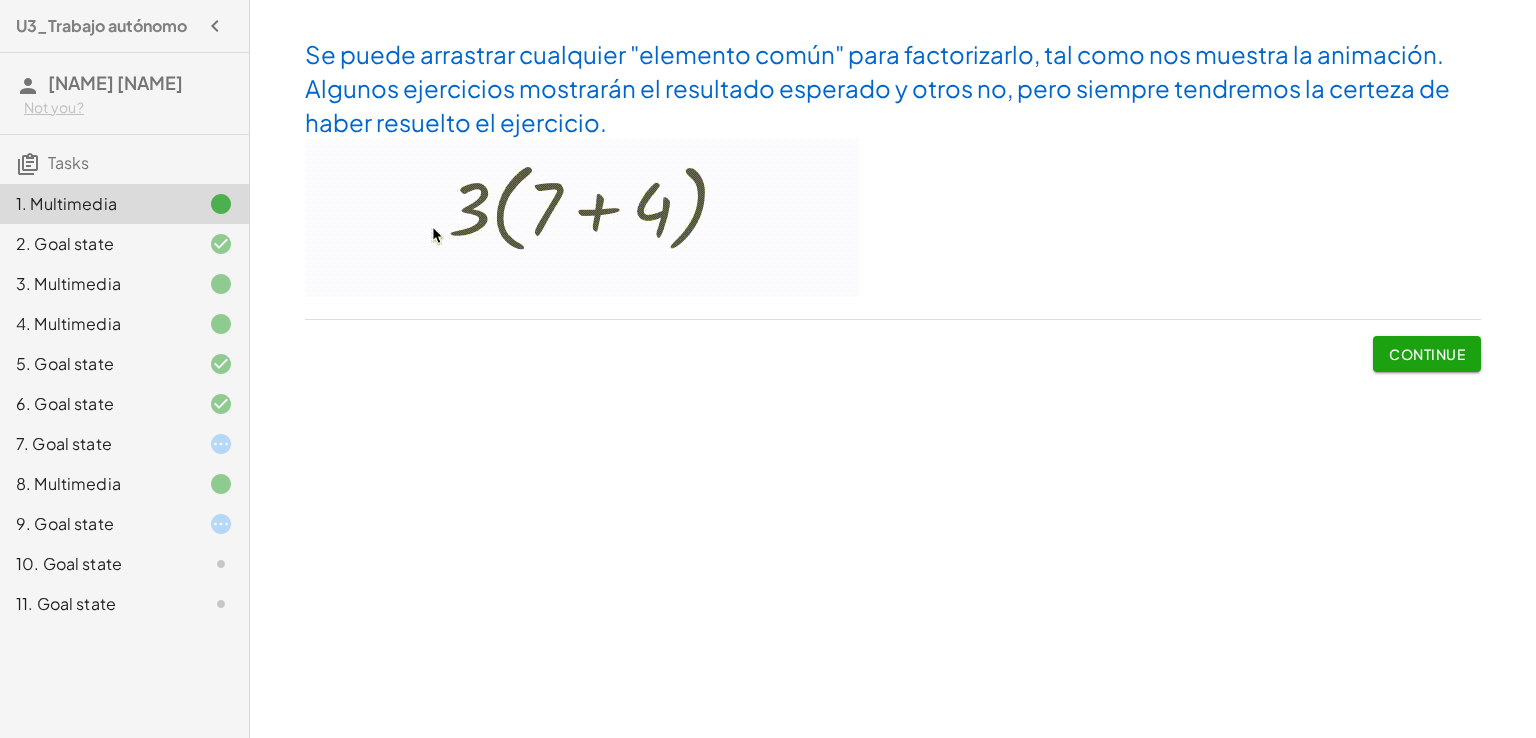 click on "Tasks" 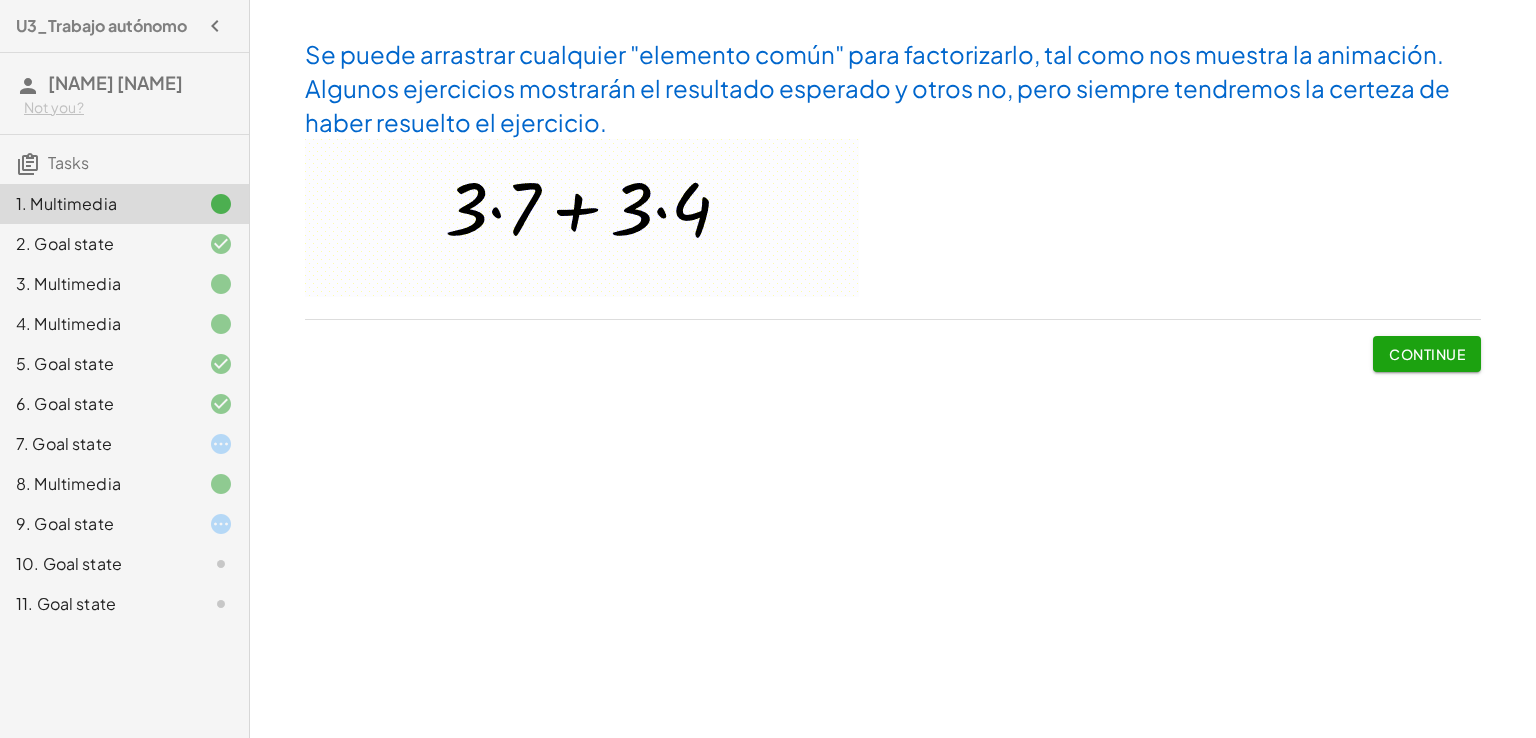 click on "Tasks" 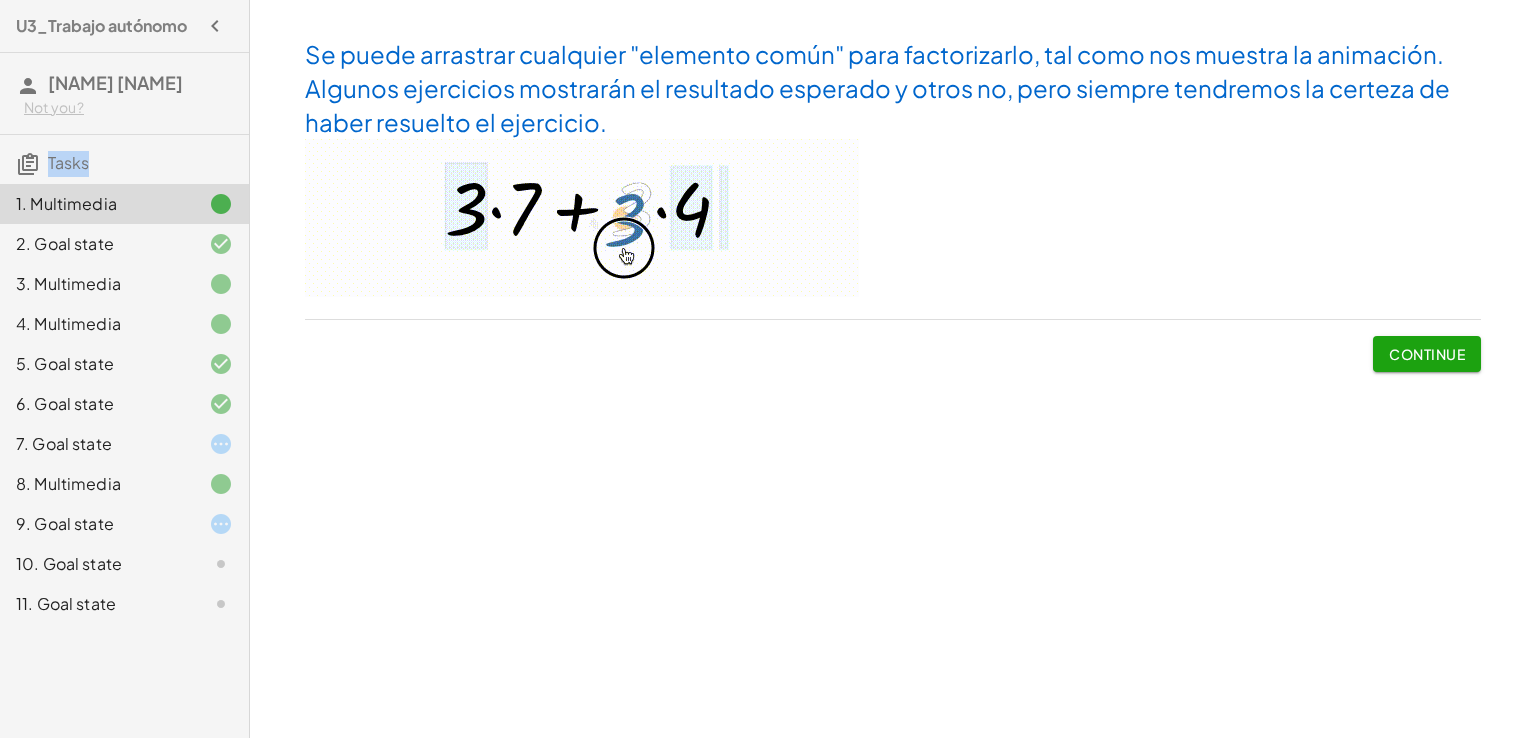 click on "Tasks" 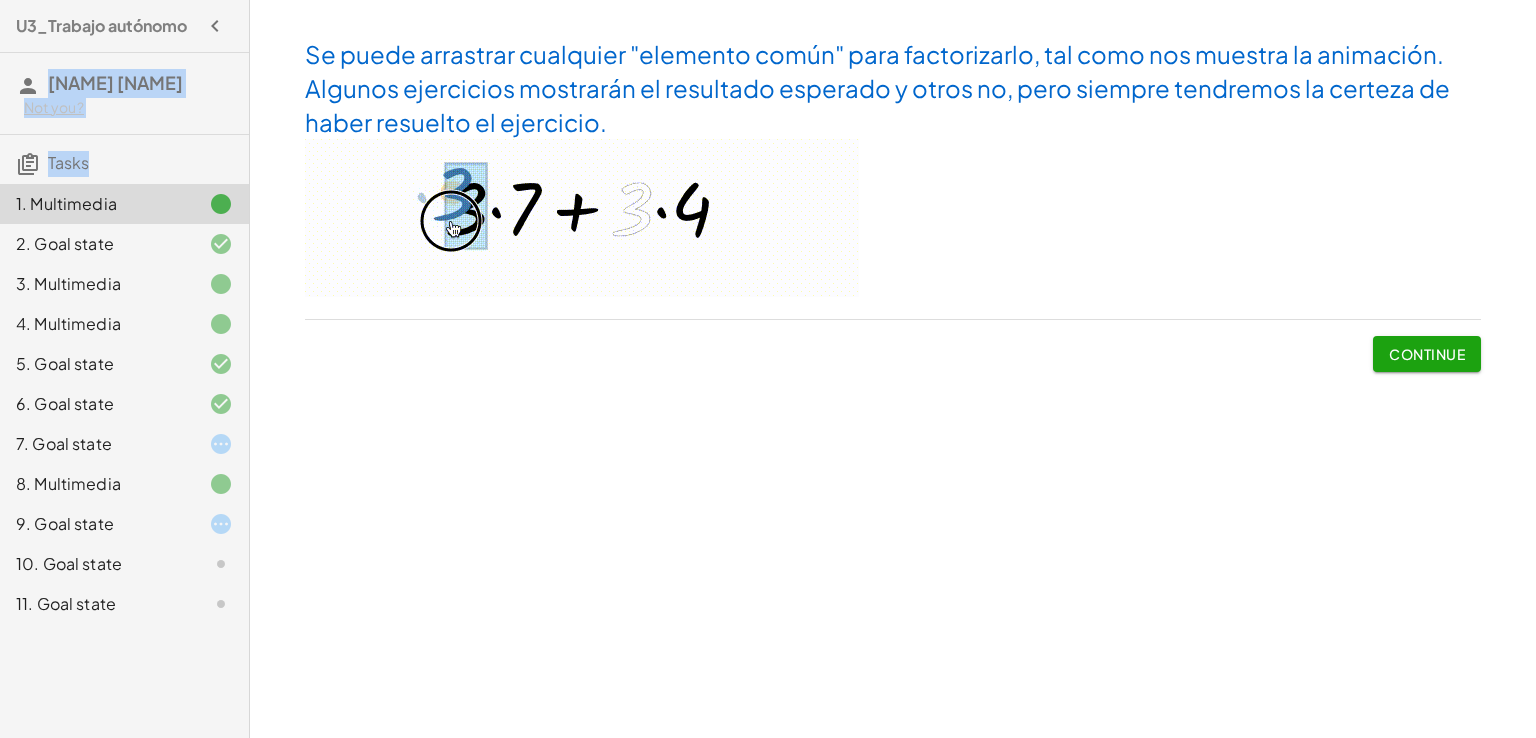 drag, startPoint x: 108, startPoint y: 175, endPoint x: 236, endPoint y: 87, distance: 155.33191 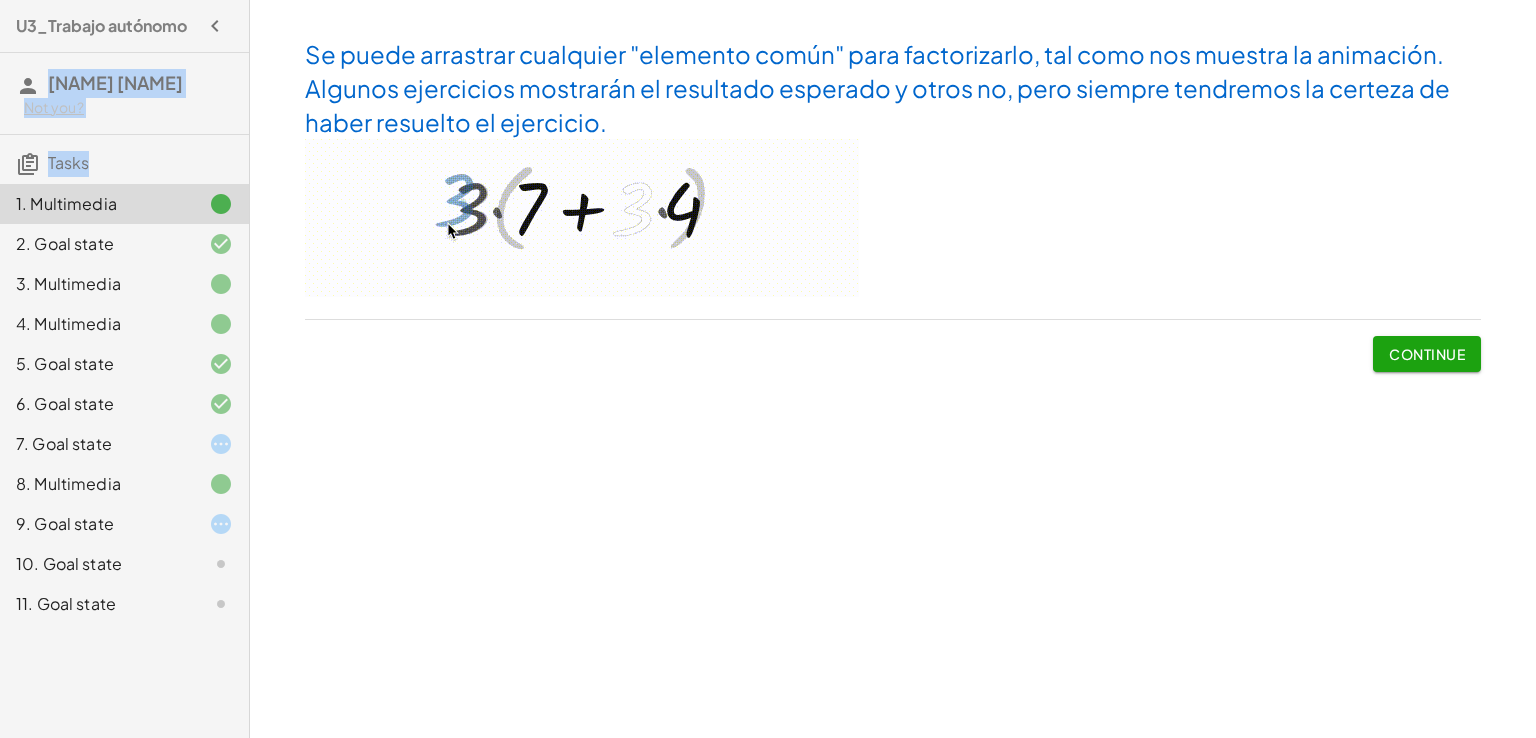 click on "U3_Trabajo autónomo CHIMBILIGUA CAGUA Not you? Tasks 1. Multimedia 2. Goal state 3. Multimedia 4. Multimedia 5. Goal state 6. Goal state 7. Goal state 8. Multimedia 9. Goal state 10. Goal state 11. Goal state" at bounding box center [124, 369] 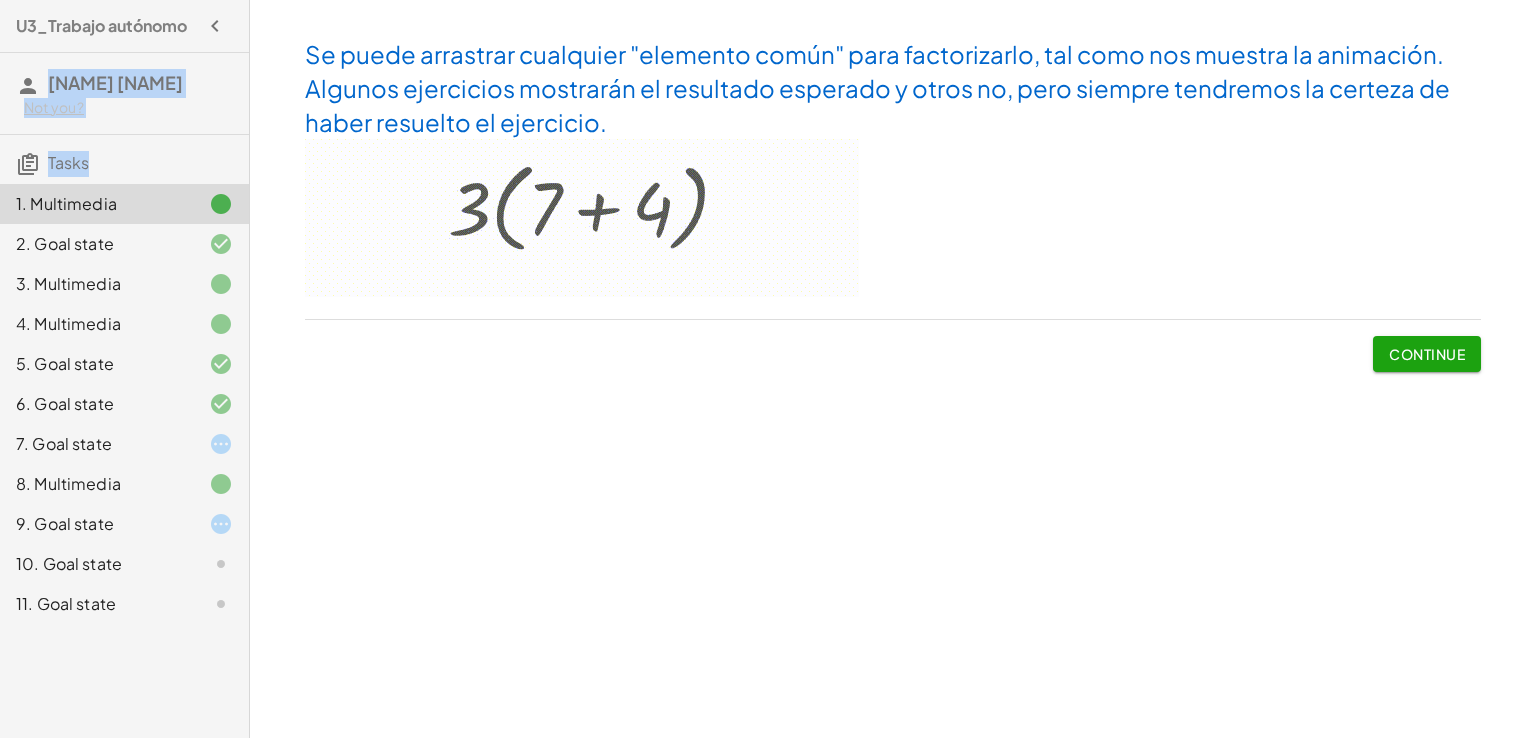 click on "CHIMBILIGUA CAGUA Not you?" 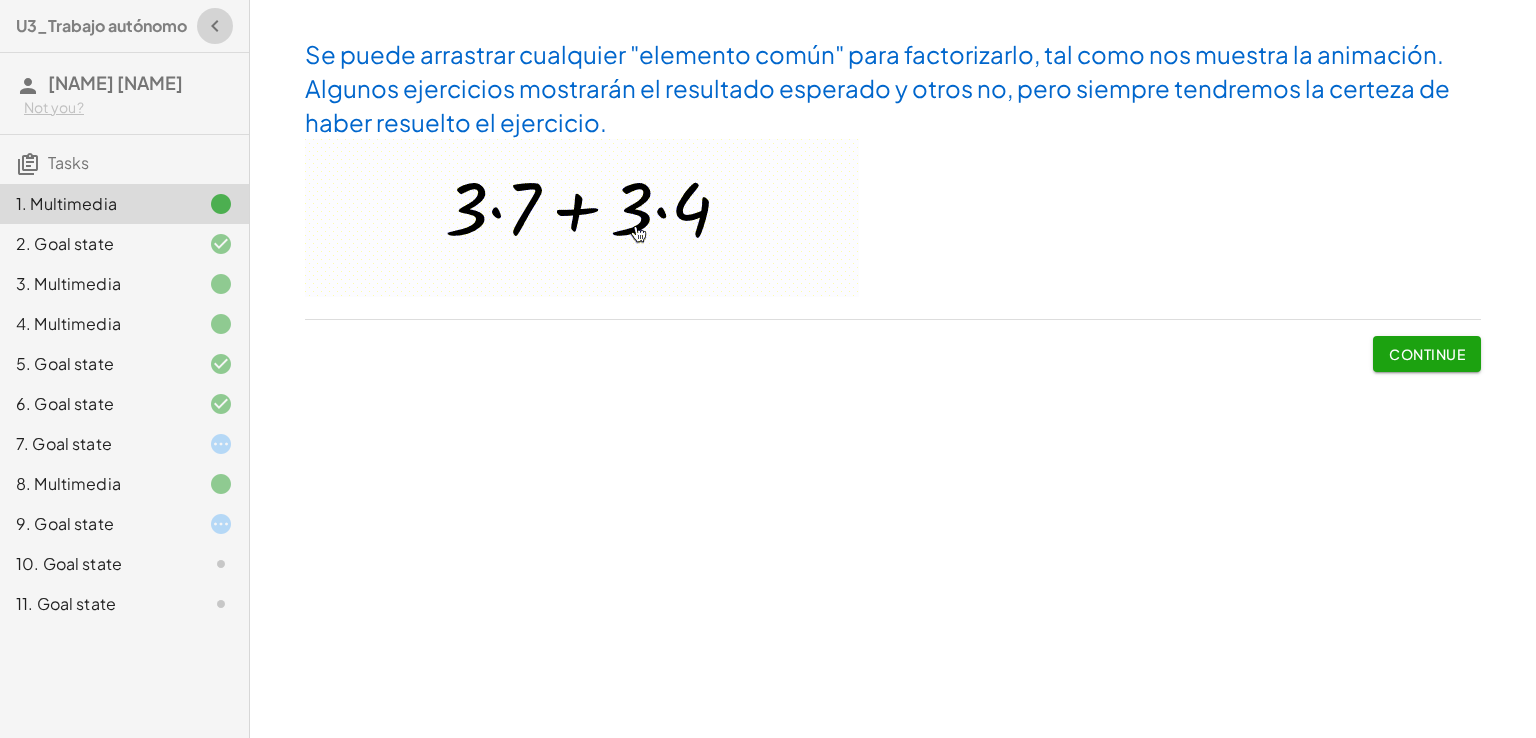 click 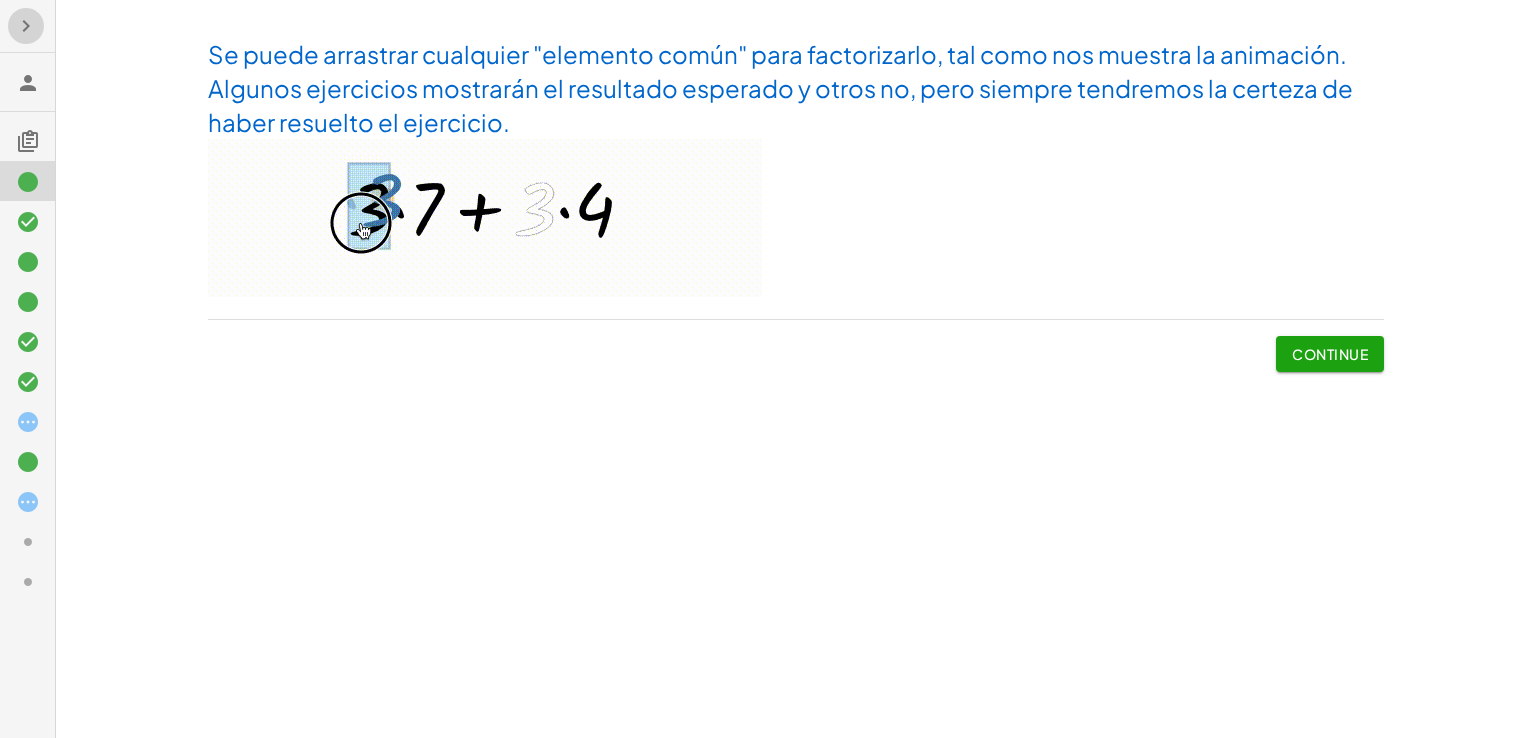 click 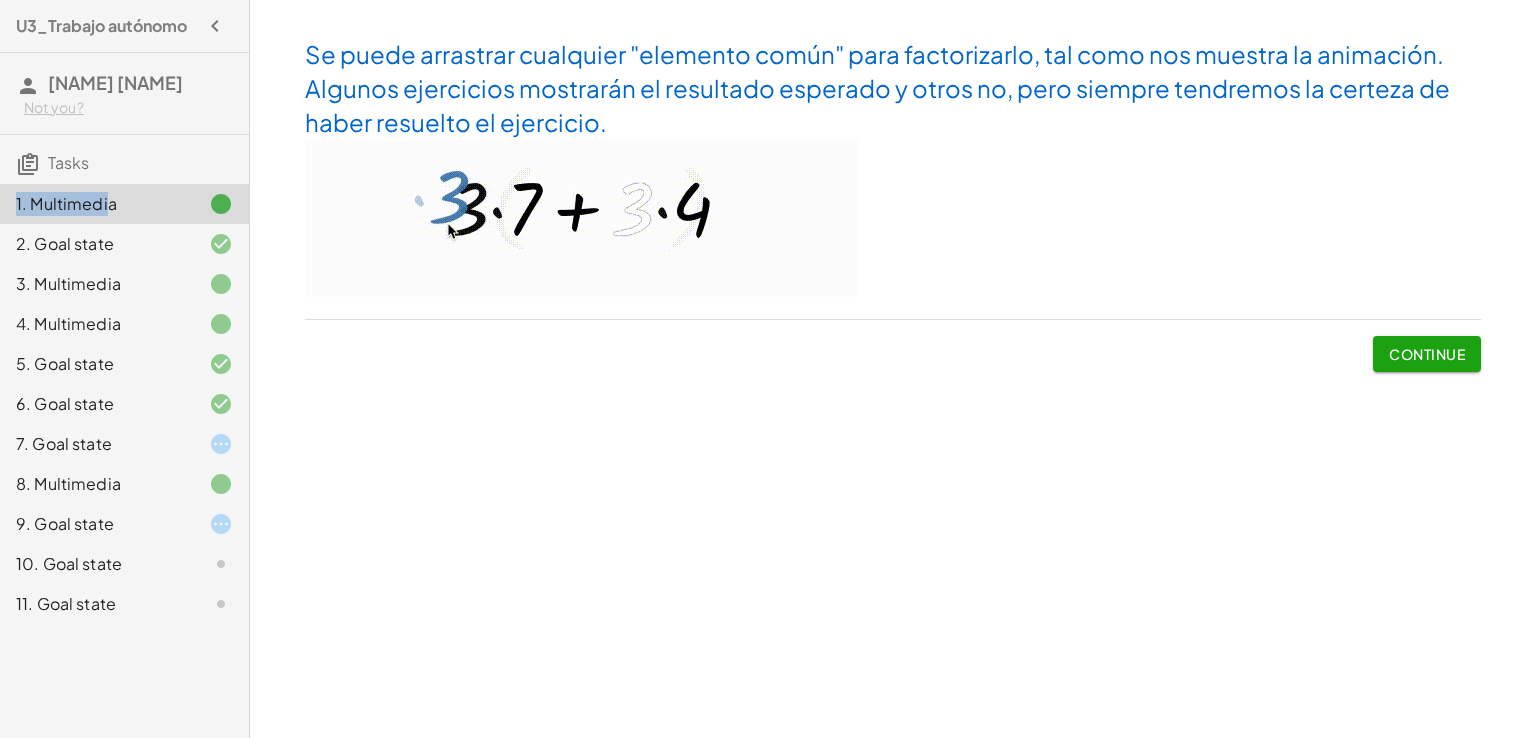click on "U3_Trabajo autónomo CHIMBILIGUA CAGUA Not you? Tasks 1. Multimedia 2. Goal state 3. Multimedia 4. Multimedia 5. Goal state 6. Goal state 7. Goal state 8. Multimedia 9. Goal state 10. Goal state 11. Goal state" at bounding box center (124, 369) 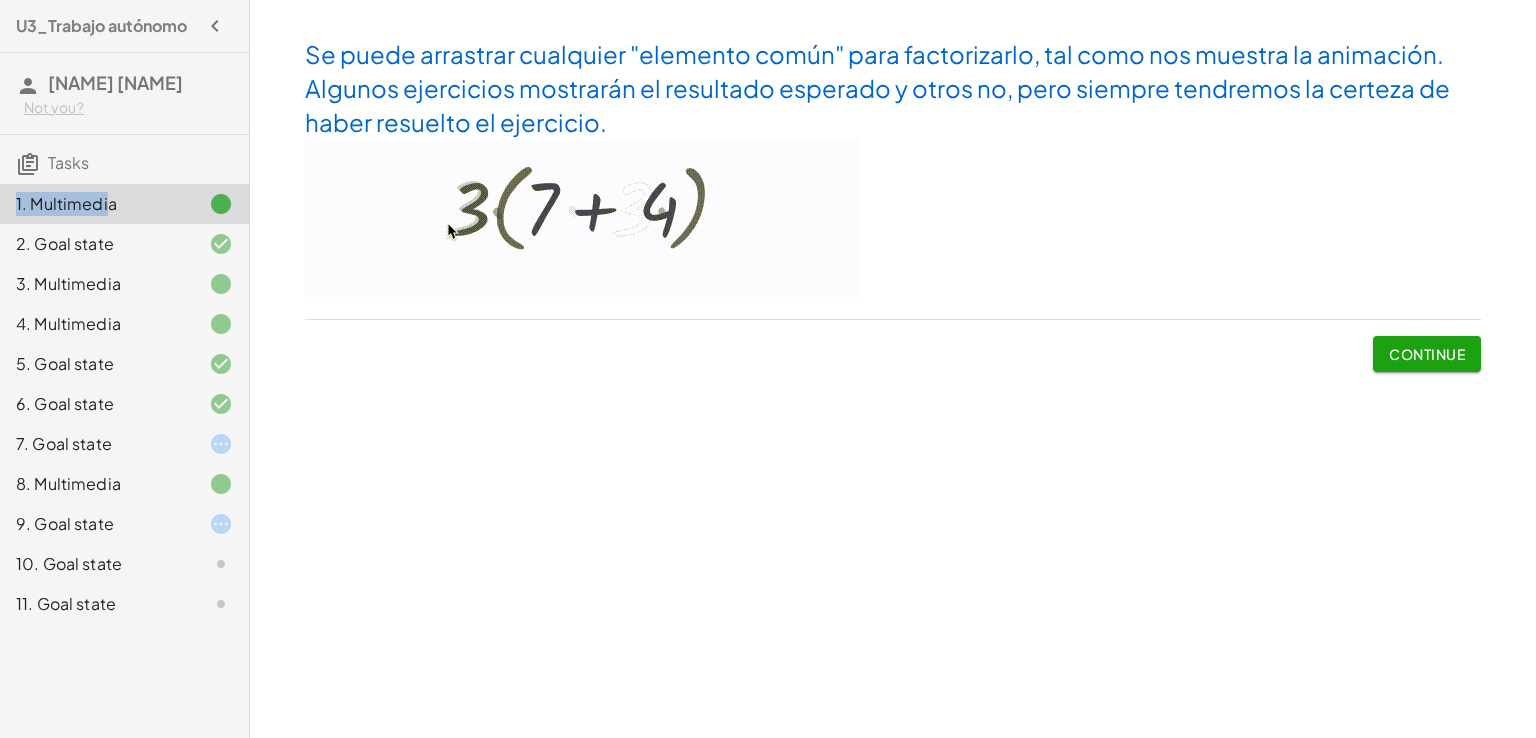 click on "Tasks" 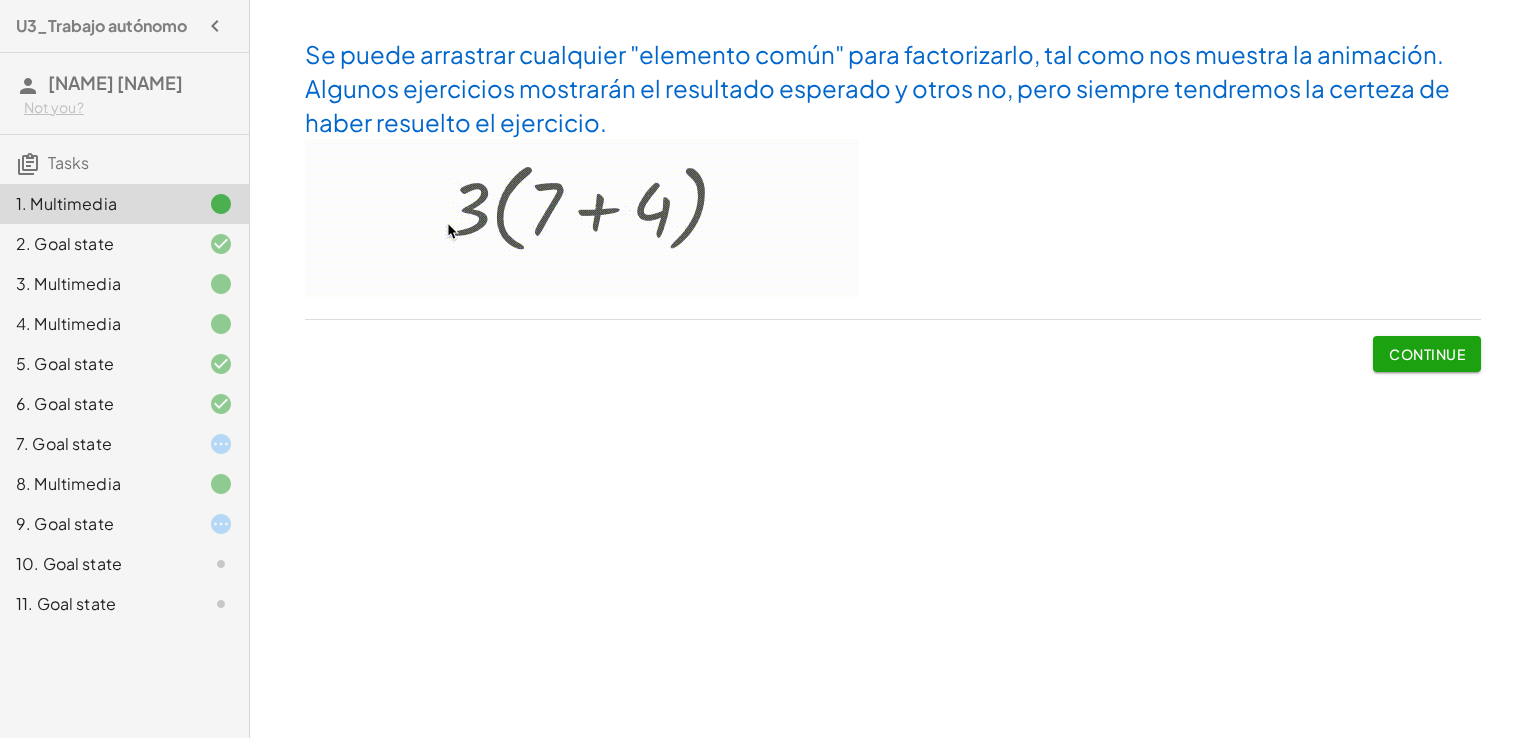 click on "Tasks" 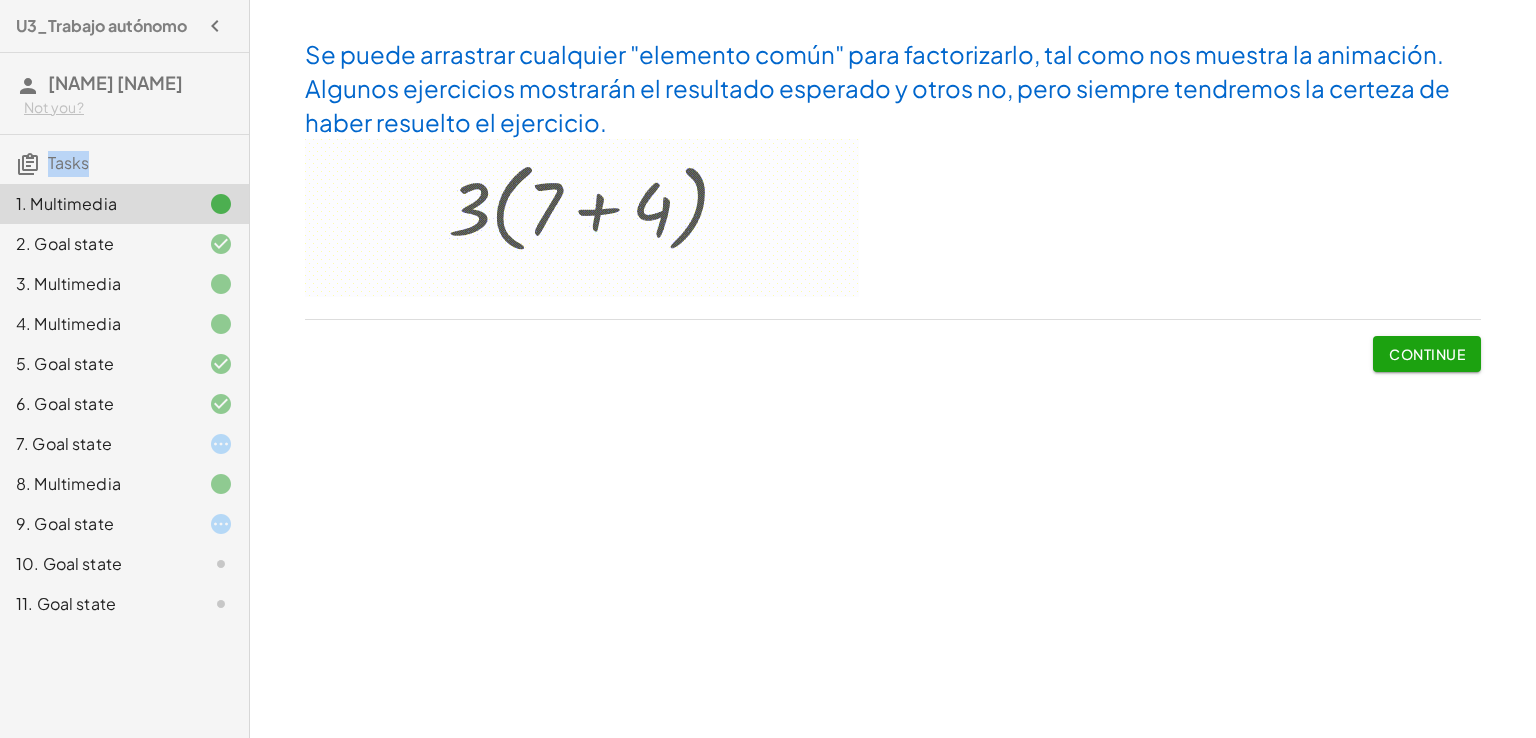 click on "Tasks" 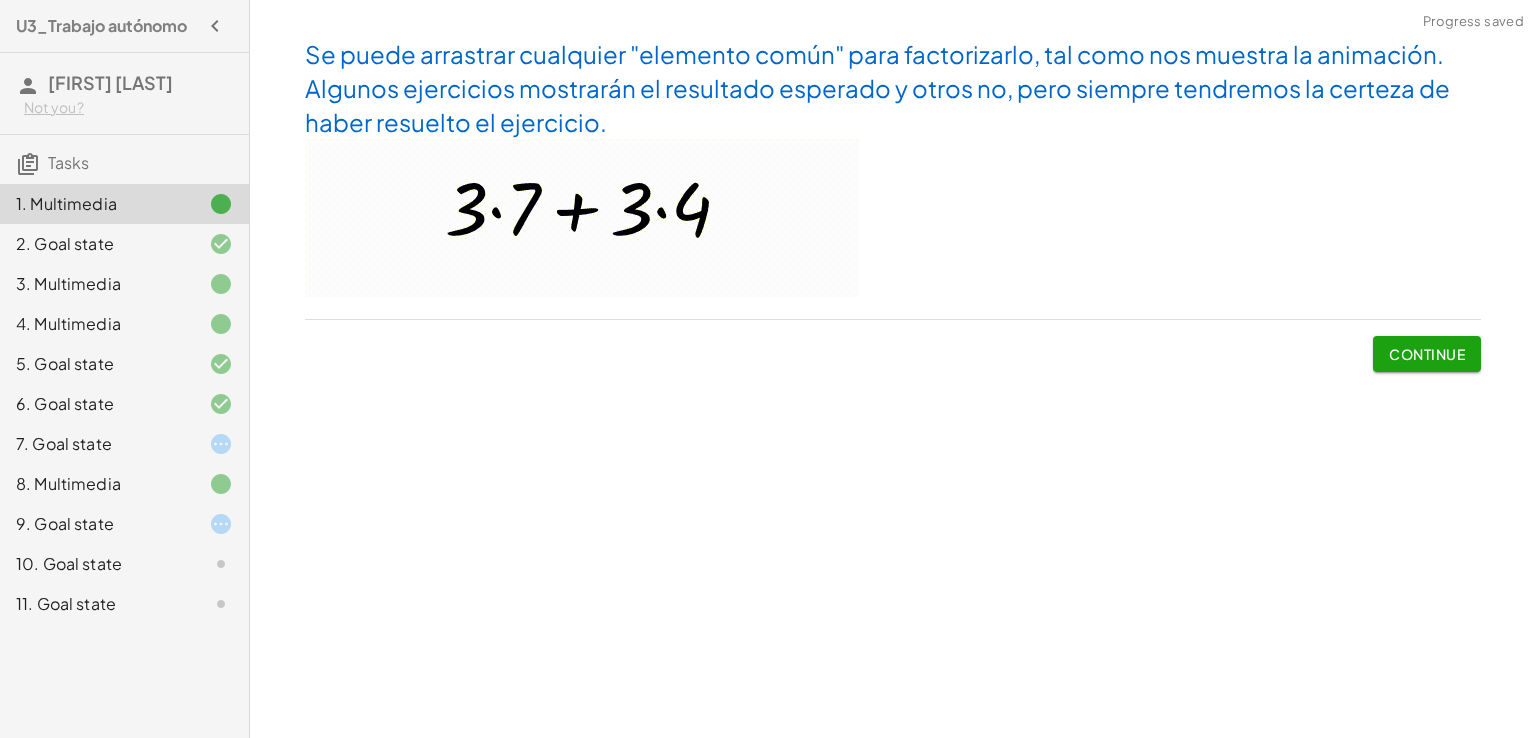 scroll, scrollTop: 0, scrollLeft: 0, axis: both 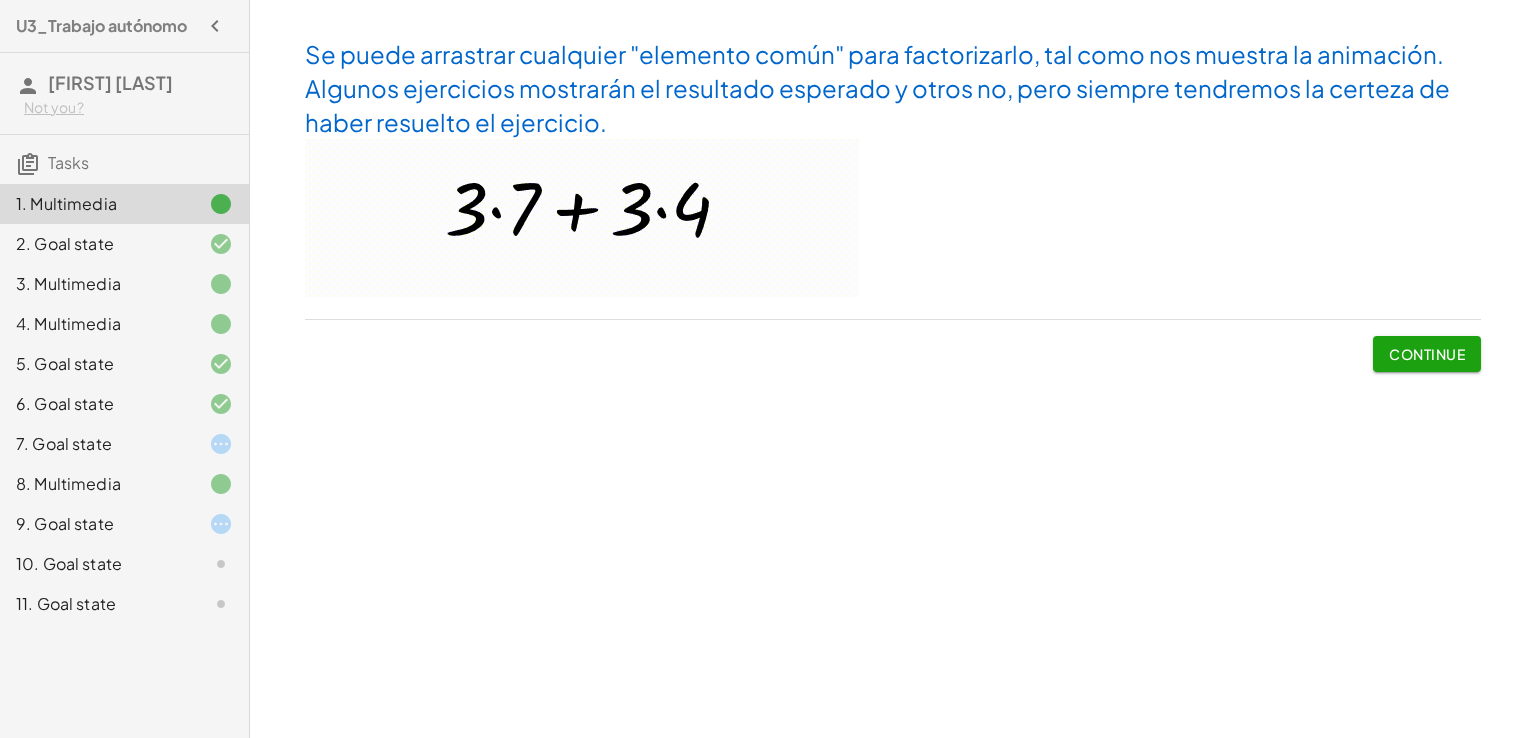 click on "Continue" at bounding box center (893, 346) 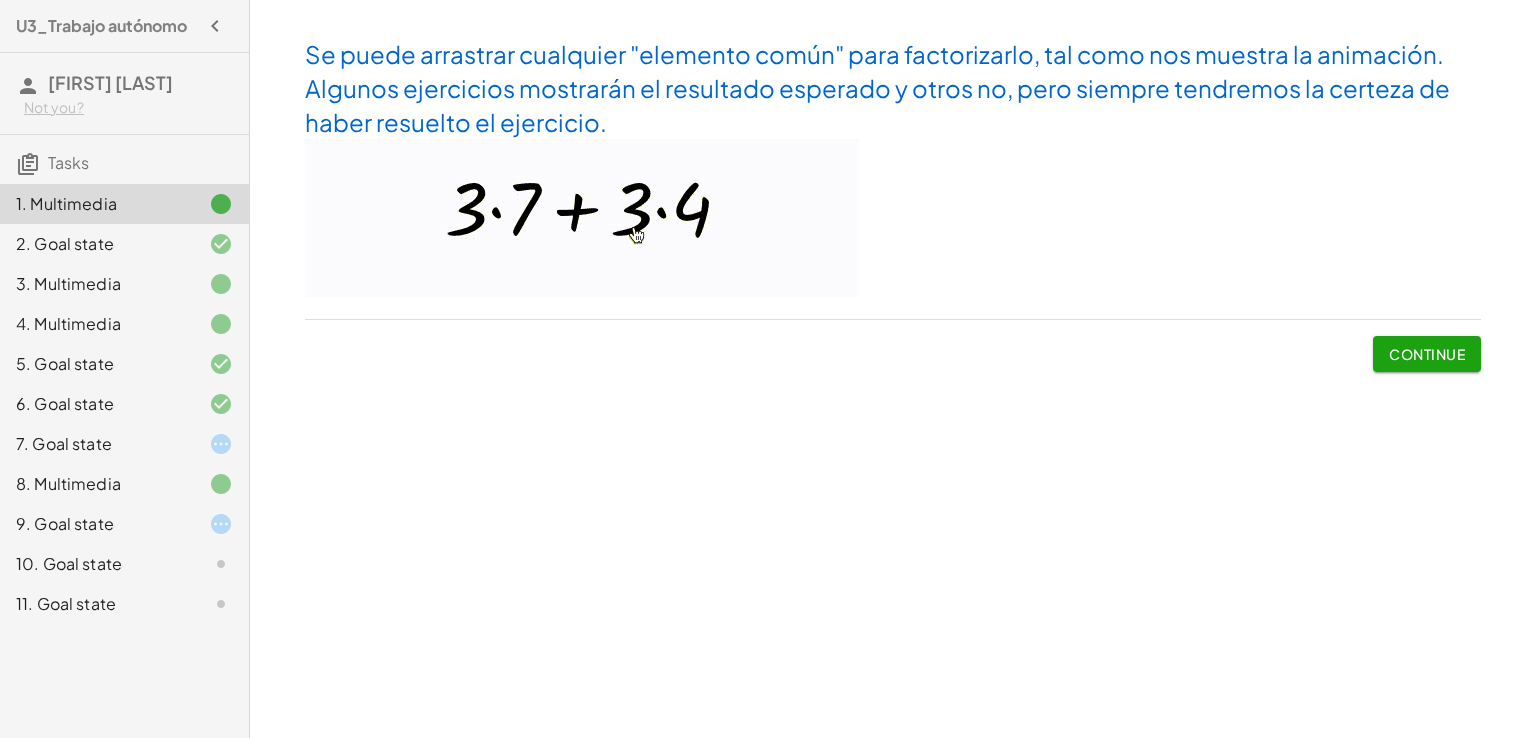 click on "Continue" at bounding box center (893, 346) 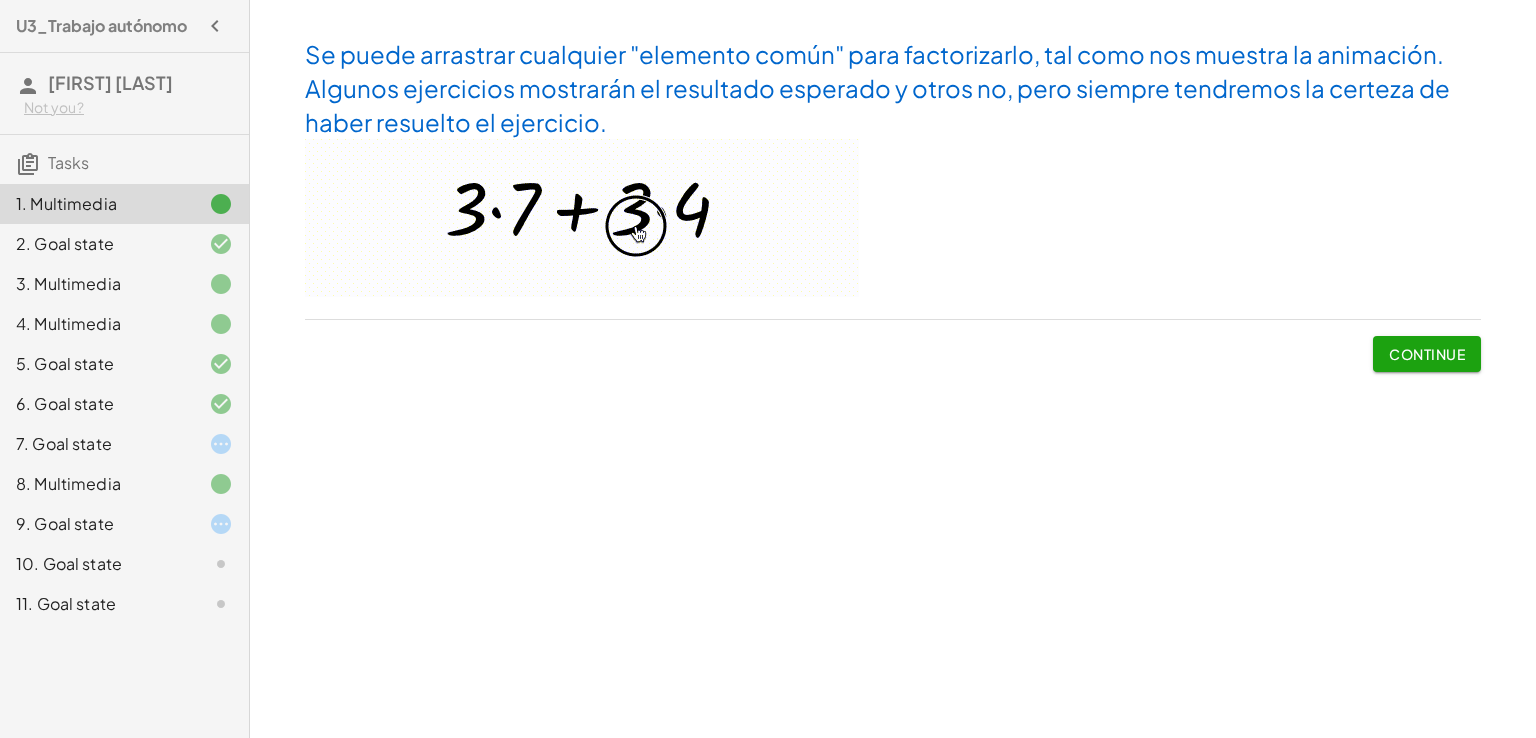 click on "Not you?" 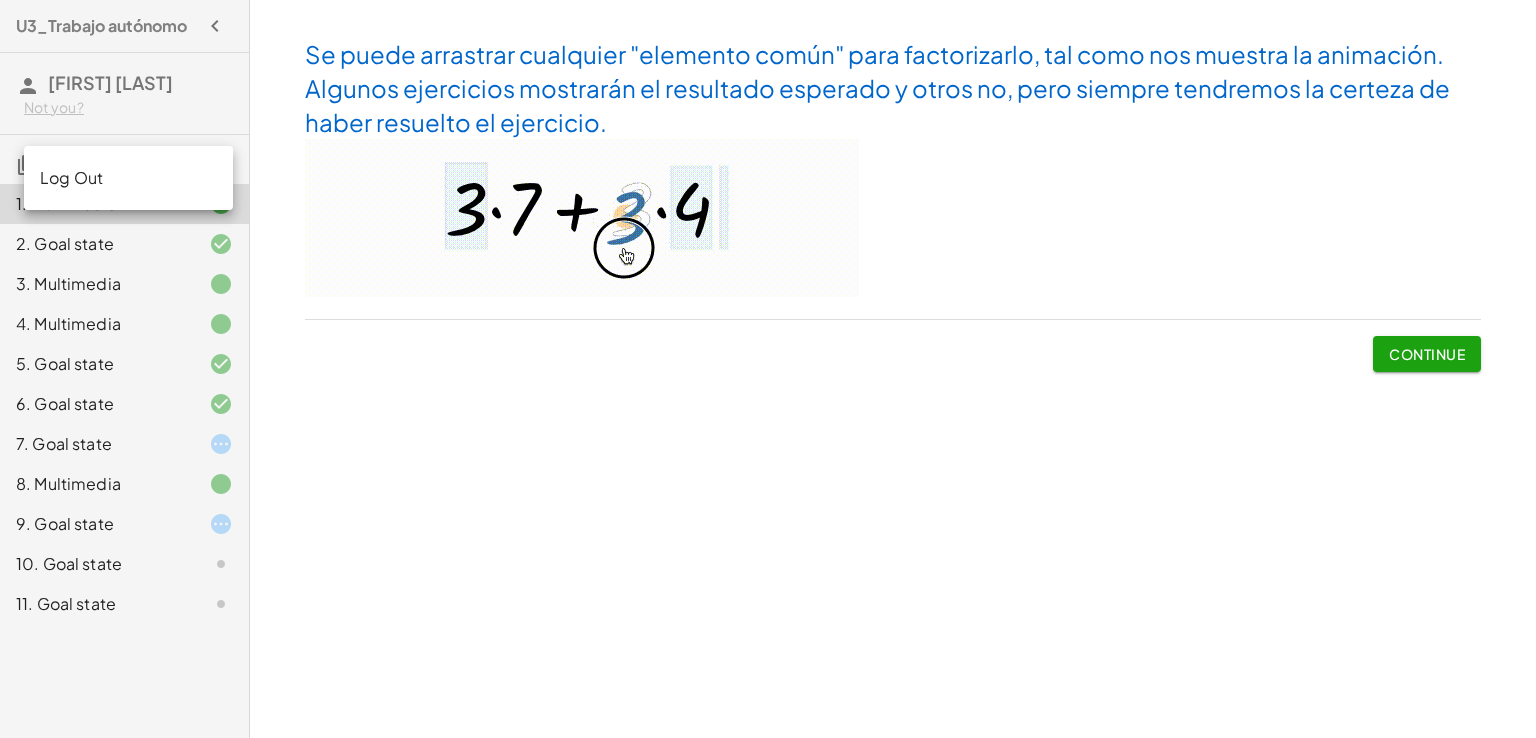 click on "Log Out" 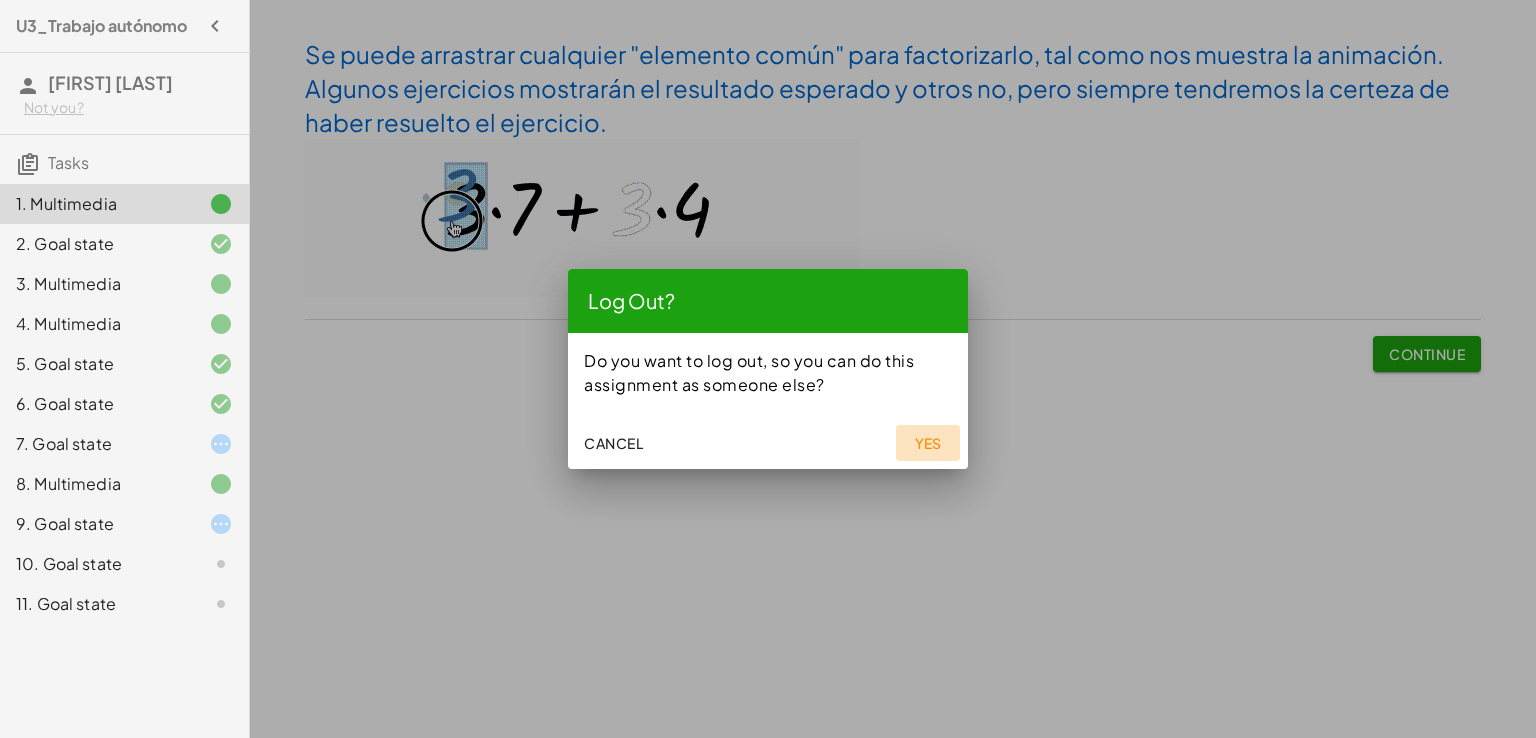click on "Yes" 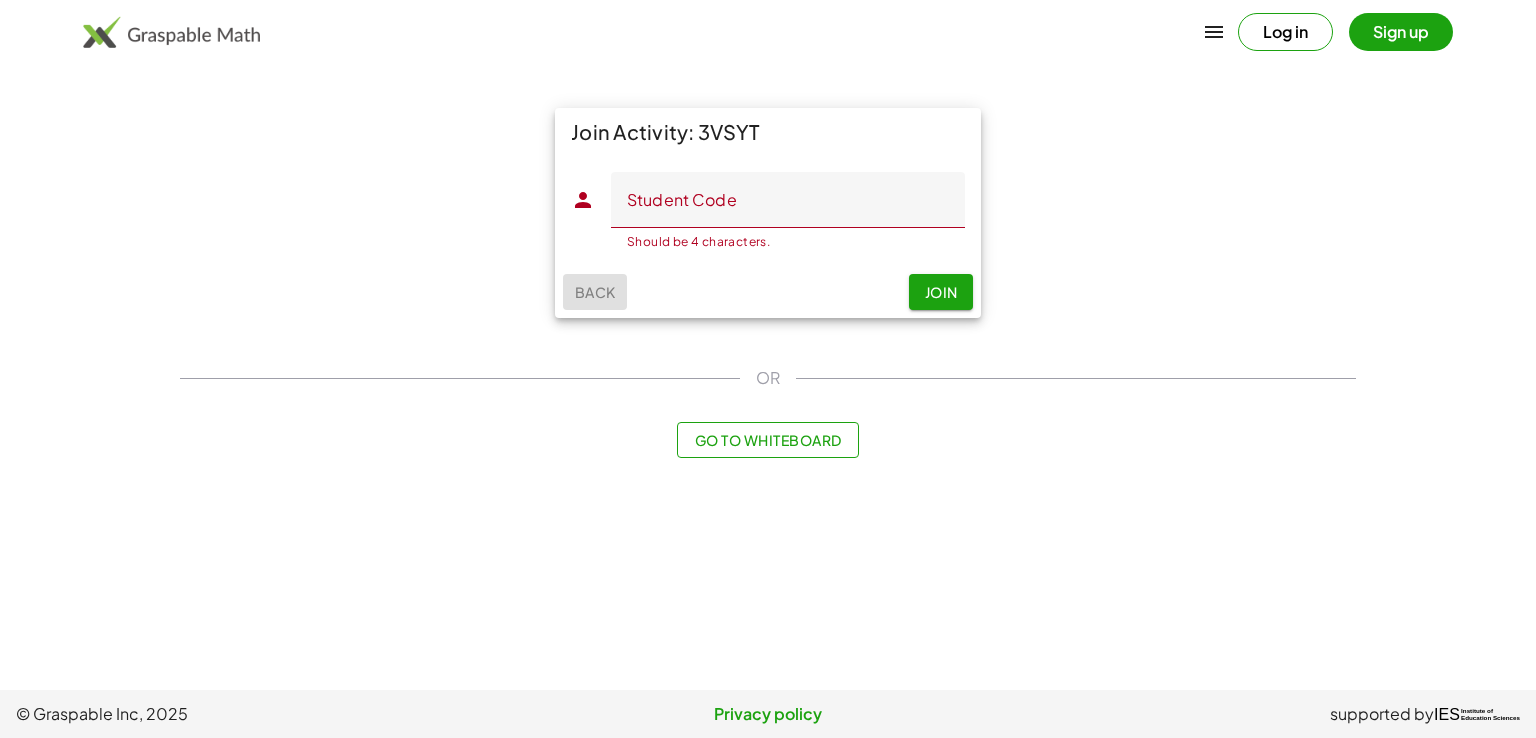 click on "Back" 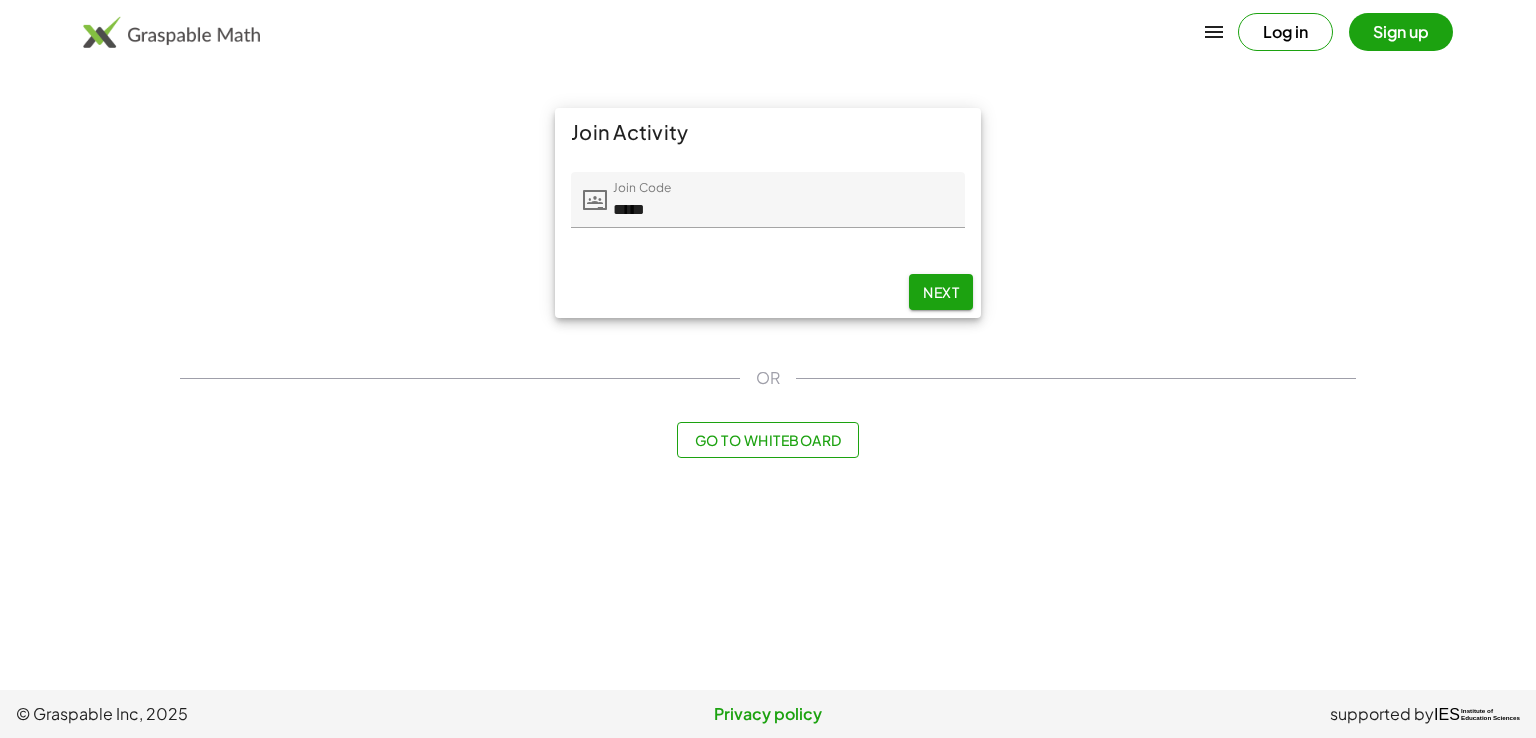 click on "Next" 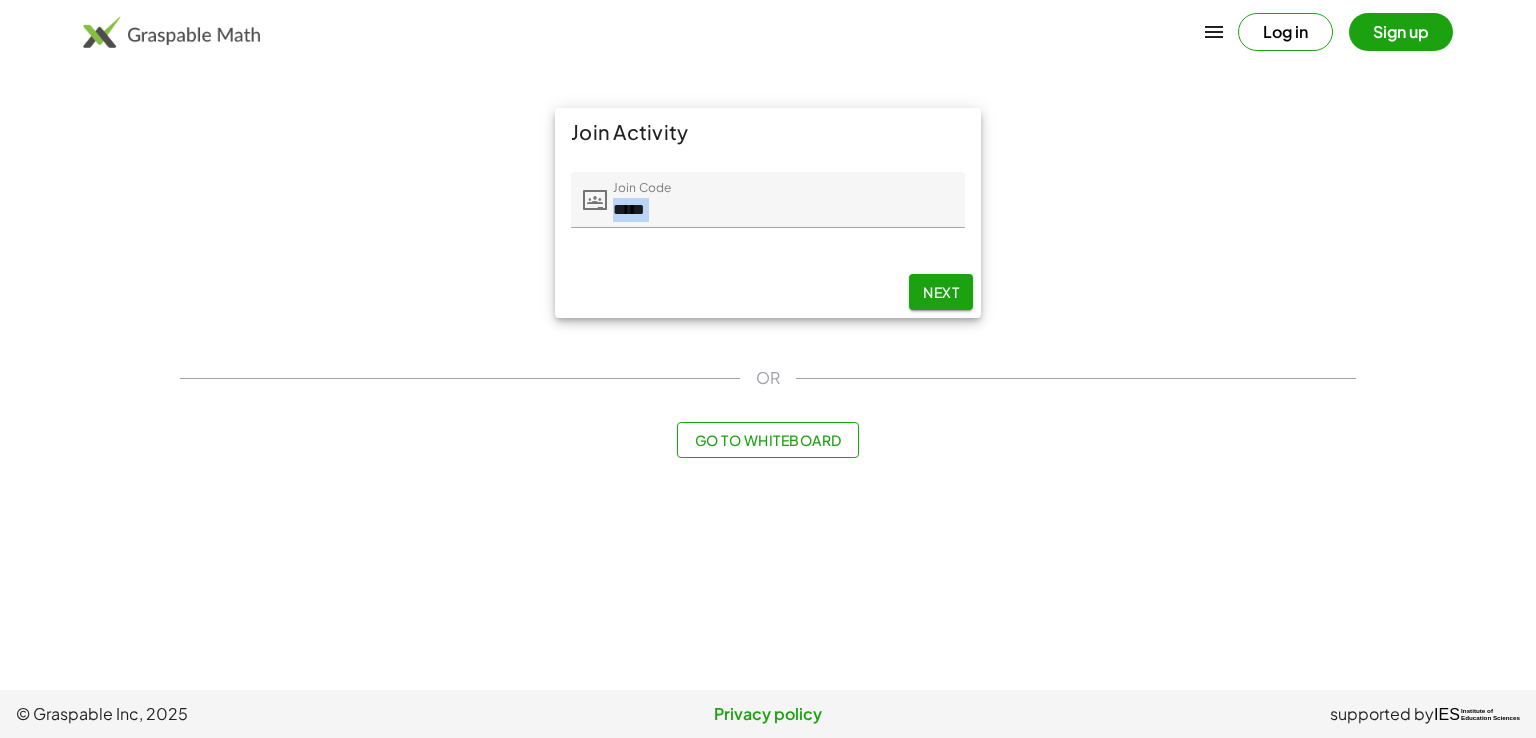 drag, startPoint x: 596, startPoint y: 290, endPoint x: 719, endPoint y: 121, distance: 209.02153 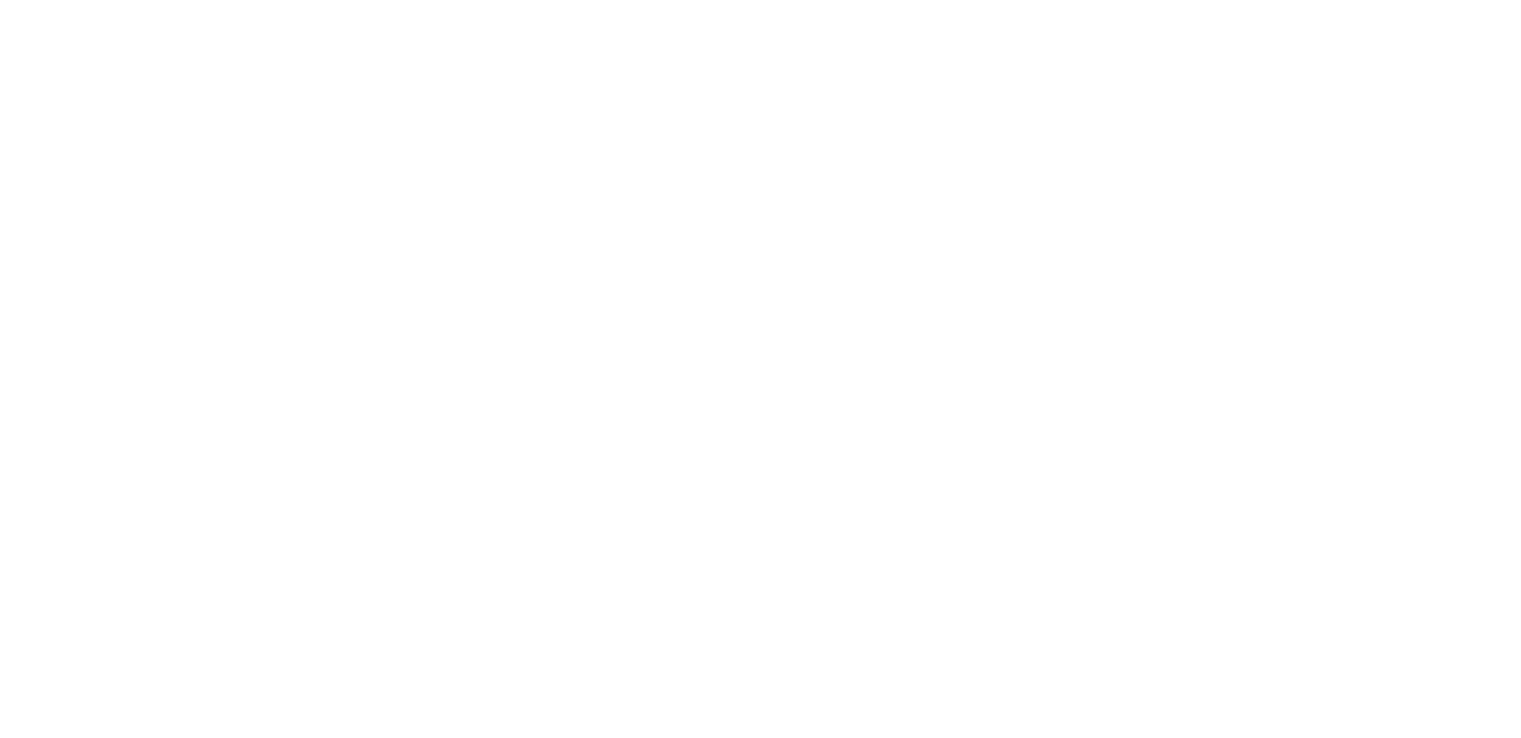scroll, scrollTop: 0, scrollLeft: 0, axis: both 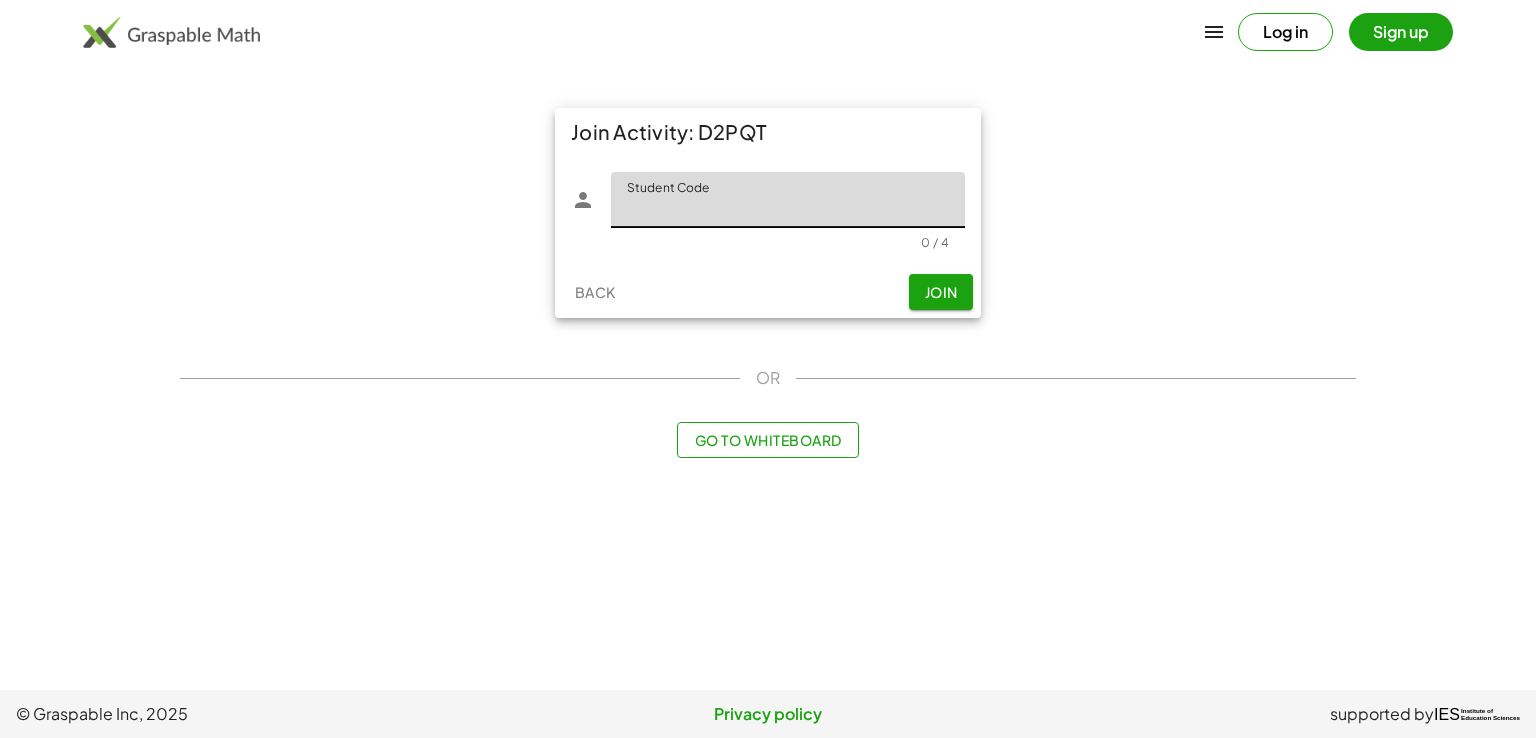 drag, startPoint x: 0, startPoint y: 0, endPoint x: 758, endPoint y: 185, distance: 780.2493 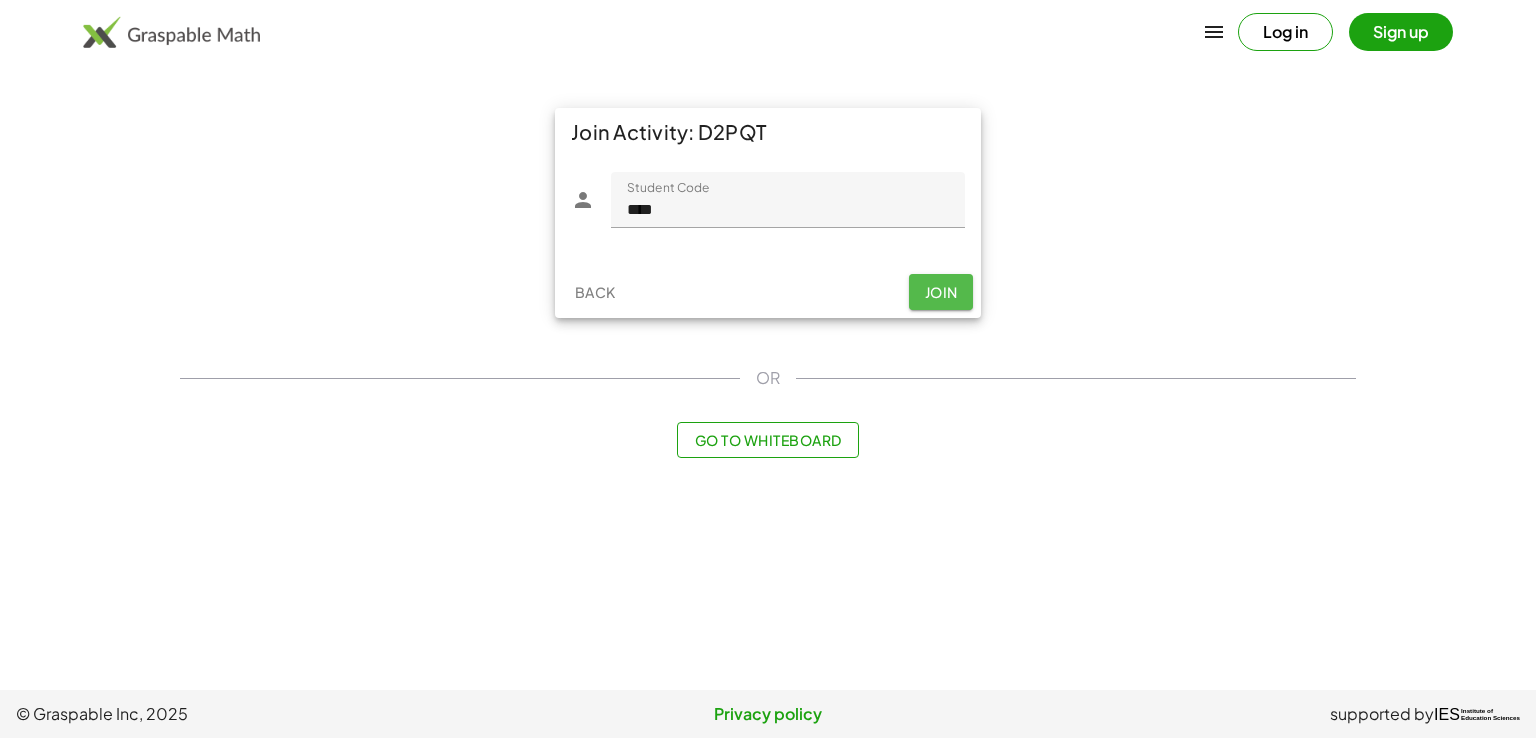 click on "Join" 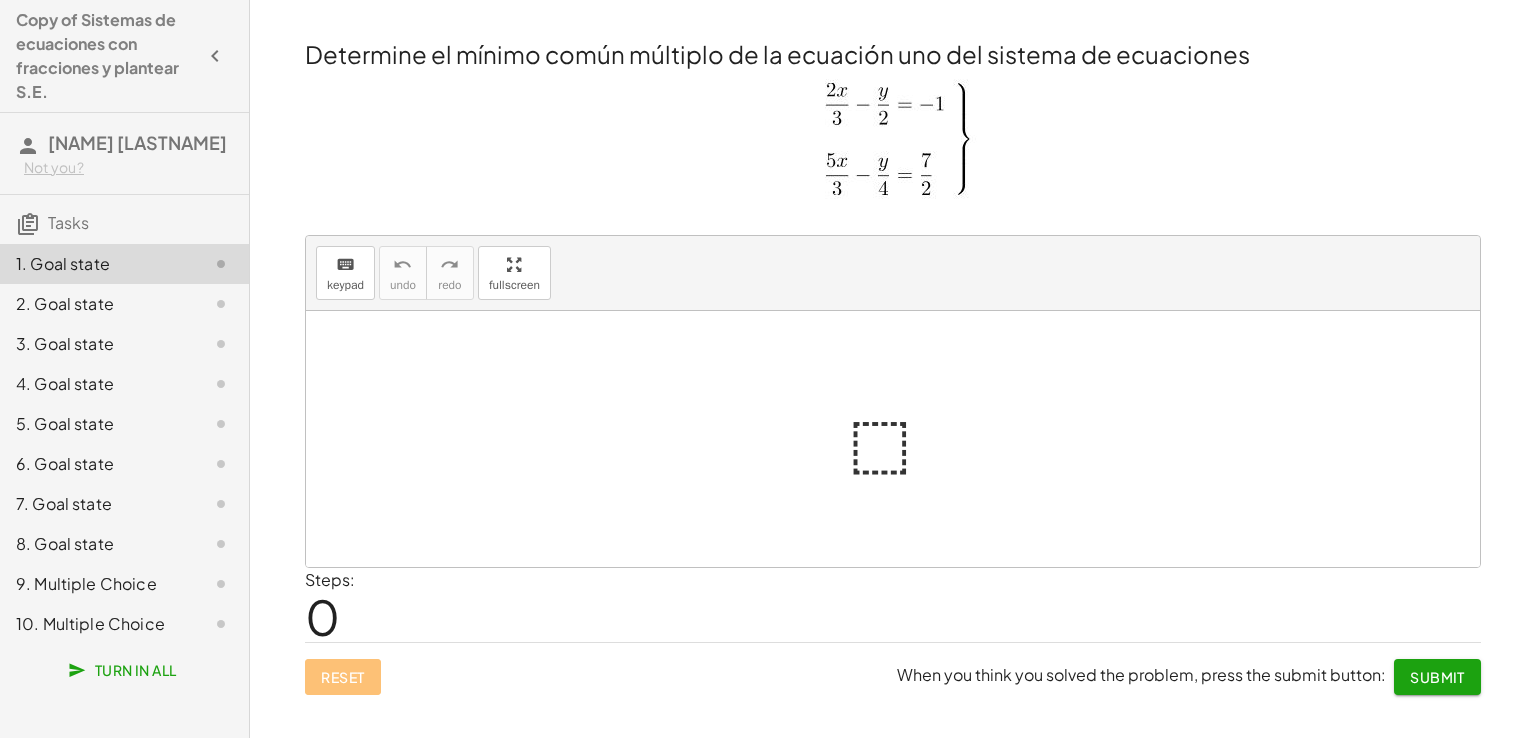click at bounding box center (893, 142) 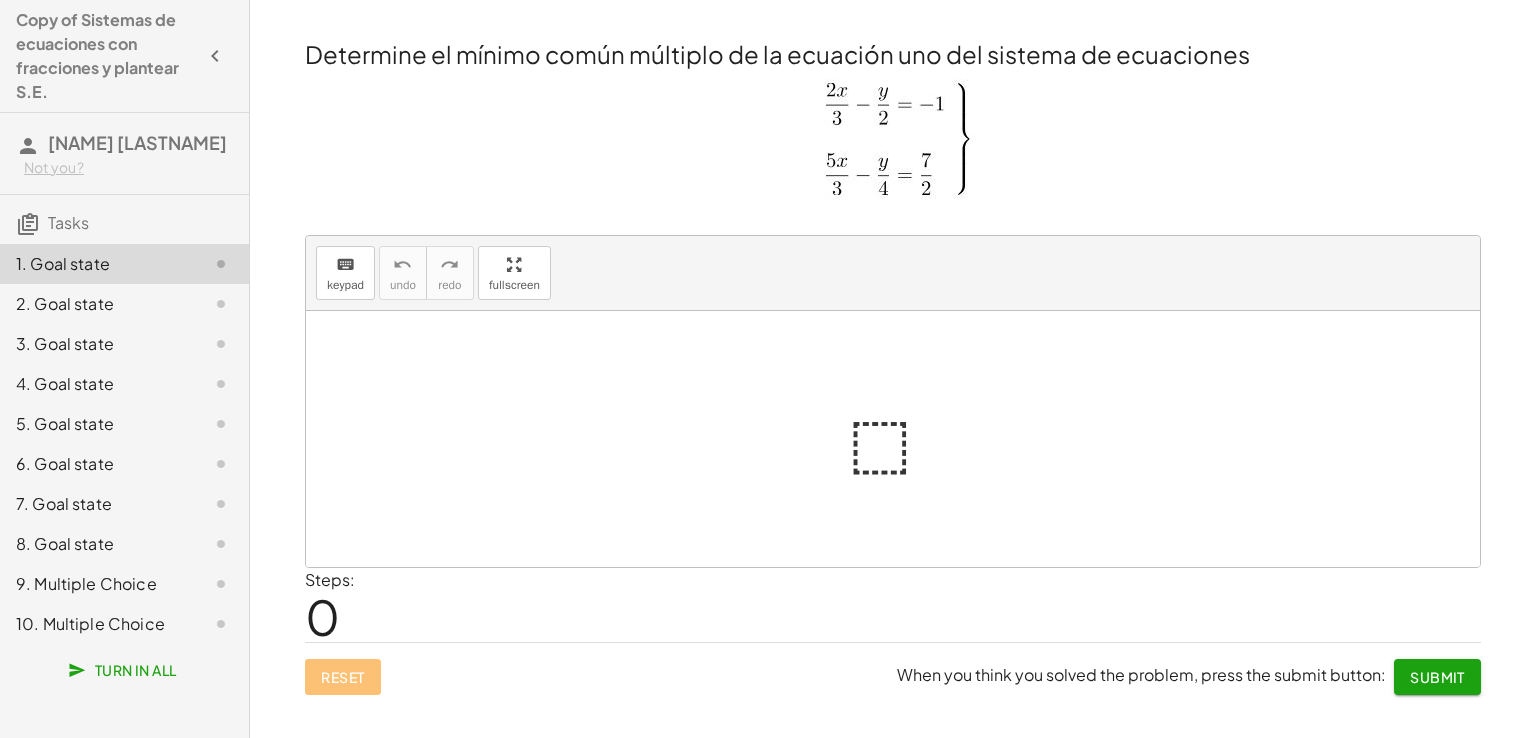 click at bounding box center [901, 439] 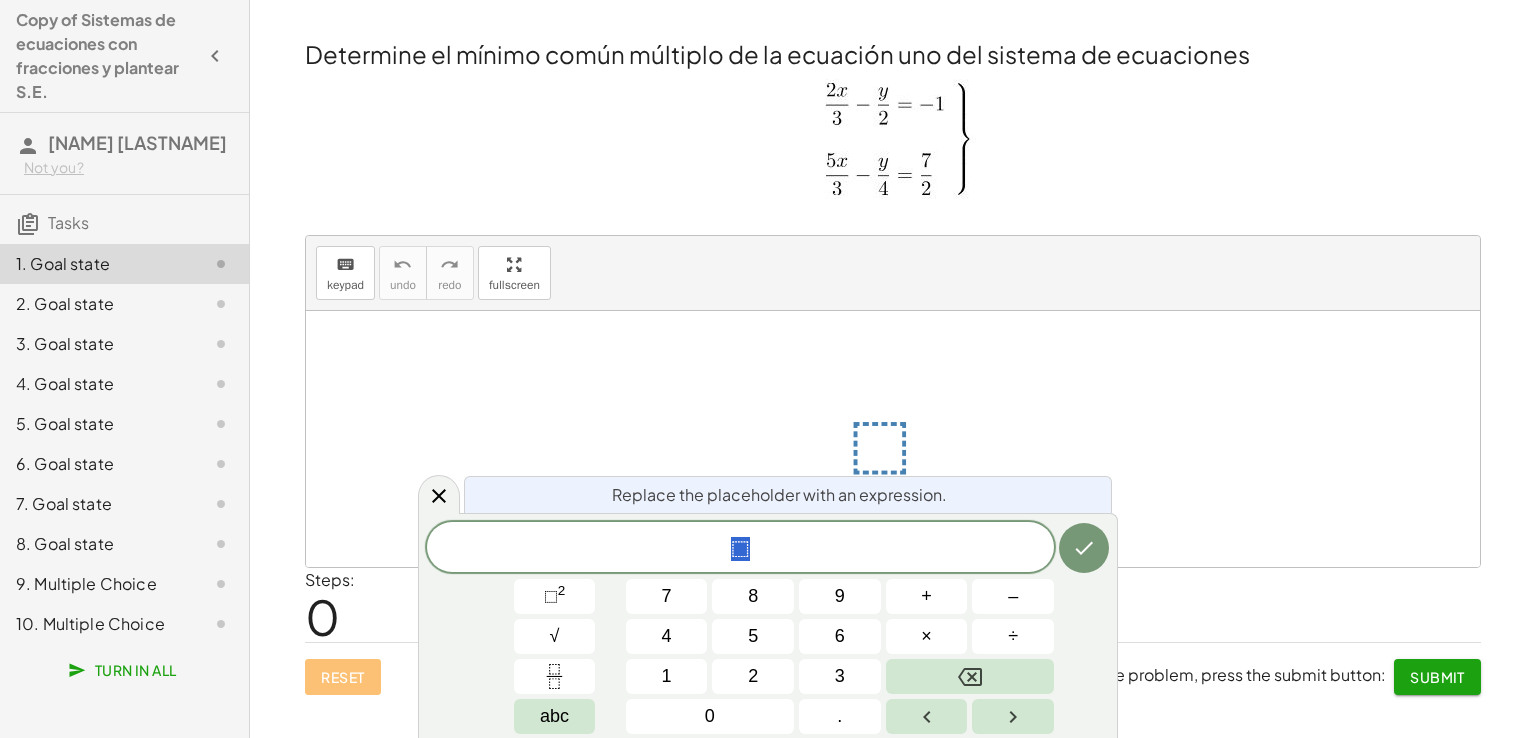 click at bounding box center (901, 439) 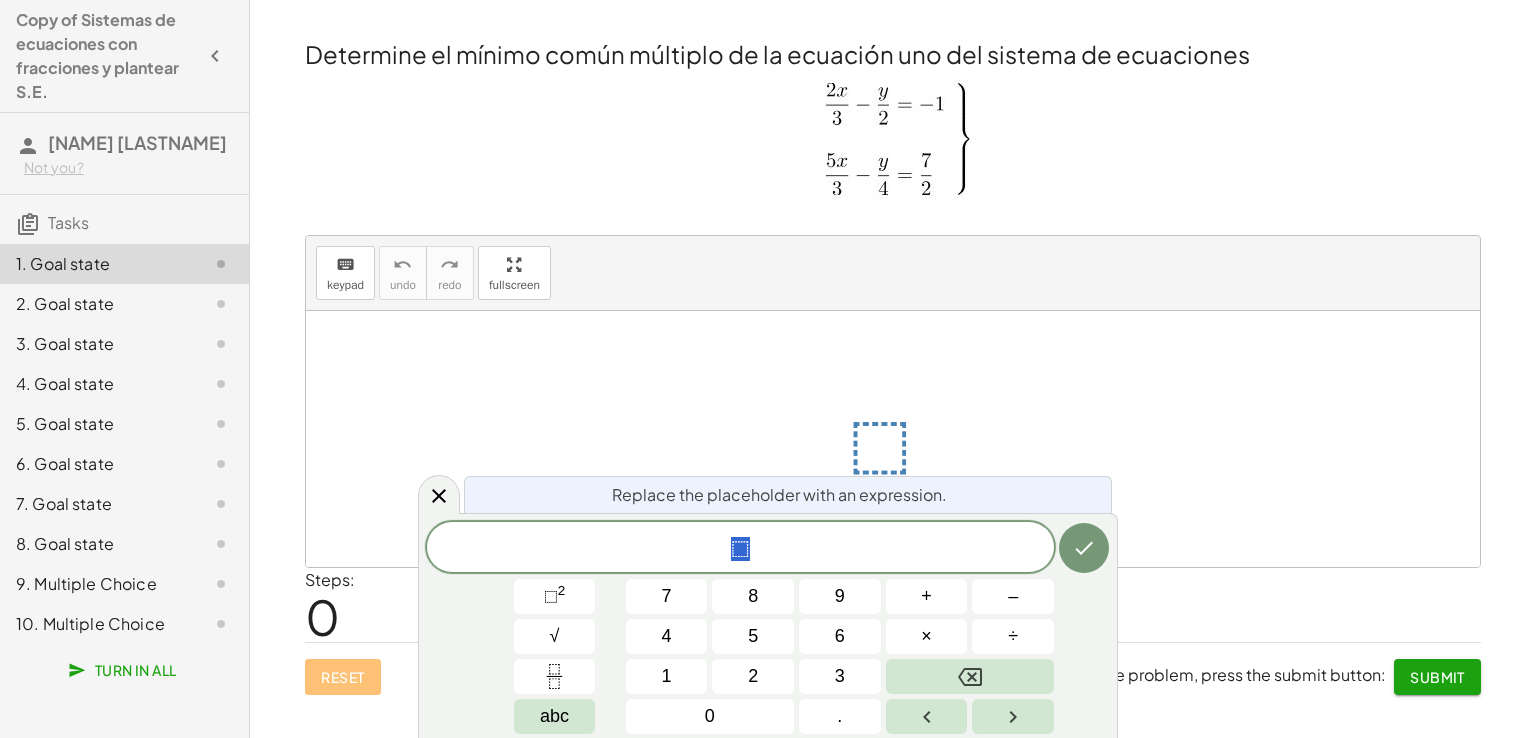click at bounding box center (893, 439) 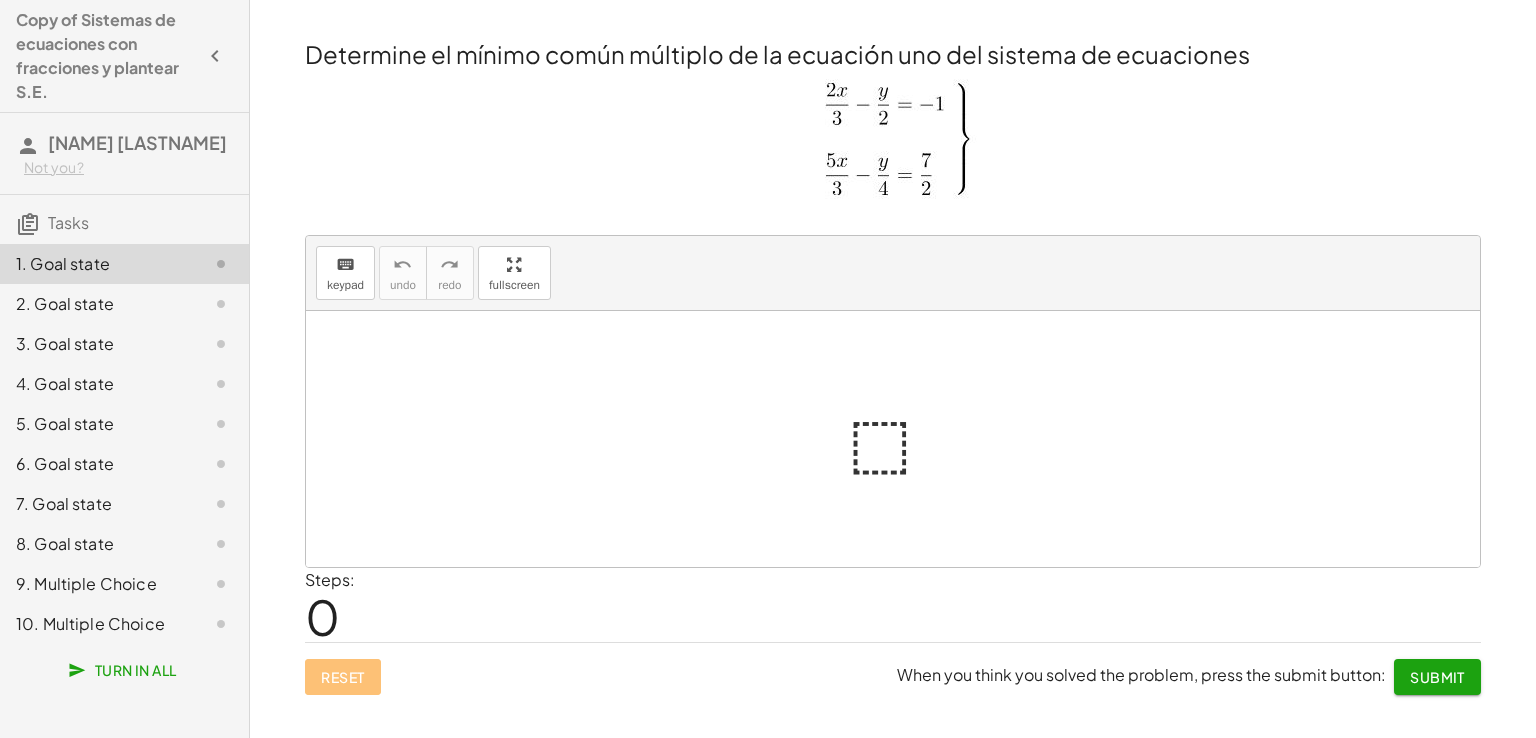 click at bounding box center (901, 439) 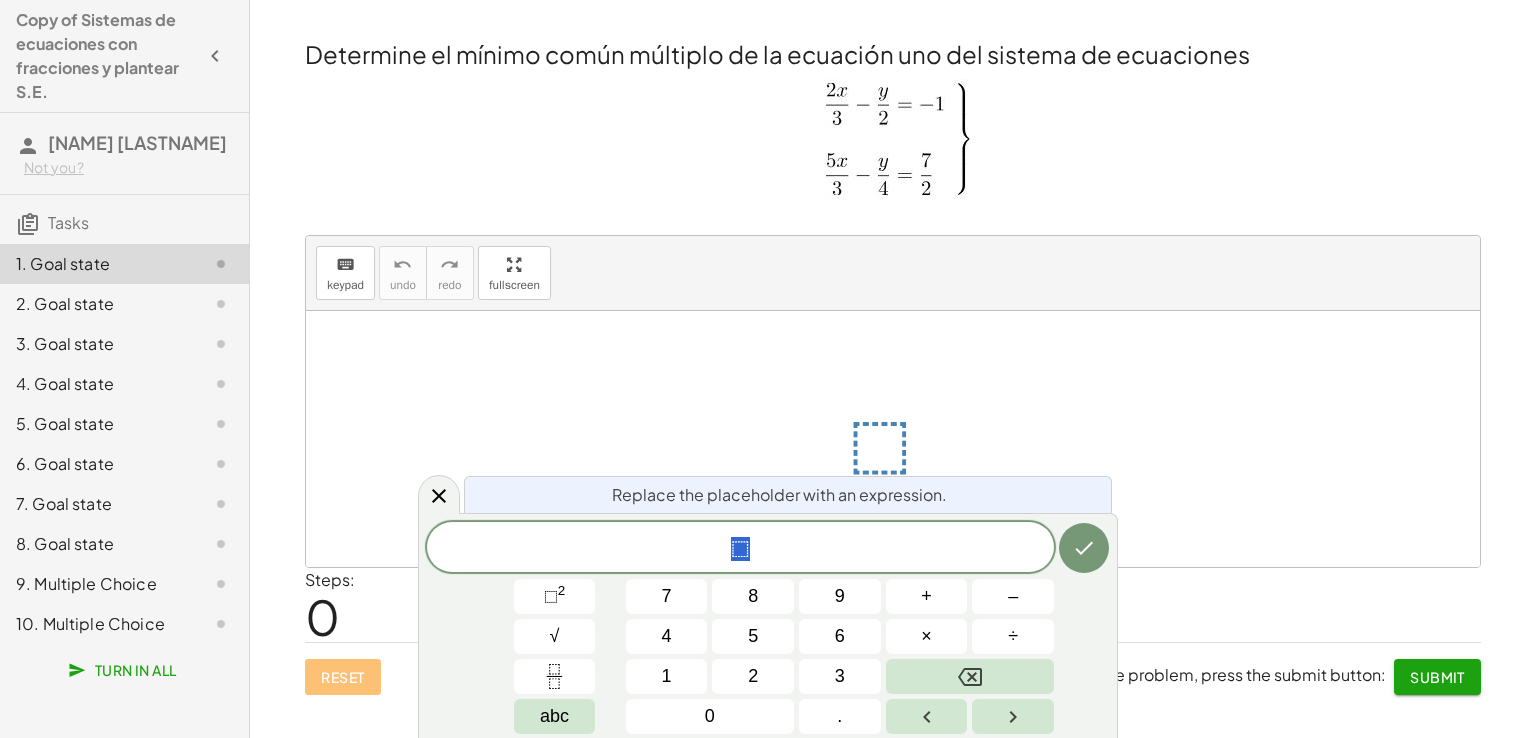 click at bounding box center [901, 439] 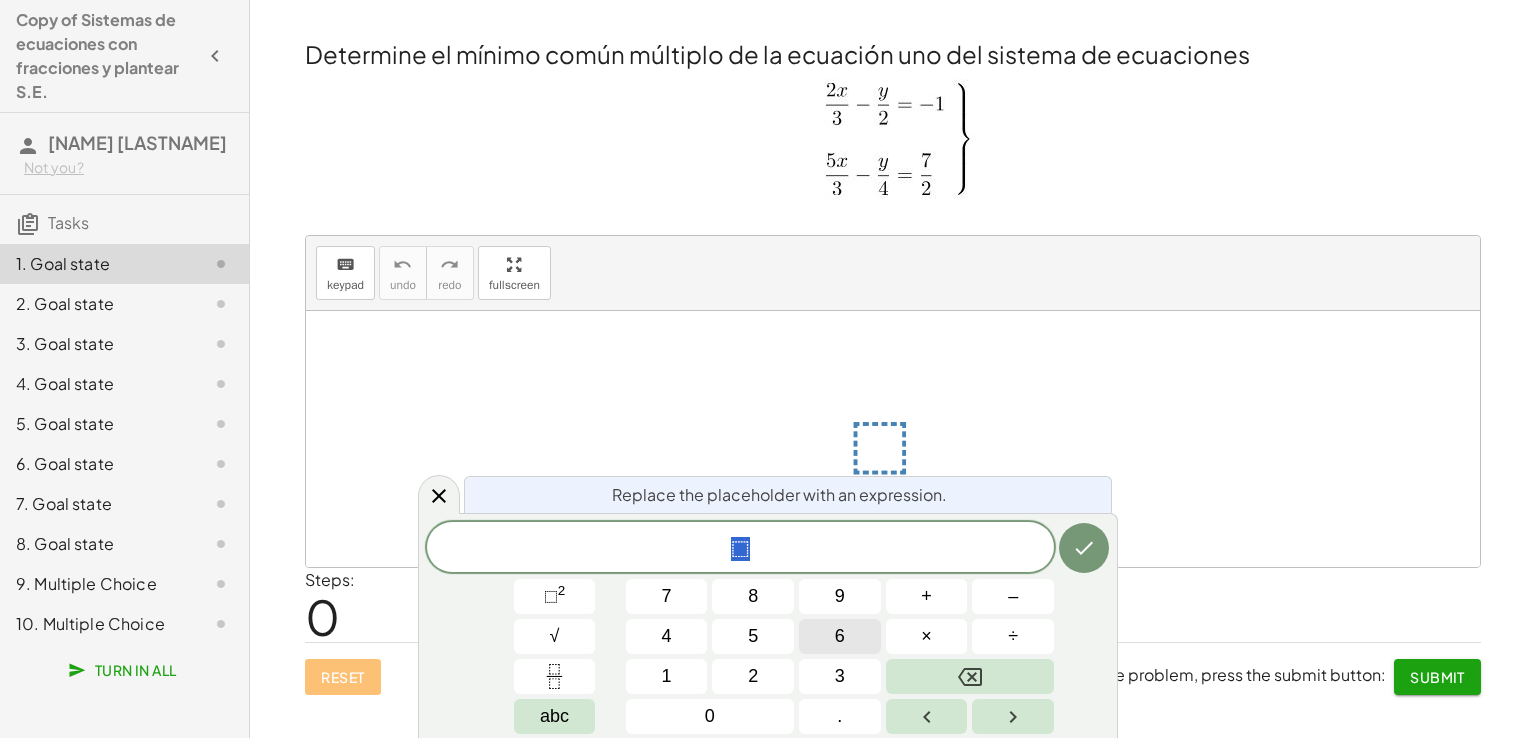 click on "6" at bounding box center [840, 636] 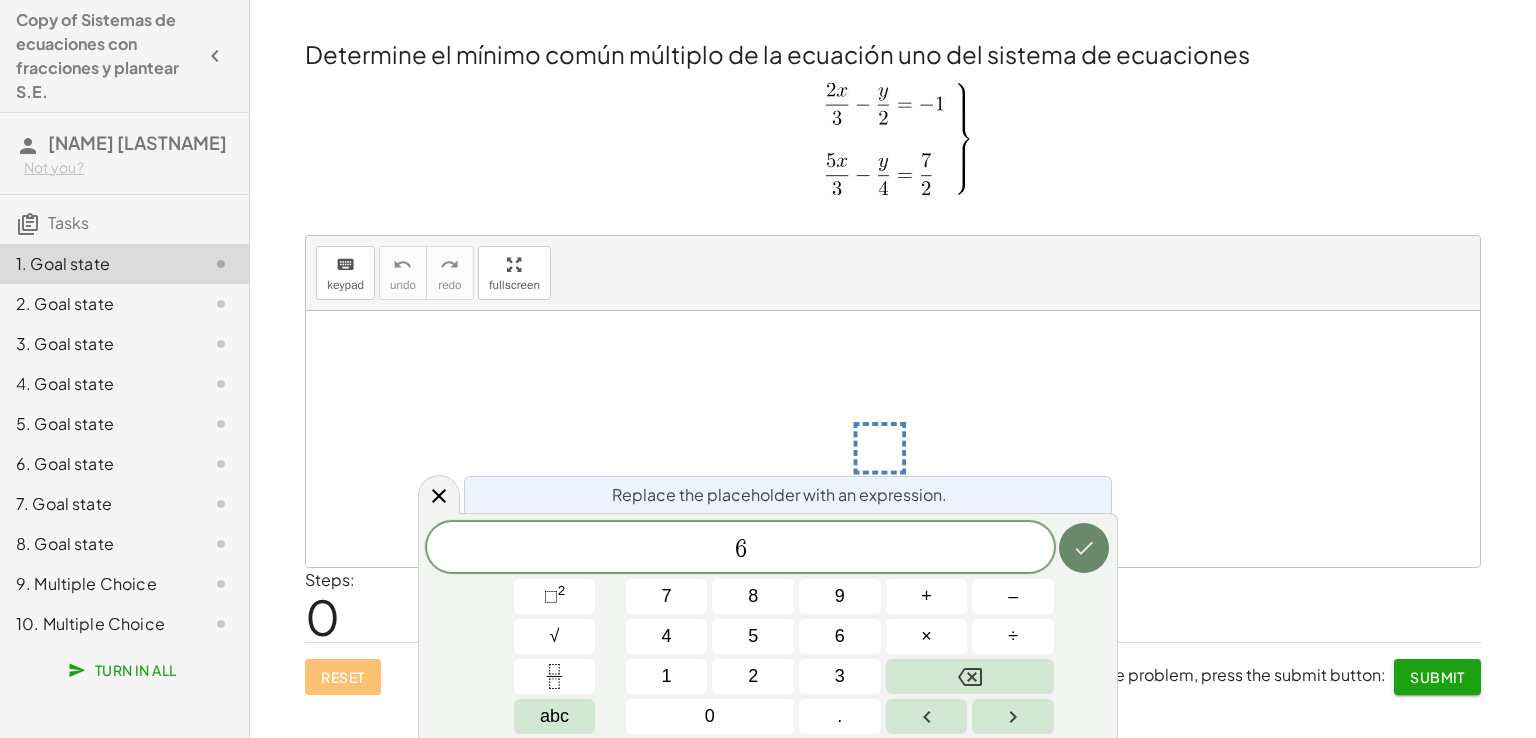 click at bounding box center (1084, 548) 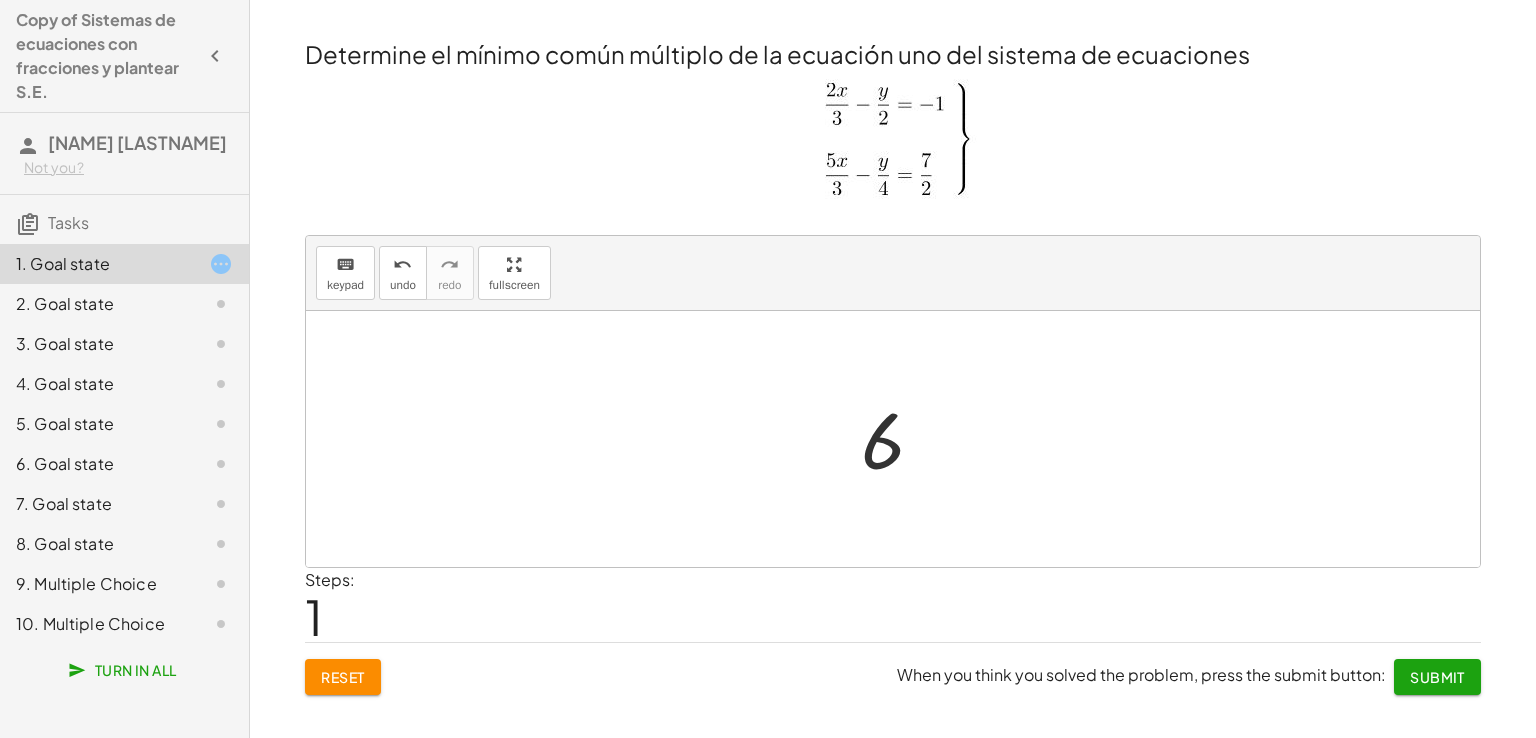 click at bounding box center [893, 142] 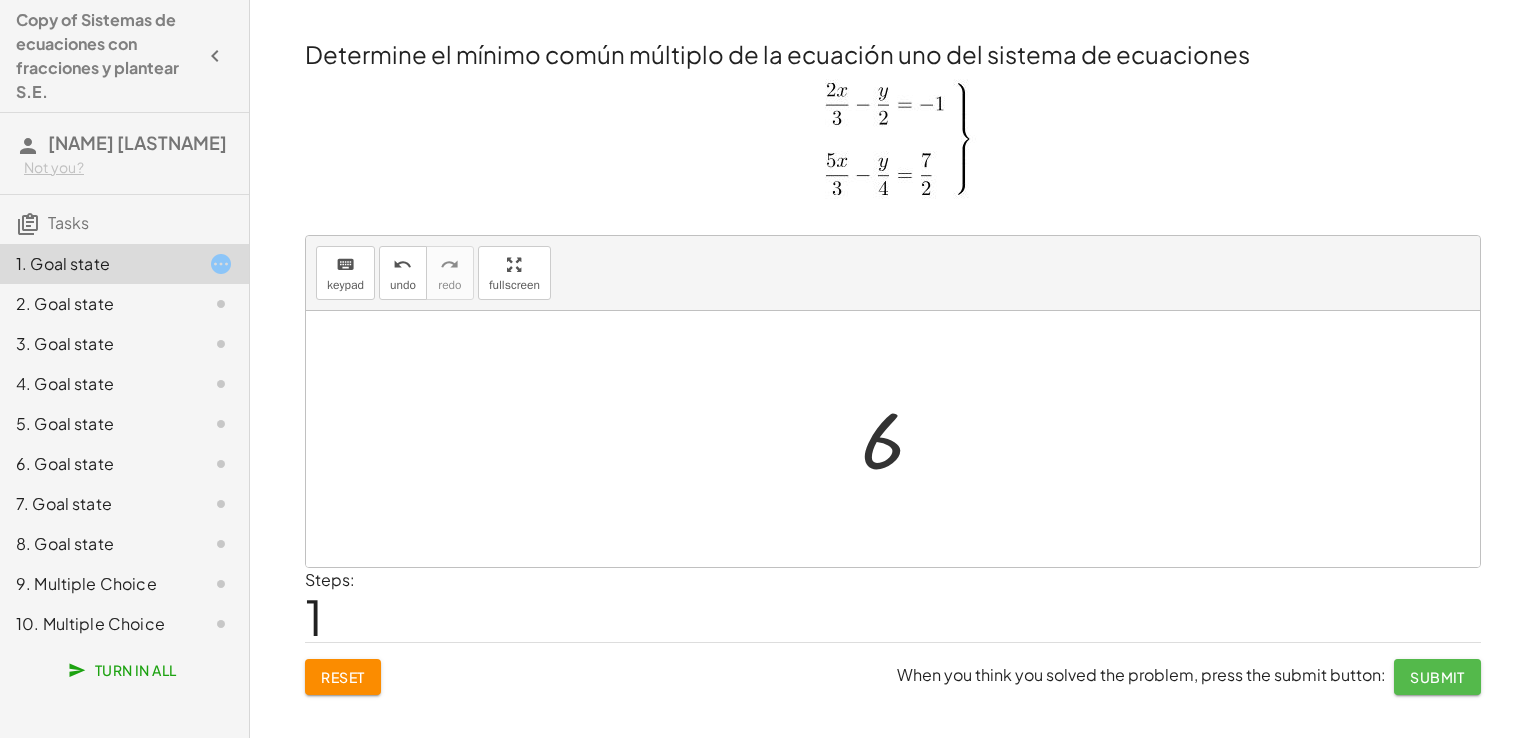 click on "Submit" 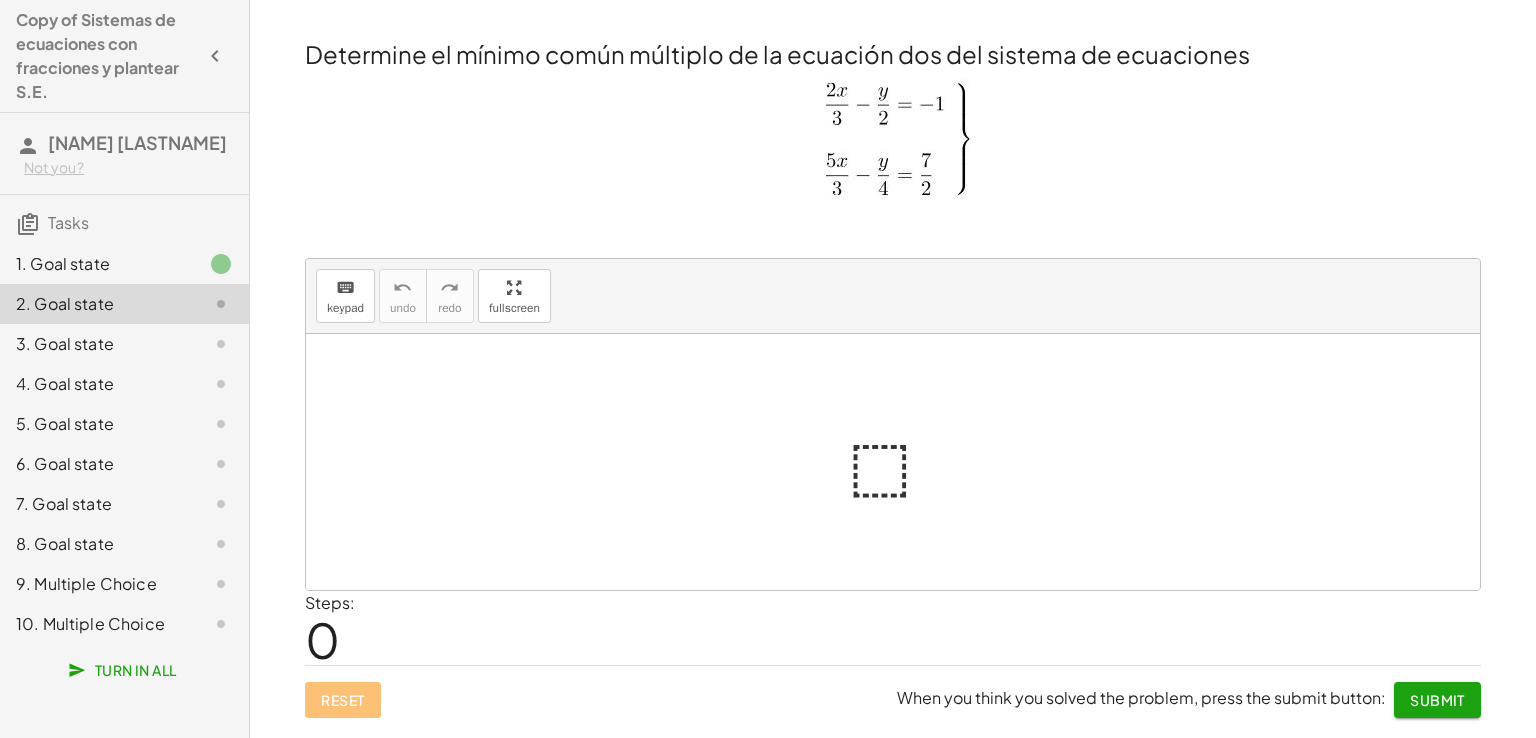 click at bounding box center (893, 142) 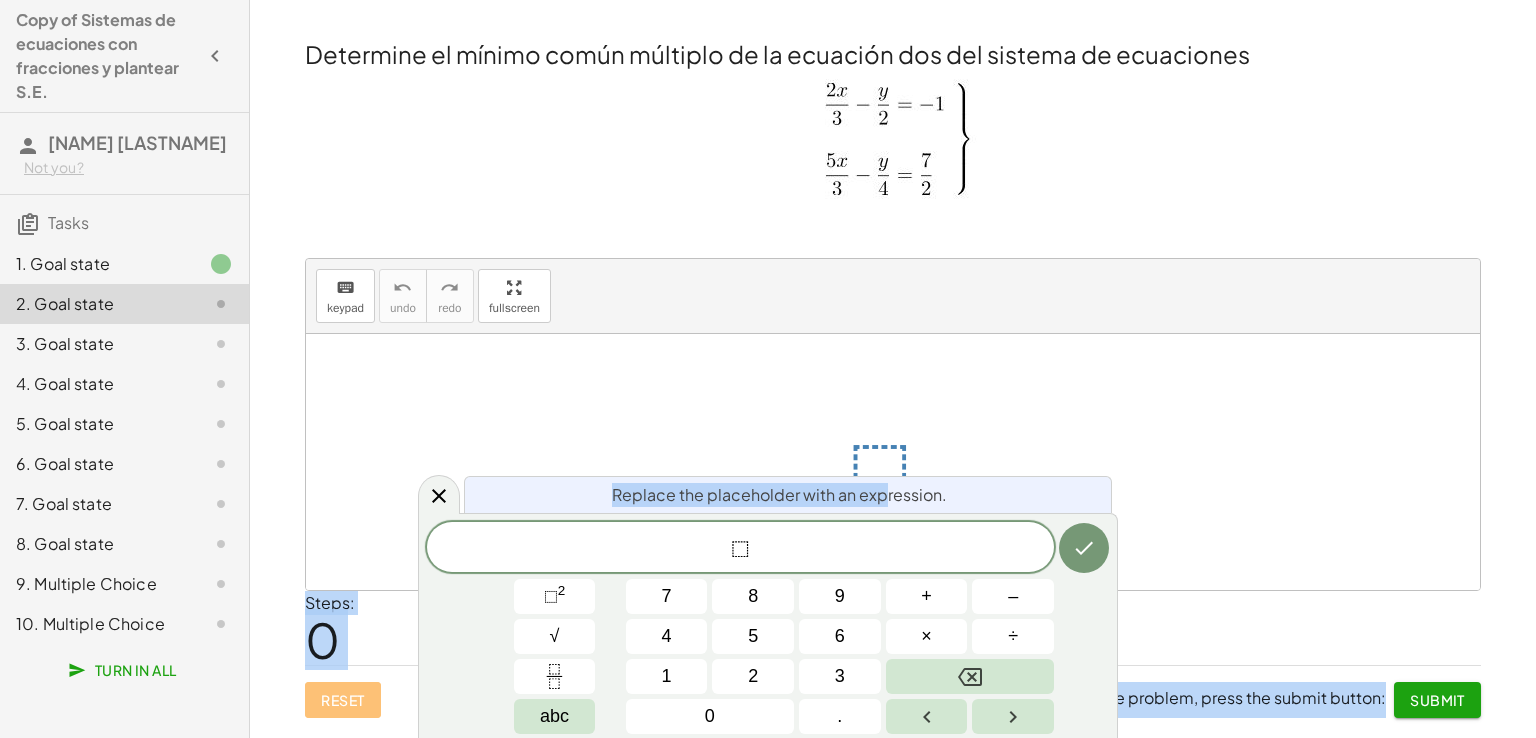 drag, startPoint x: 884, startPoint y: 481, endPoint x: 592, endPoint y: 457, distance: 292.98465 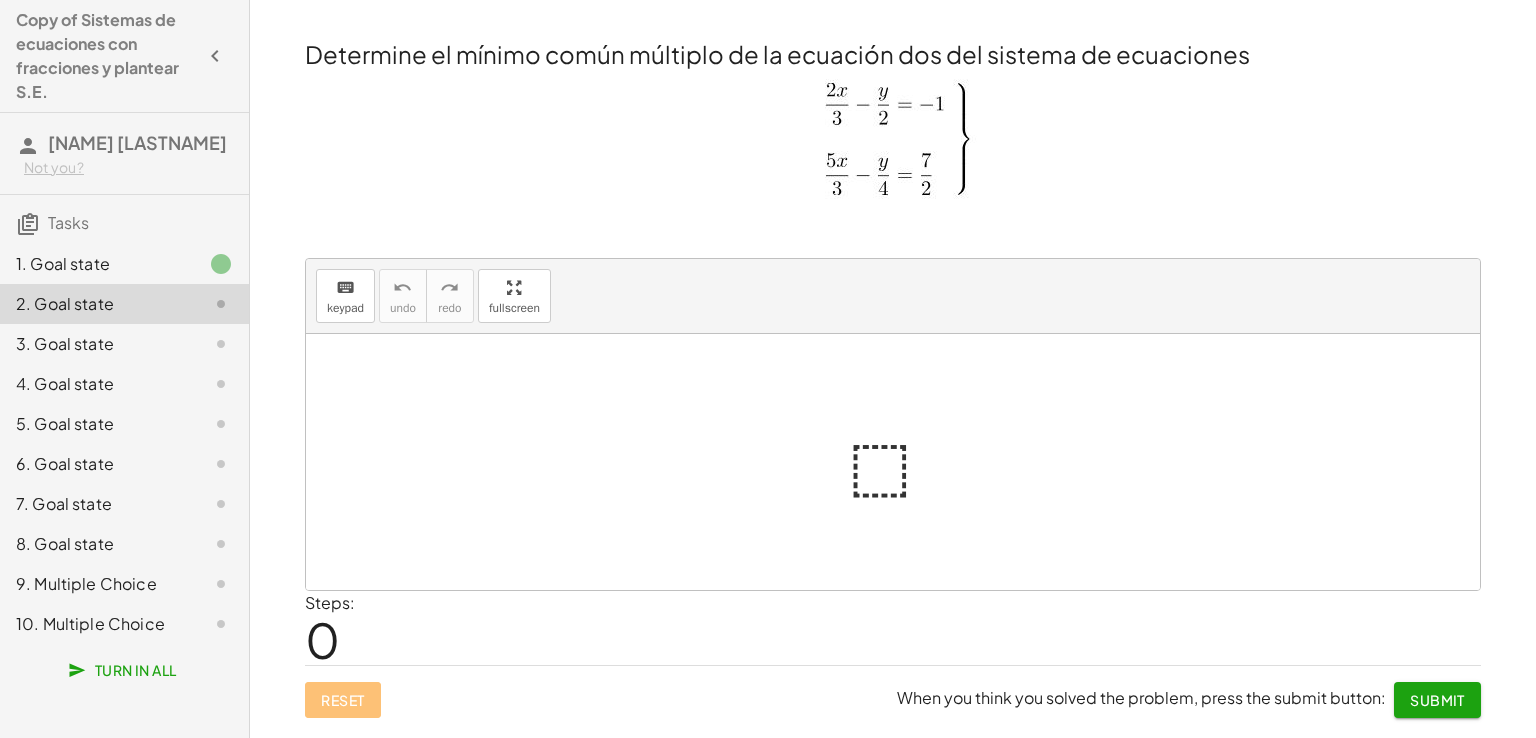 click on "0" at bounding box center (322, 639) 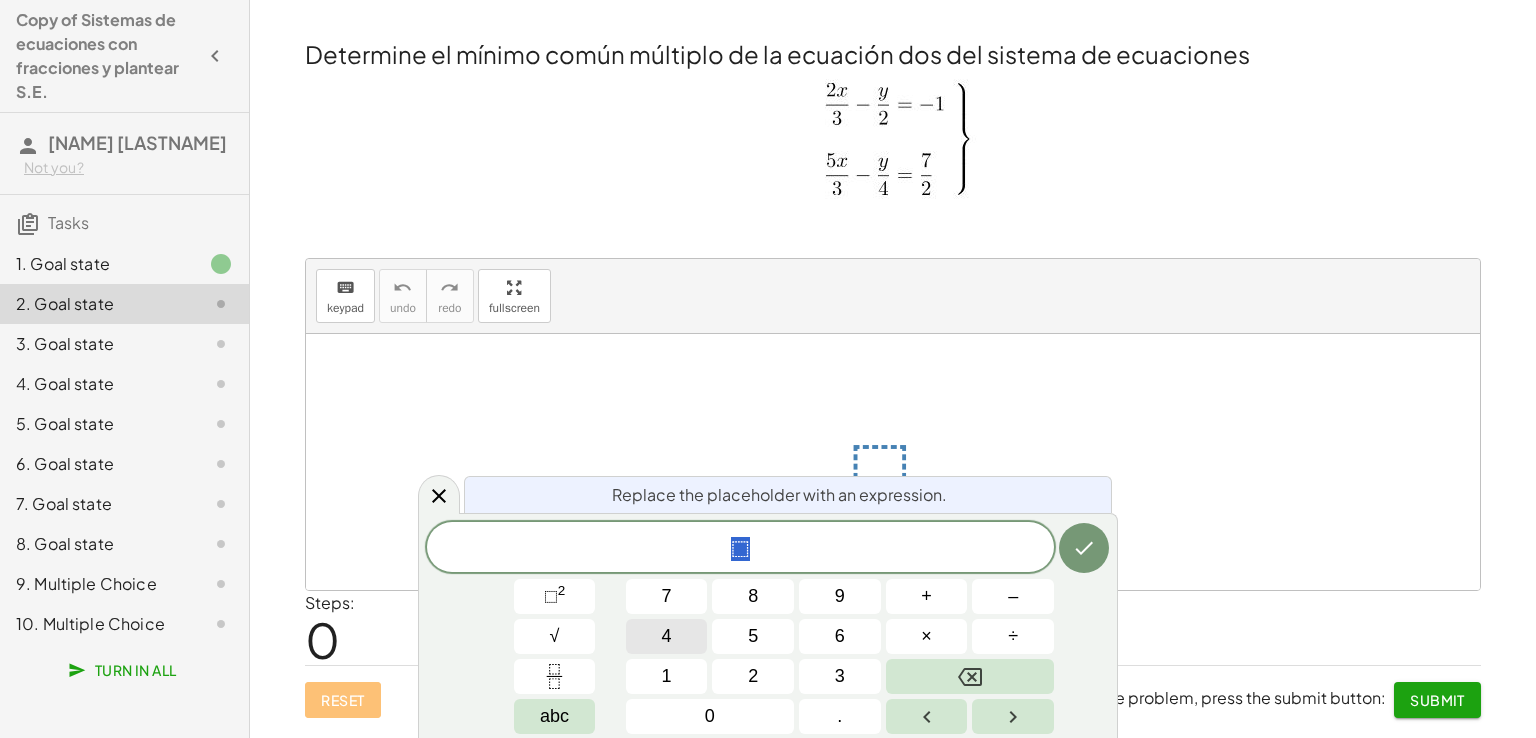 click on "4" at bounding box center [667, 636] 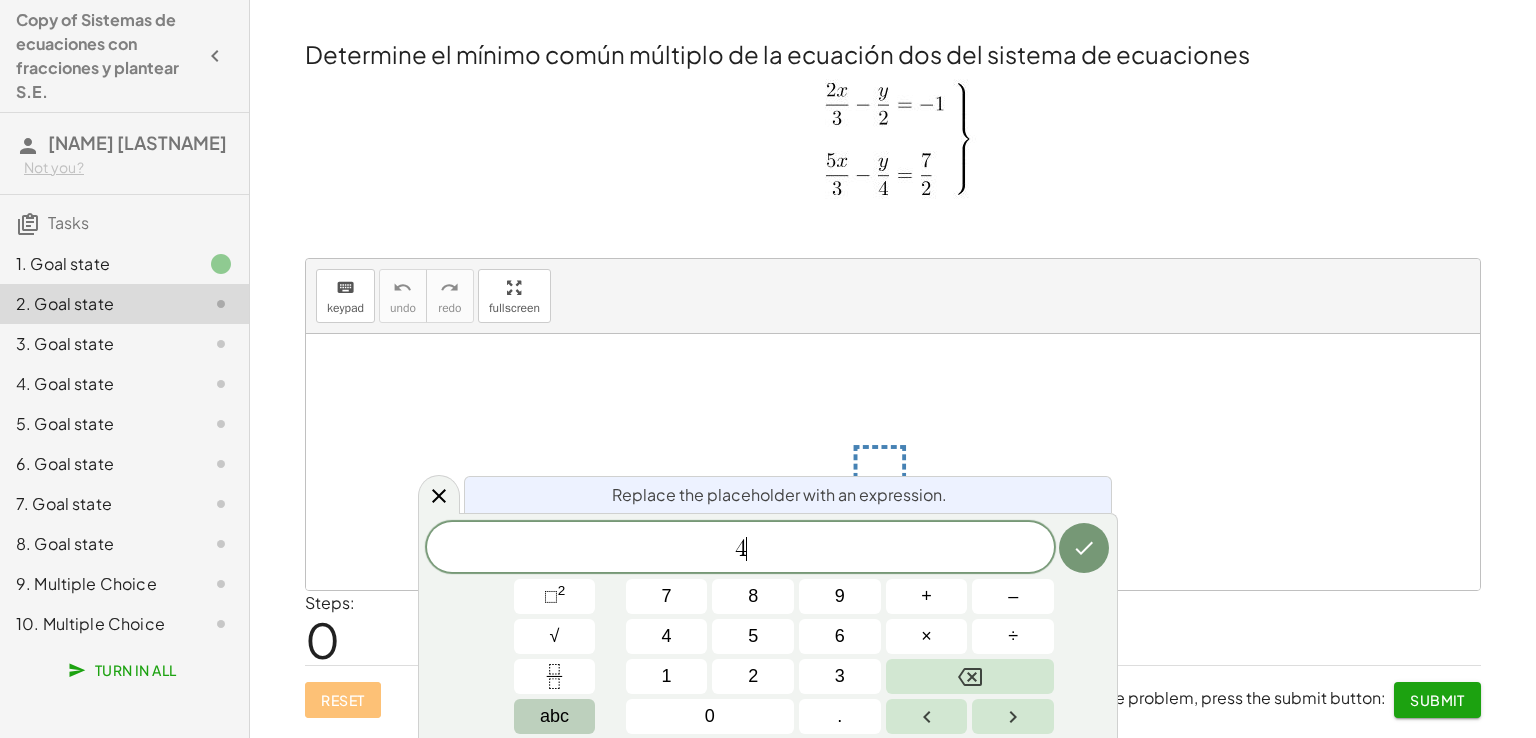 click on "abc" at bounding box center [554, 716] 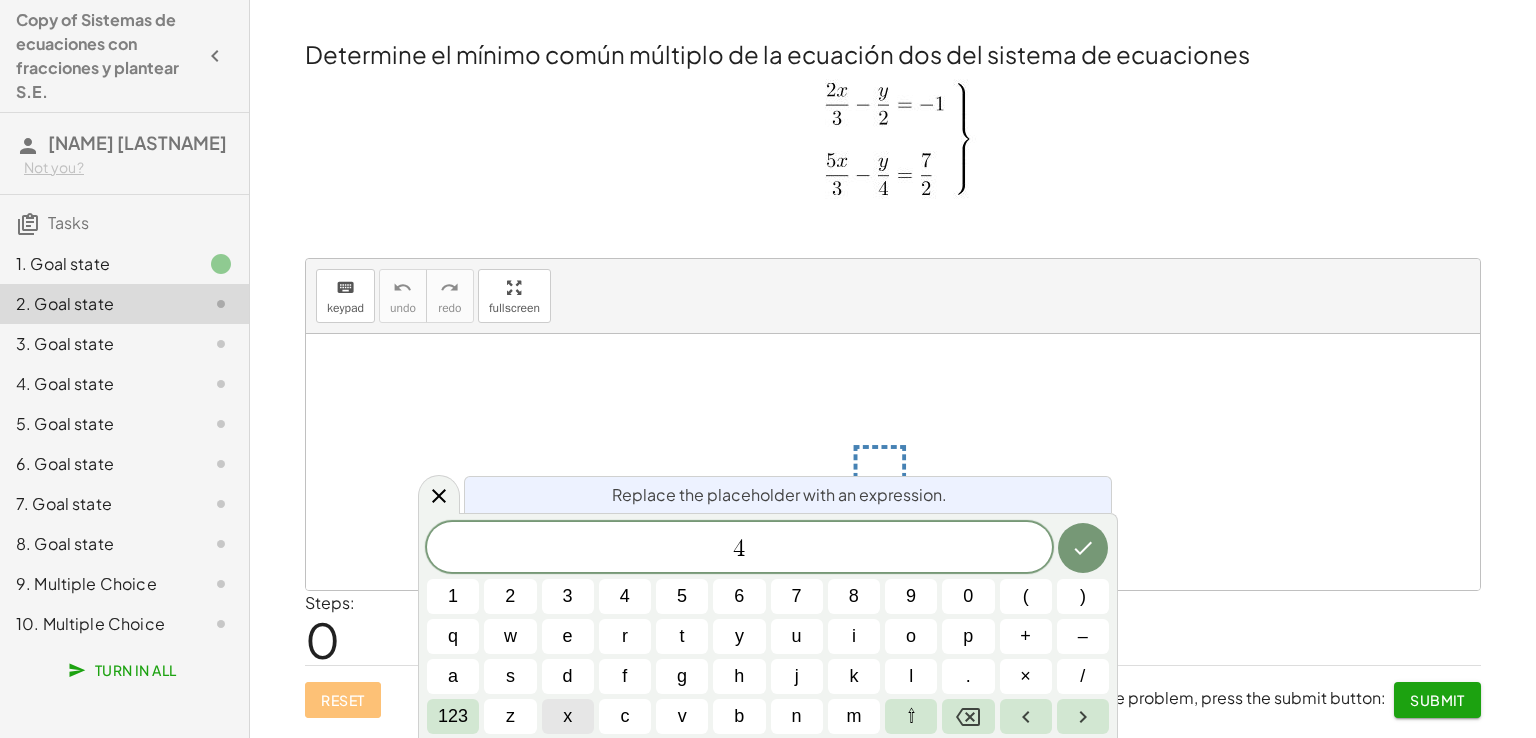 click on "x" at bounding box center (567, 716) 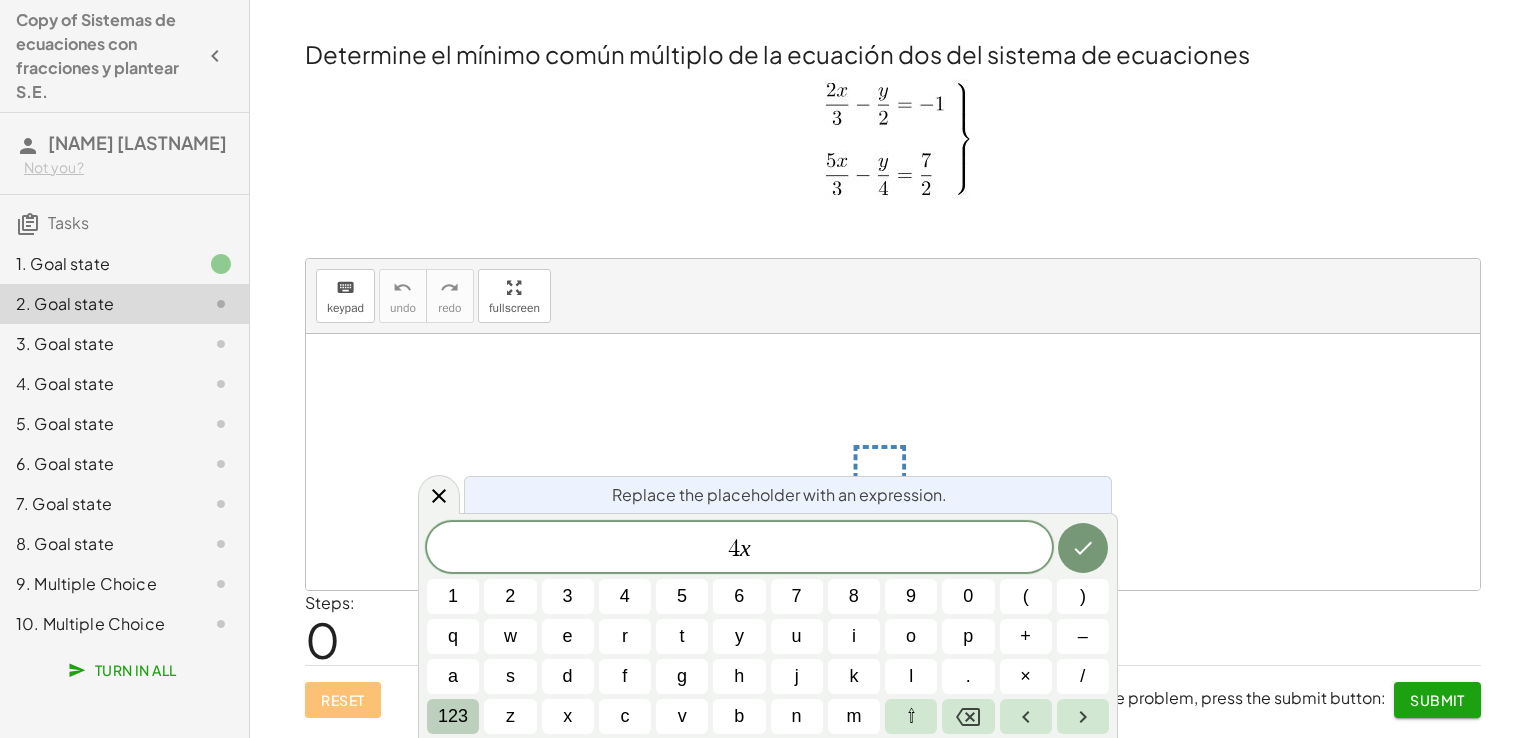 click on "123" at bounding box center [453, 716] 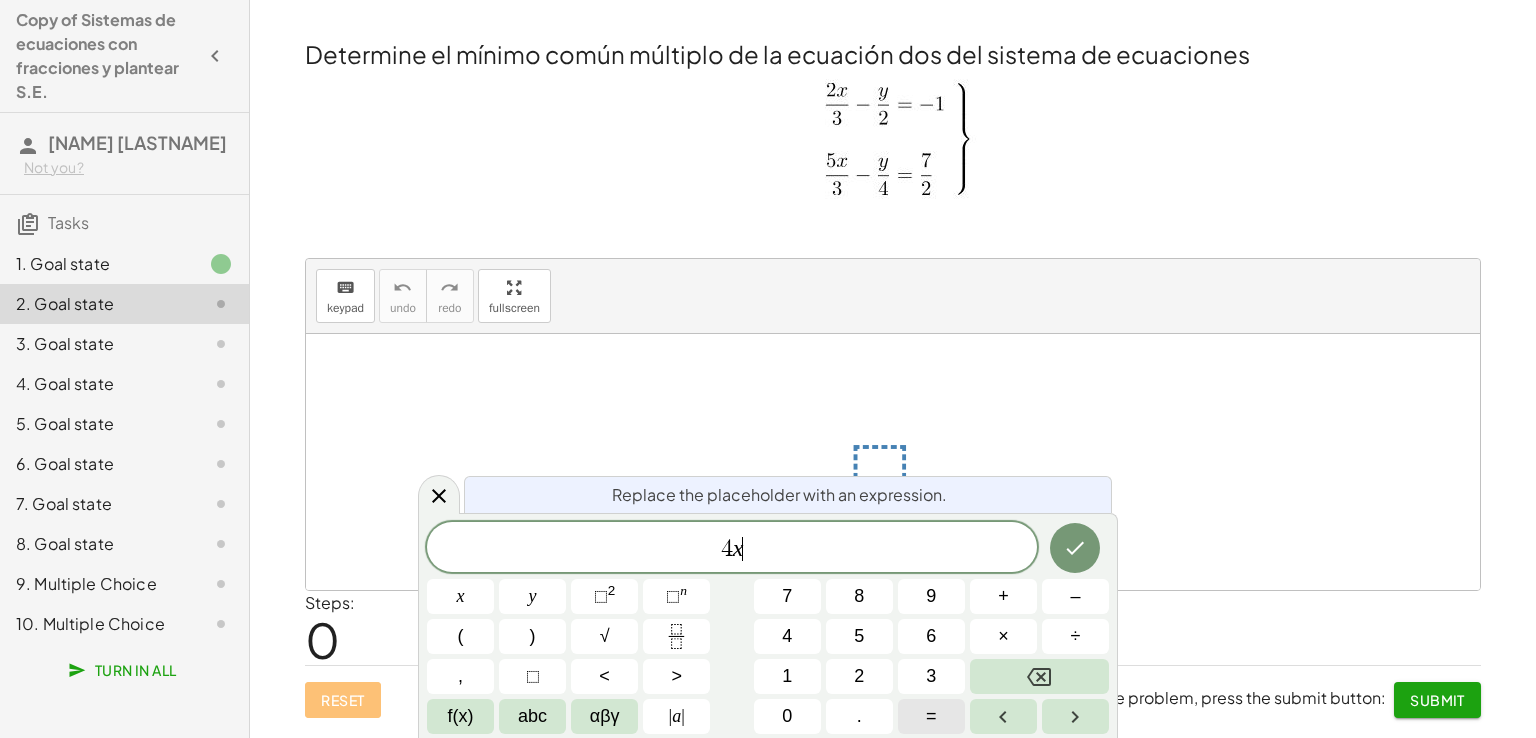 click on "=" at bounding box center (931, 716) 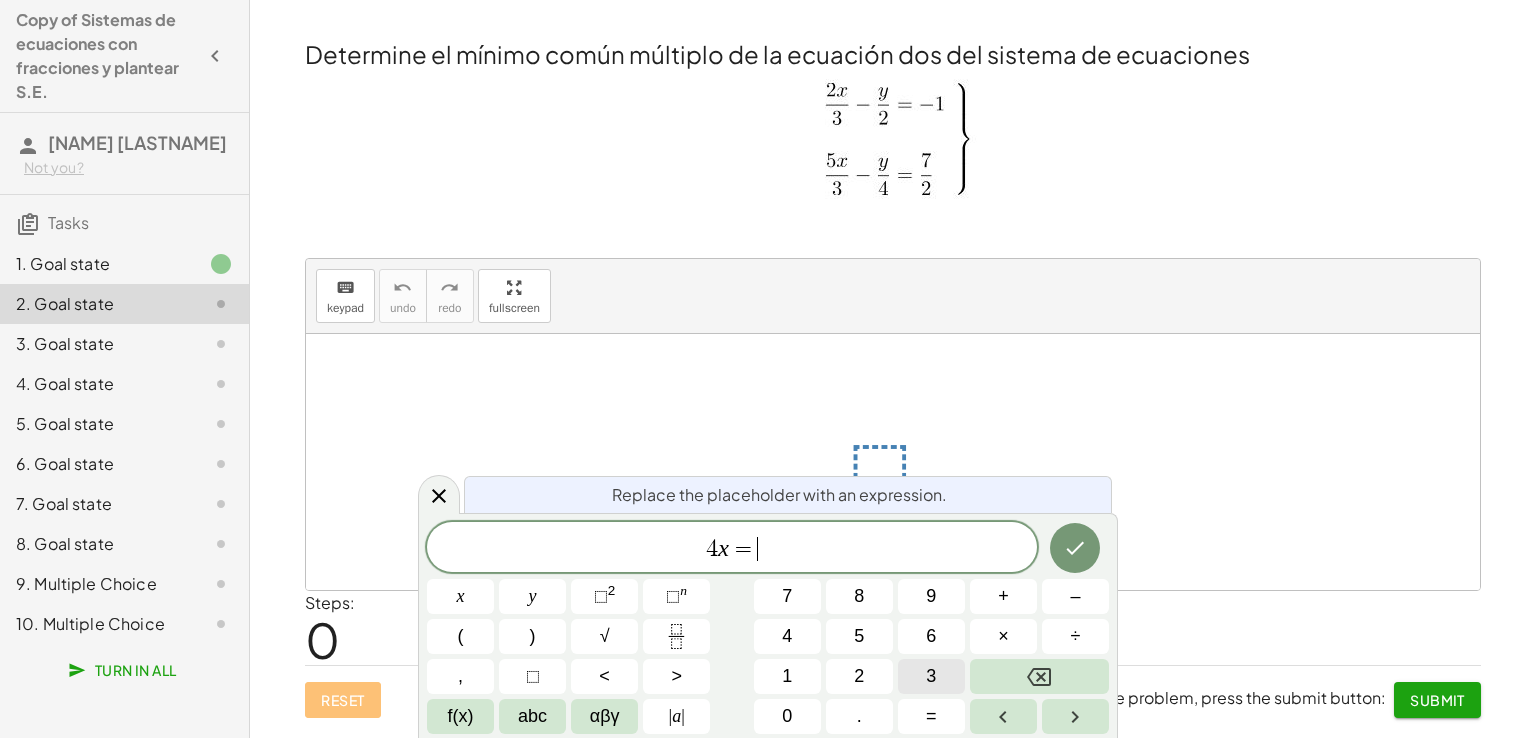 click on "3" at bounding box center (931, 676) 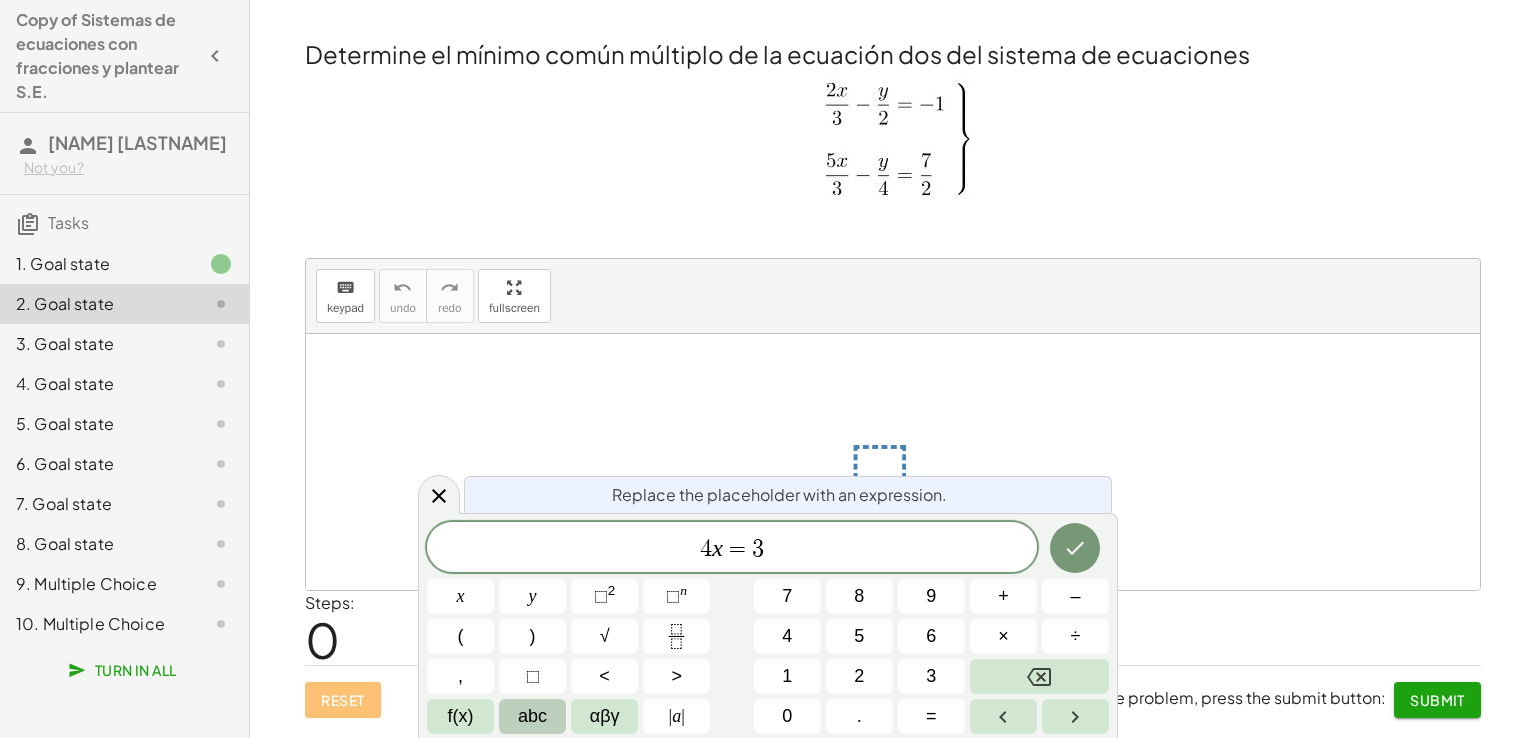 click on "abc" at bounding box center (532, 716) 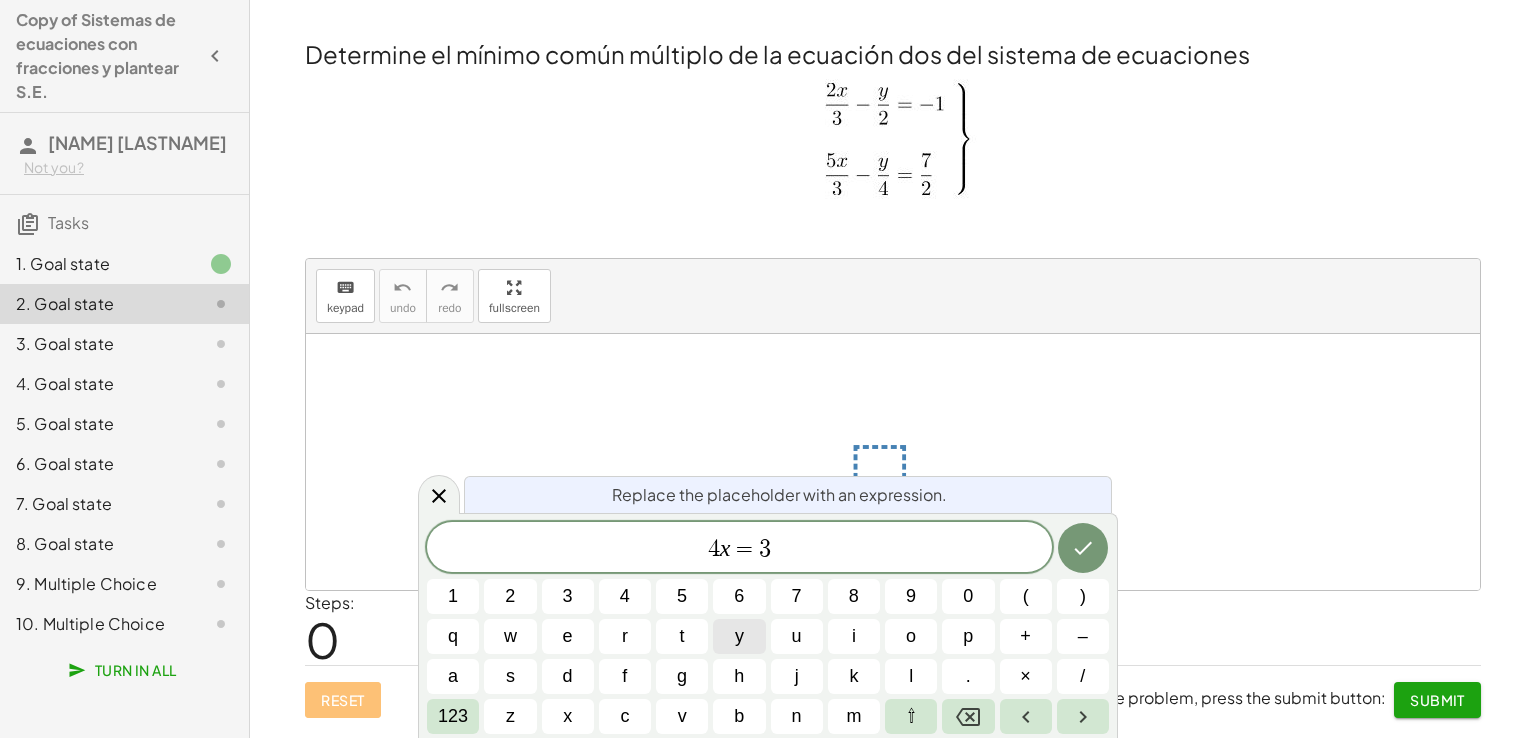 click on "y" at bounding box center (739, 636) 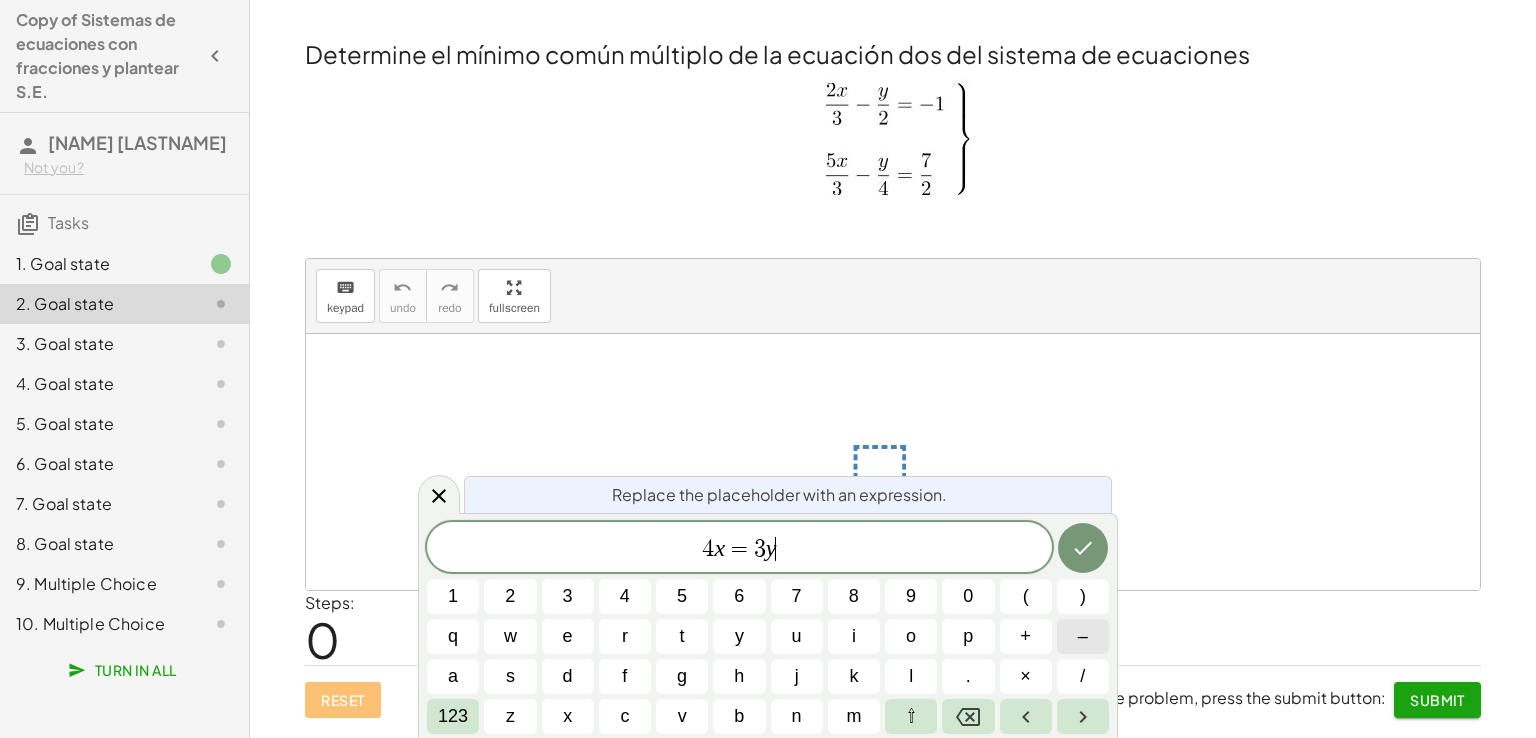 click on "–" at bounding box center [1083, 636] 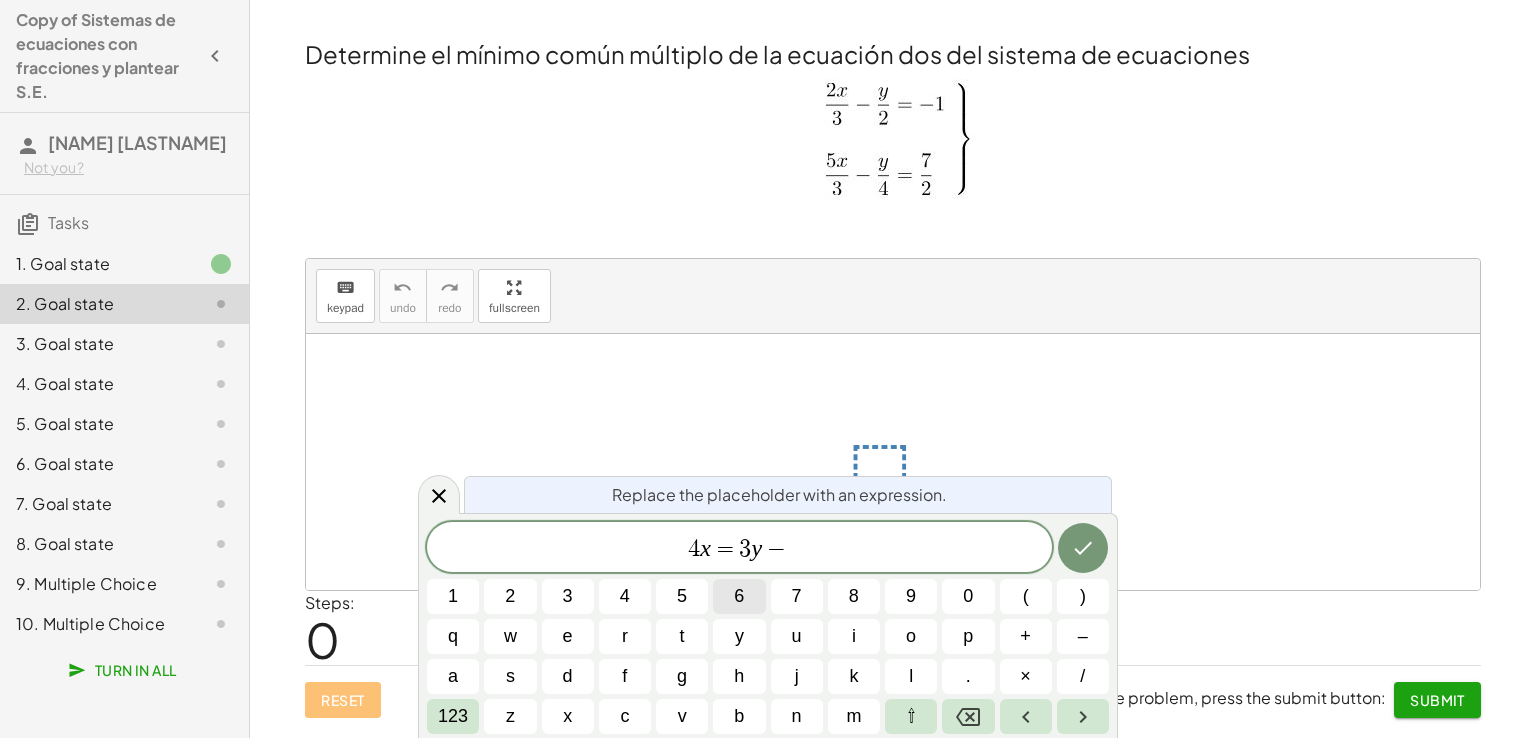 click on "6" at bounding box center (739, 596) 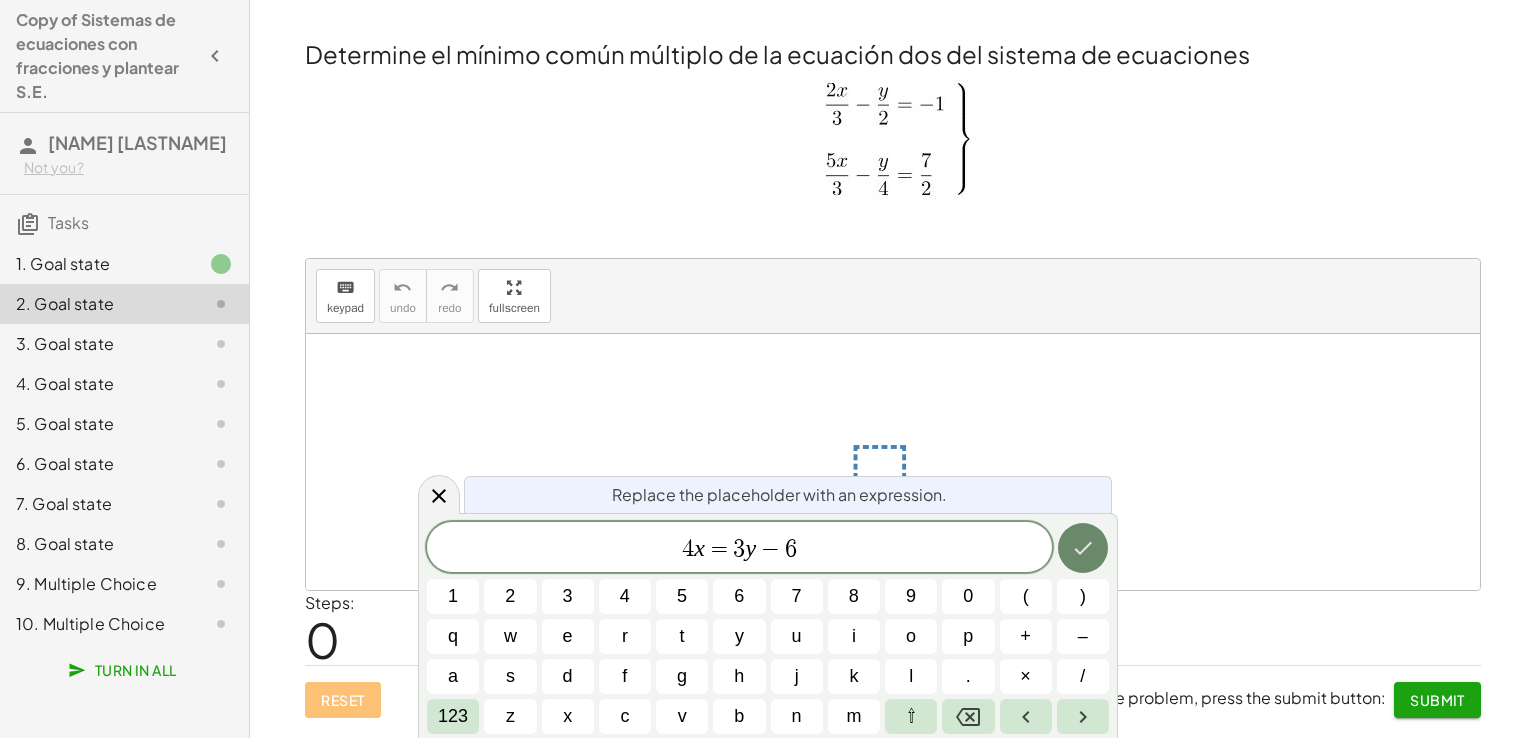 click at bounding box center (1083, 548) 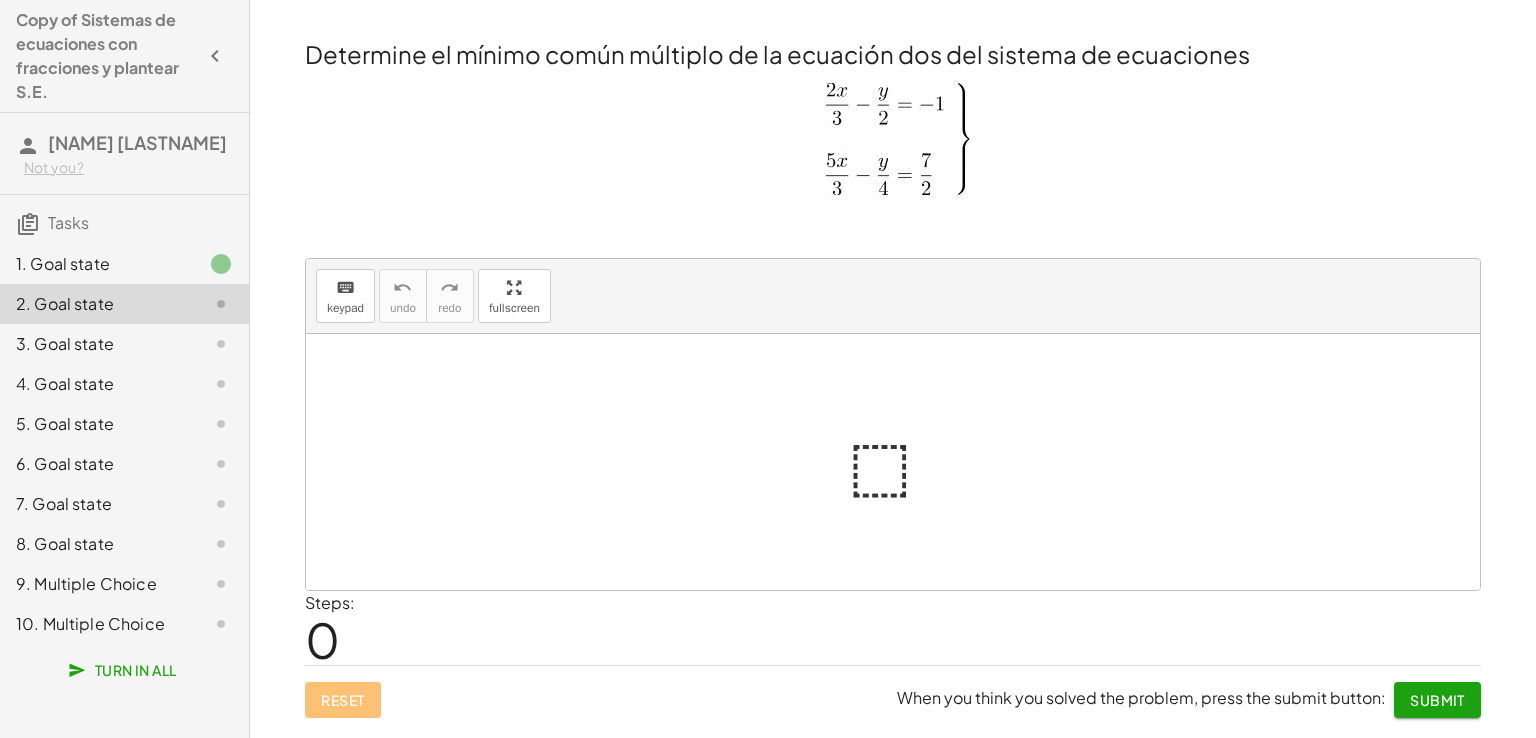 click at bounding box center (893, 462) 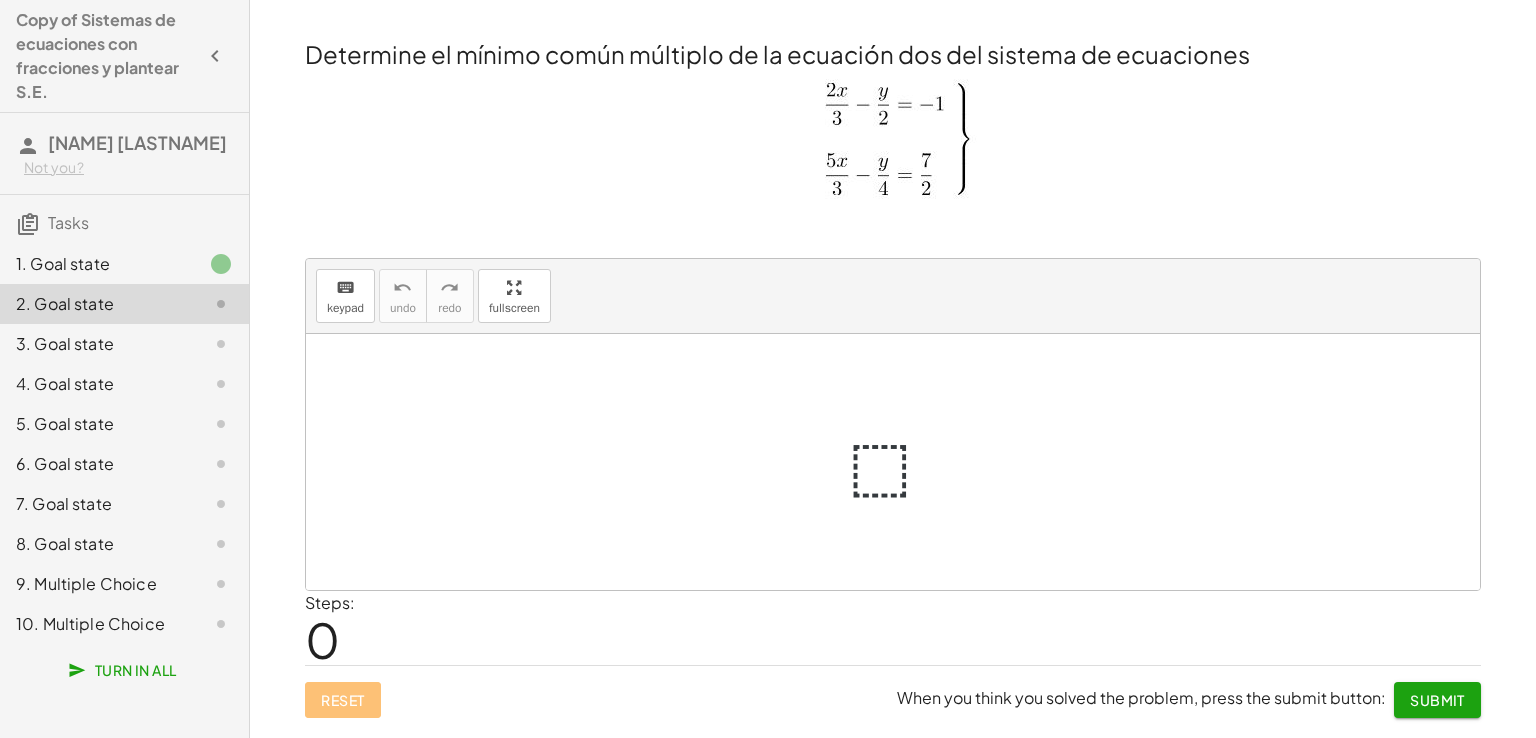 click at bounding box center (901, 462) 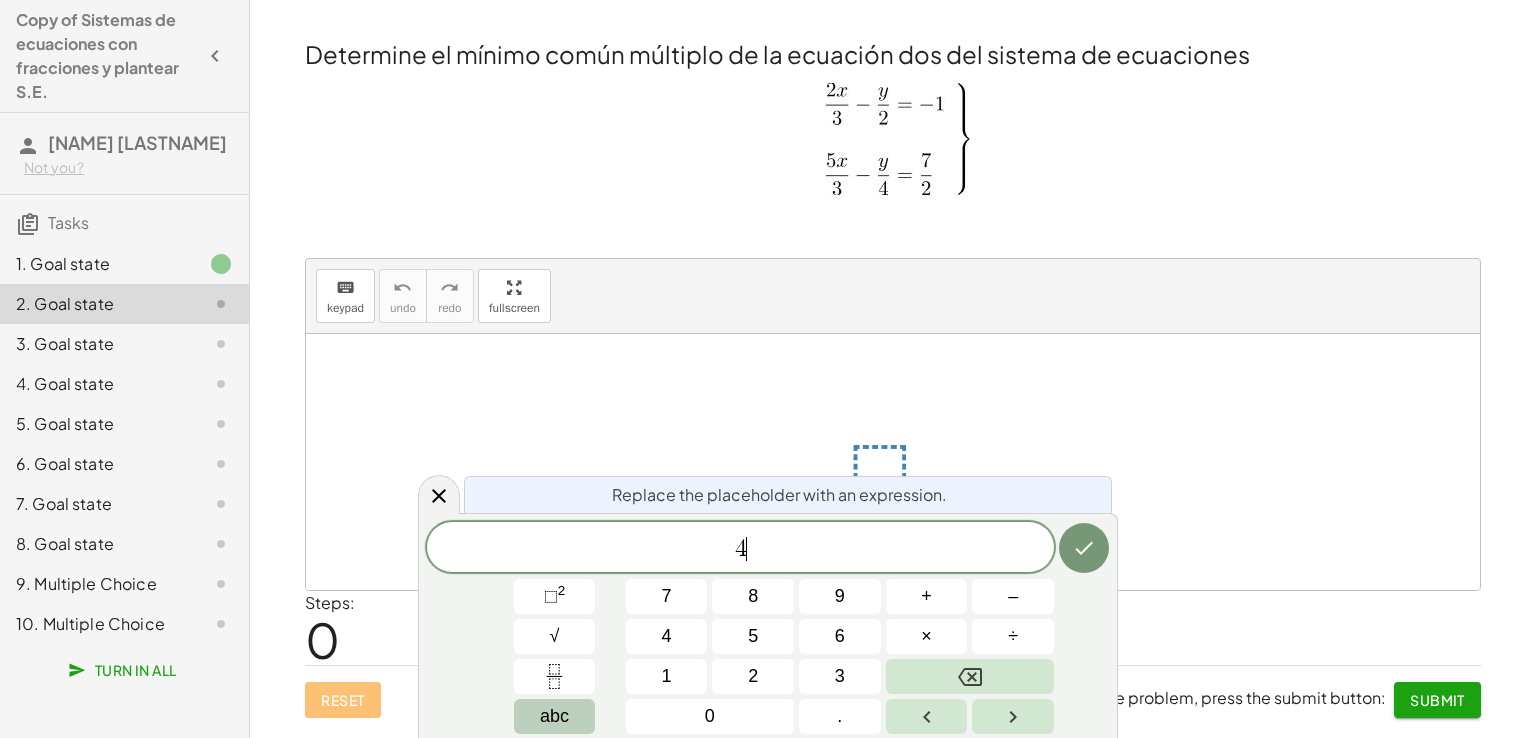 click on "abc" at bounding box center (554, 716) 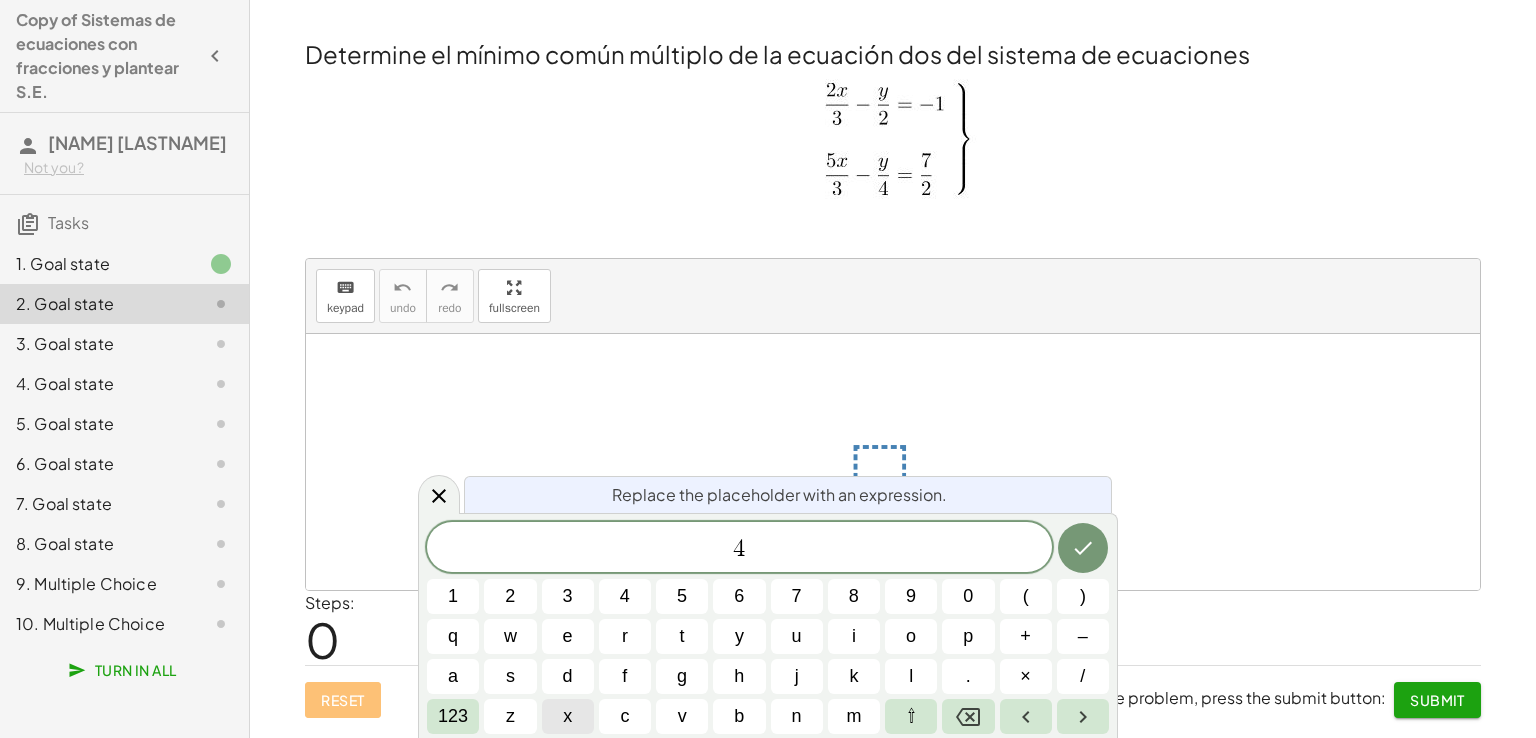 click on "x" at bounding box center (567, 716) 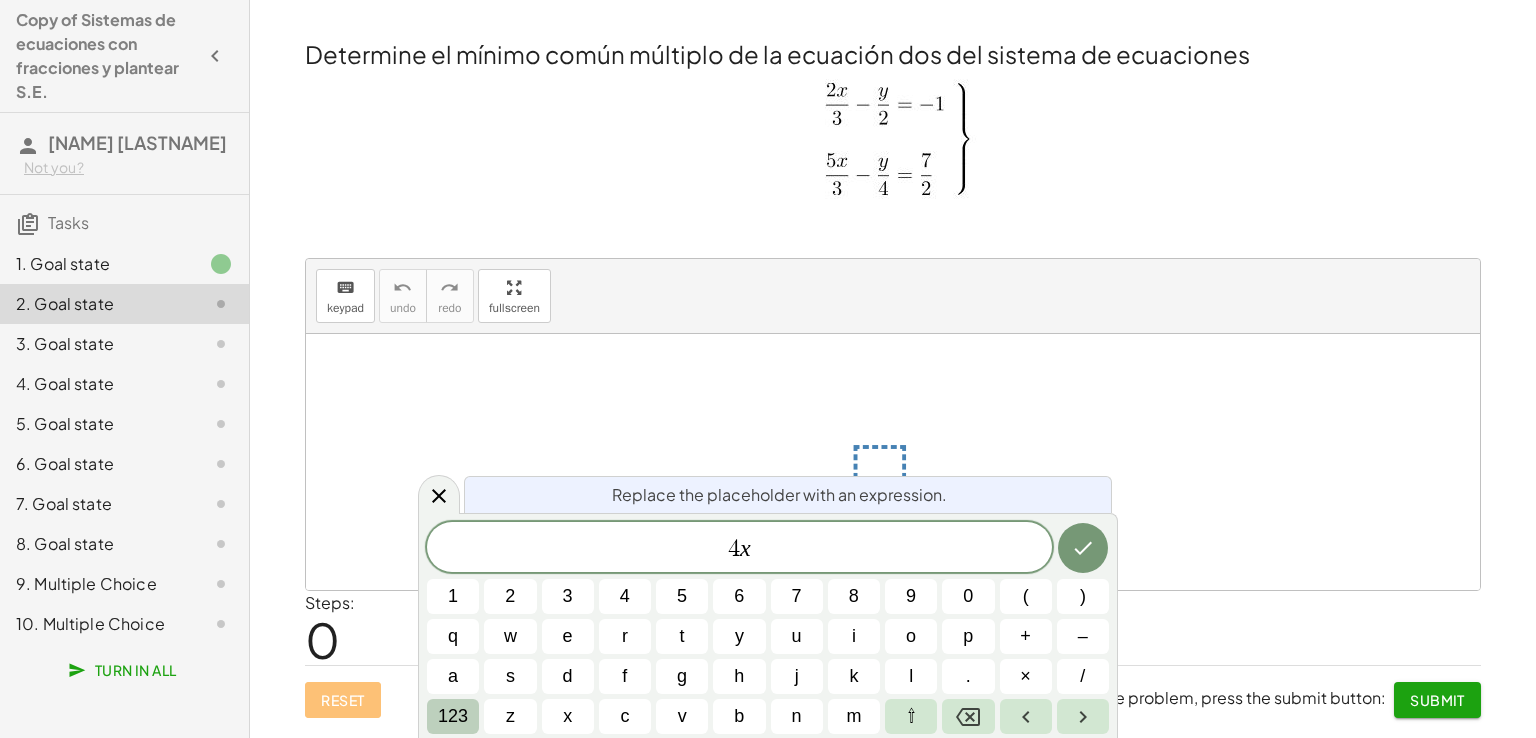click on "123" at bounding box center [453, 716] 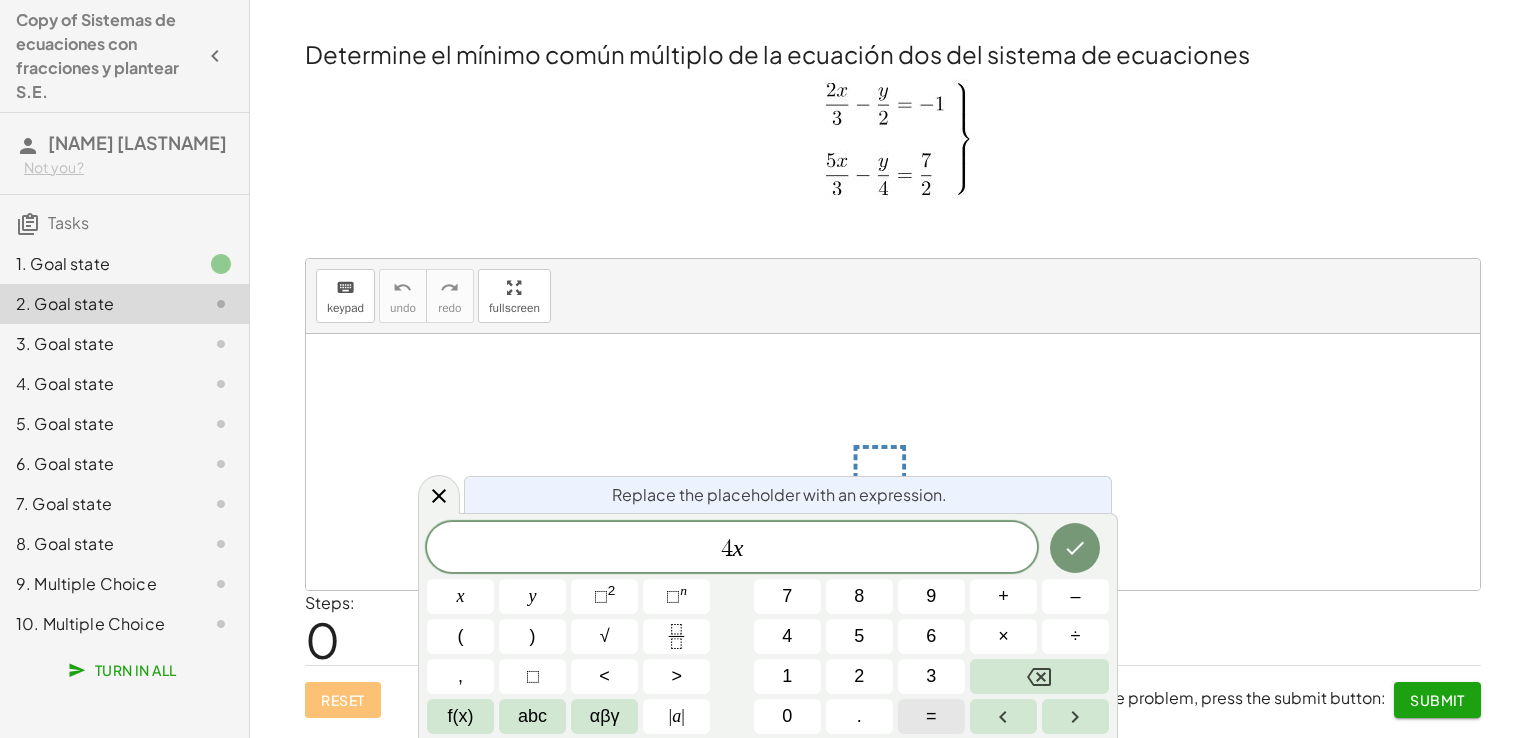click on "=" at bounding box center [931, 716] 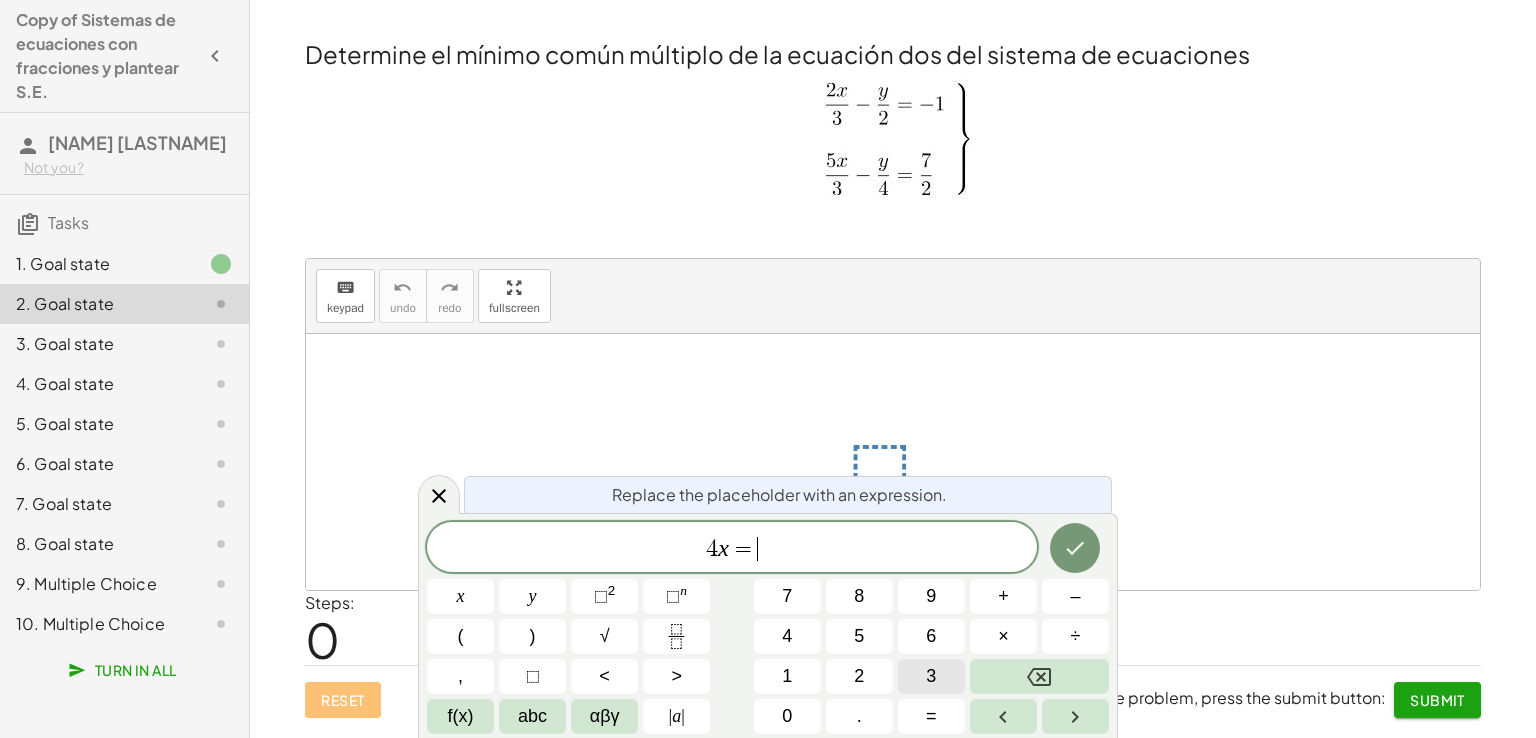 click on "3" at bounding box center (931, 676) 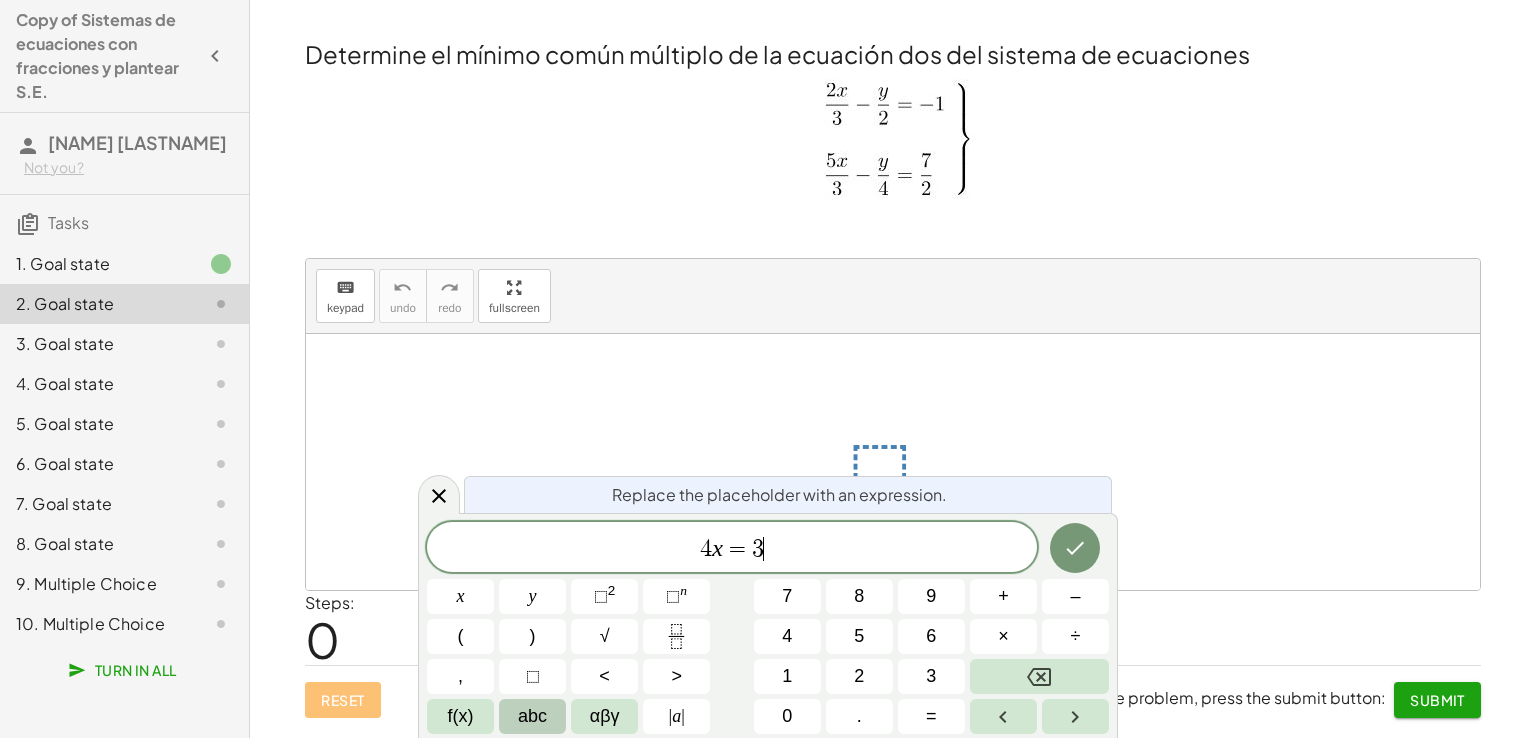 click on "abc" at bounding box center (532, 716) 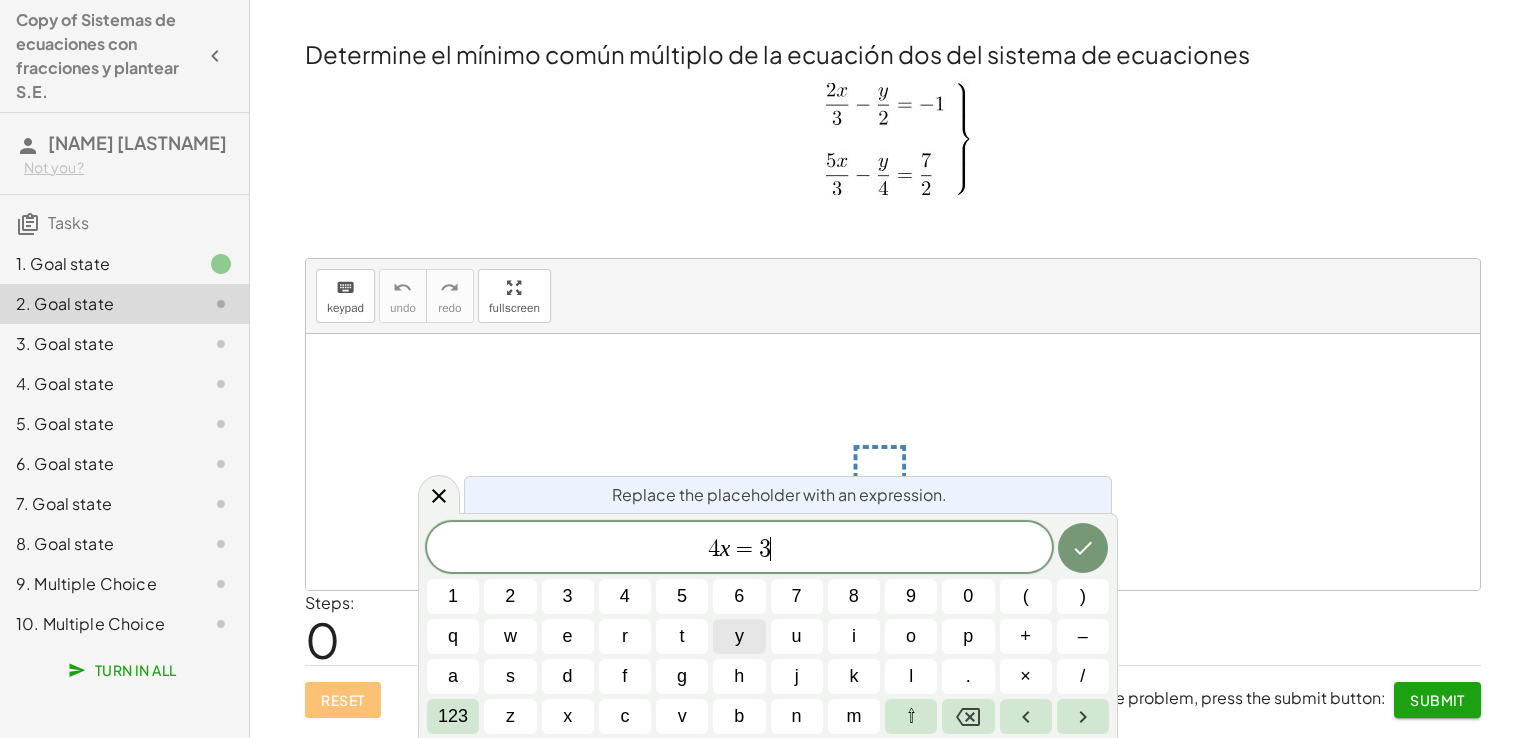 click on "y" at bounding box center (739, 636) 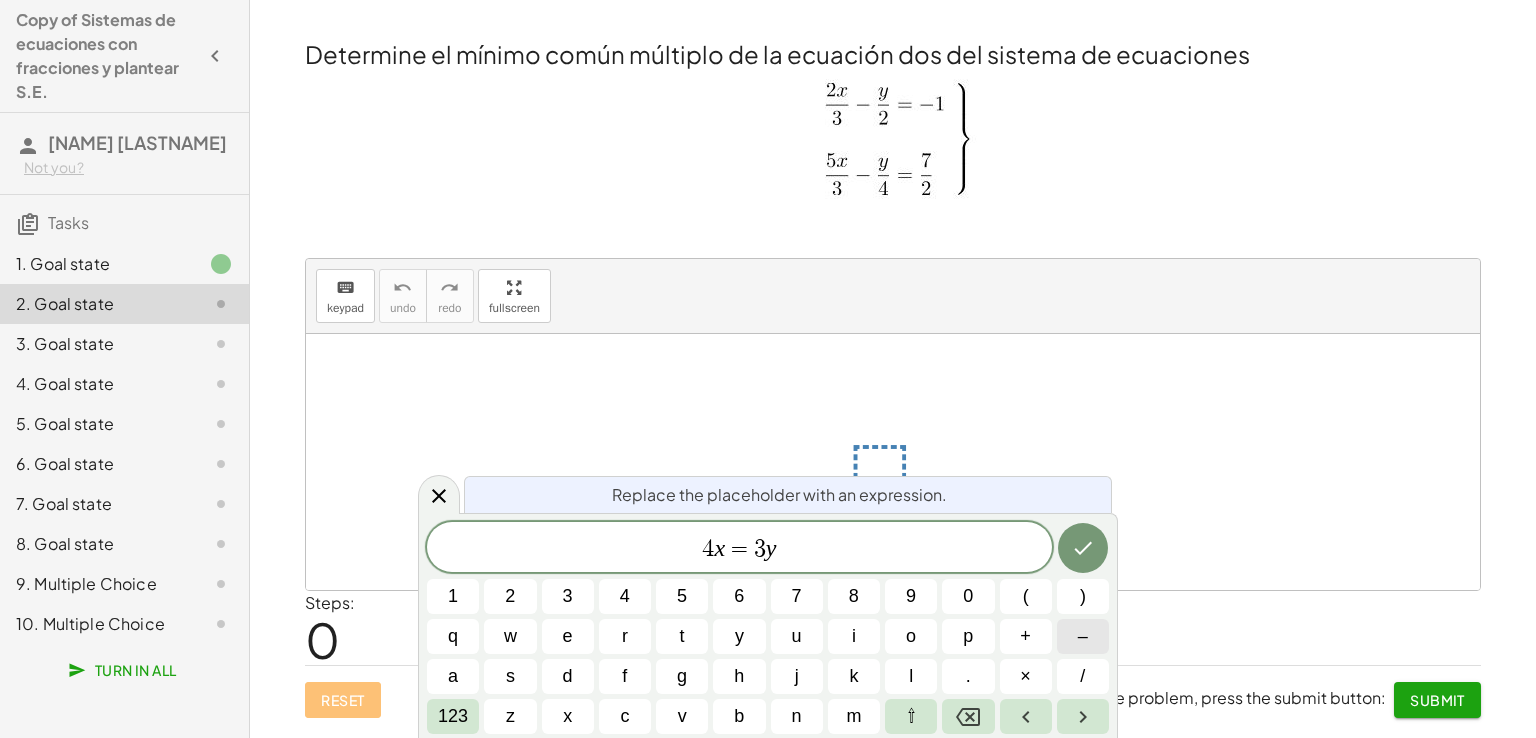 click on "–" at bounding box center [1083, 636] 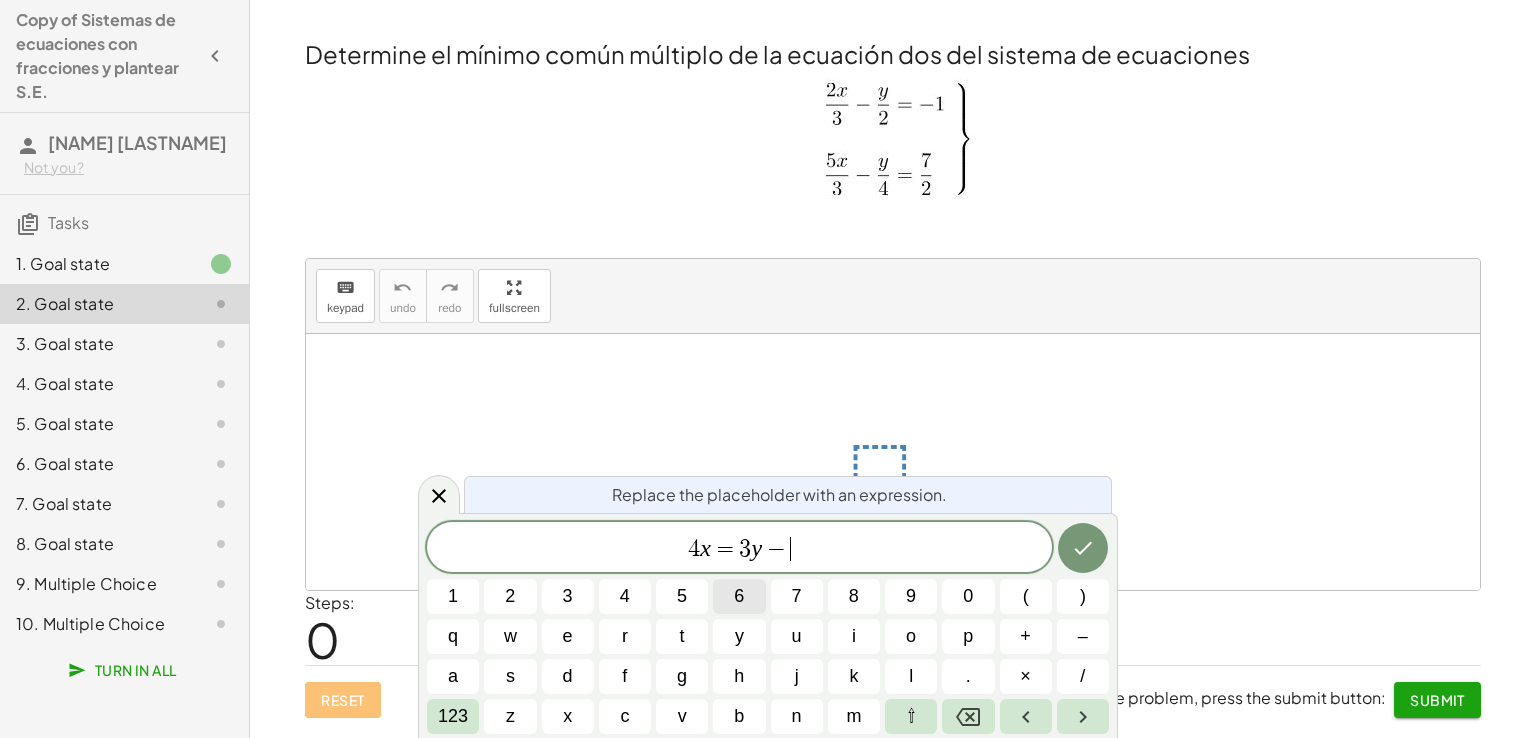 click on "6" at bounding box center (739, 596) 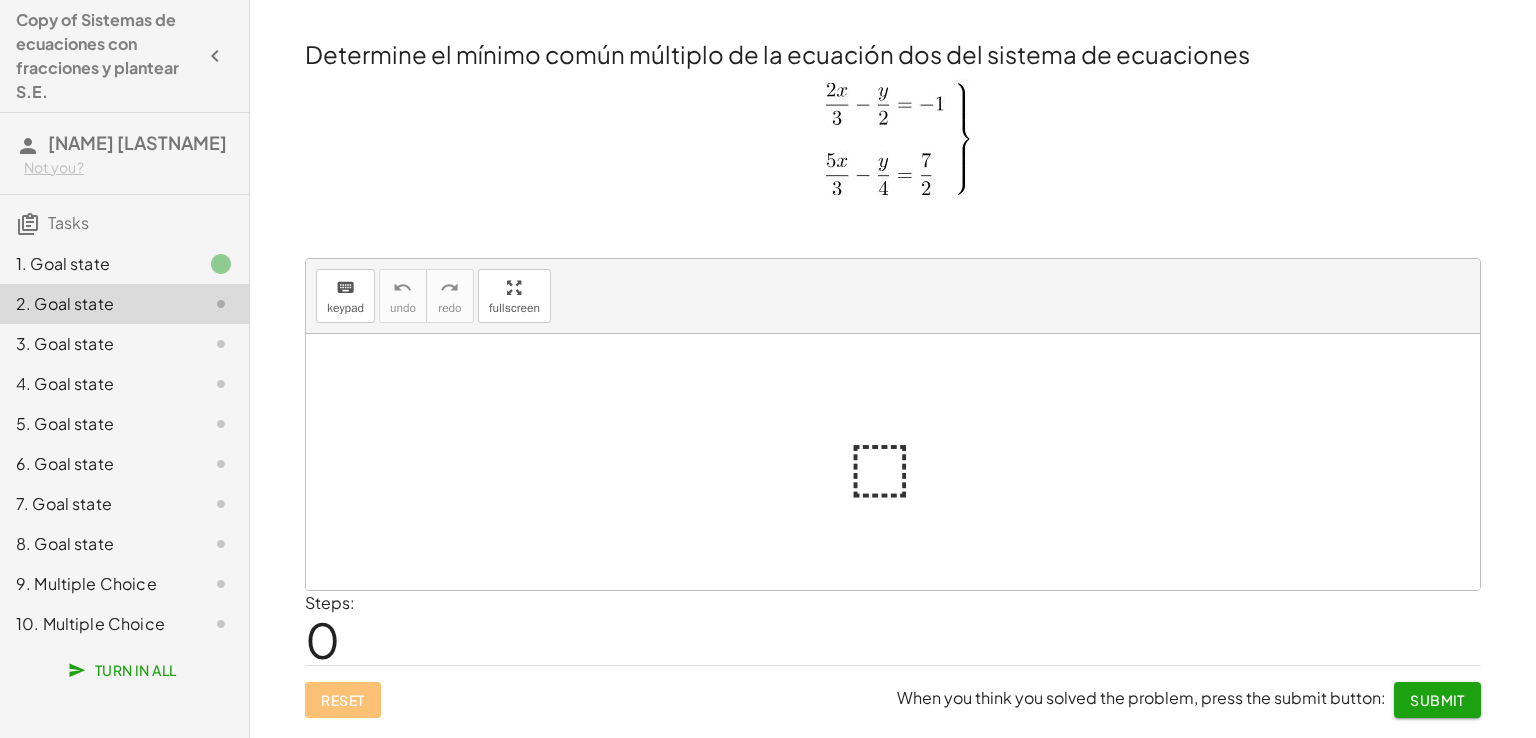 click on "0" at bounding box center [322, 639] 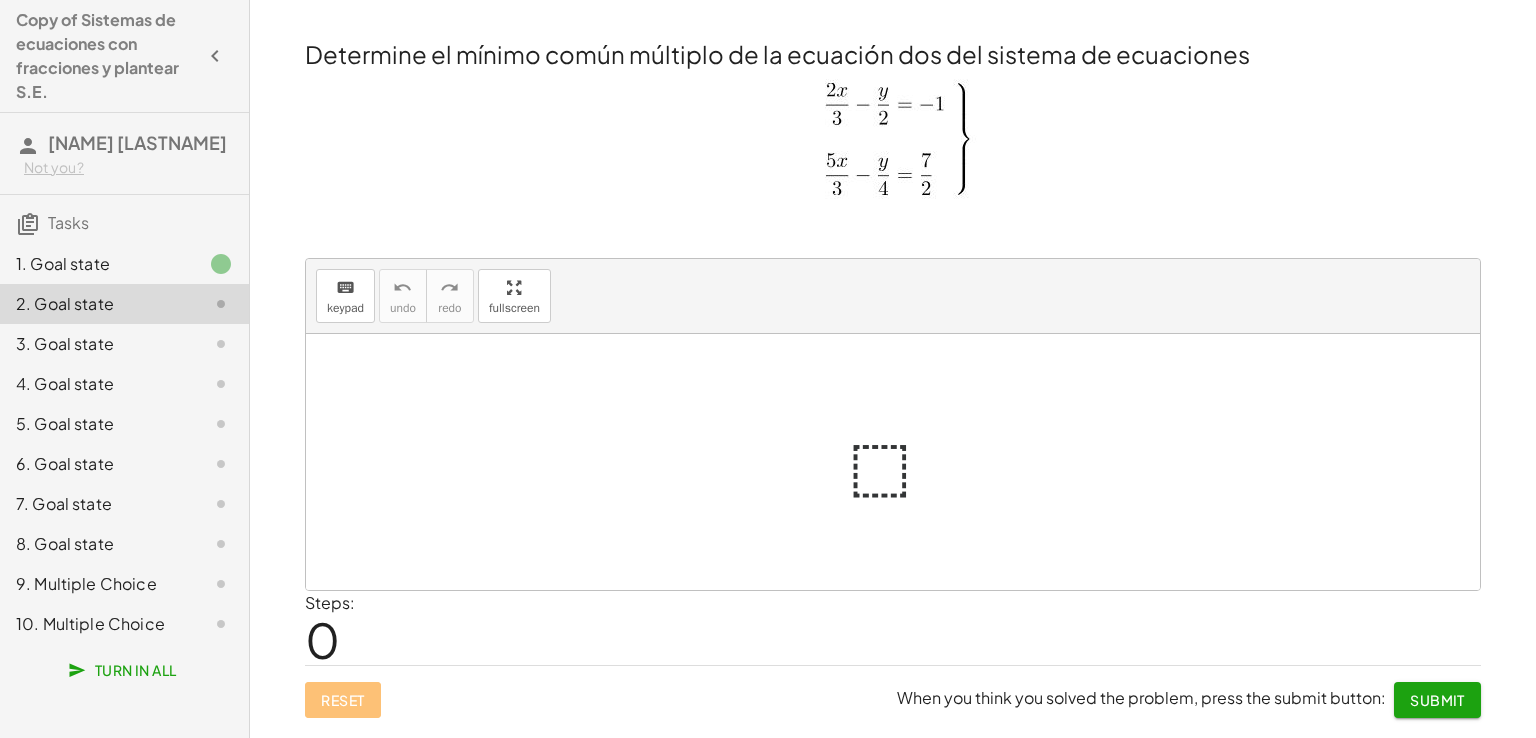 click at bounding box center (901, 462) 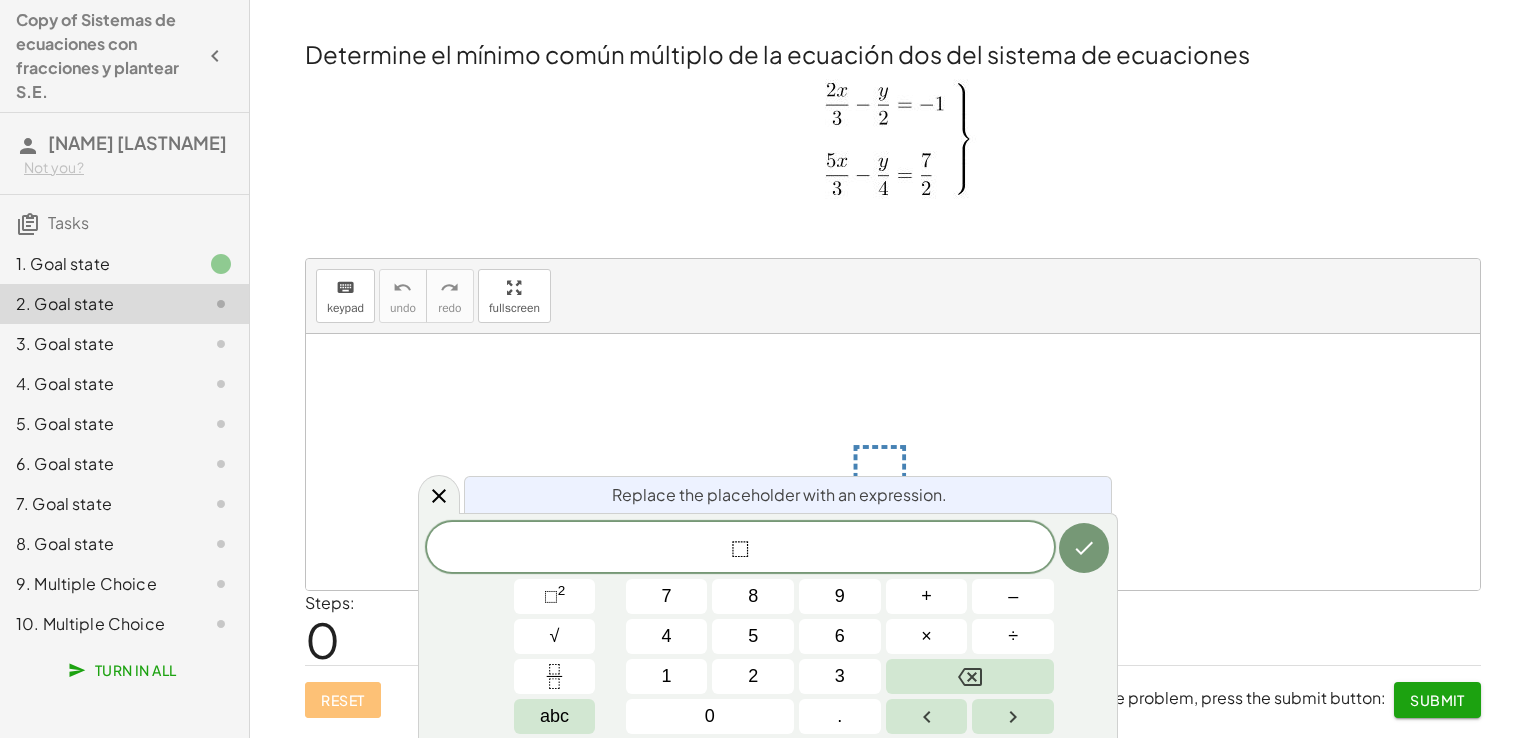click at bounding box center [893, 142] 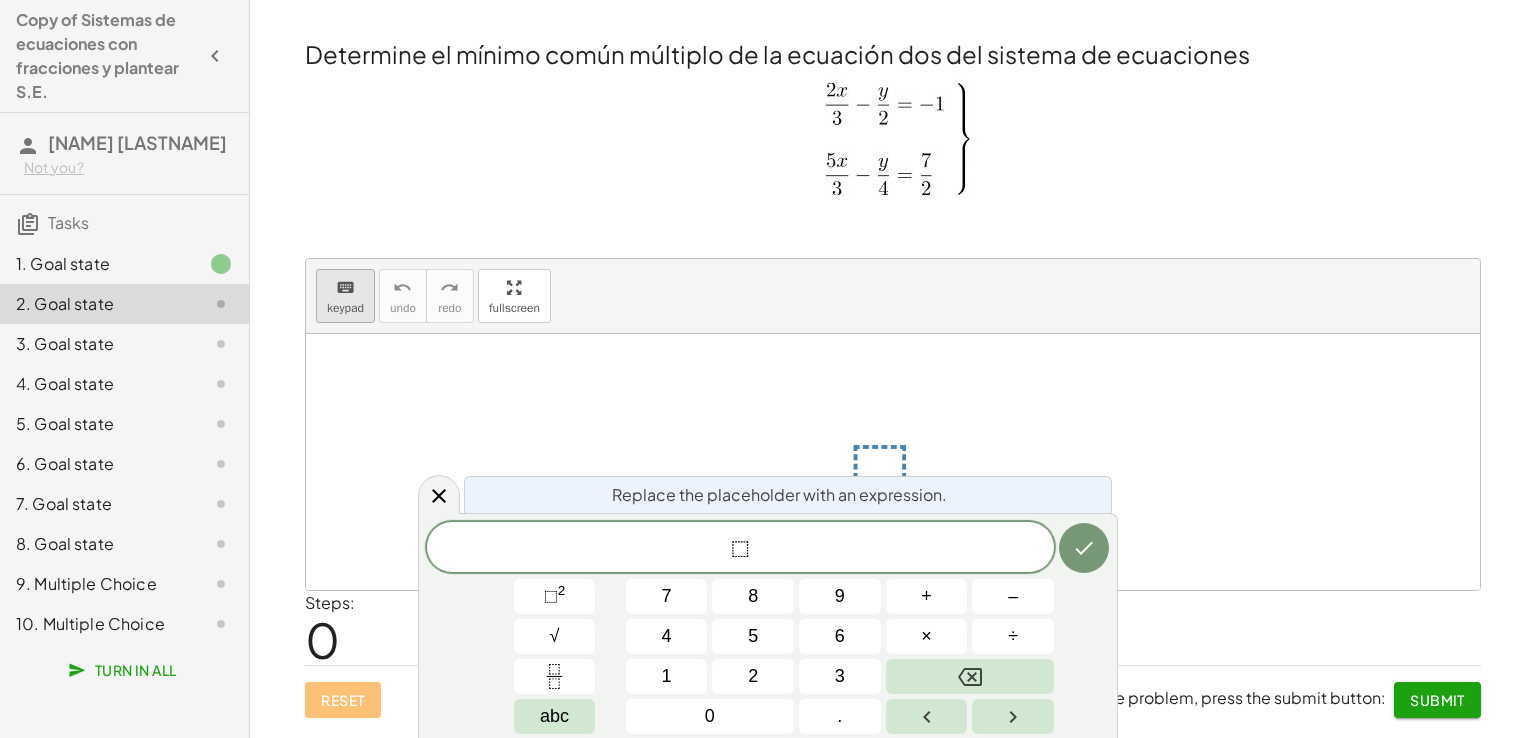 drag, startPoint x: 875, startPoint y: 157, endPoint x: 364, endPoint y: 294, distance: 529.0463 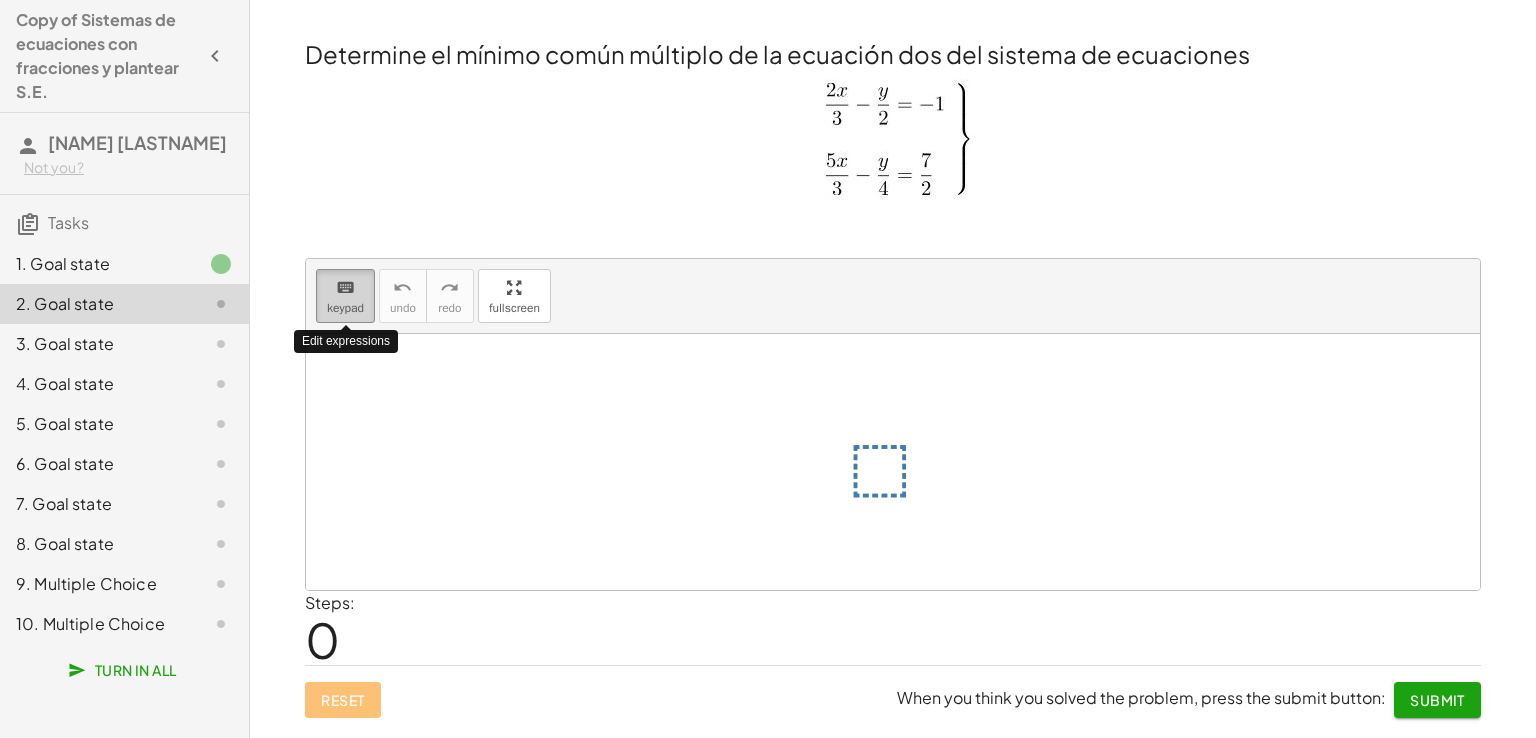 click on "keyboard" at bounding box center (345, 287) 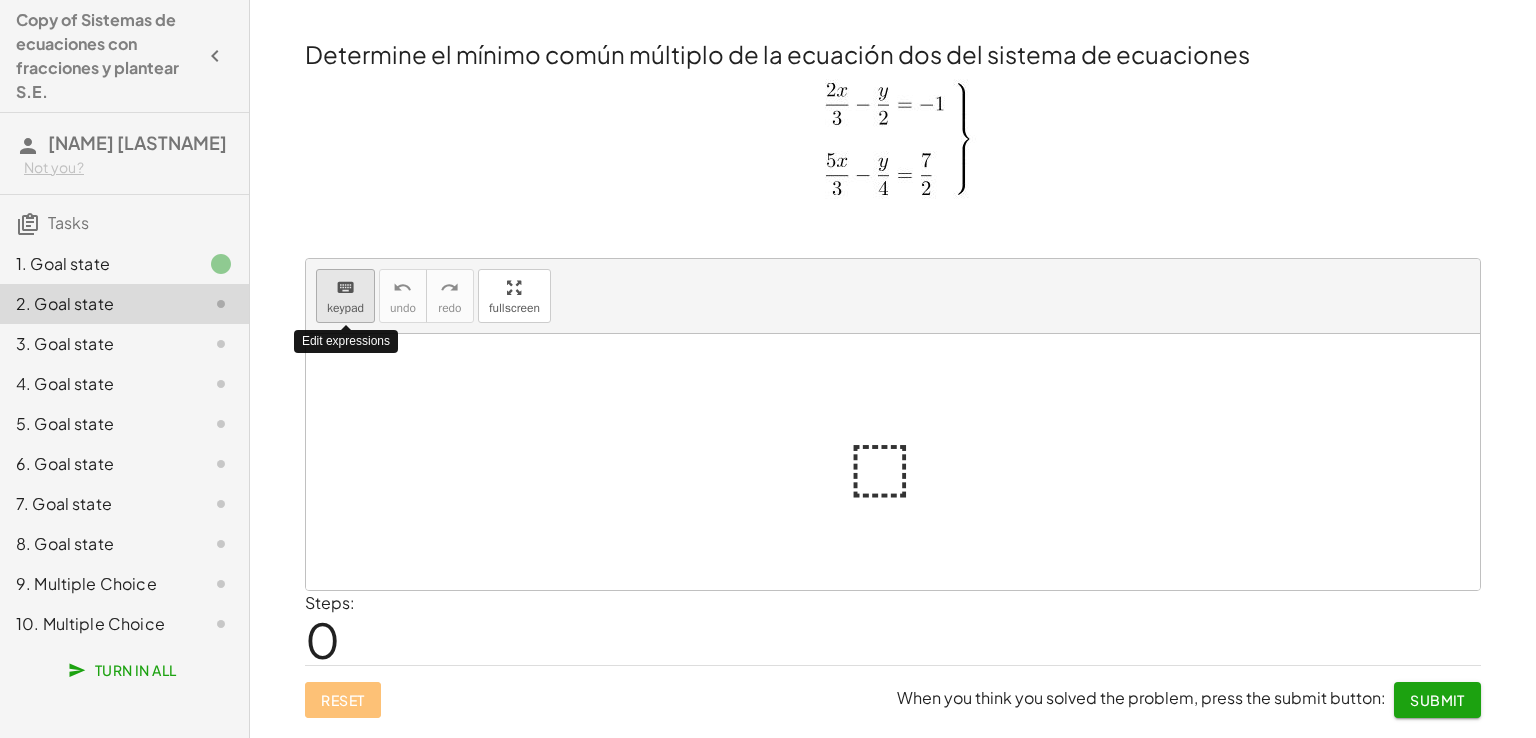 click on "keyboard" at bounding box center (345, 287) 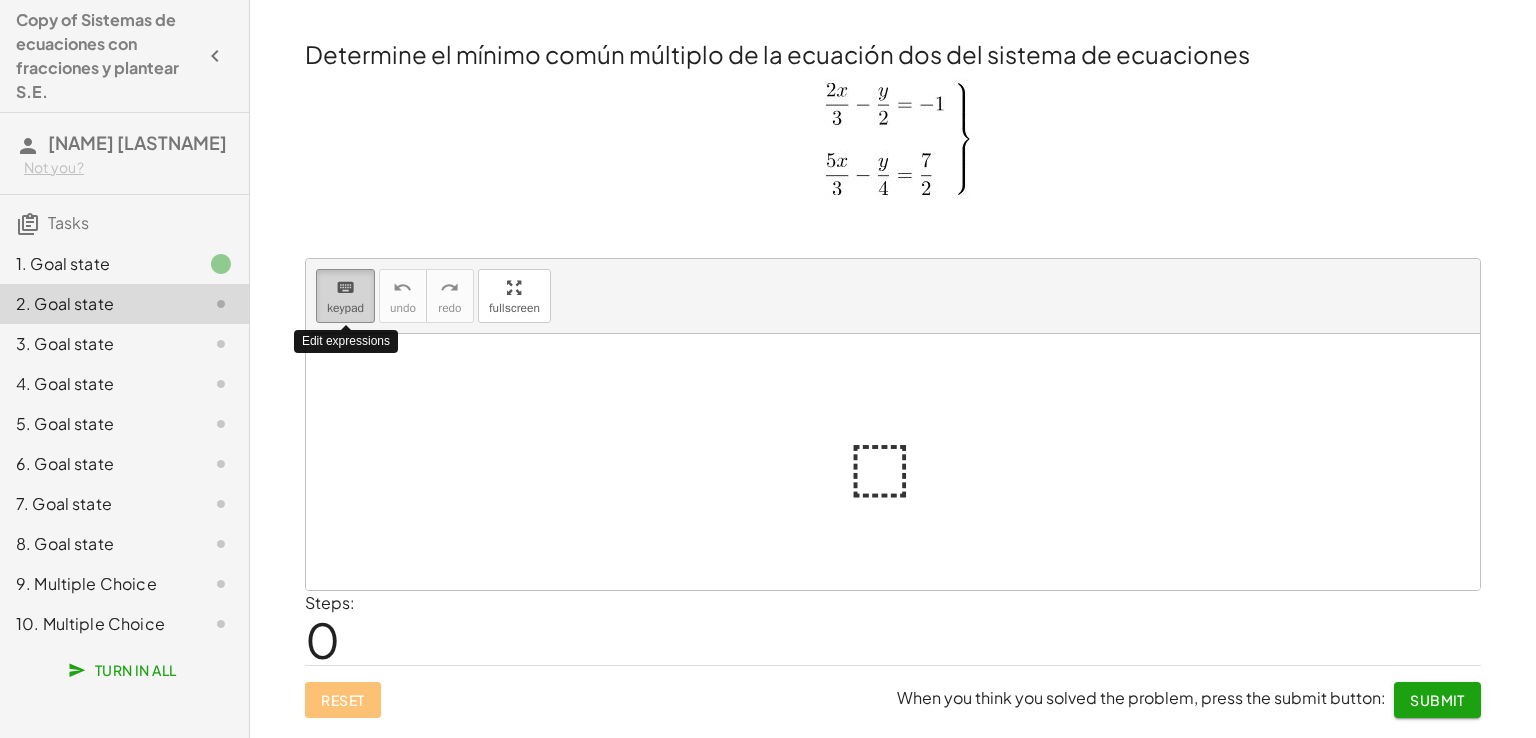 click on "keyboard" at bounding box center [345, 287] 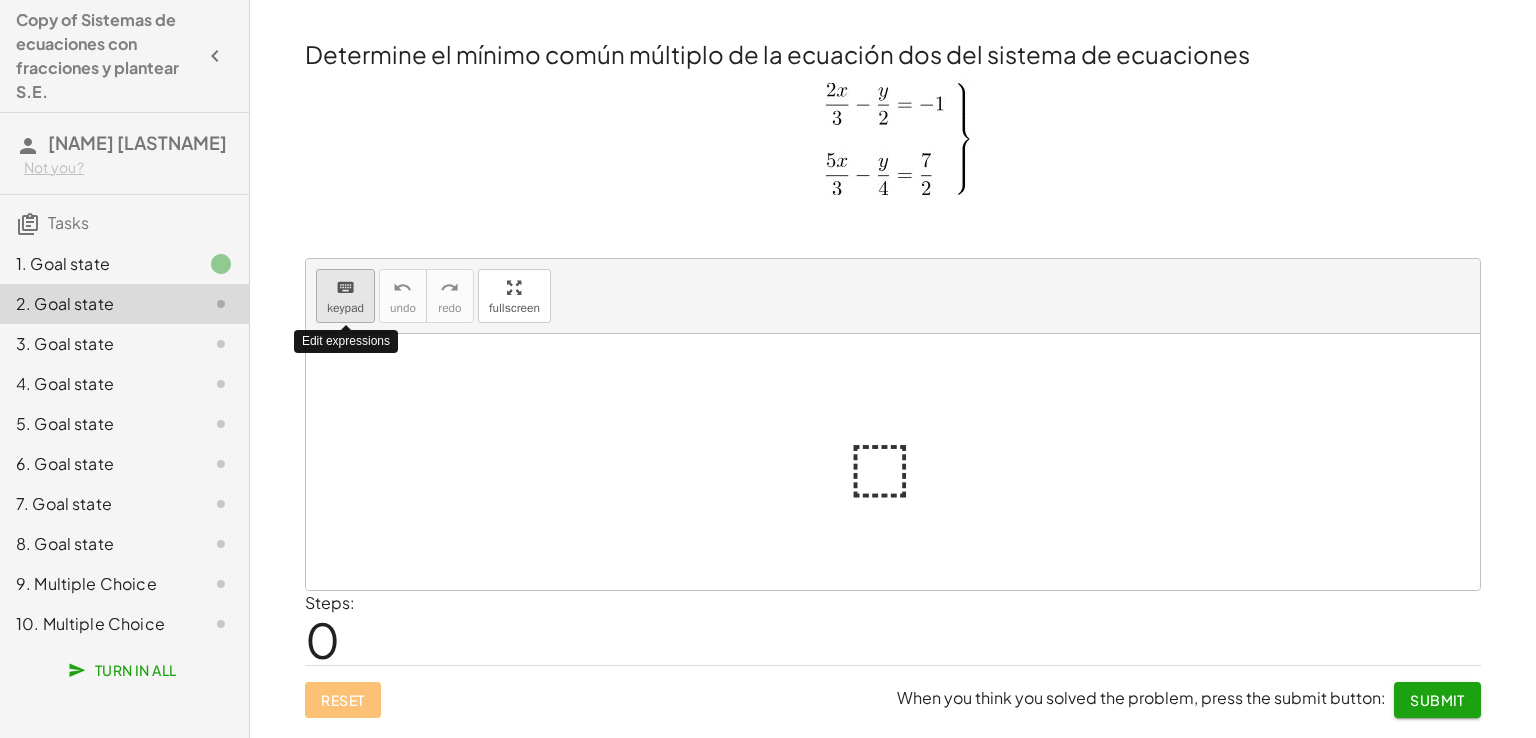 click on "keyboard" at bounding box center [345, 287] 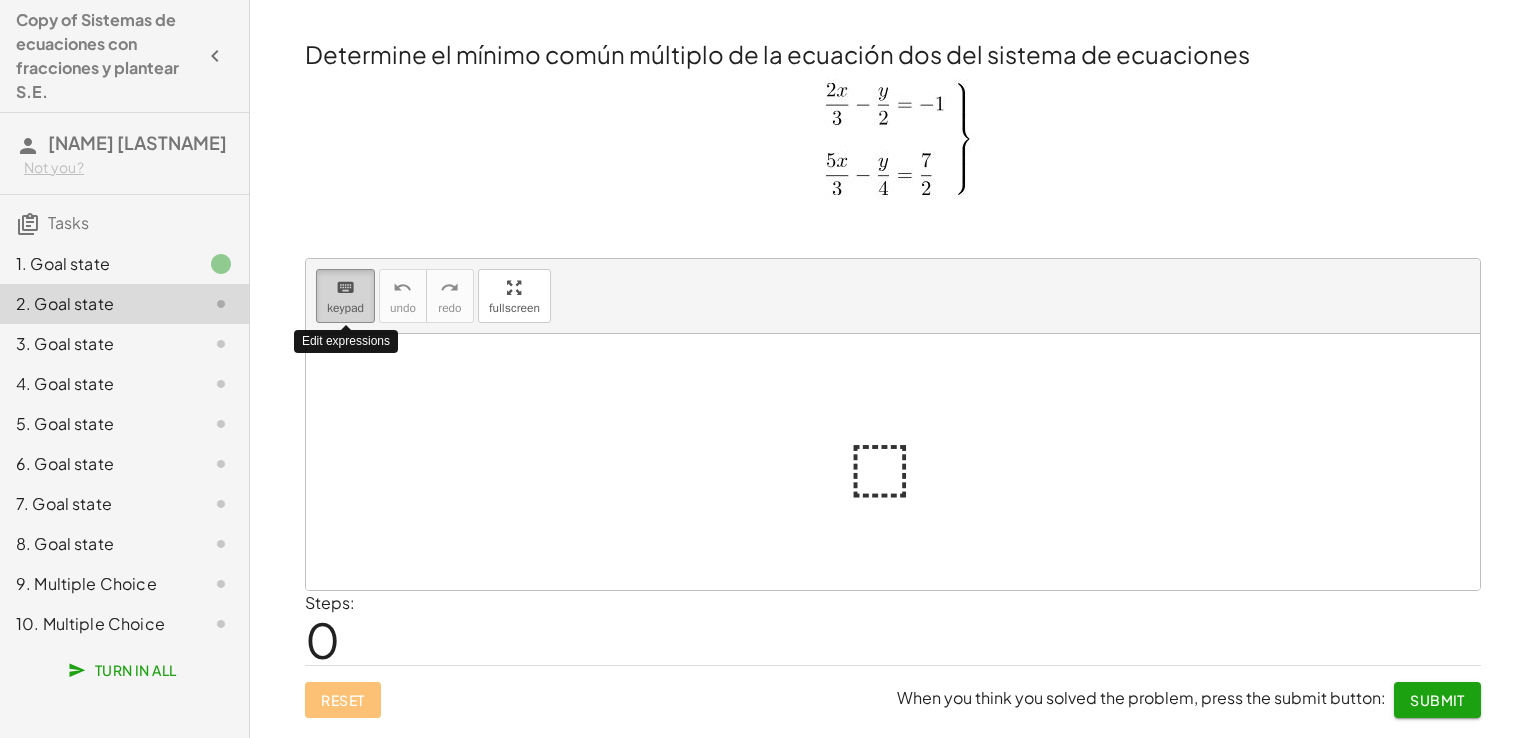 click on "keyboard" at bounding box center (345, 287) 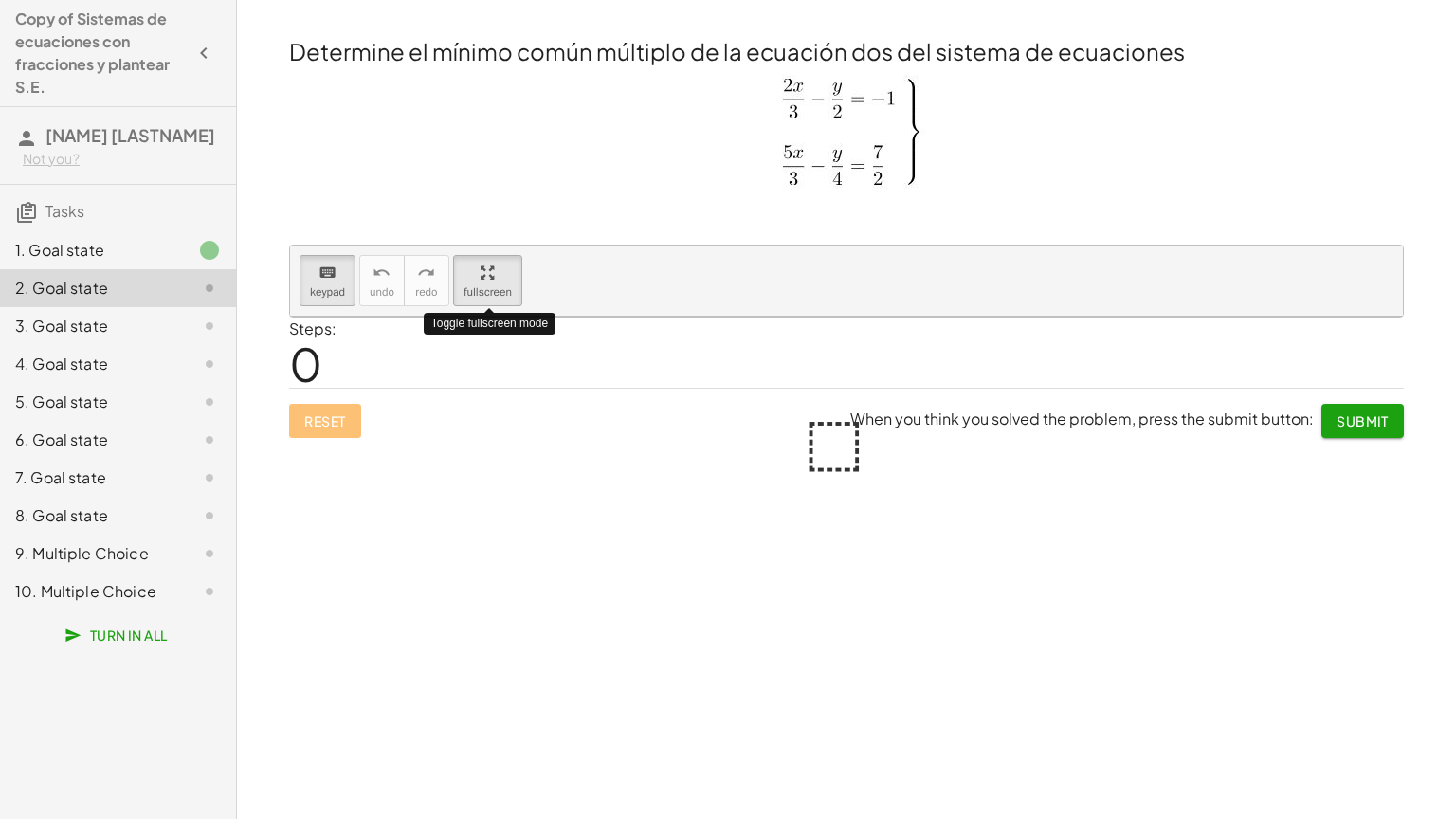 drag, startPoint x: 504, startPoint y: 275, endPoint x: 504, endPoint y: 357, distance: 82 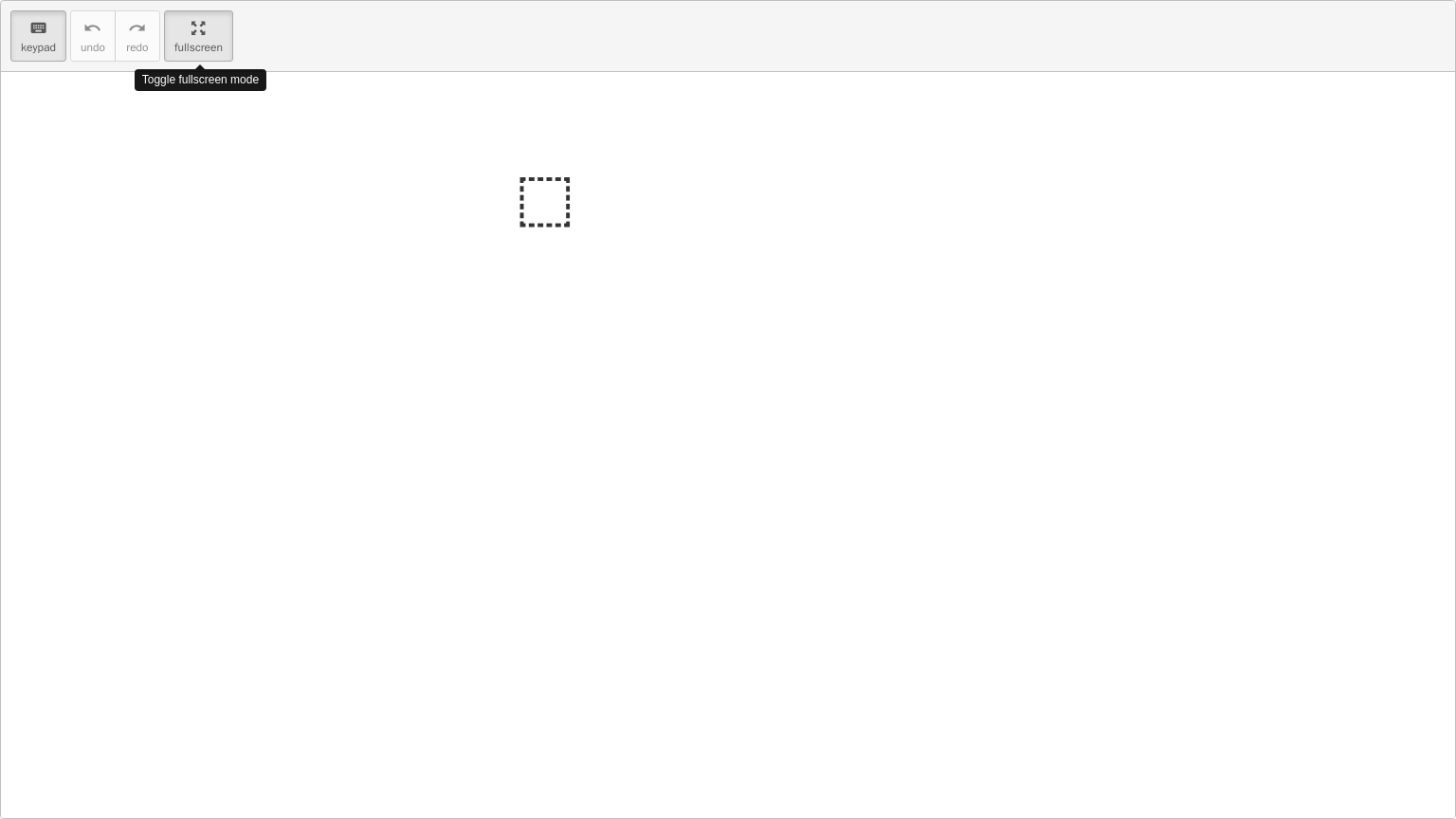 click on "keyboard keypad undo undo redo redo fullscreen Toggle fullscreen mode ⬚ ×" at bounding box center (728, 410) 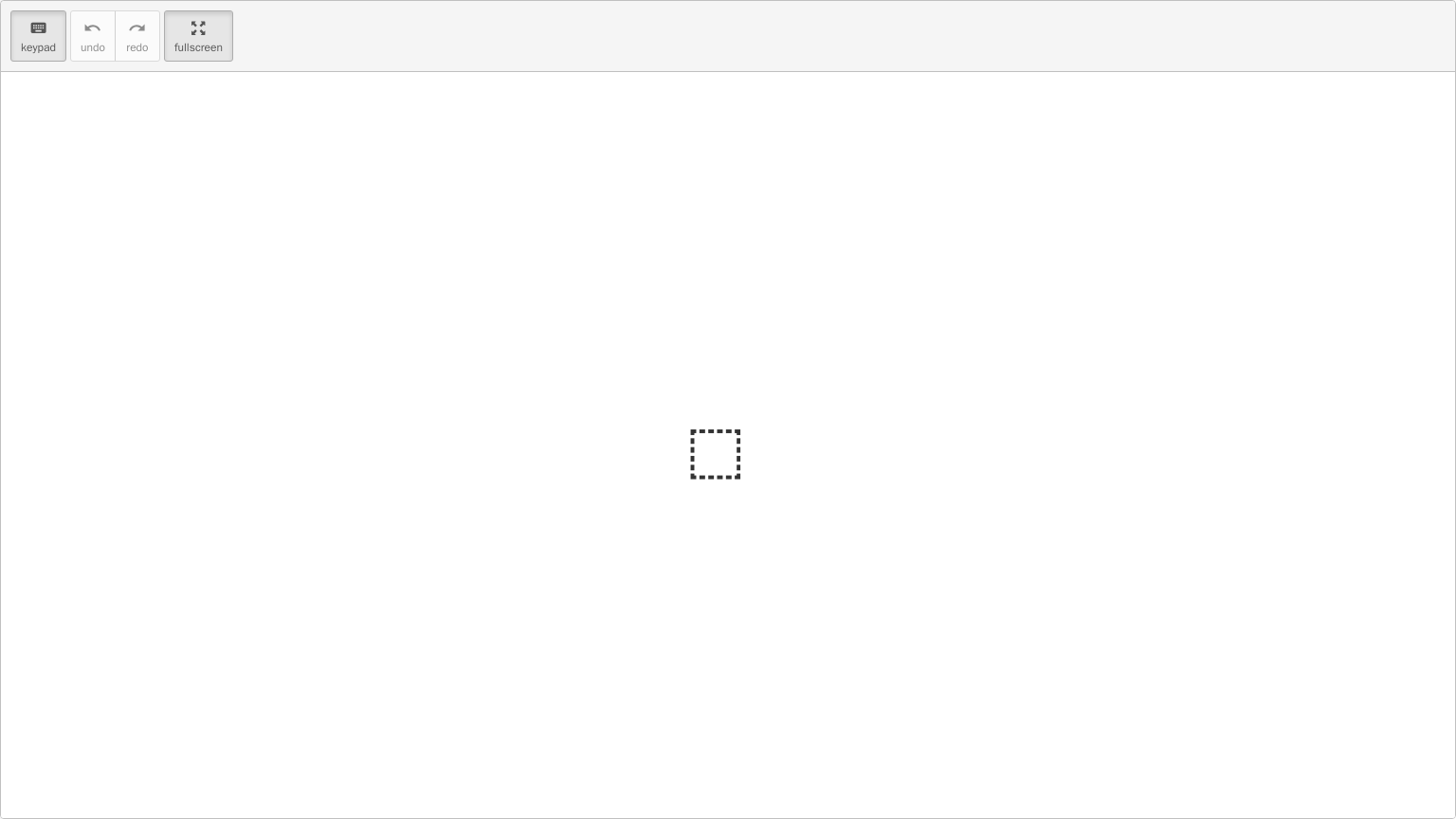 click at bounding box center [728, 445] 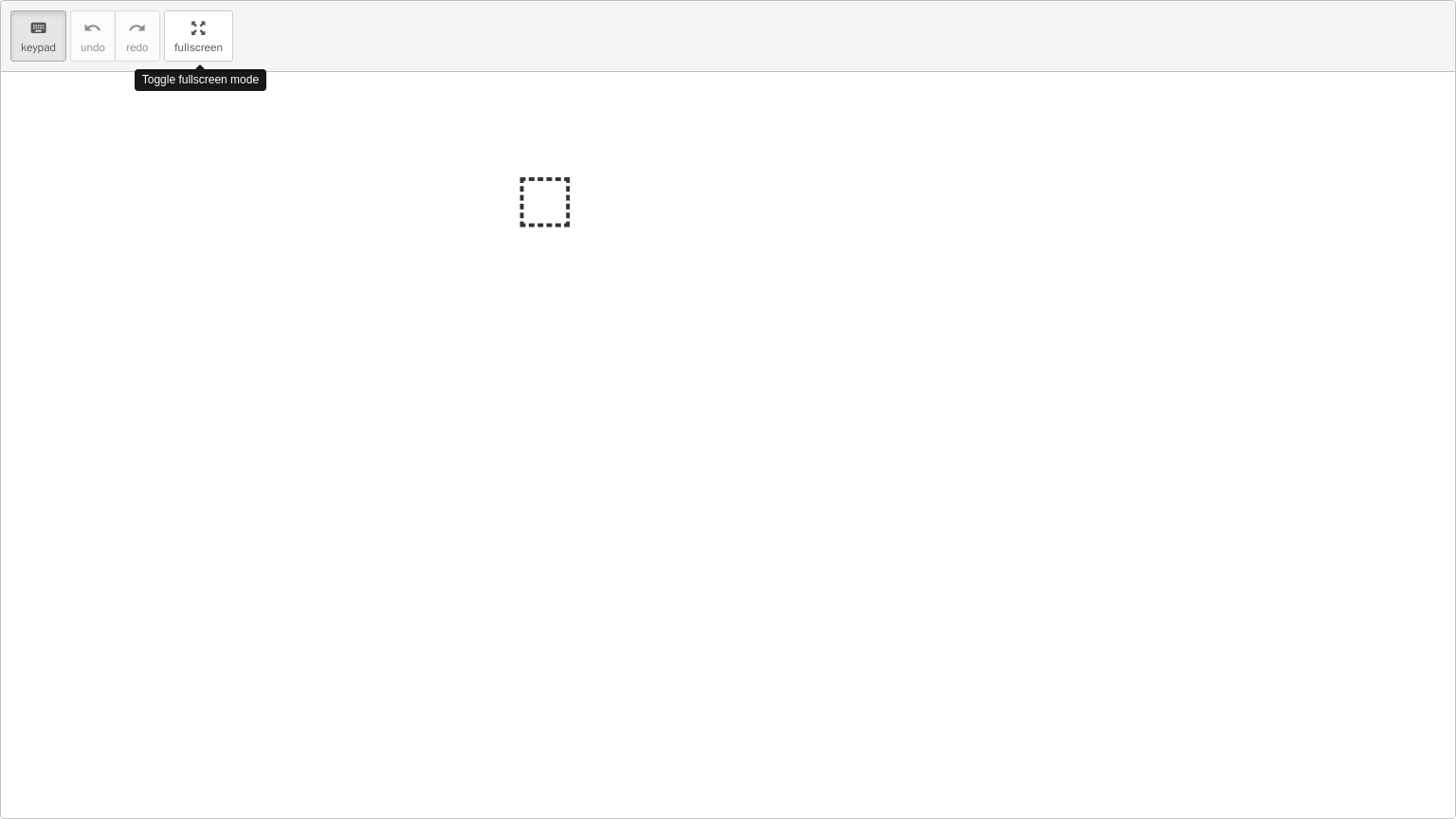 drag, startPoint x: 183, startPoint y: 38, endPoint x: 183, endPoint y: -45, distance: 83 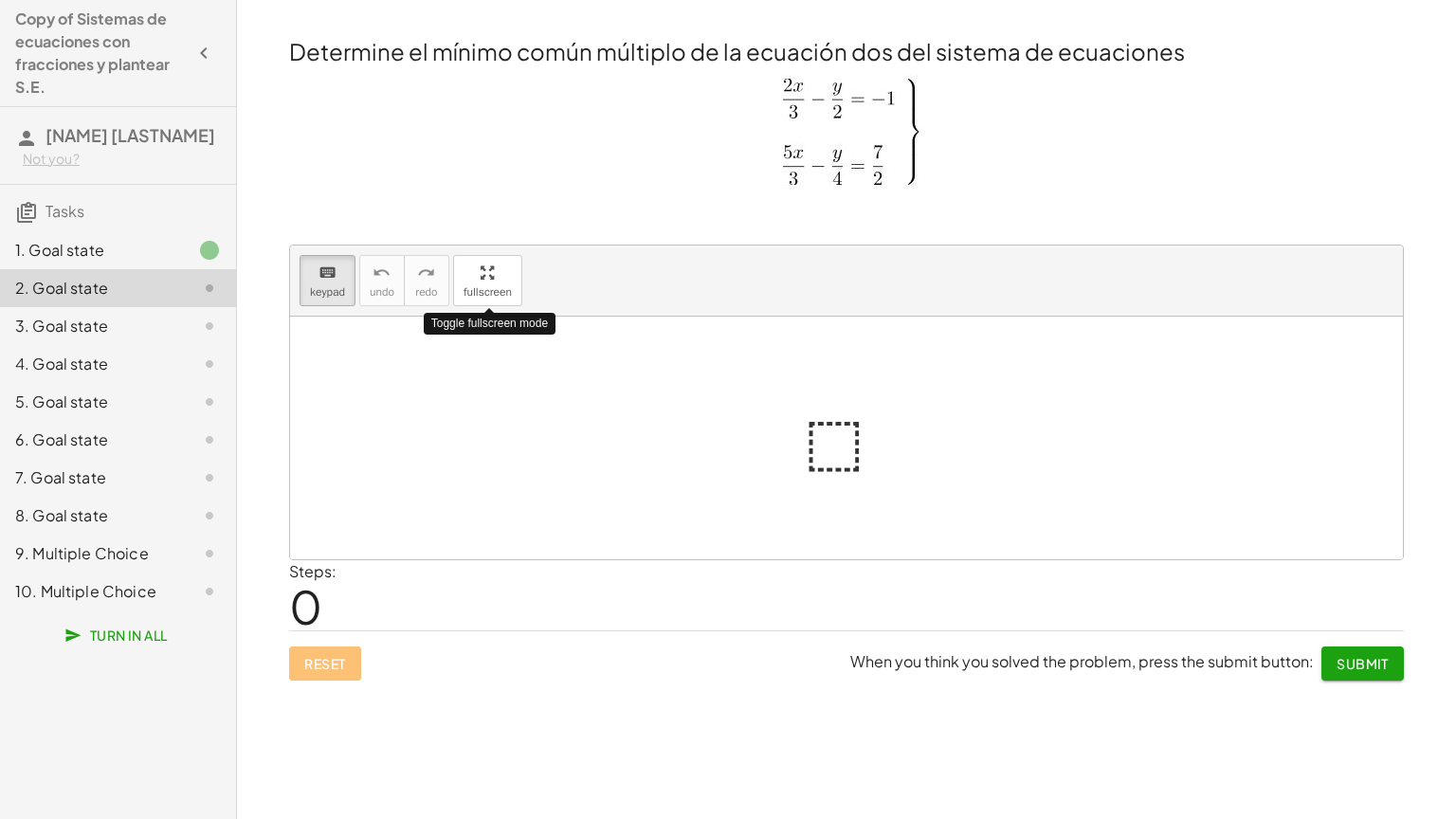 click on "Copy of Sistemas de ecuaciones con fracciones y plantear S.E. [NAME] [LASTNAME] Not you? Tasks 1. Goal state 2. Goal state 3. Goal state 4. Goal state 5. Goal state 6. Goal state 7. Goal state 8. Goal state 9. Multiple Choice 10. Multiple Choice Turn In All Determine el mínimo común múltiplo de la ecuación uno del sistema de ecuaciones keyboard keypad undo undo redo redo fullscreen ⬚ 6 × Steps: 1 Reset When you think you solved the problem, press the submit button: Continue Determine el mínimo común múltiplo de la ecuación dos del sistema de ecuaciones keyboard keypad undo undo redo redo fullscreen ⬚ × Steps: 0 Reset When you think you solved the problem, press the submit button: Submit Encuentre la ecuación equivalente de la primera ecuación del sistema. keyboard keypad undo undo redo redo fullscreen × Steps: 0 Goal: + · 4 · x − · 3 · y = - 6 Reset When you think you solved the problem, press the submit button: Continue keyboard keypad undo" at bounding box center [728, 410] 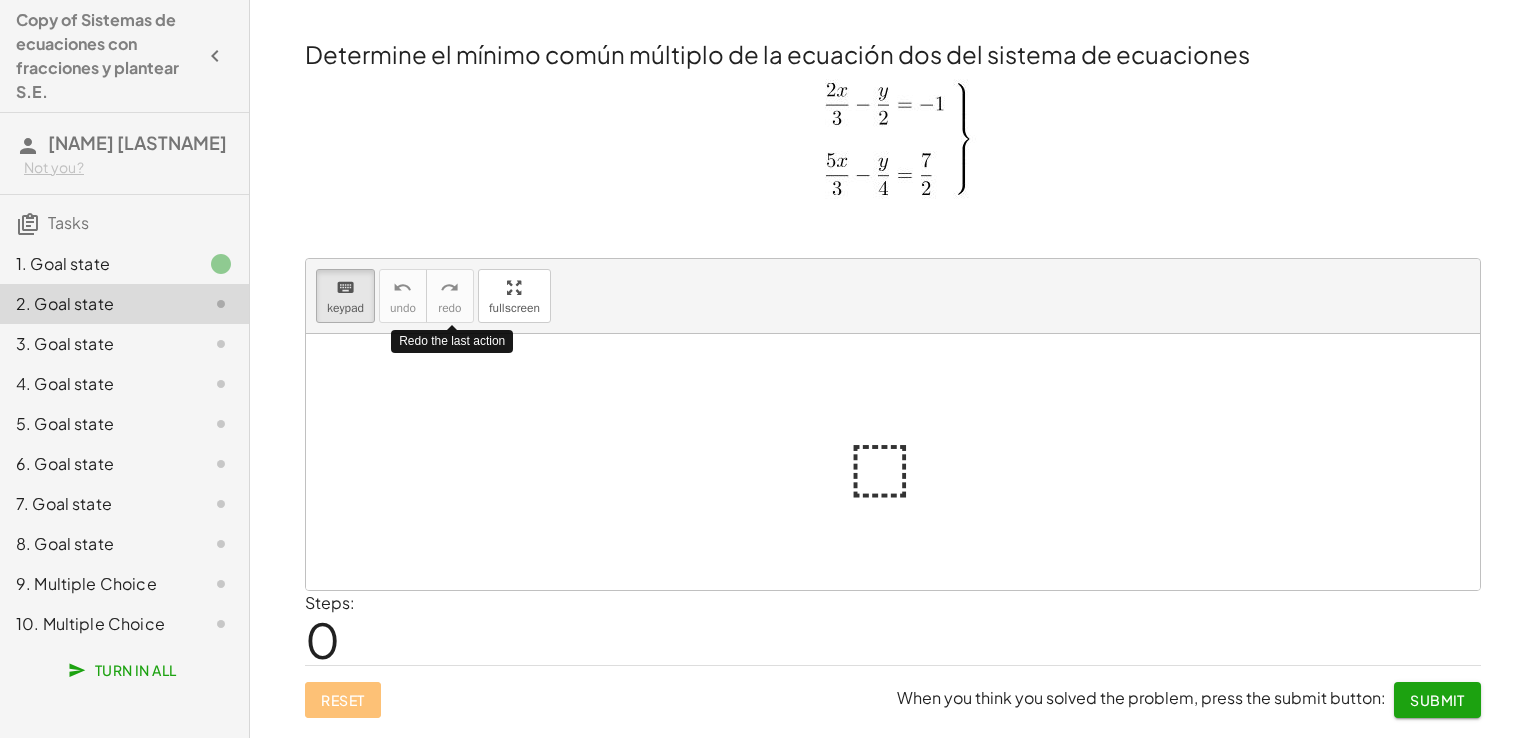 click on "keyboard keypad undo undo redo redo fullscreen Redo the last action ⬚ ×" at bounding box center [893, 424] 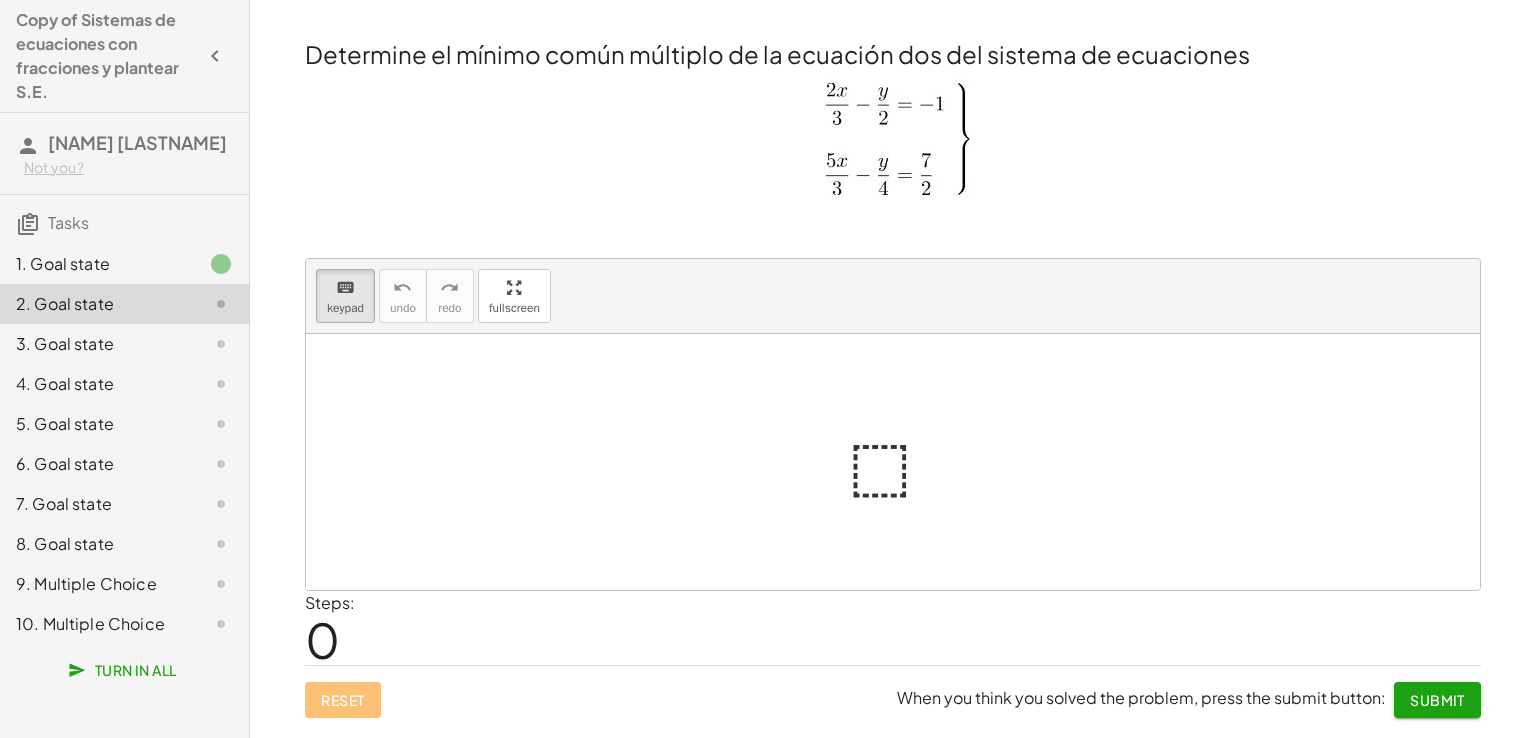 click at bounding box center (893, 142) 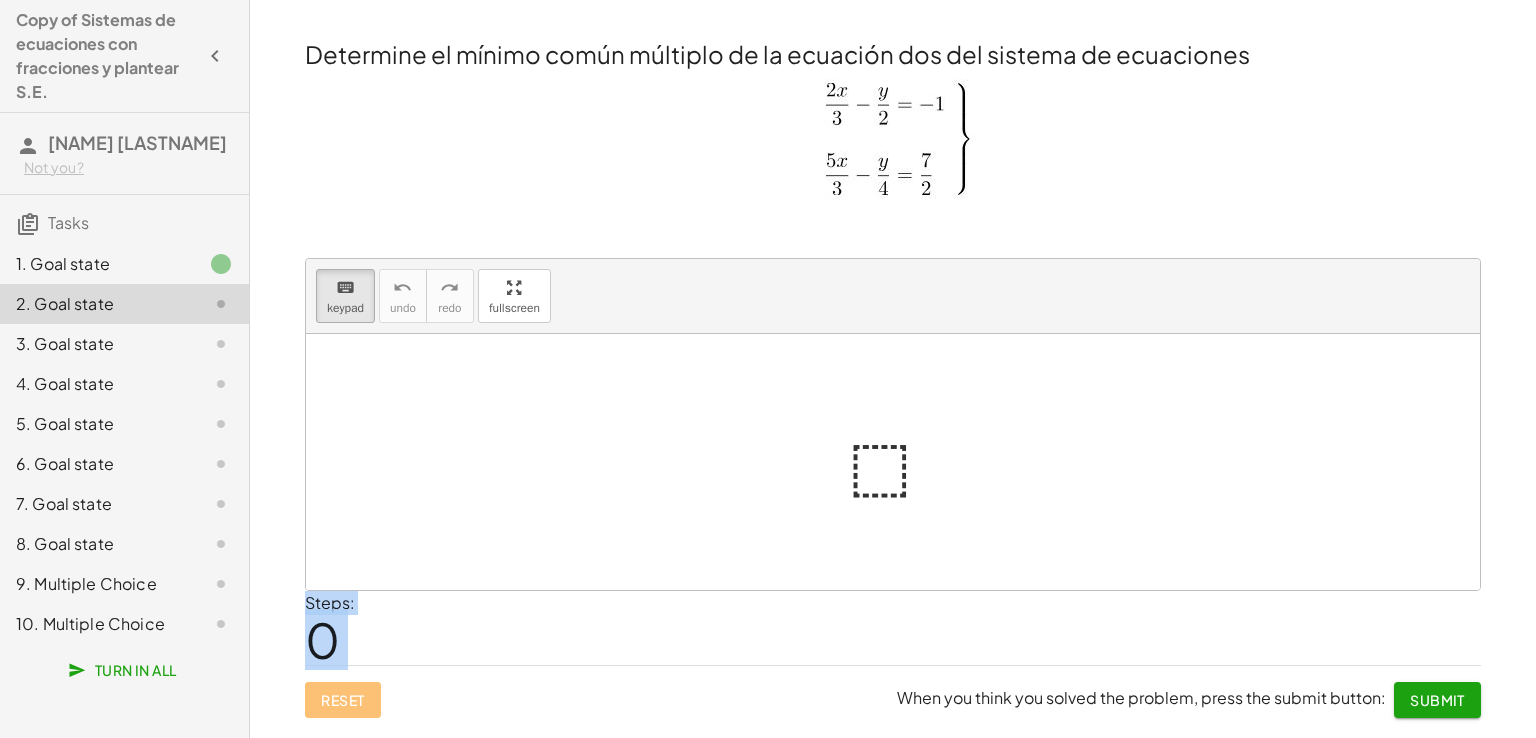drag, startPoint x: 875, startPoint y: 464, endPoint x: 740, endPoint y: 650, distance: 229.8282 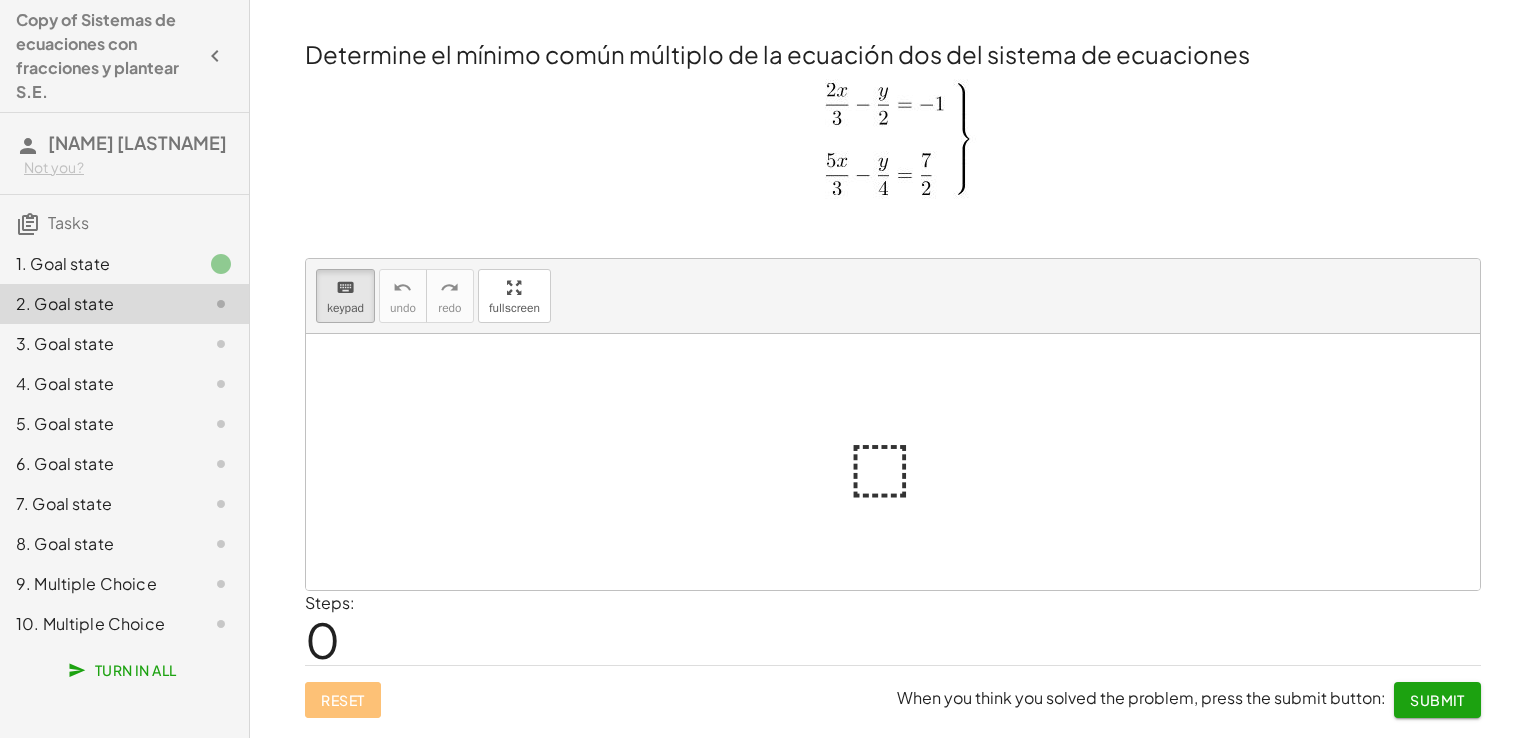 click on "Steps:  0" at bounding box center (893, 628) 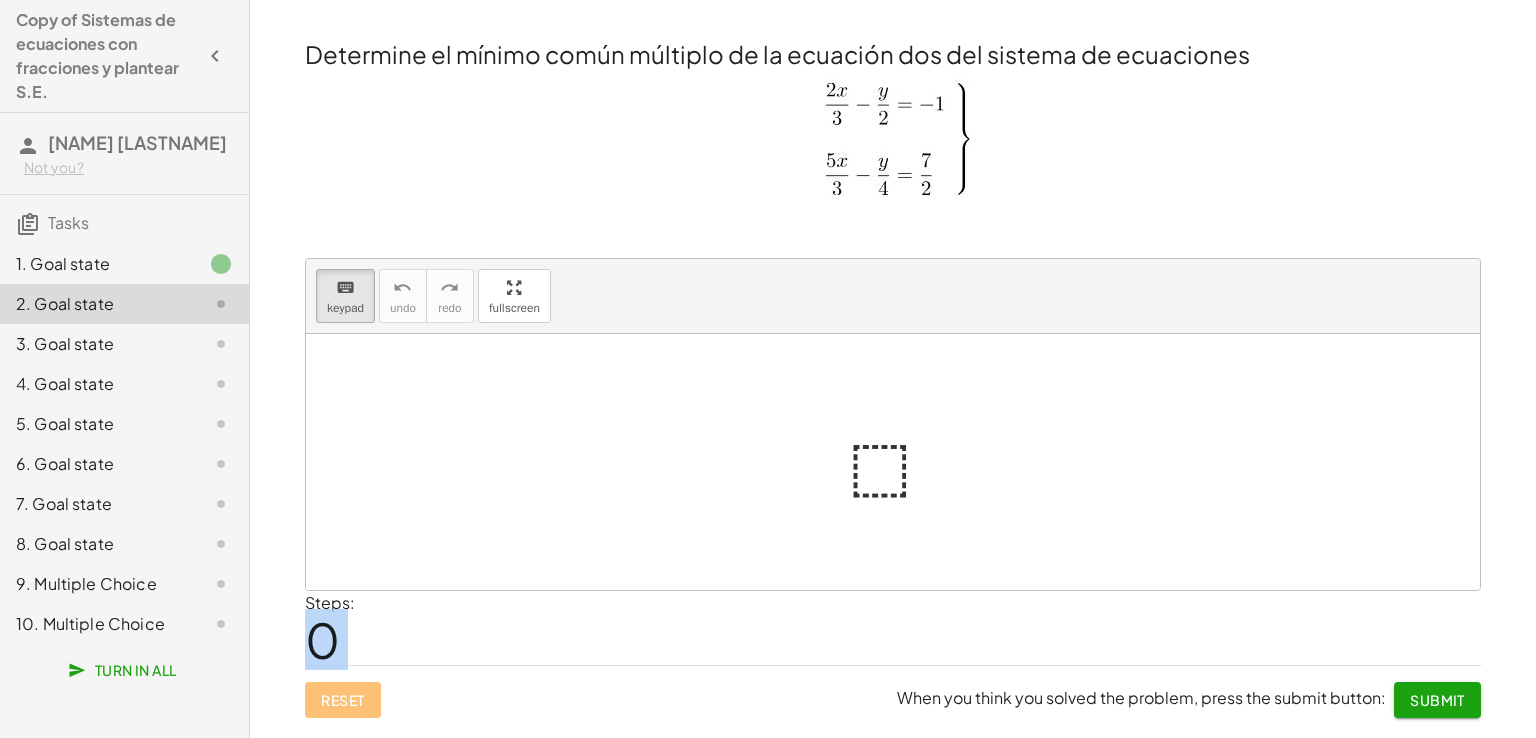 click on "Steps:  0" at bounding box center [893, 628] 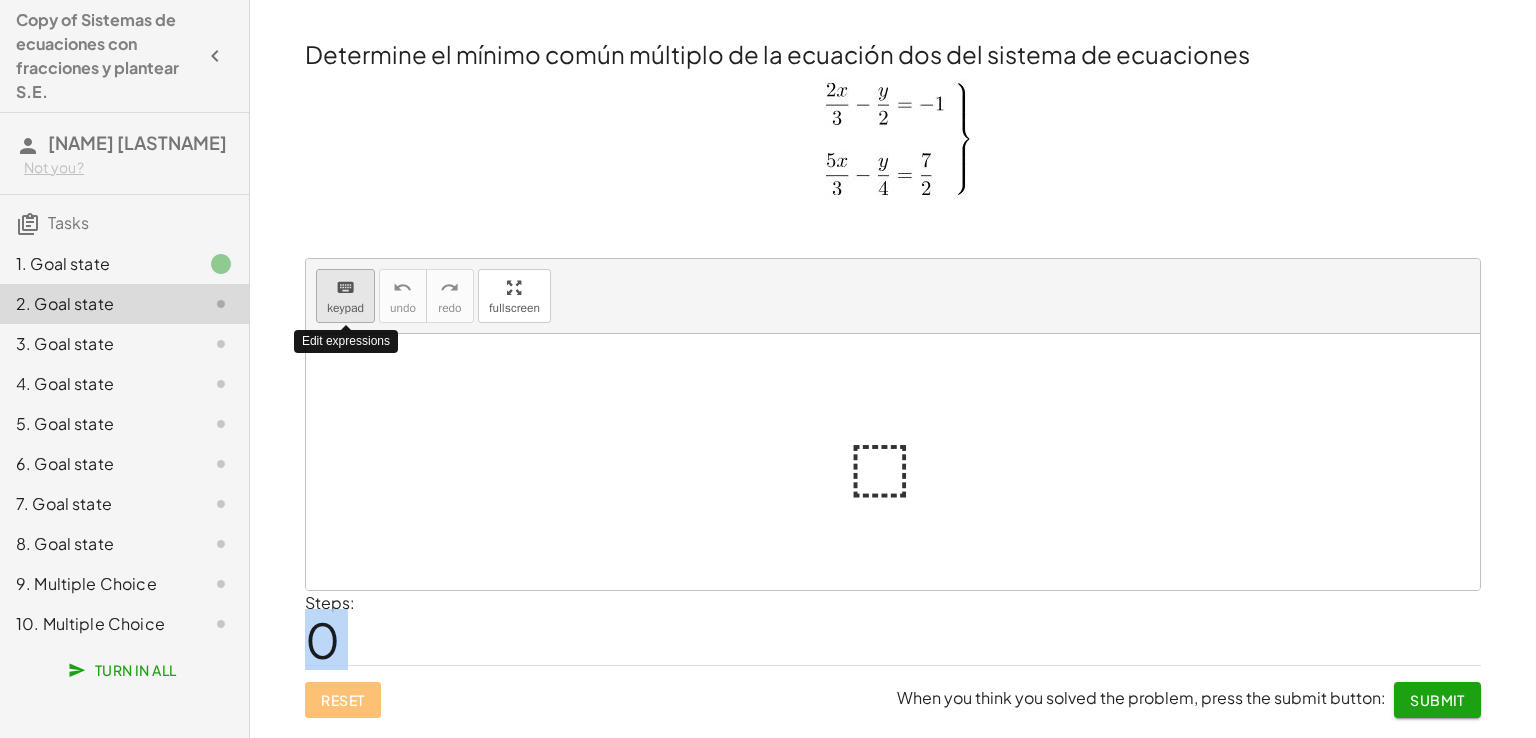 click on "keyboard" at bounding box center [345, 288] 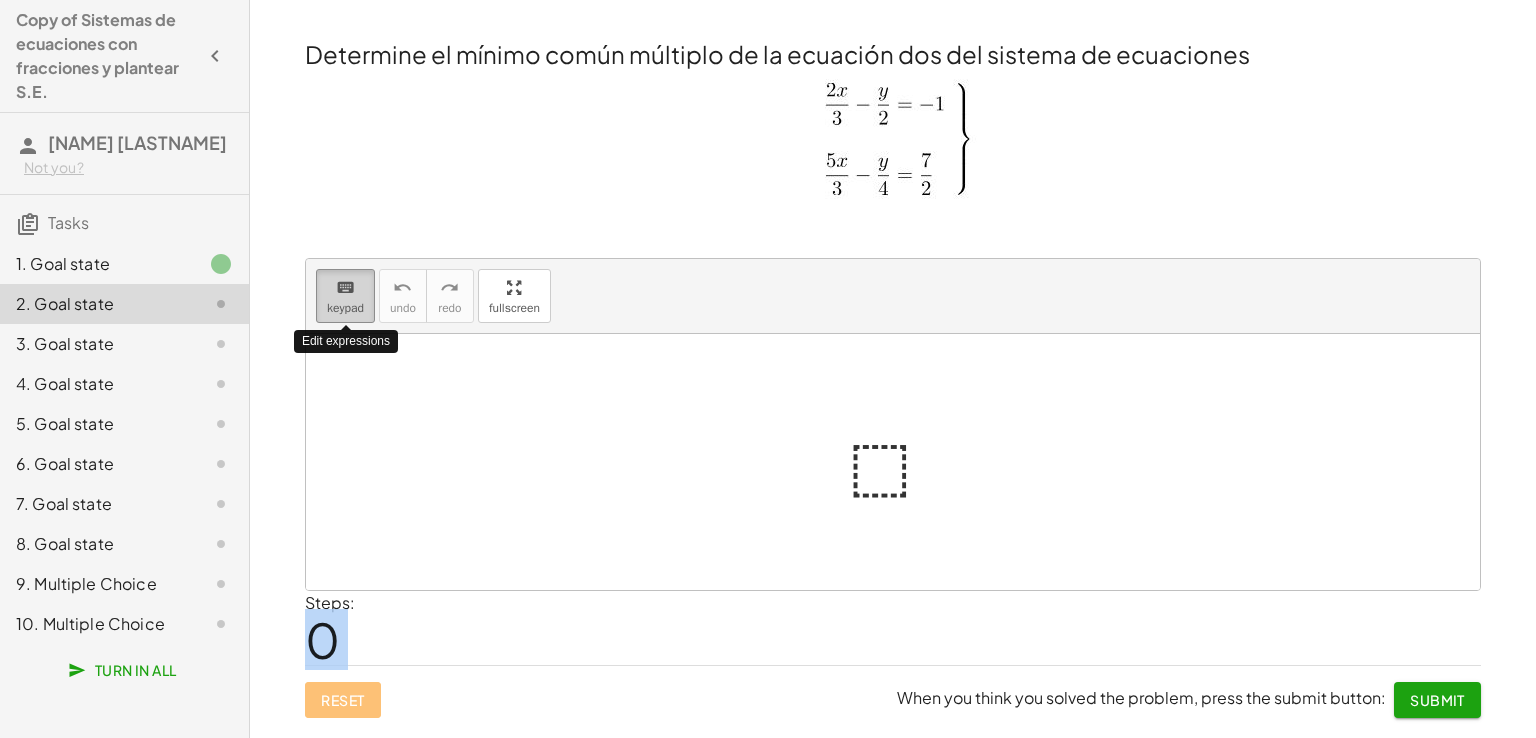 click on "keyboard" at bounding box center [345, 288] 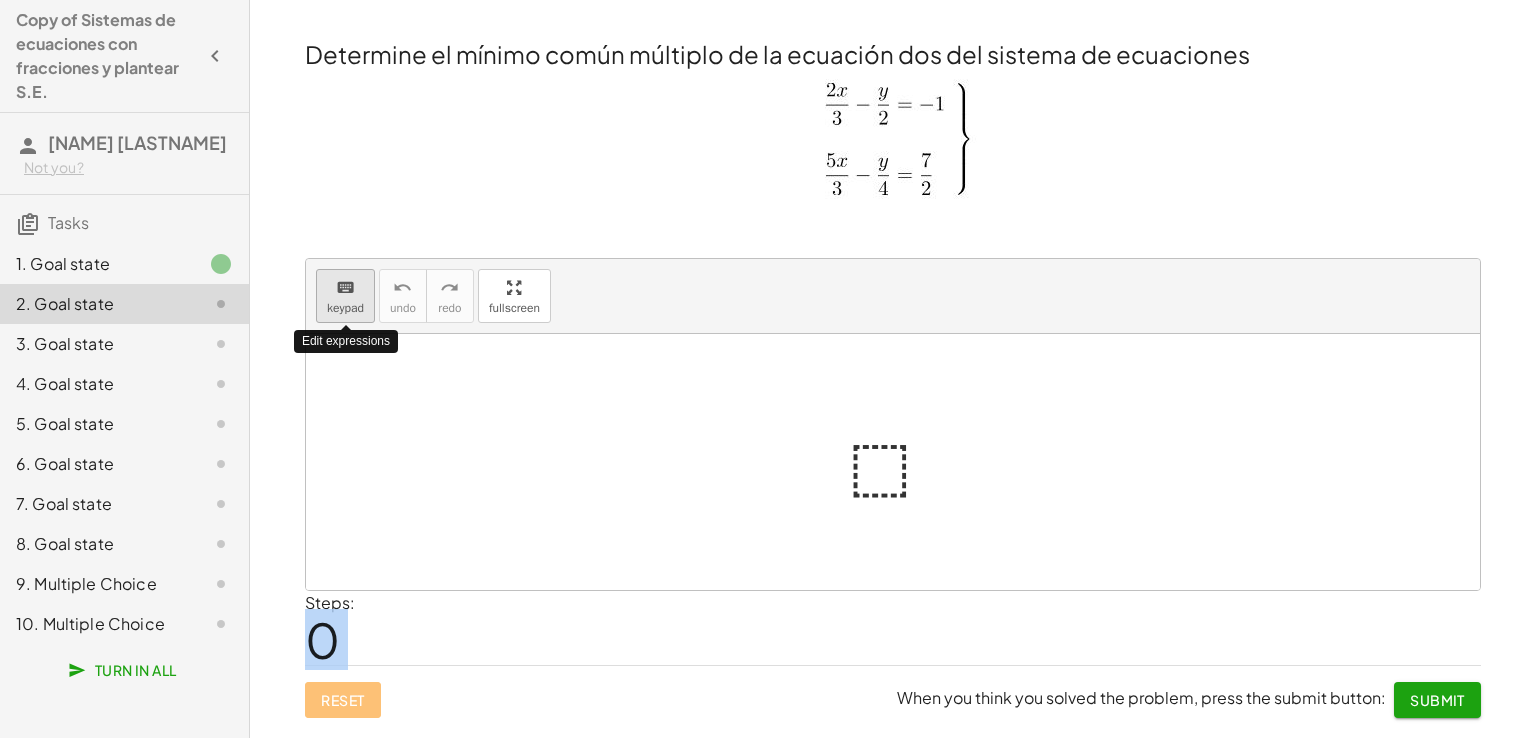 click on "keyboard" at bounding box center (345, 288) 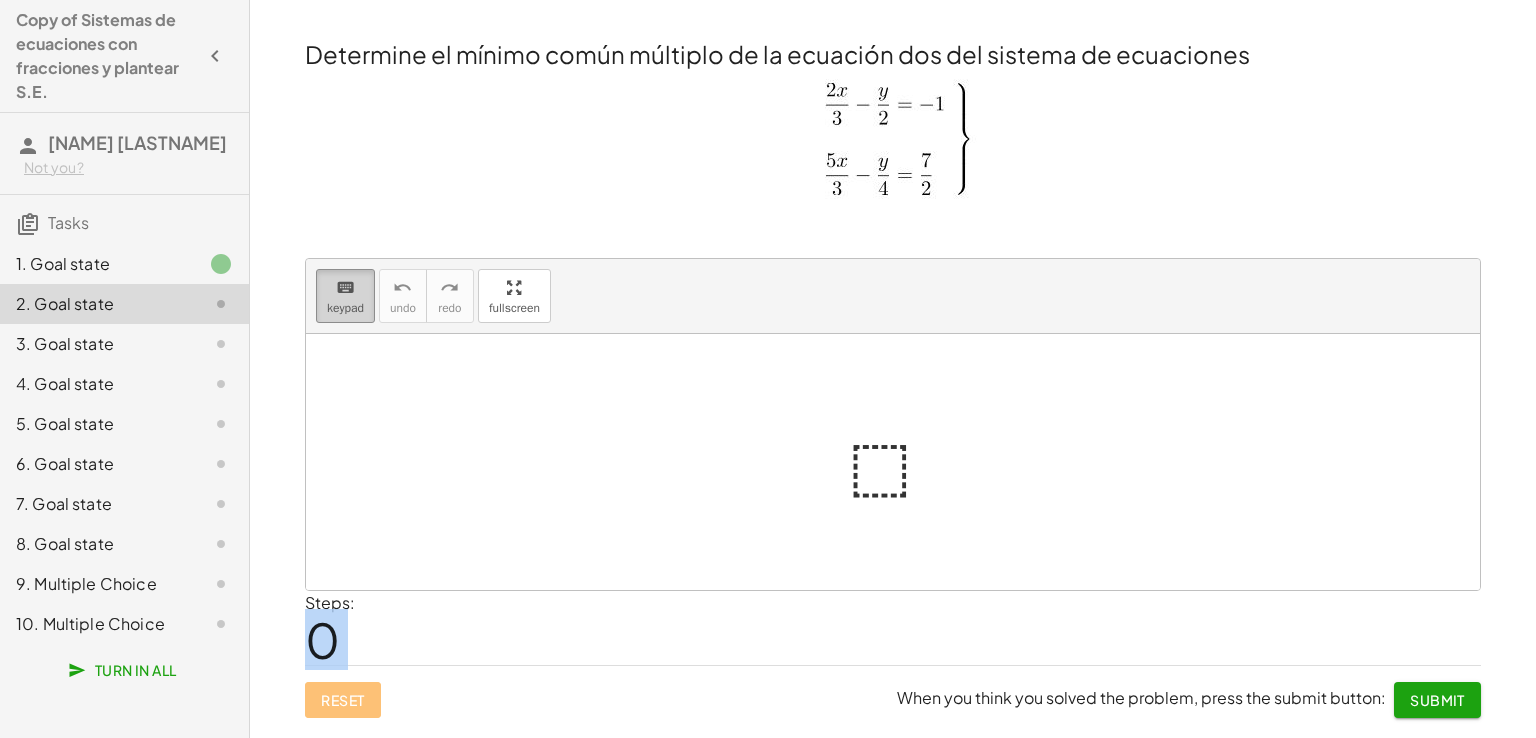 click on "keyboard keypad" at bounding box center (345, 296) 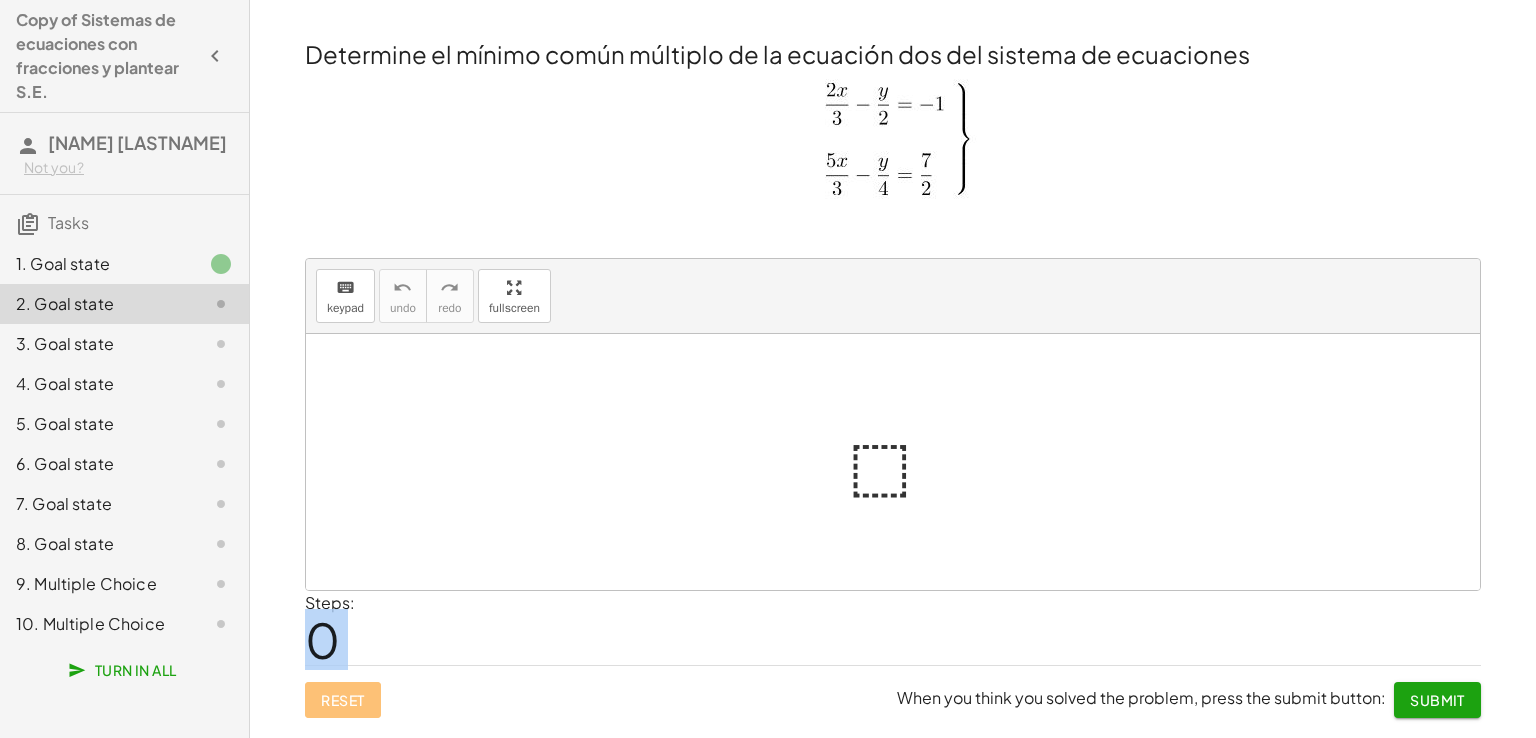 drag, startPoint x: 360, startPoint y: 319, endPoint x: 784, endPoint y: 449, distance: 443.4817 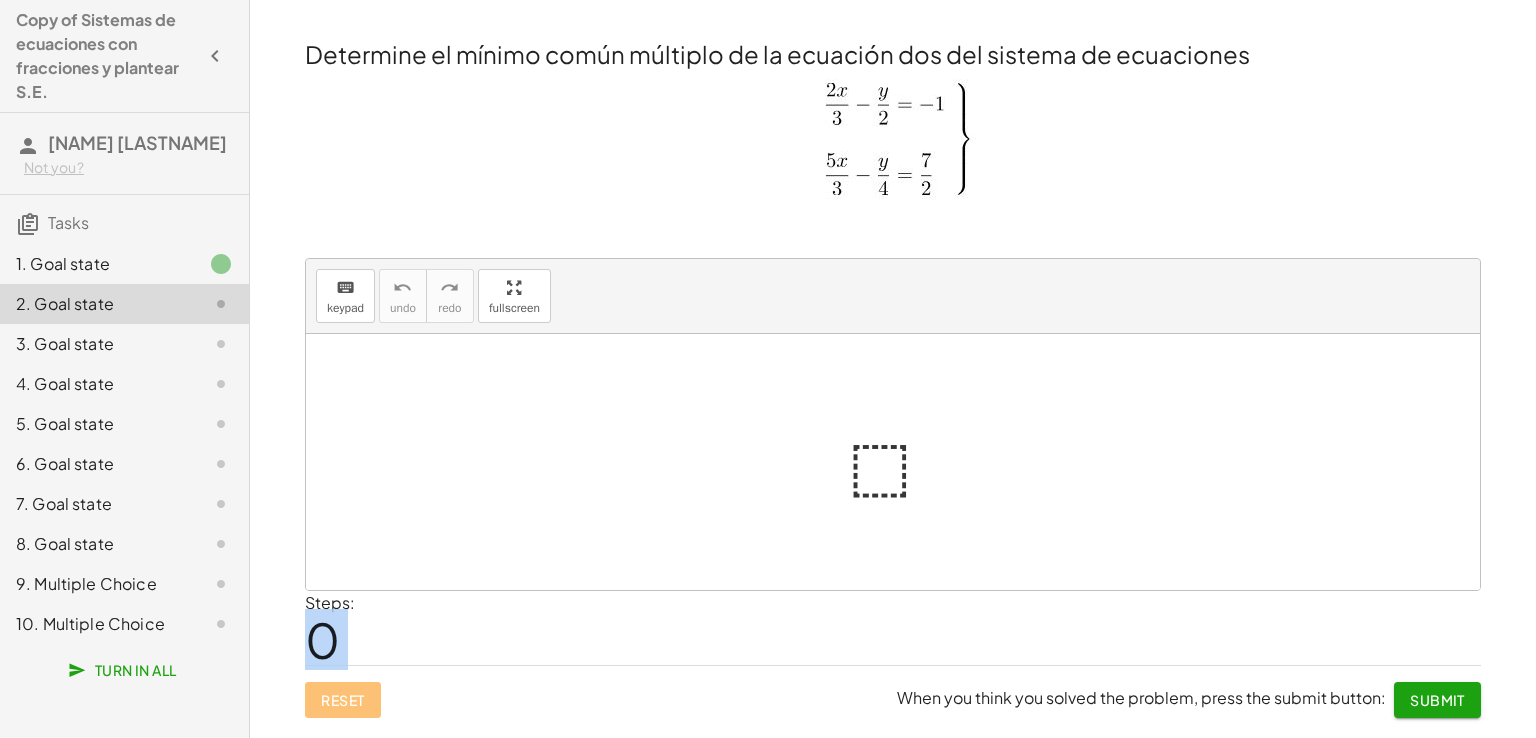 click at bounding box center [901, 462] 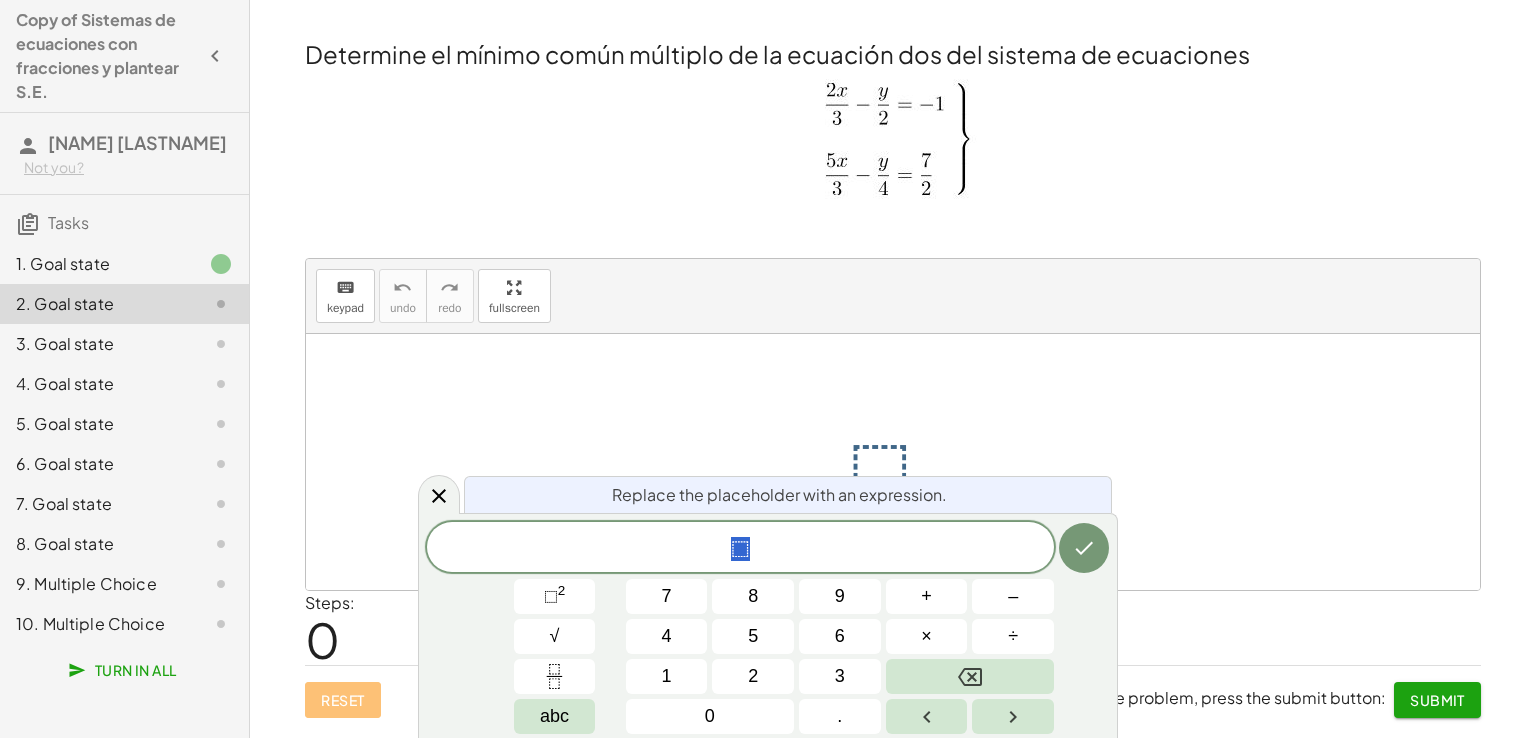 click at bounding box center (901, 462) 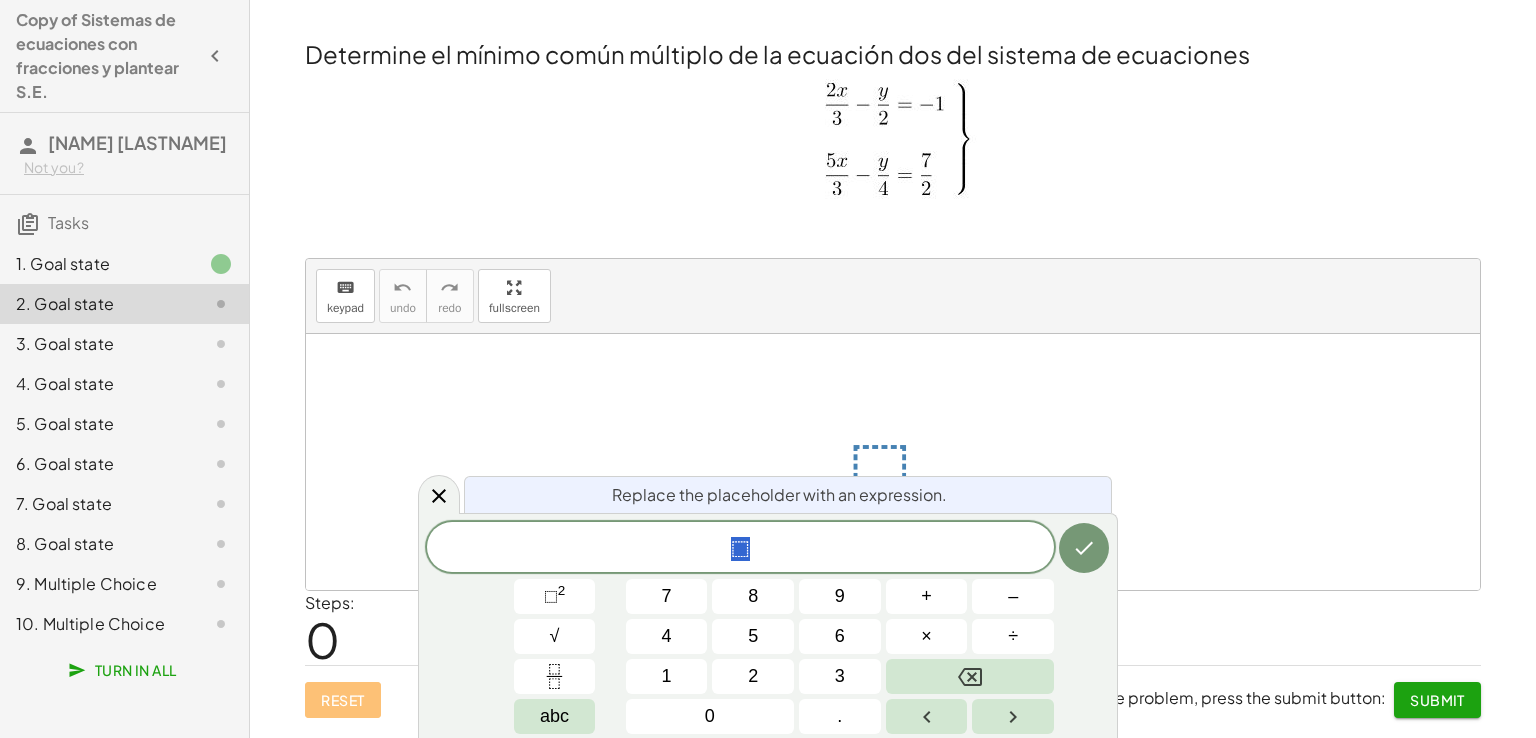 click at bounding box center (901, 462) 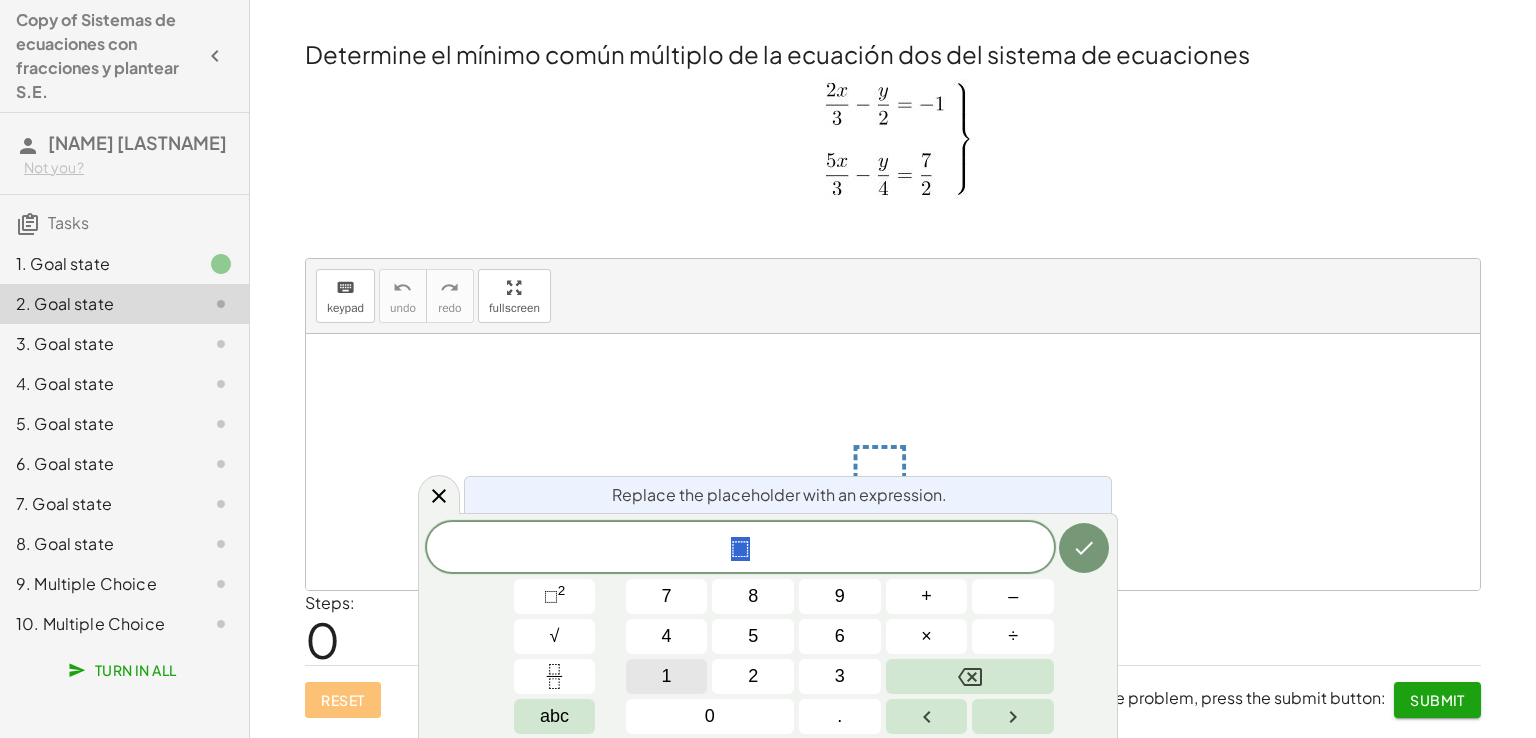 click on "1" at bounding box center [667, 676] 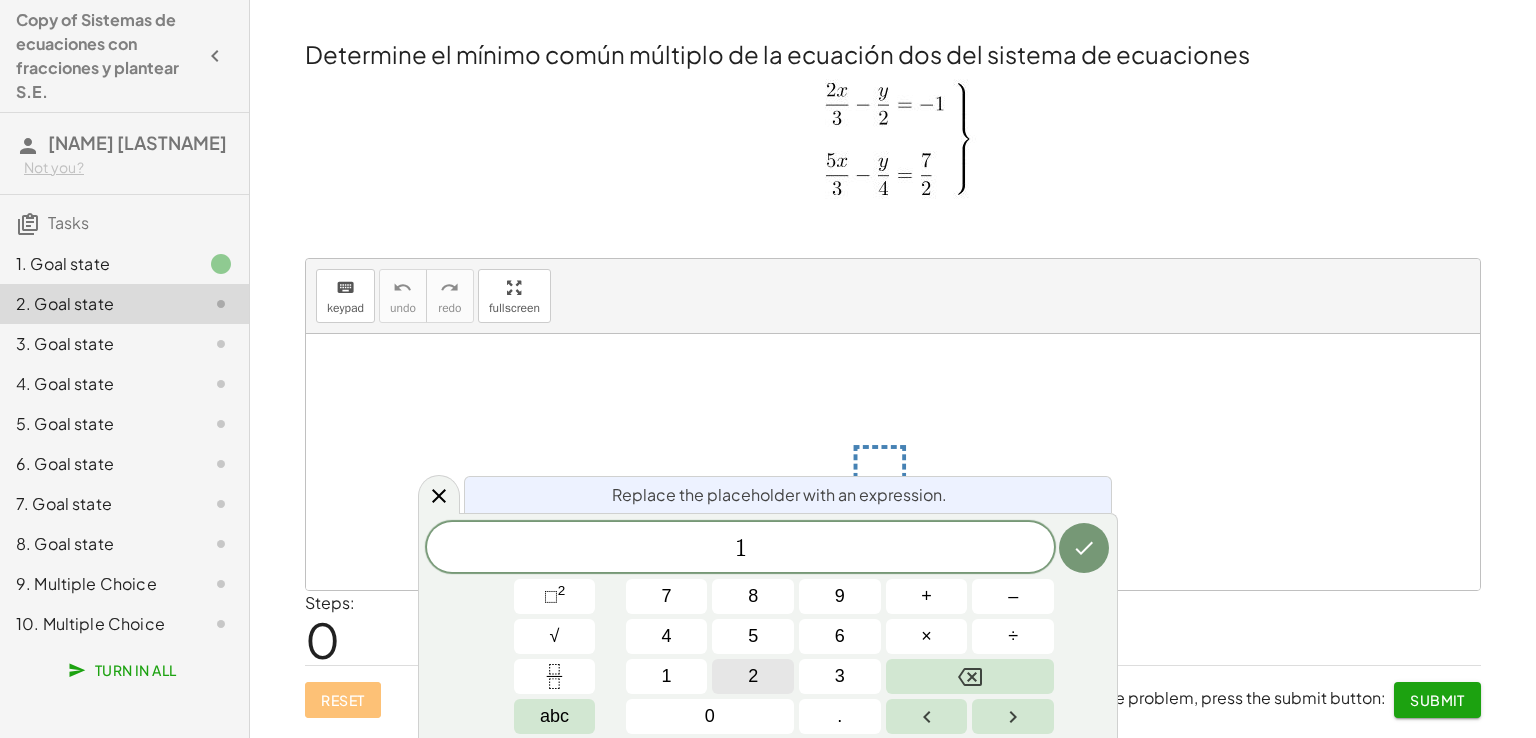 click on "2" at bounding box center (753, 676) 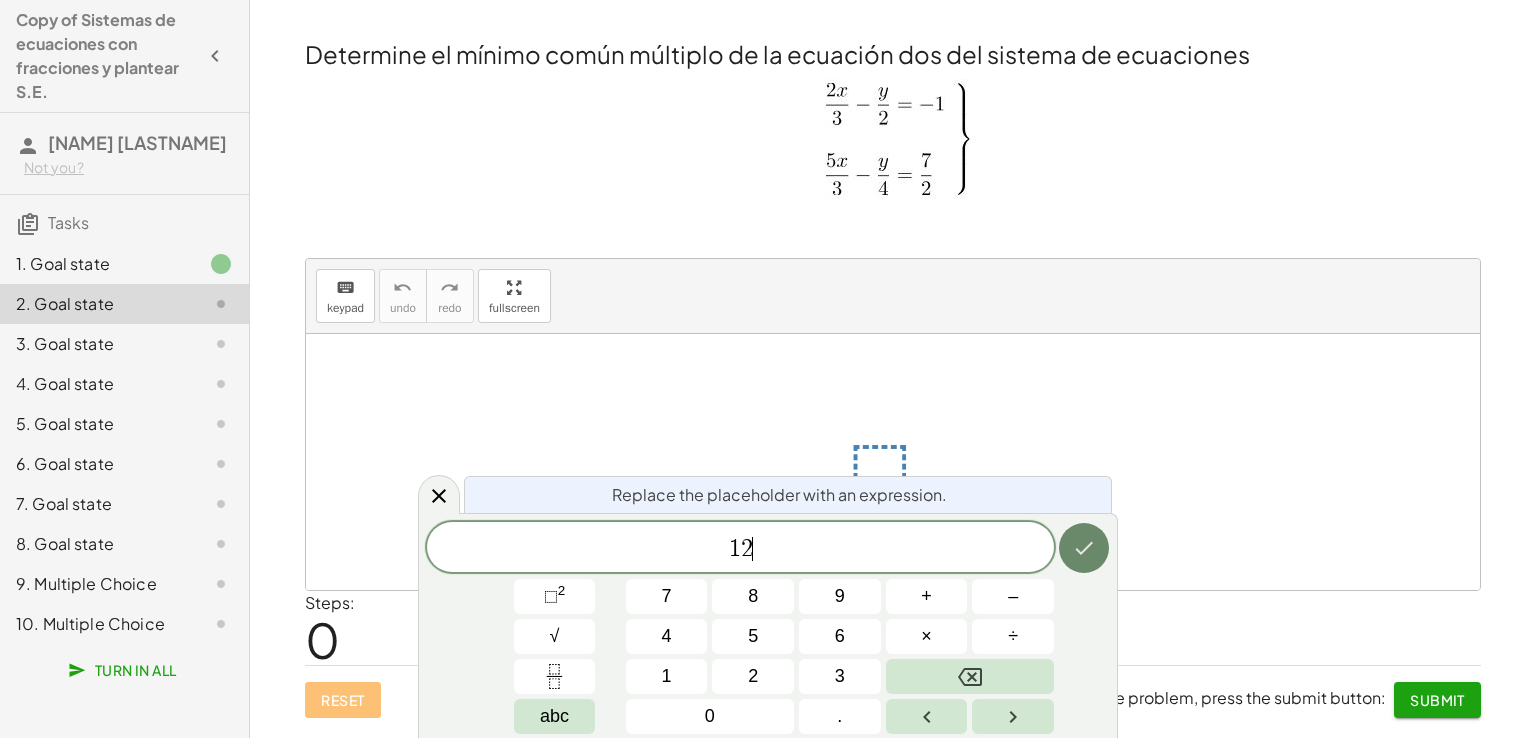click 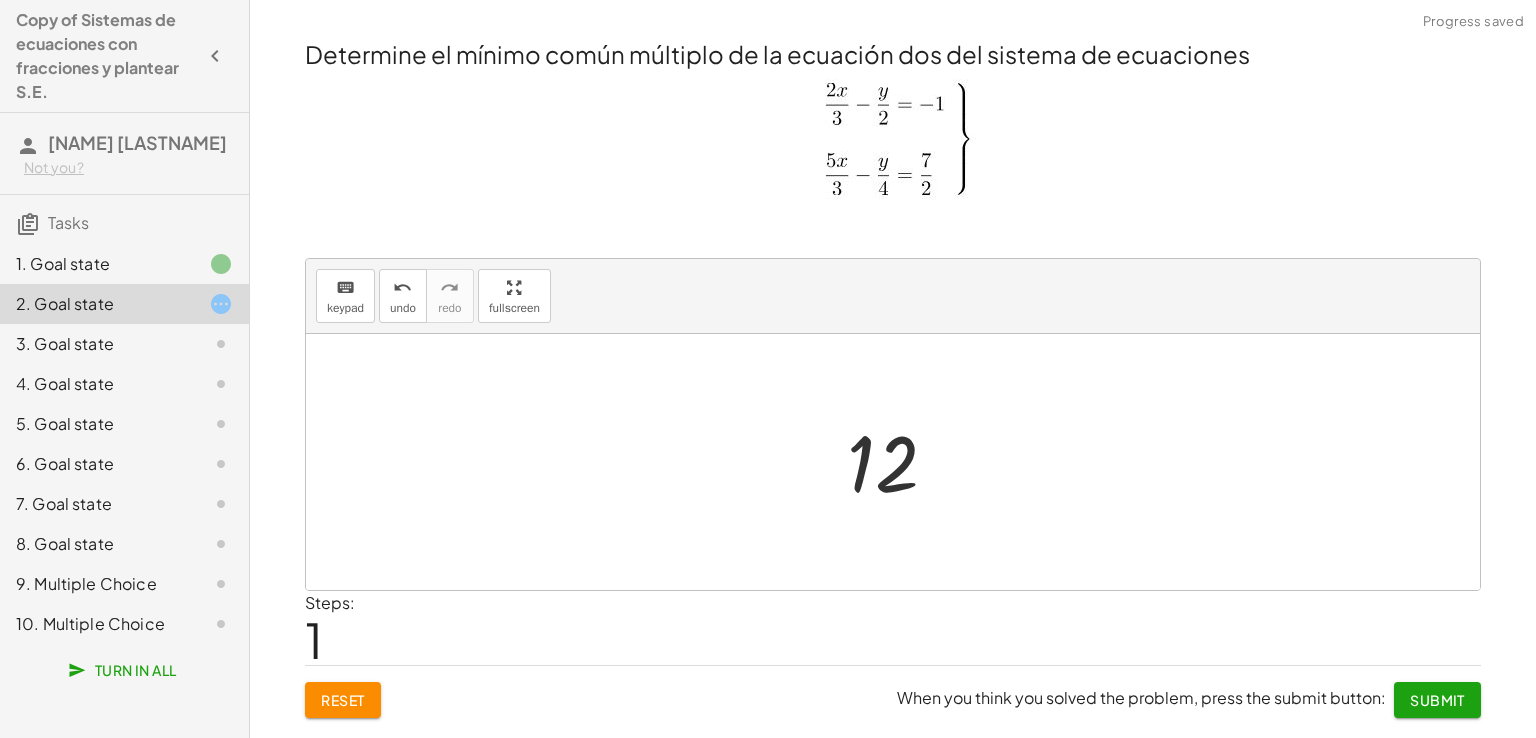 click on "Submit" at bounding box center [1437, 700] 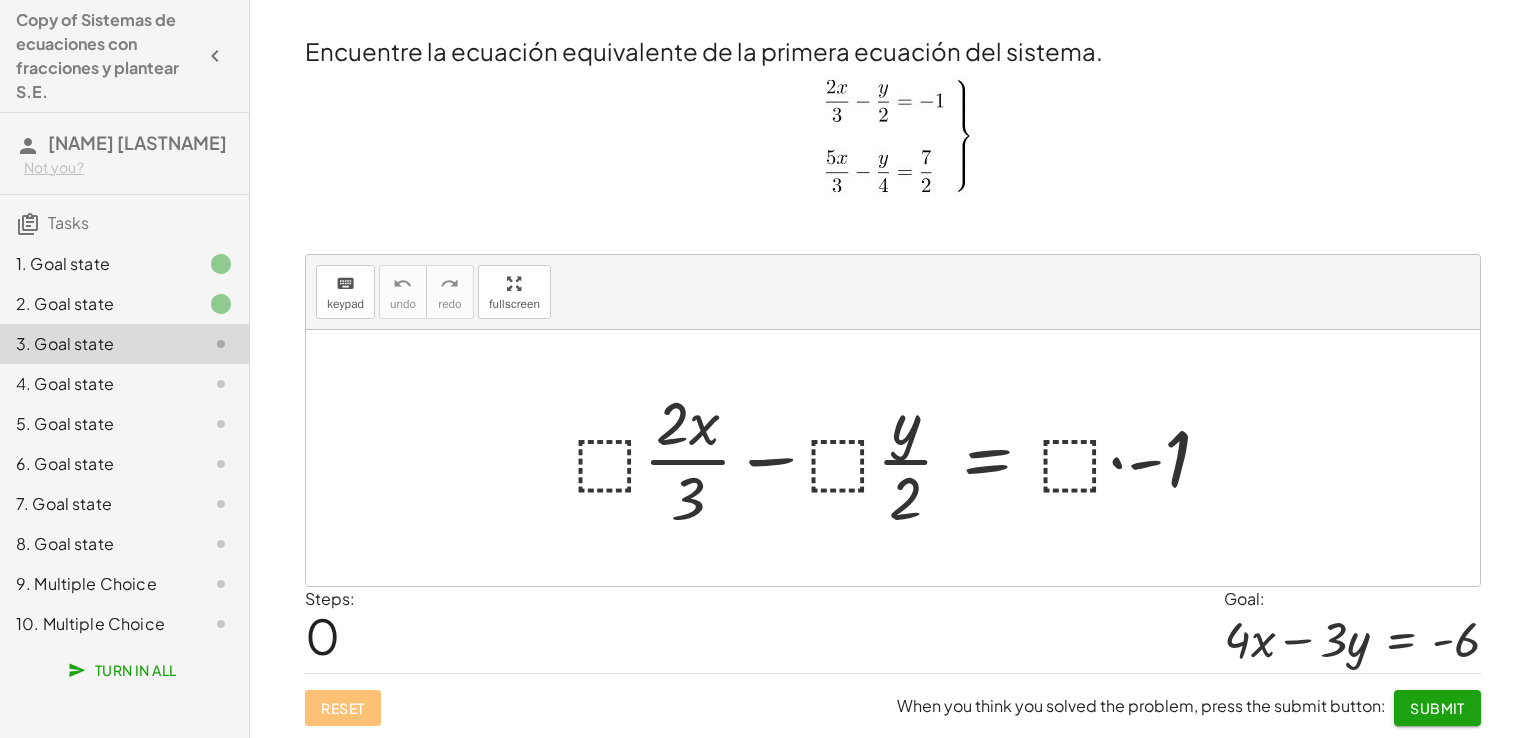 click at bounding box center [900, 458] 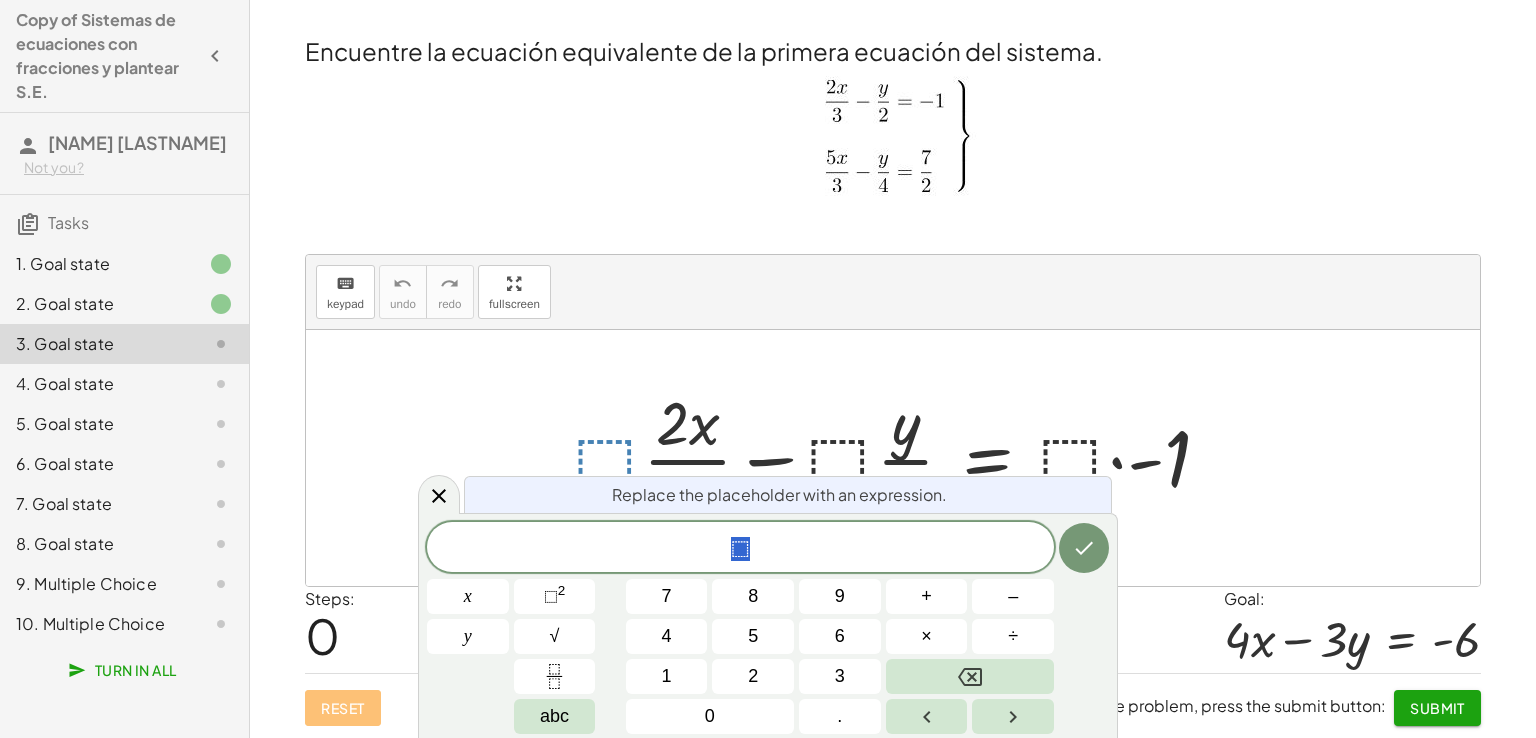 click at bounding box center (900, 458) 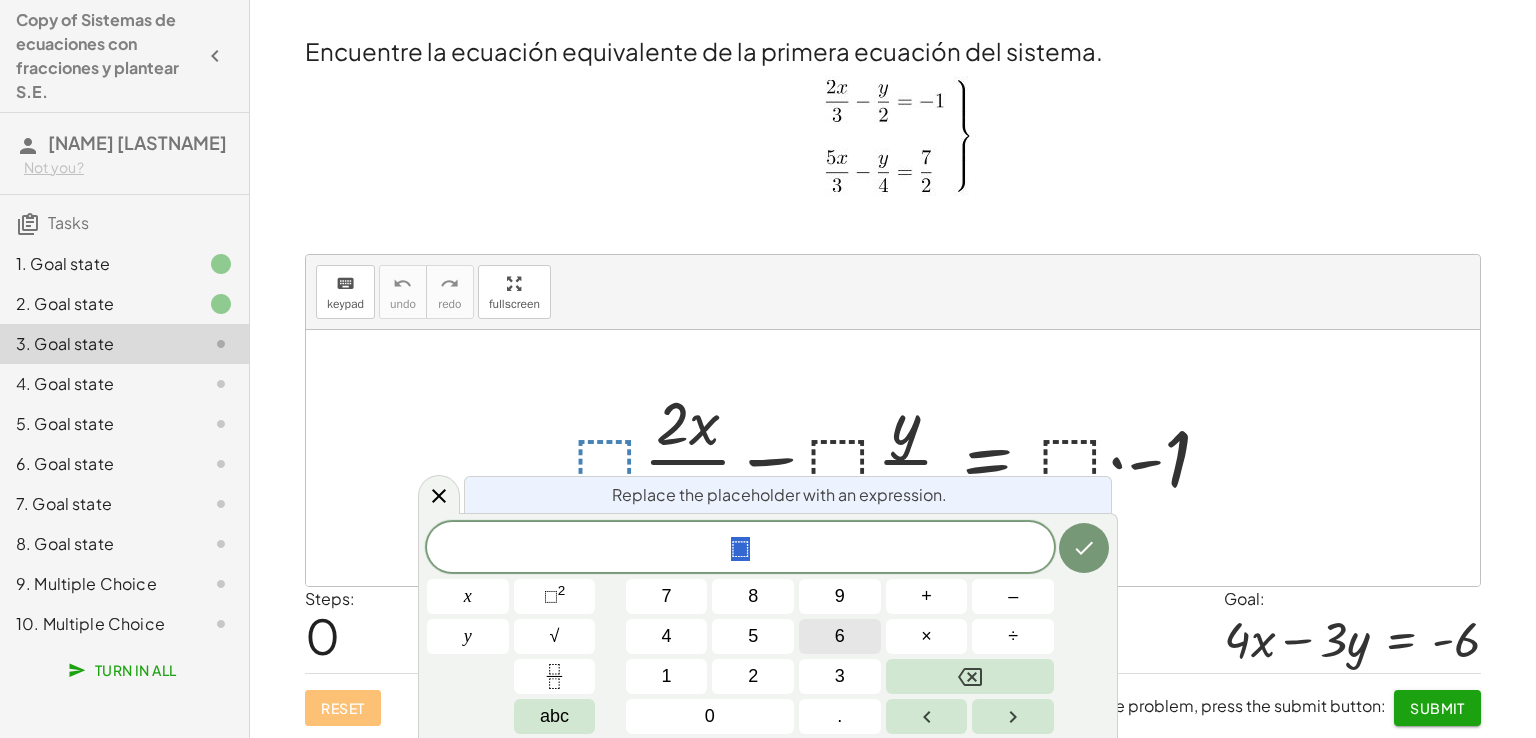 click on "6" at bounding box center (840, 636) 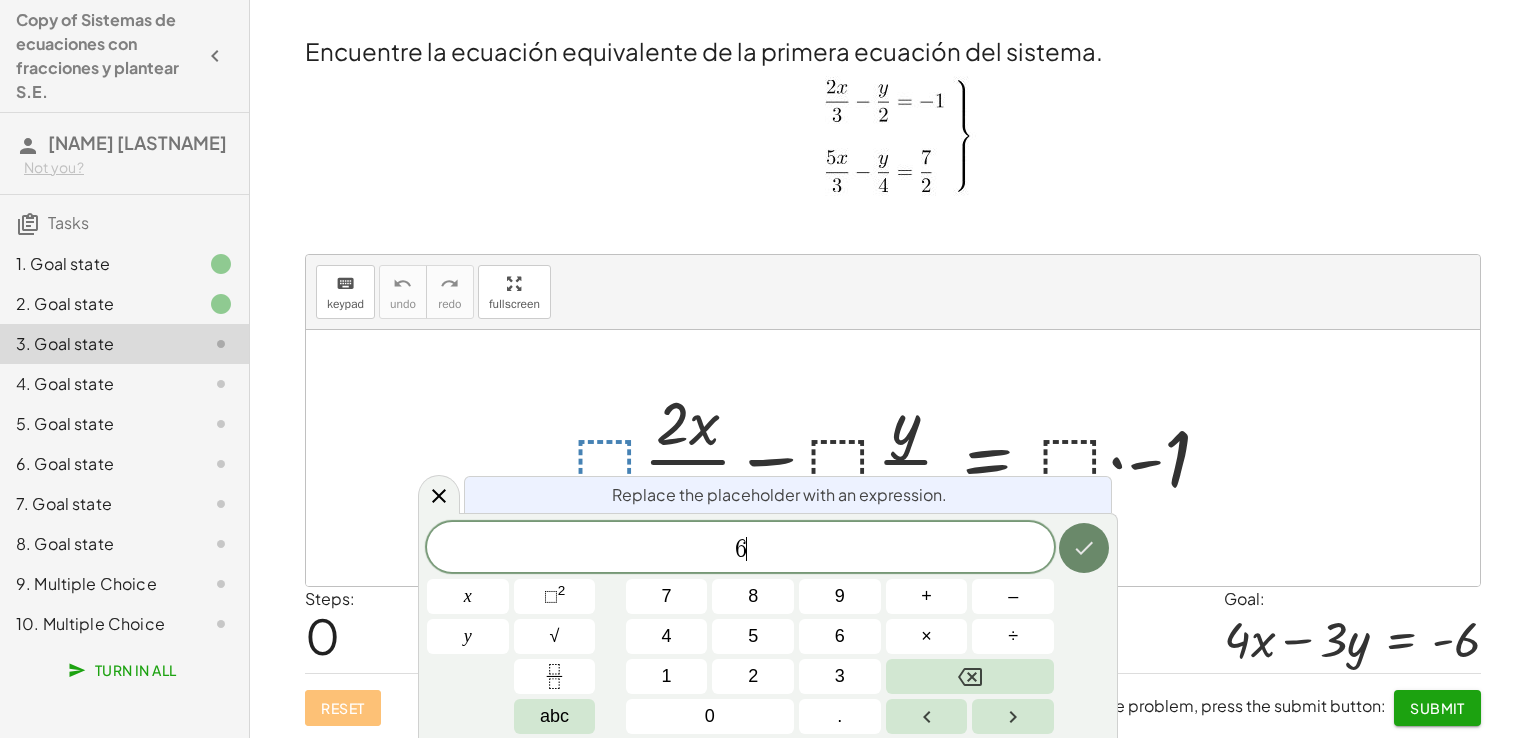 click at bounding box center [1084, 548] 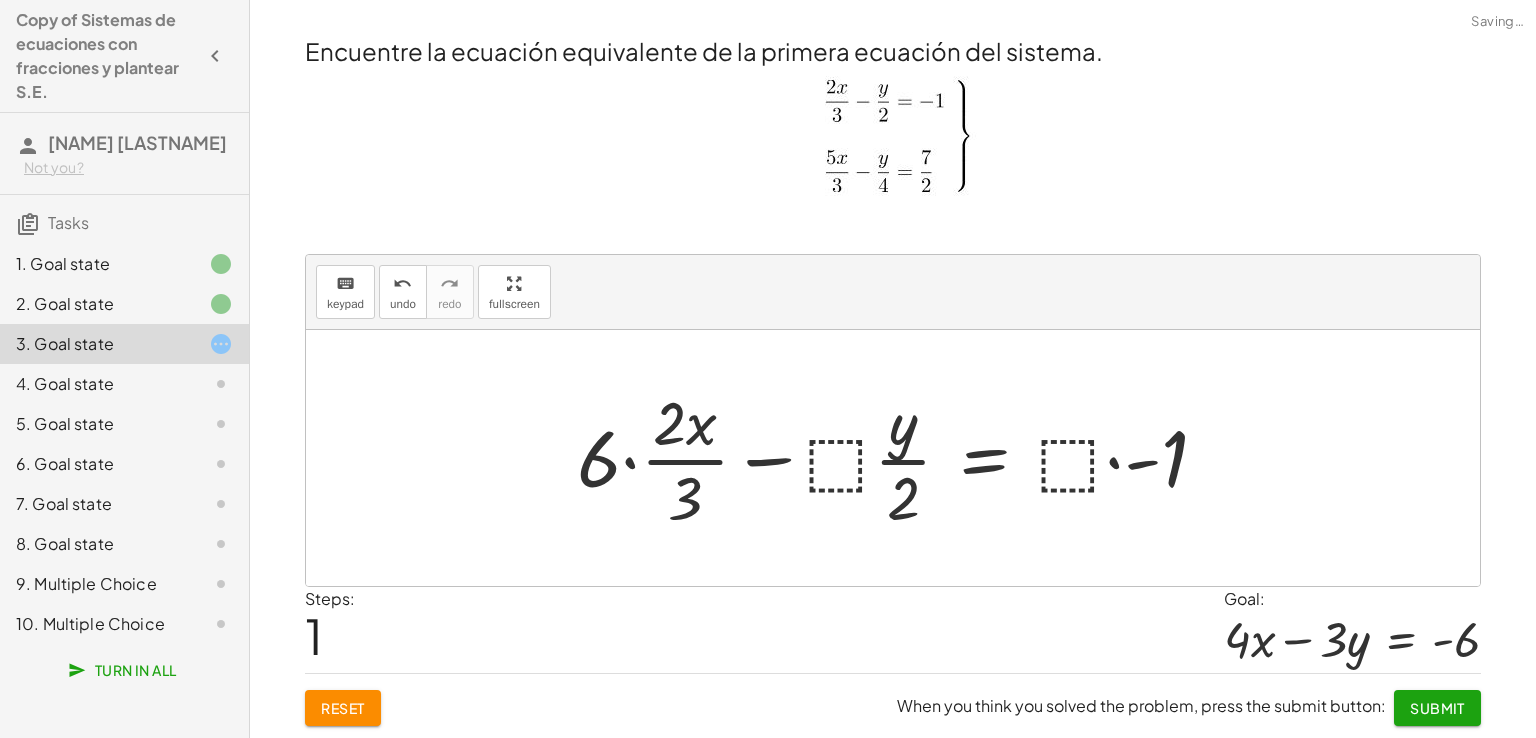 click at bounding box center [900, 458] 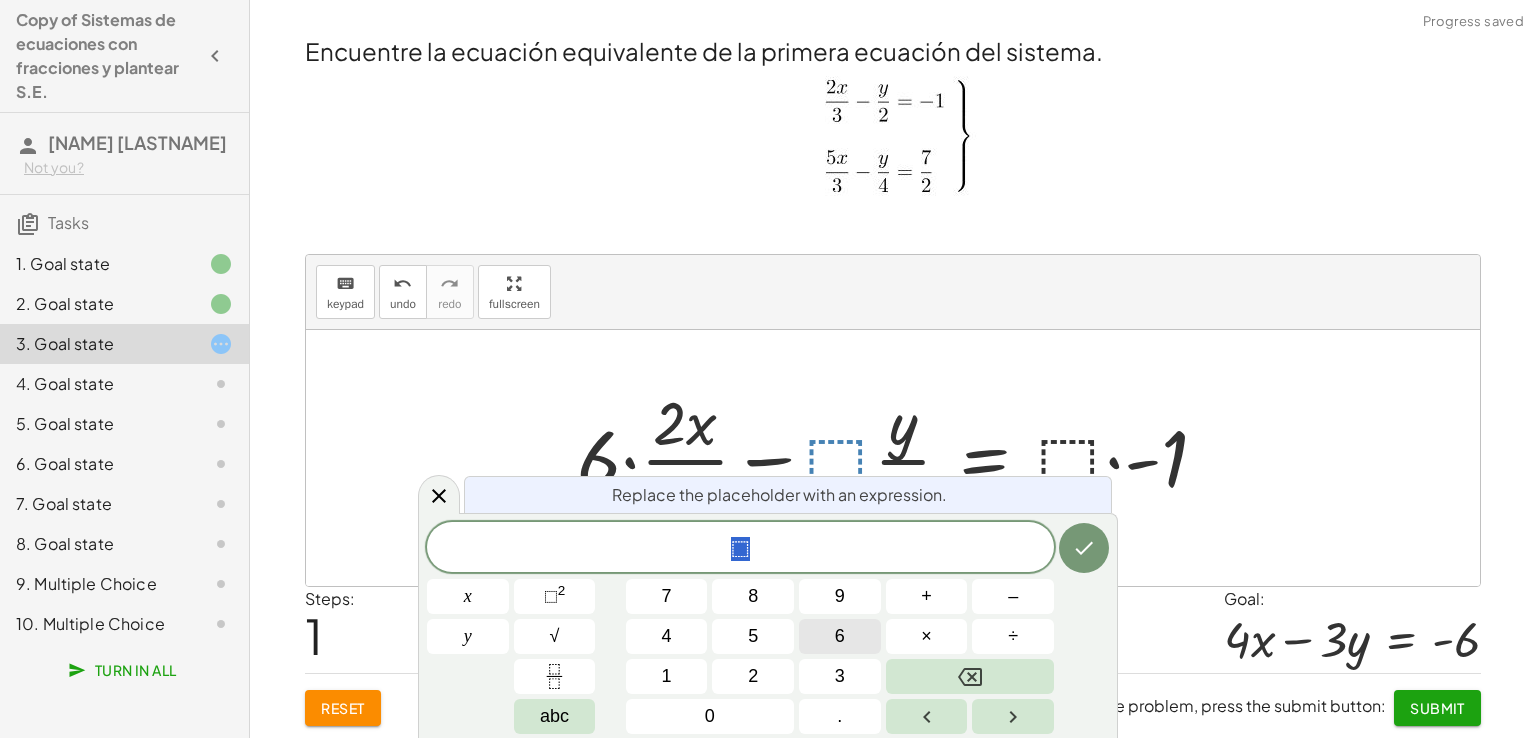 click on "6" at bounding box center (840, 636) 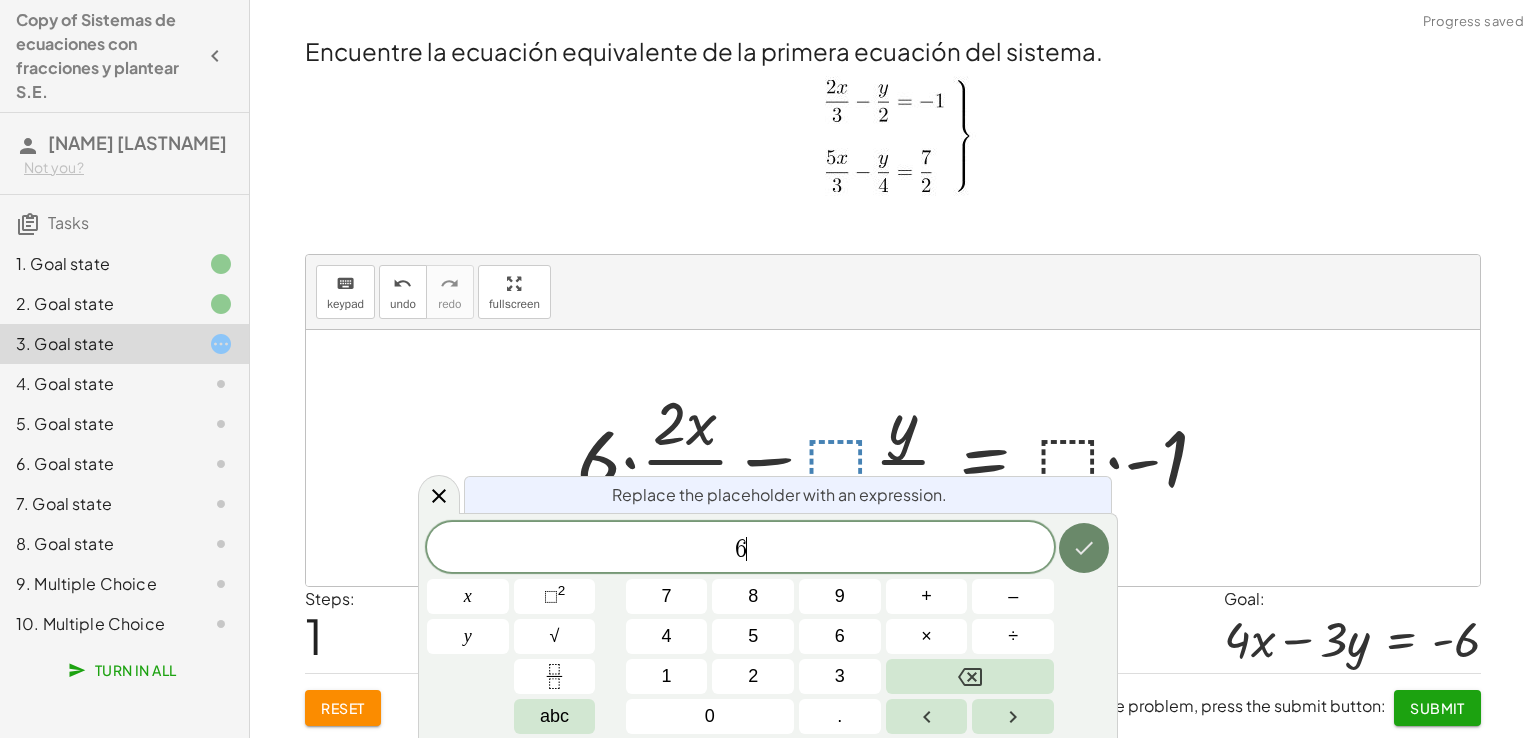 click at bounding box center (1084, 548) 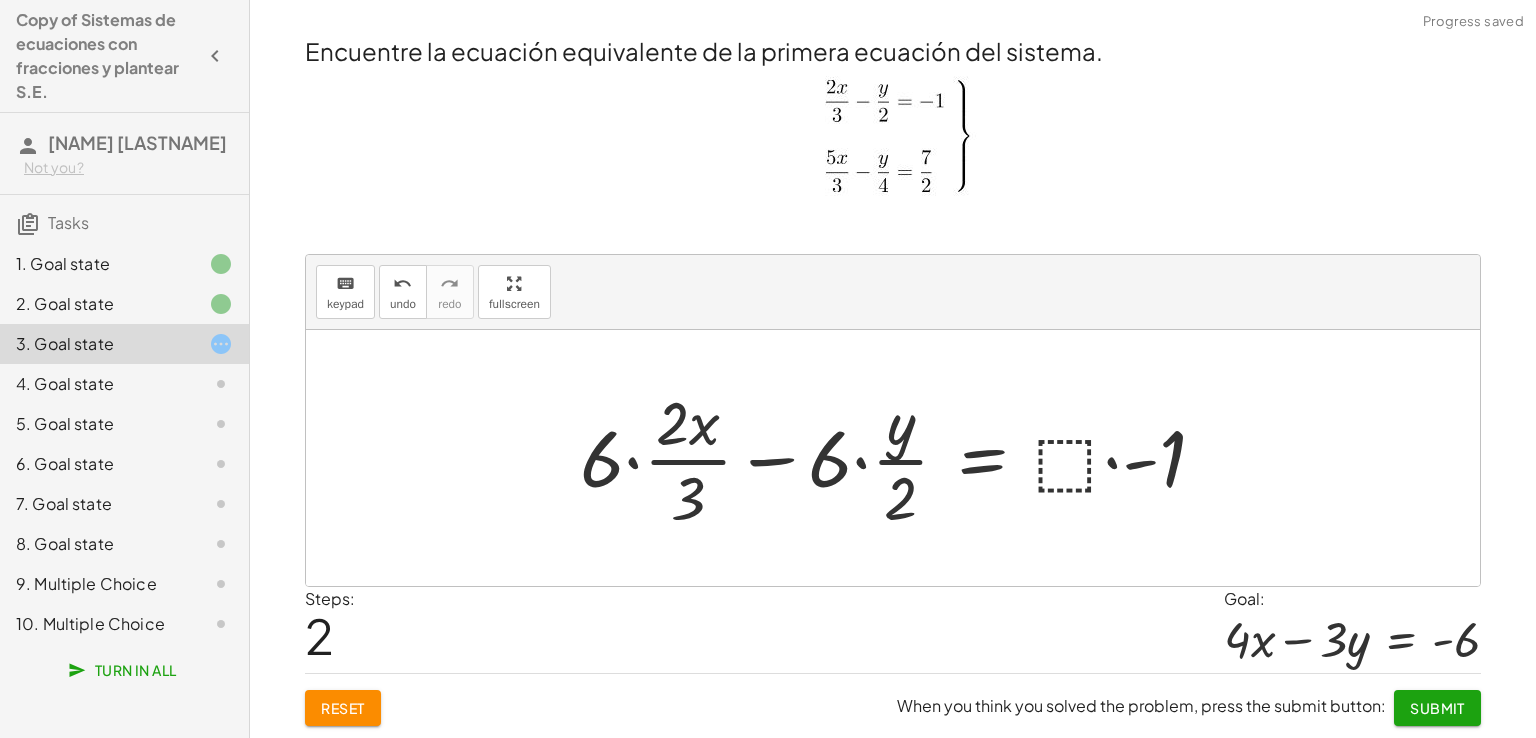 click at bounding box center (900, 458) 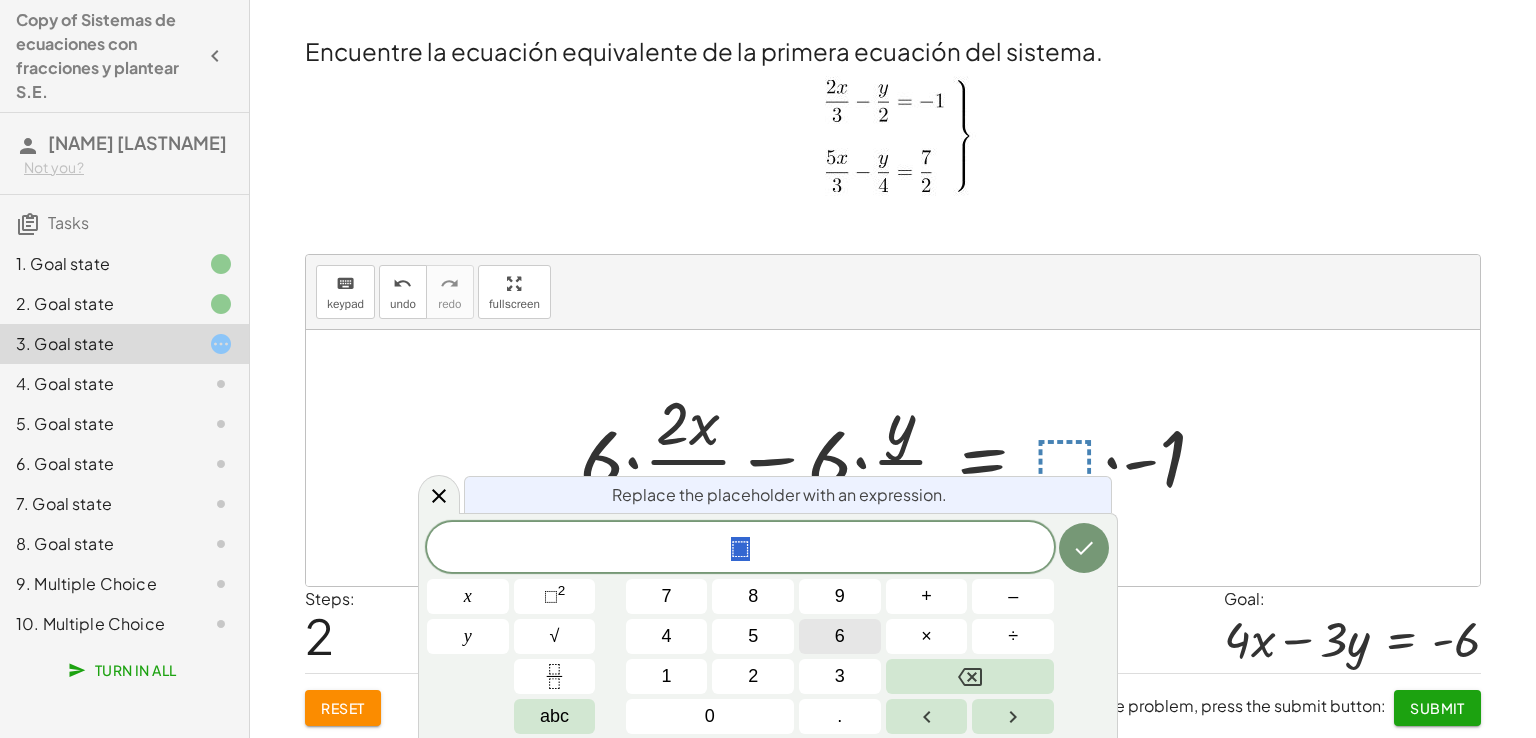 click on "6" at bounding box center [840, 636] 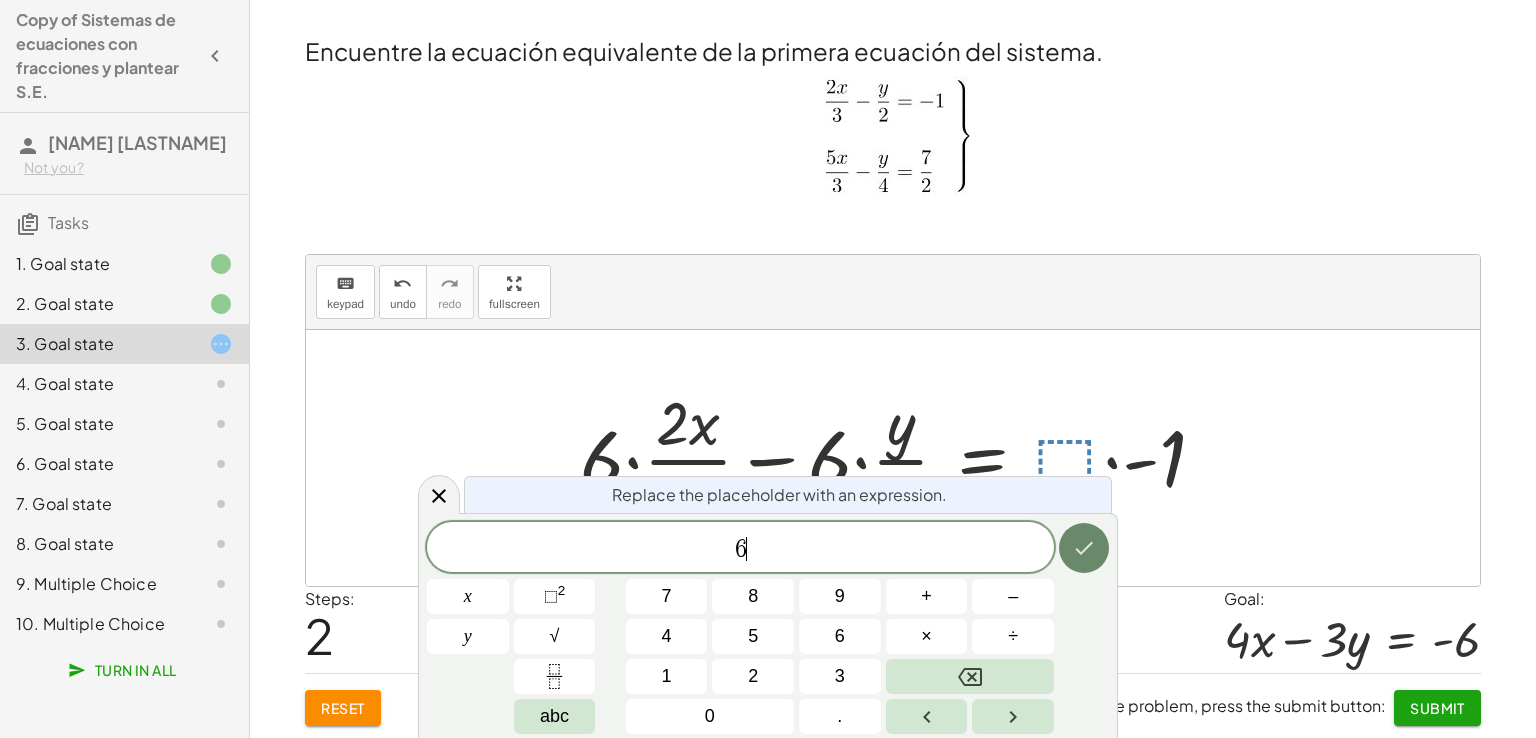 click 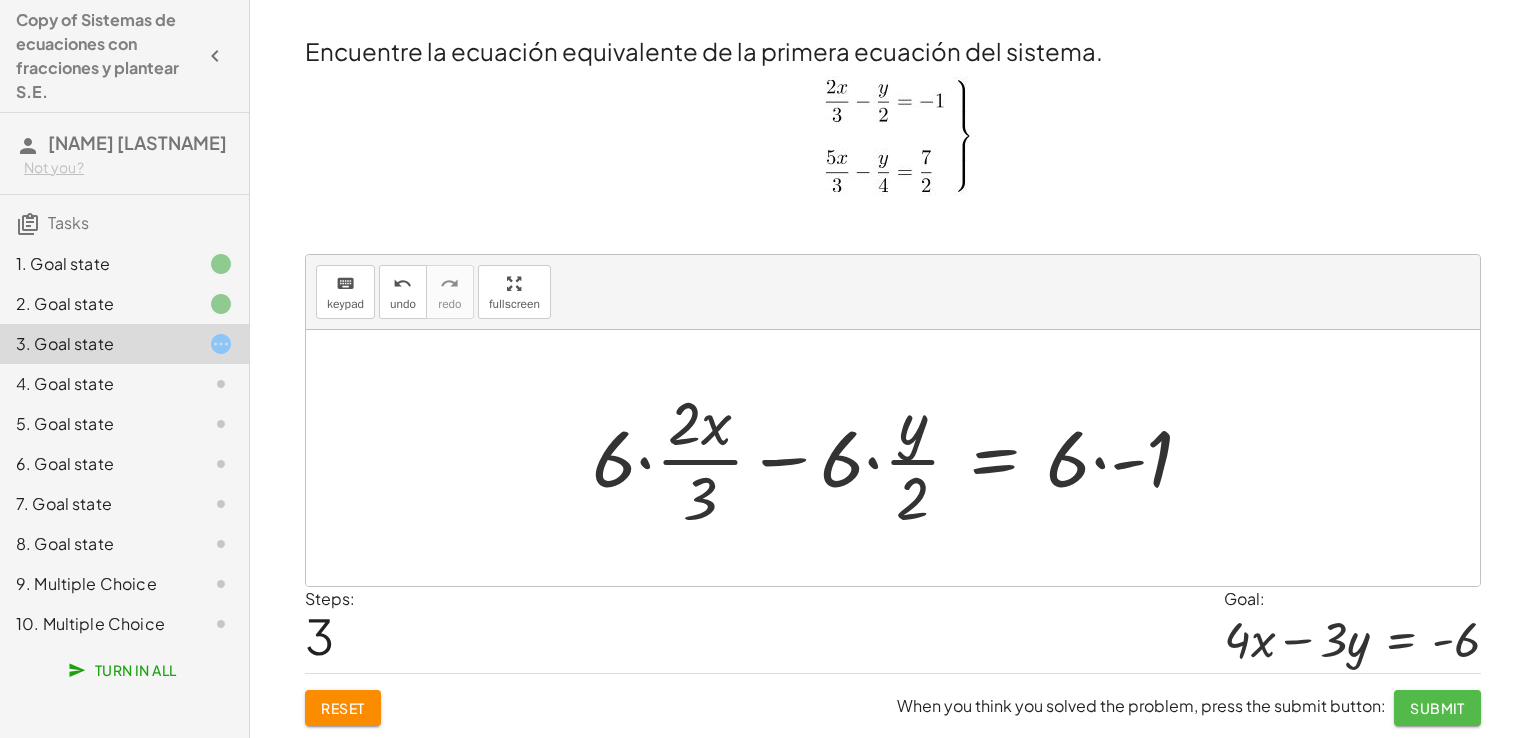 click on "Submit" 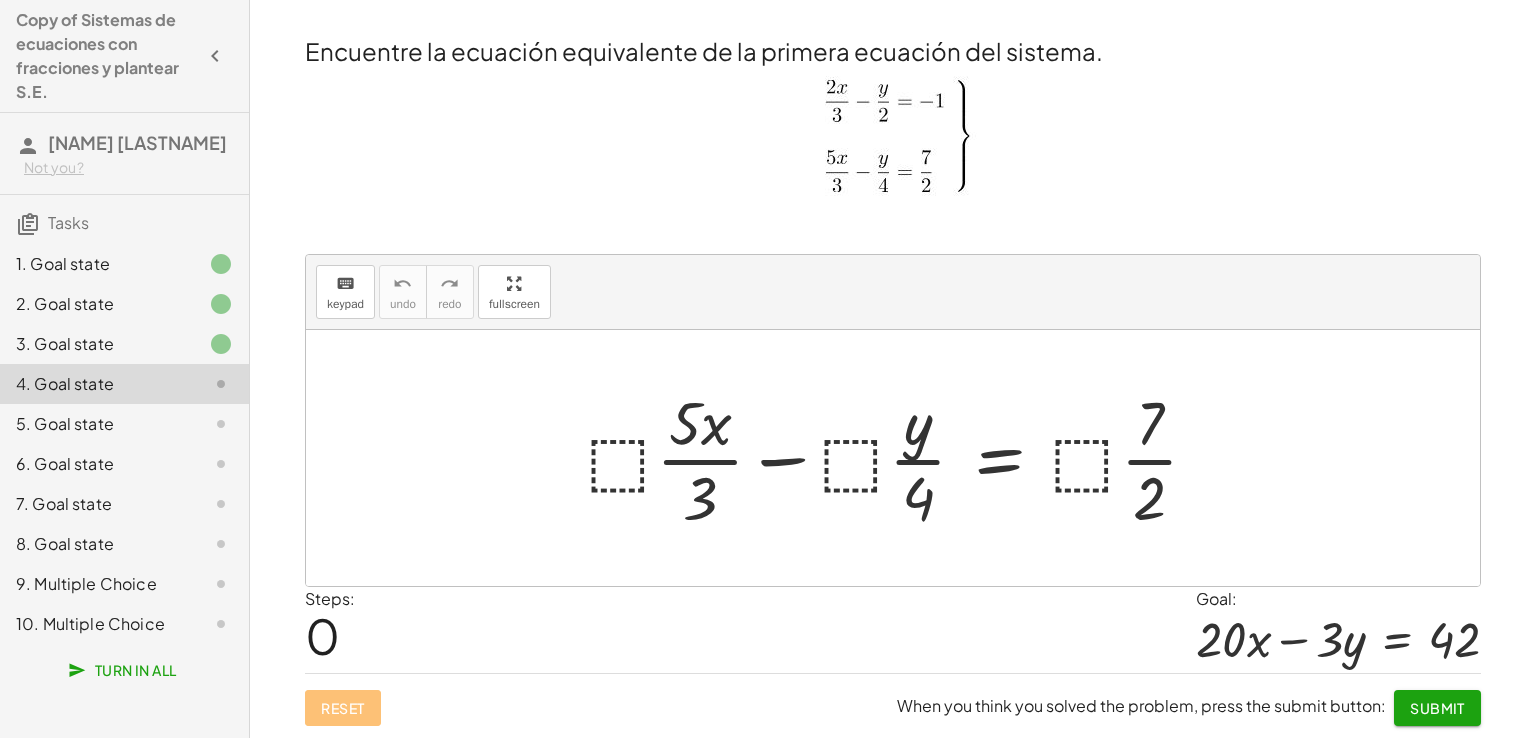 click at bounding box center (900, 458) 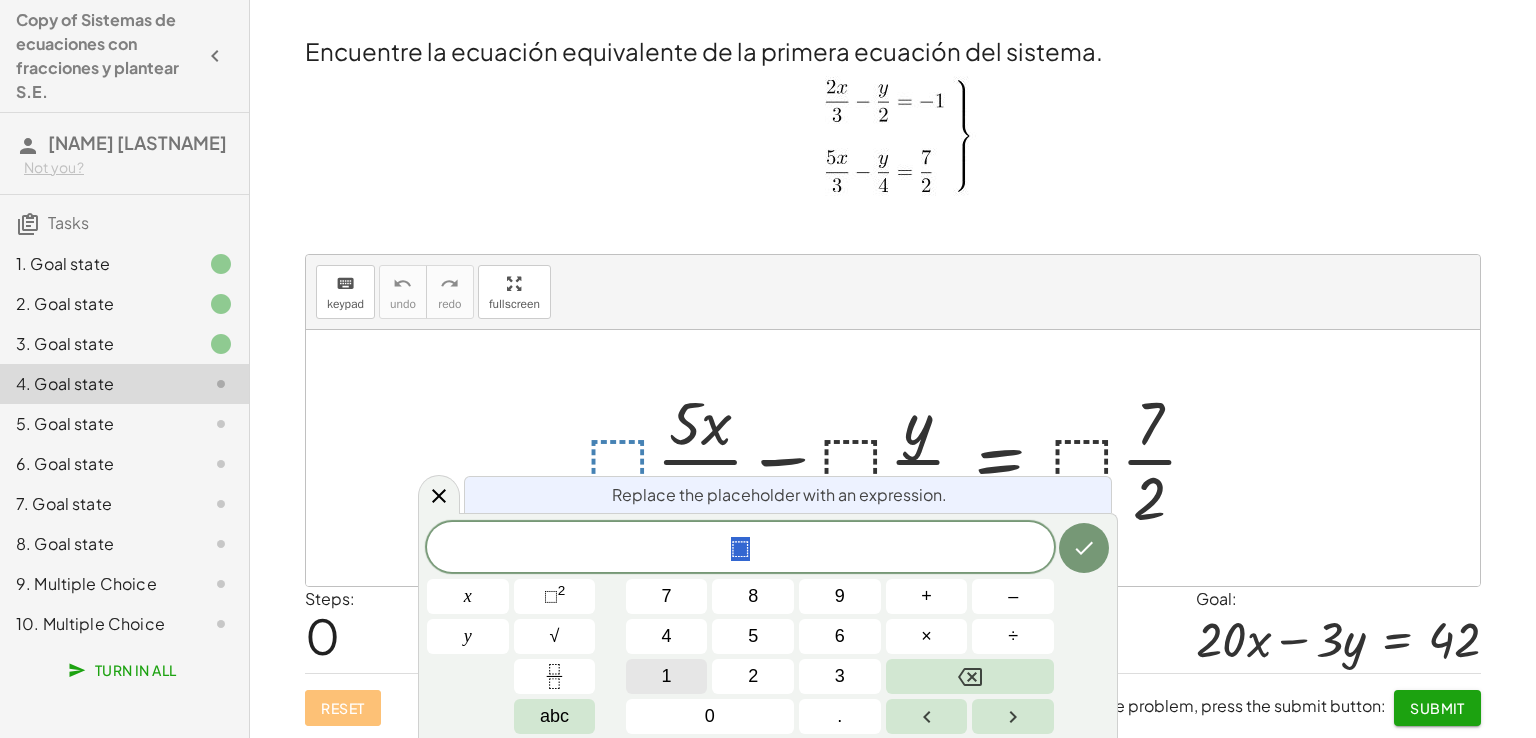 click on "1" at bounding box center (667, 676) 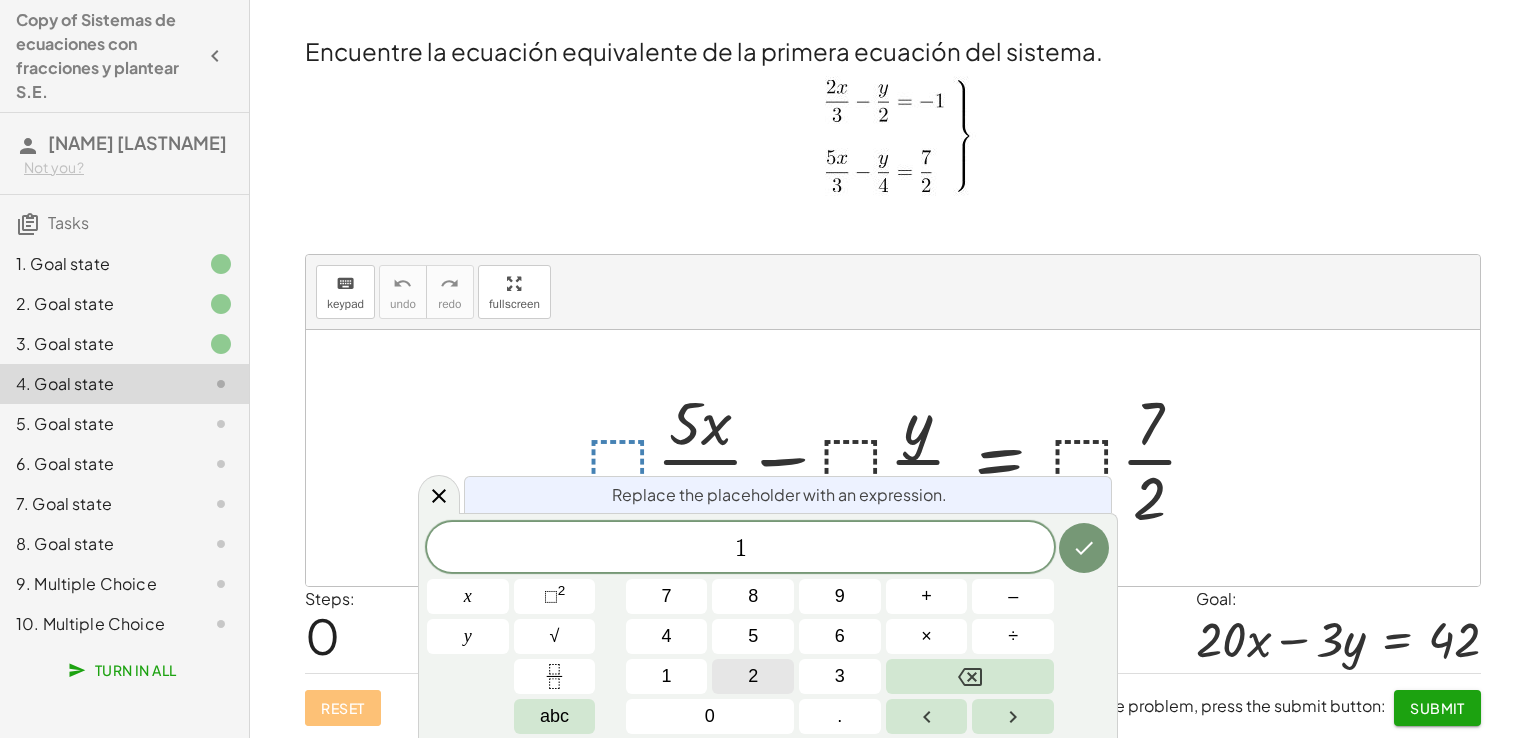click on "2" at bounding box center [753, 676] 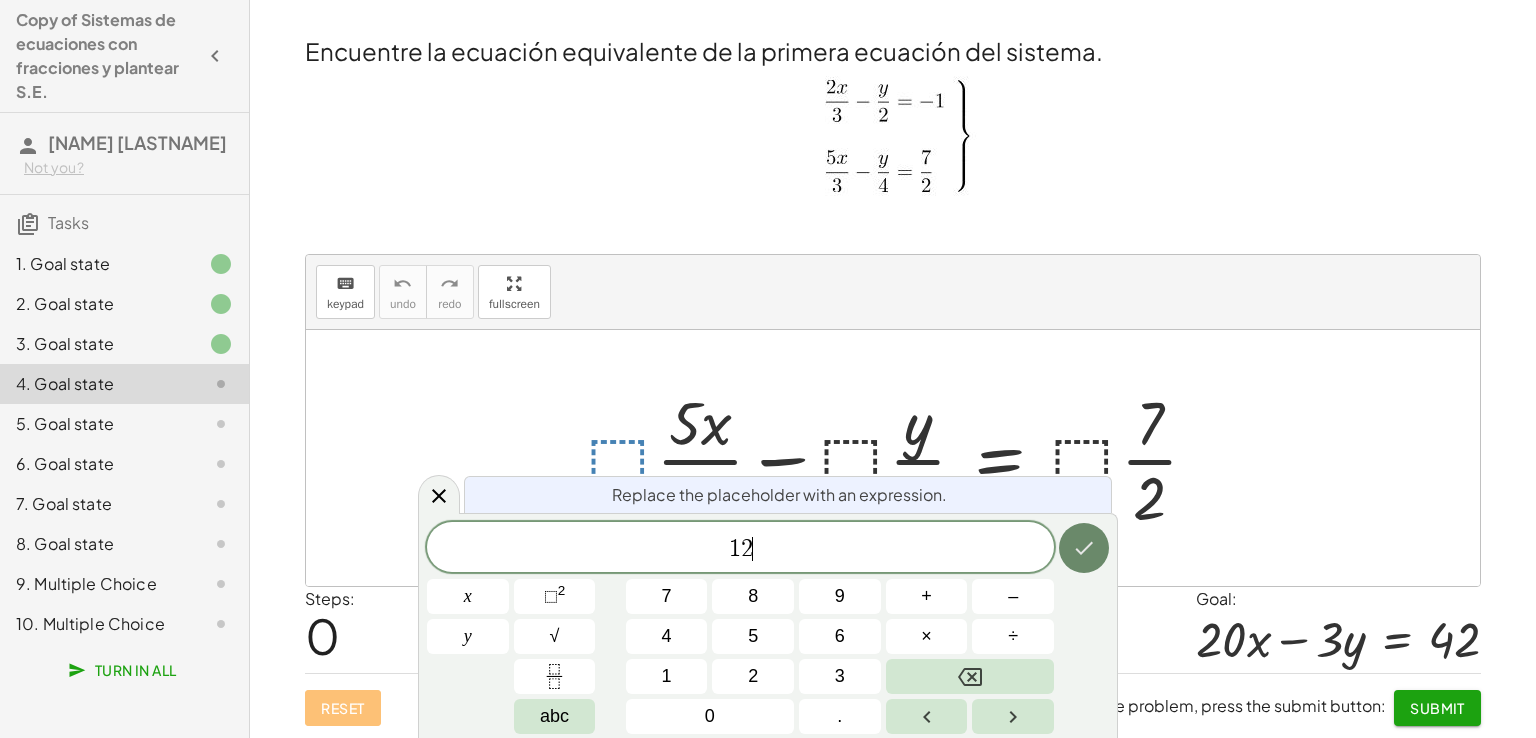 click at bounding box center [1084, 548] 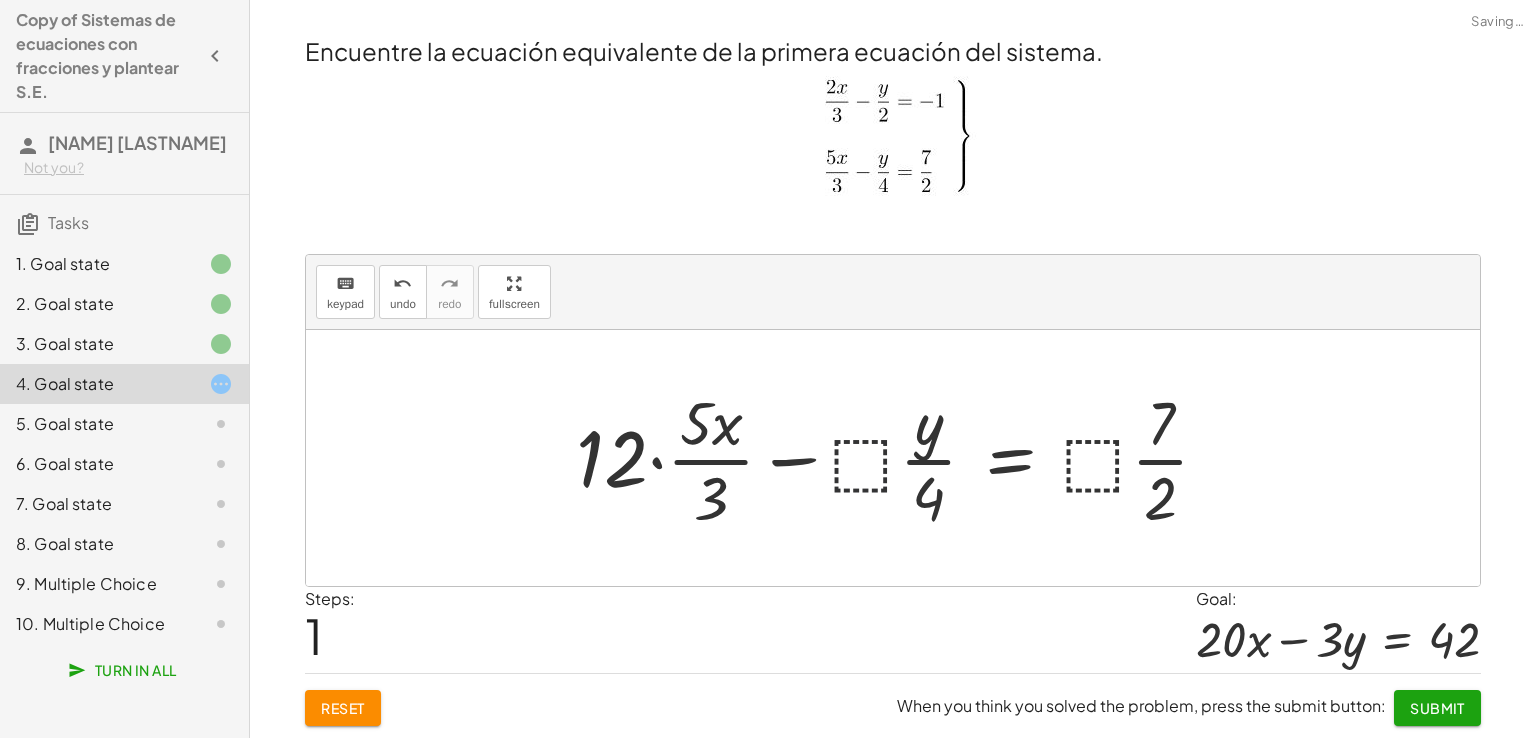 click at bounding box center (900, 458) 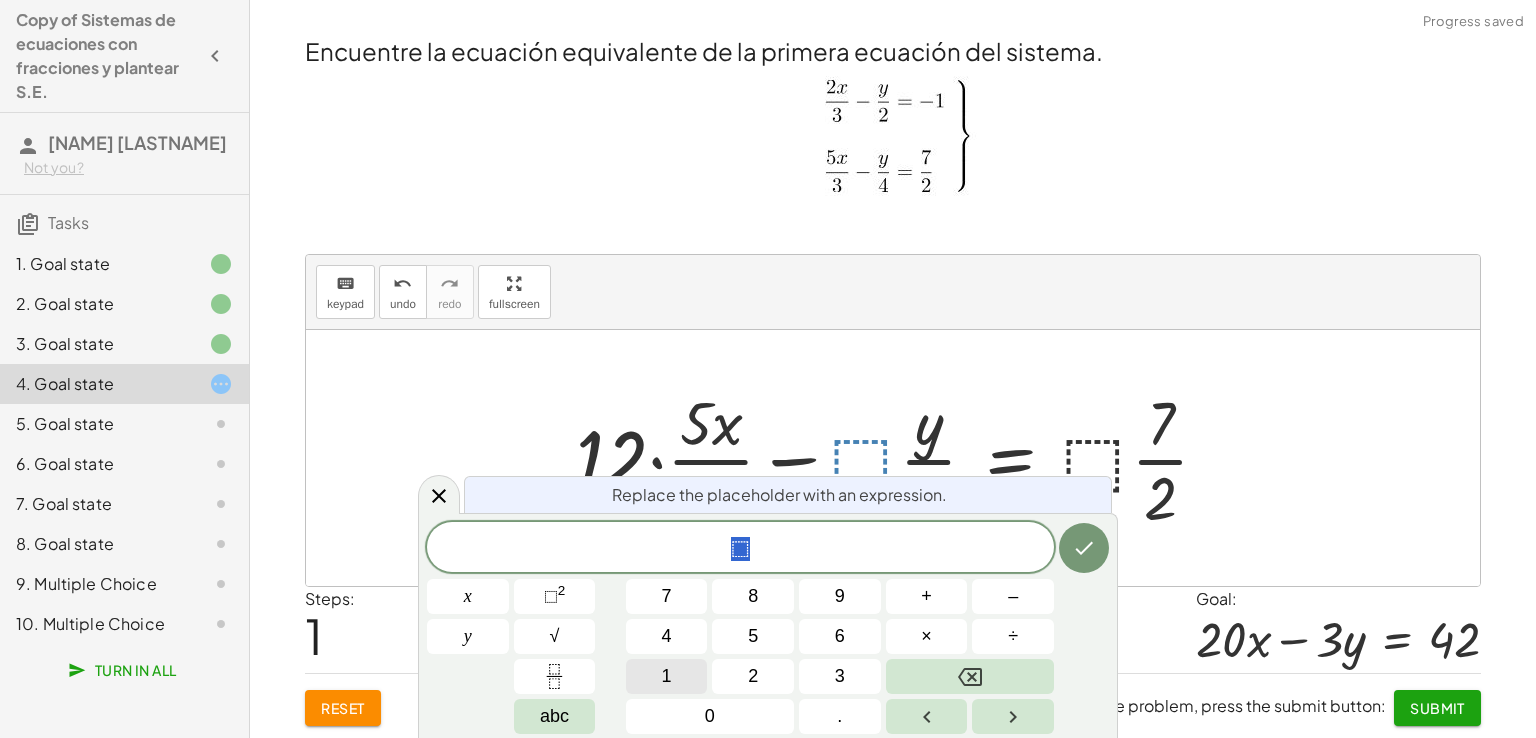 click on "1" at bounding box center (667, 676) 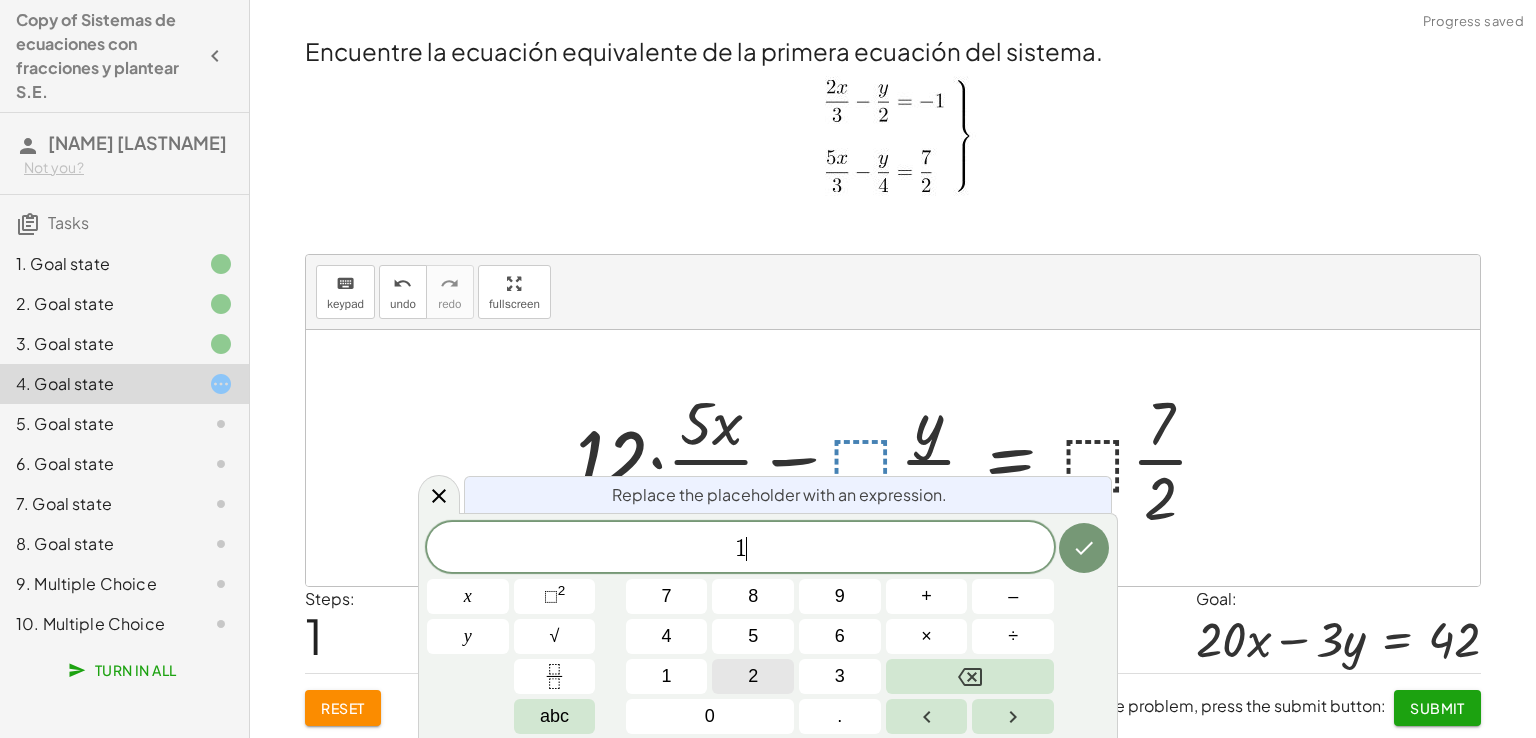 click on "2" at bounding box center [753, 676] 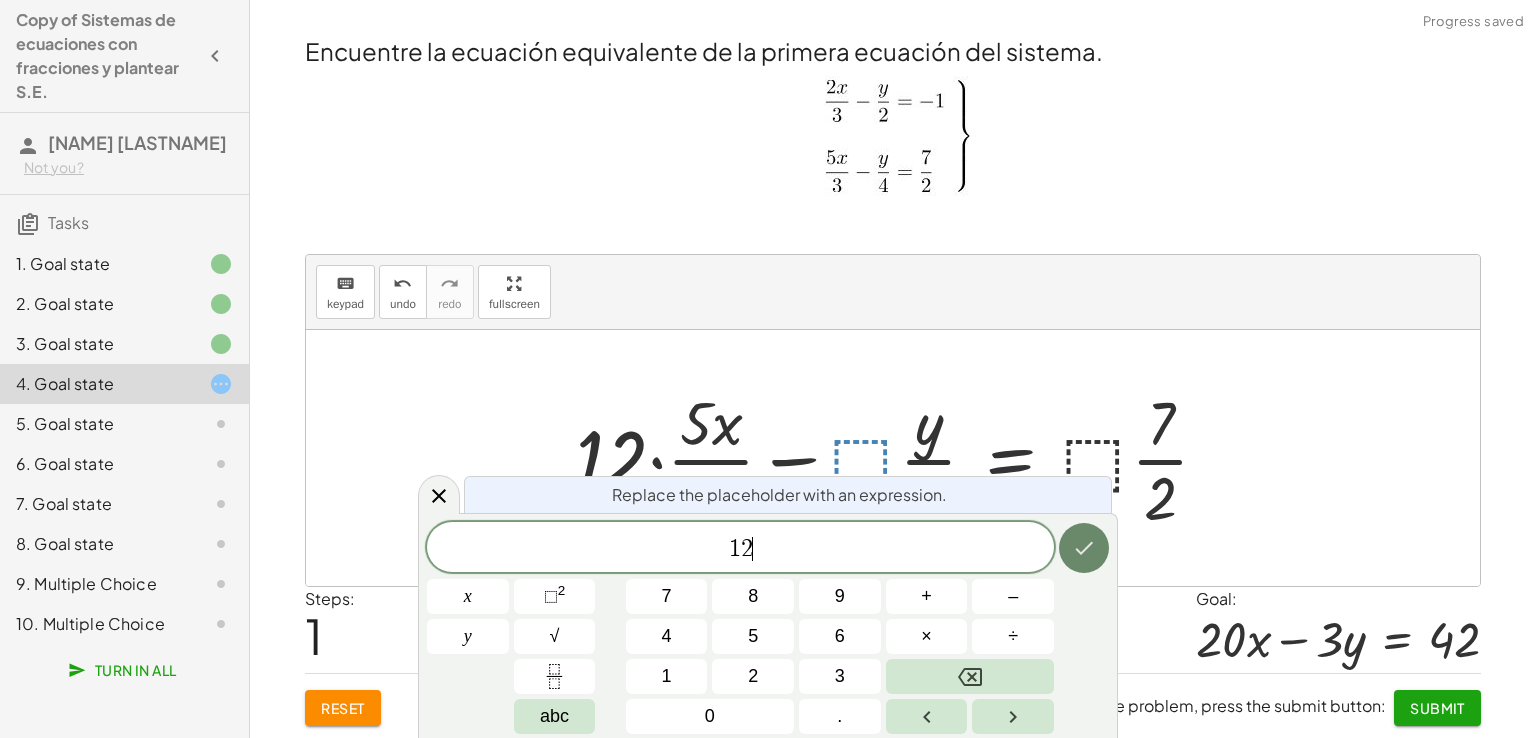 click 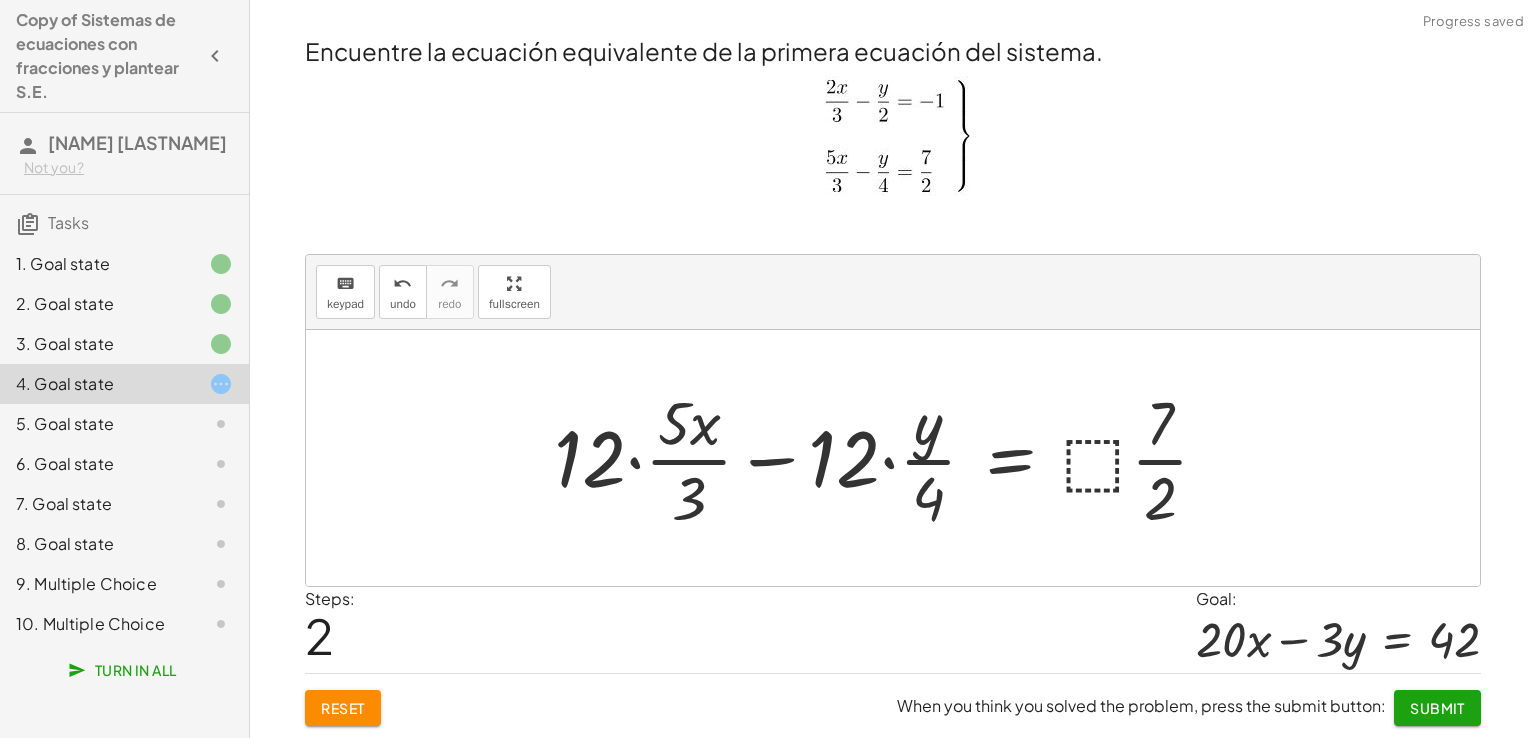 click at bounding box center (889, 458) 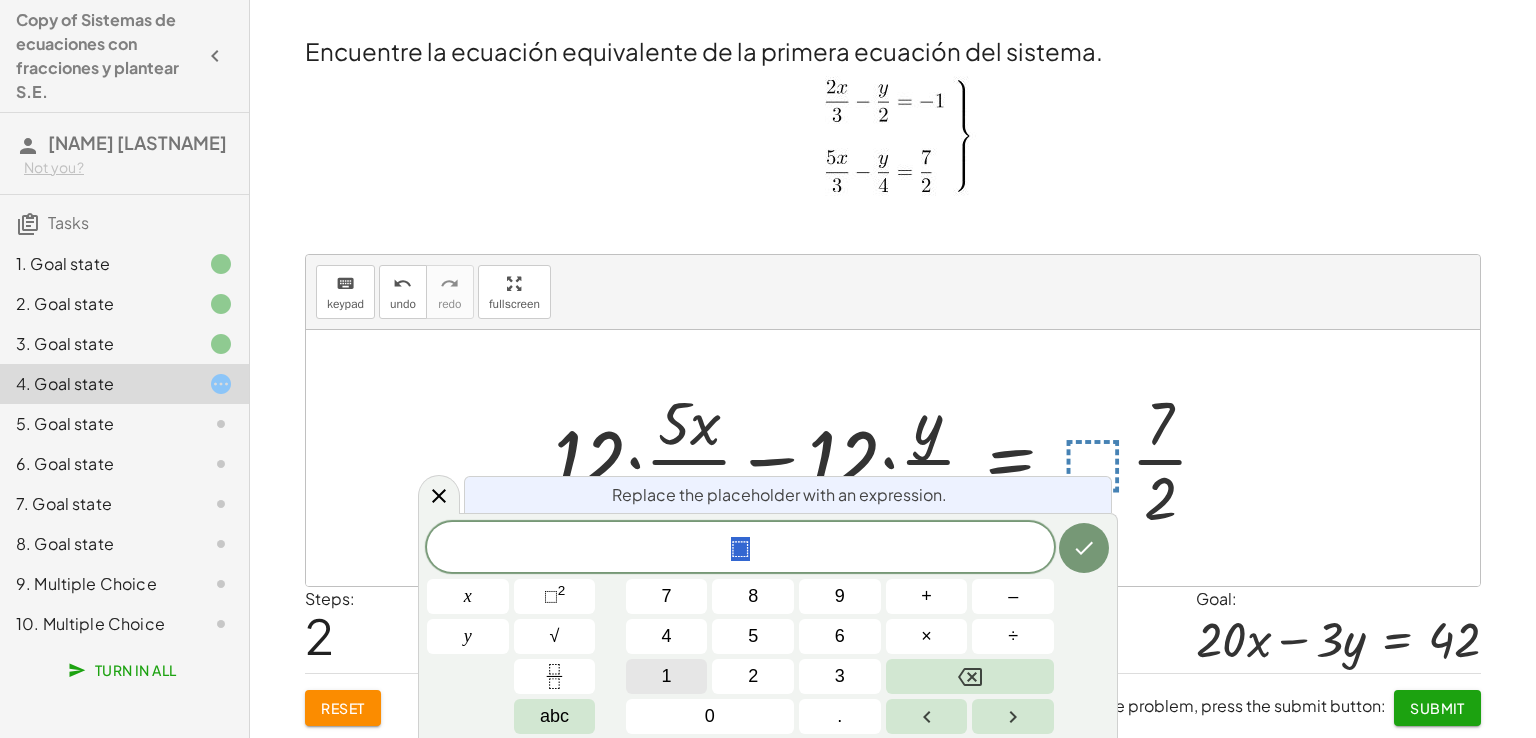 click on "1" at bounding box center (667, 676) 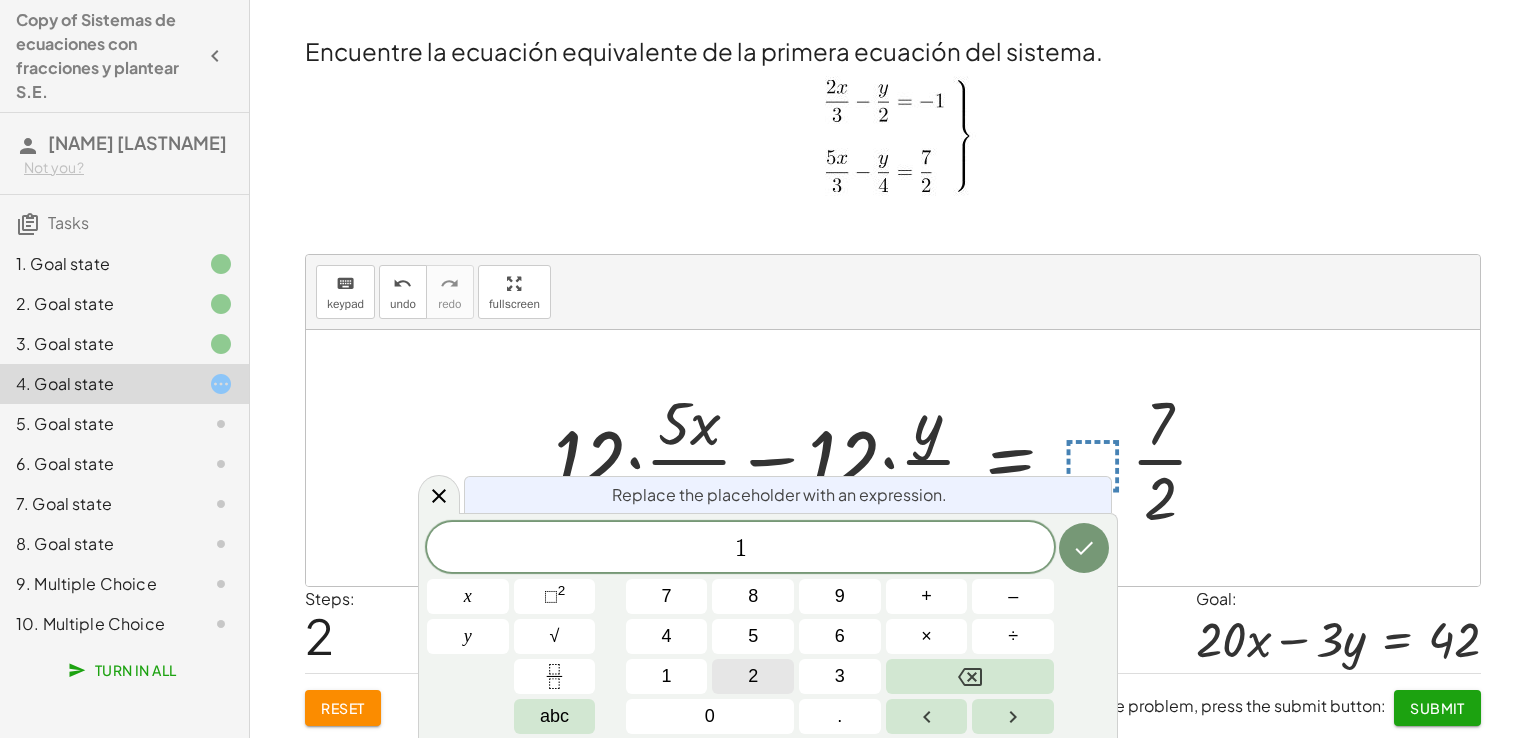 click on "2" at bounding box center (753, 676) 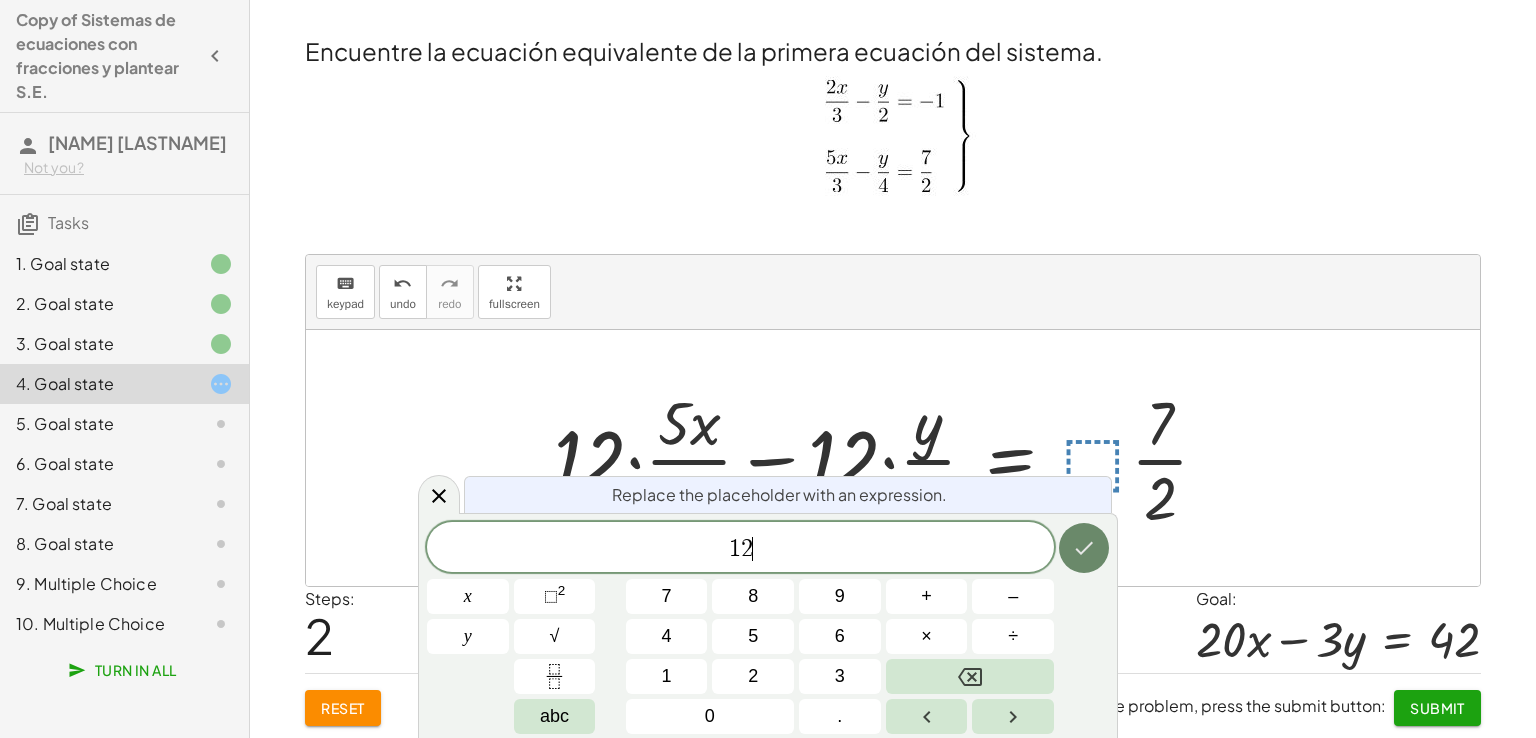 click at bounding box center [1084, 548] 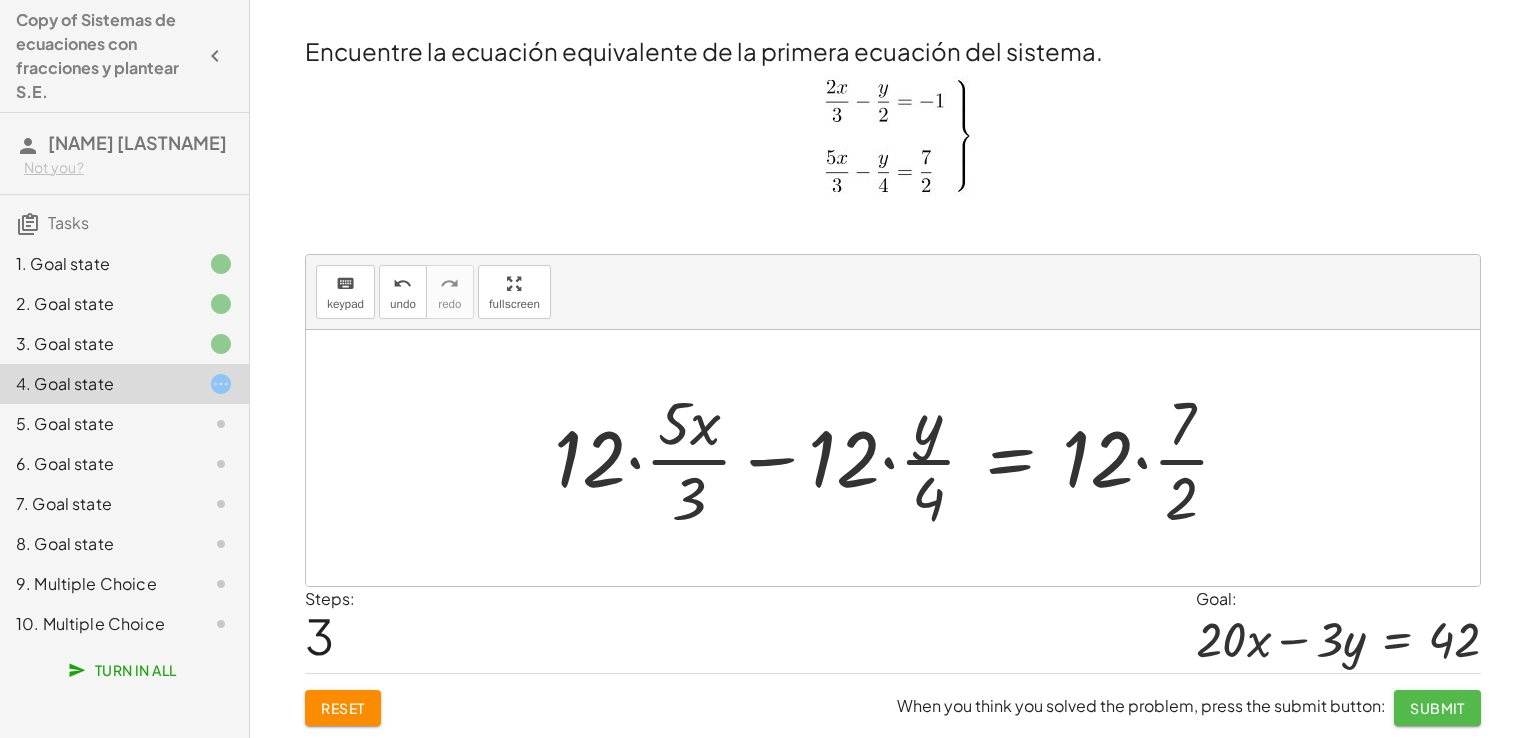 click on "Submit" 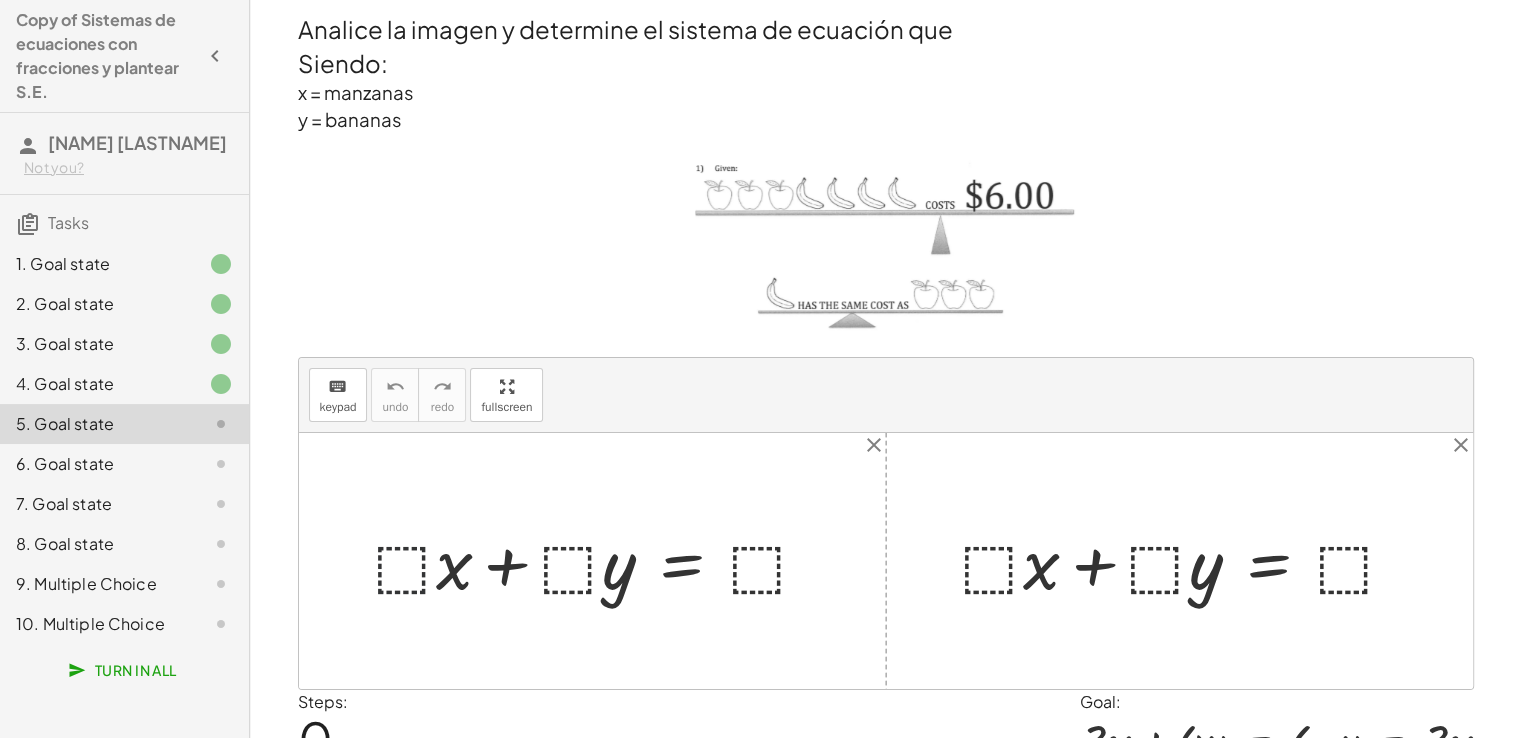 click at bounding box center [600, 560] 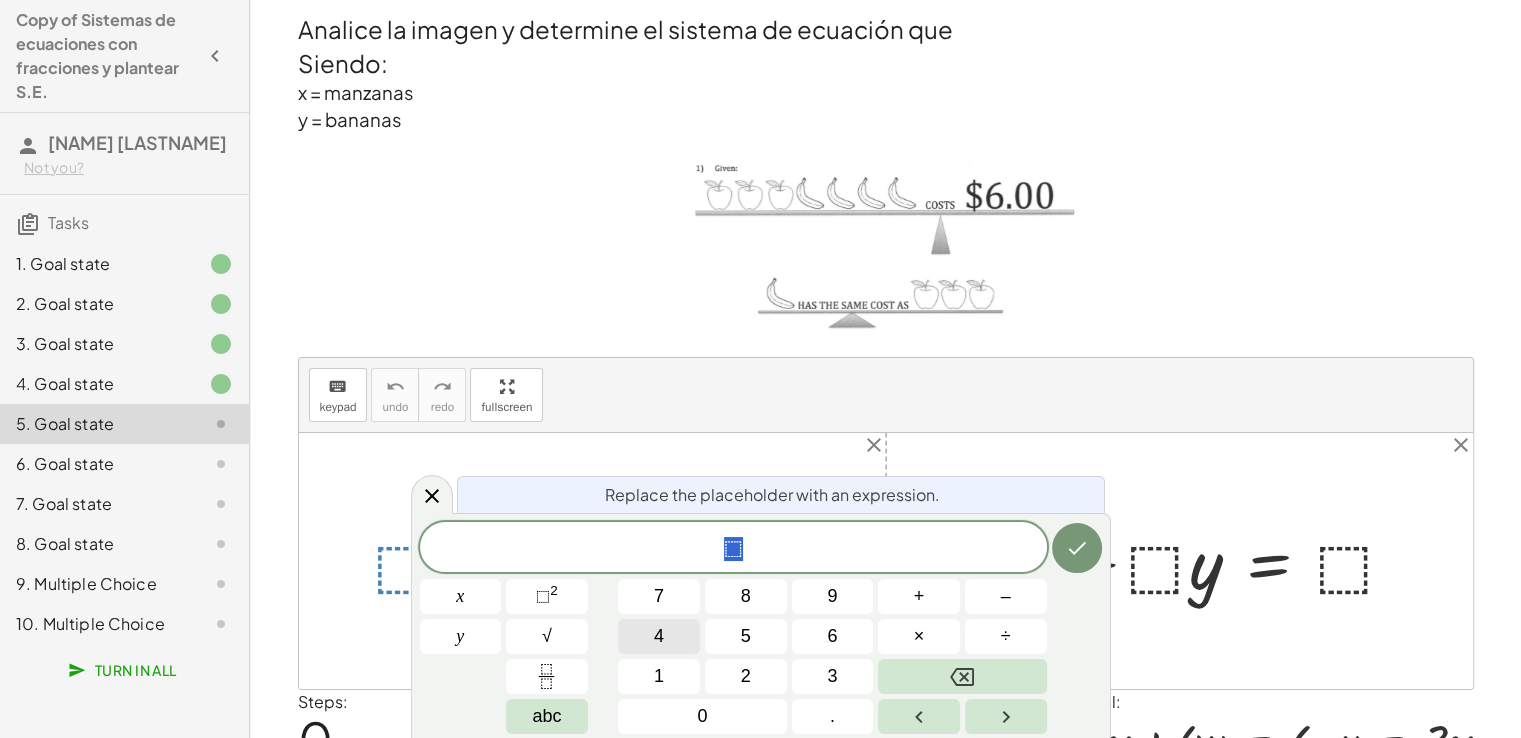 click on "4" at bounding box center (659, 636) 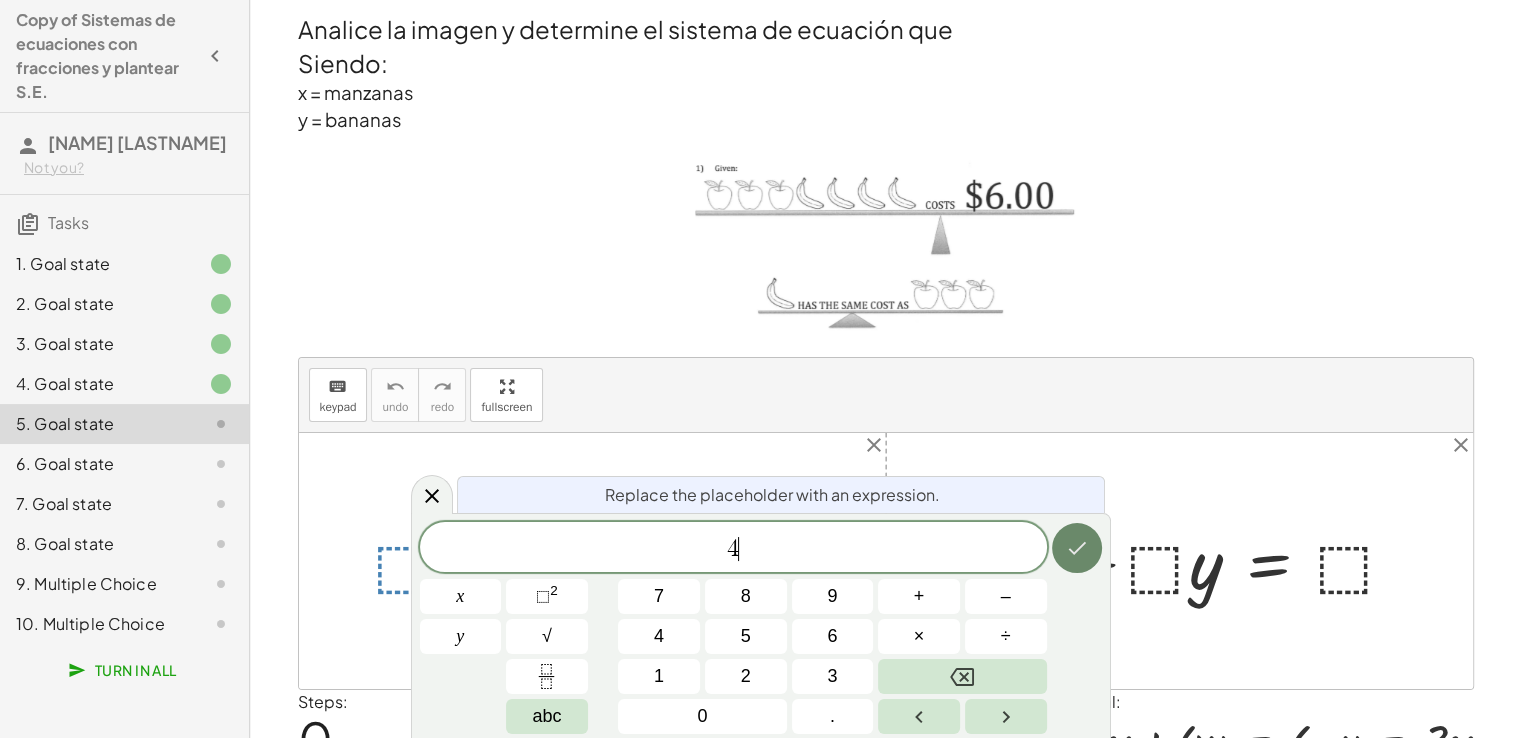 click 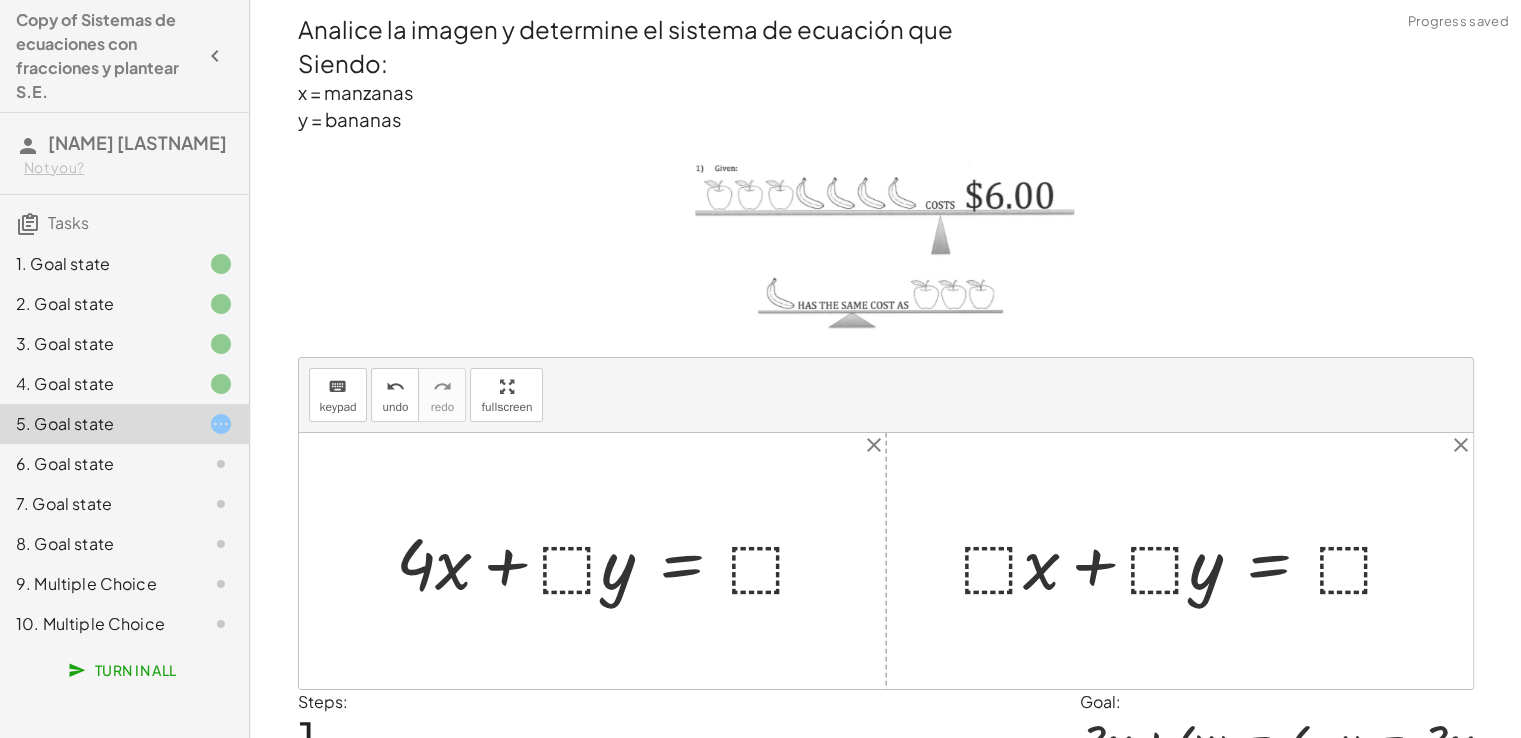 click at bounding box center (611, 560) 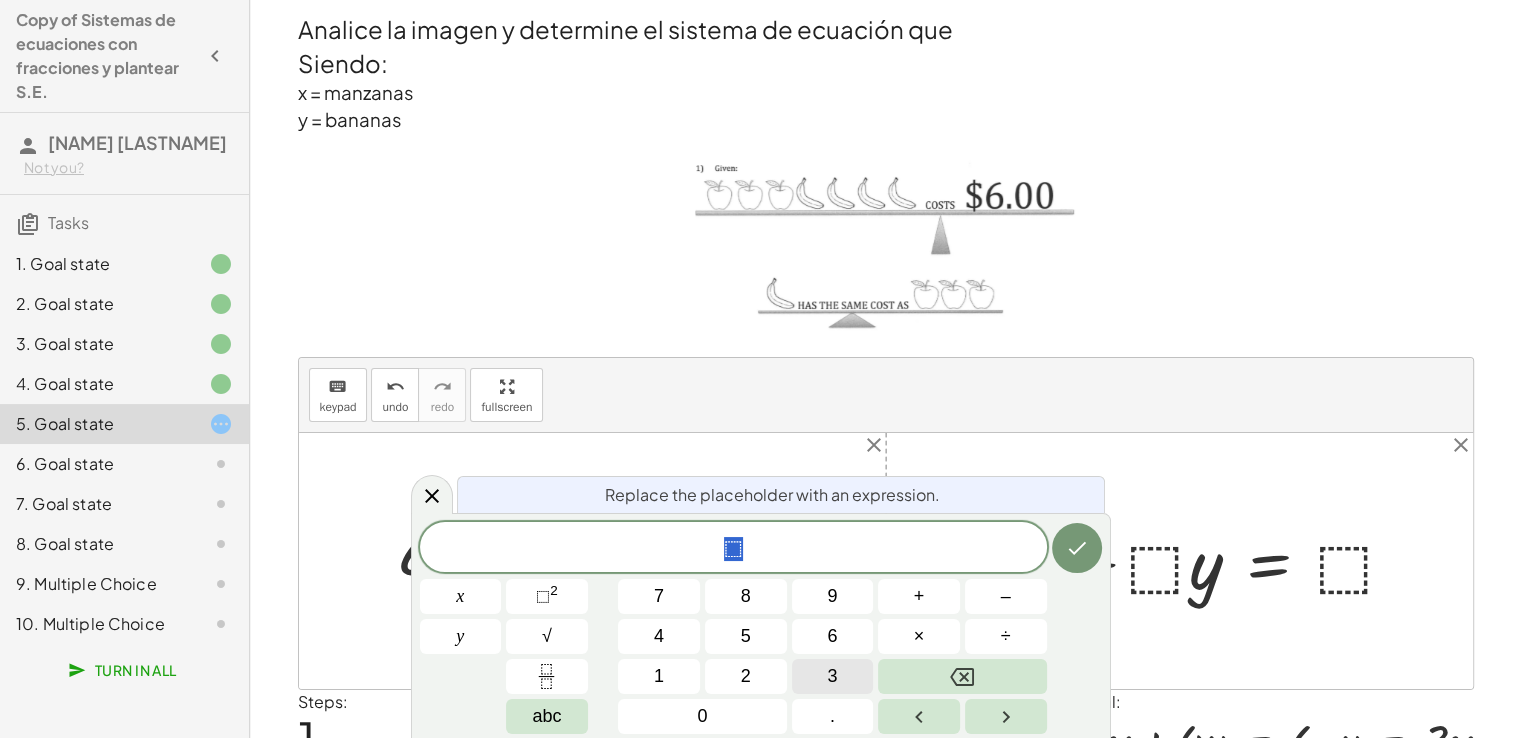 click on "3" at bounding box center [832, 676] 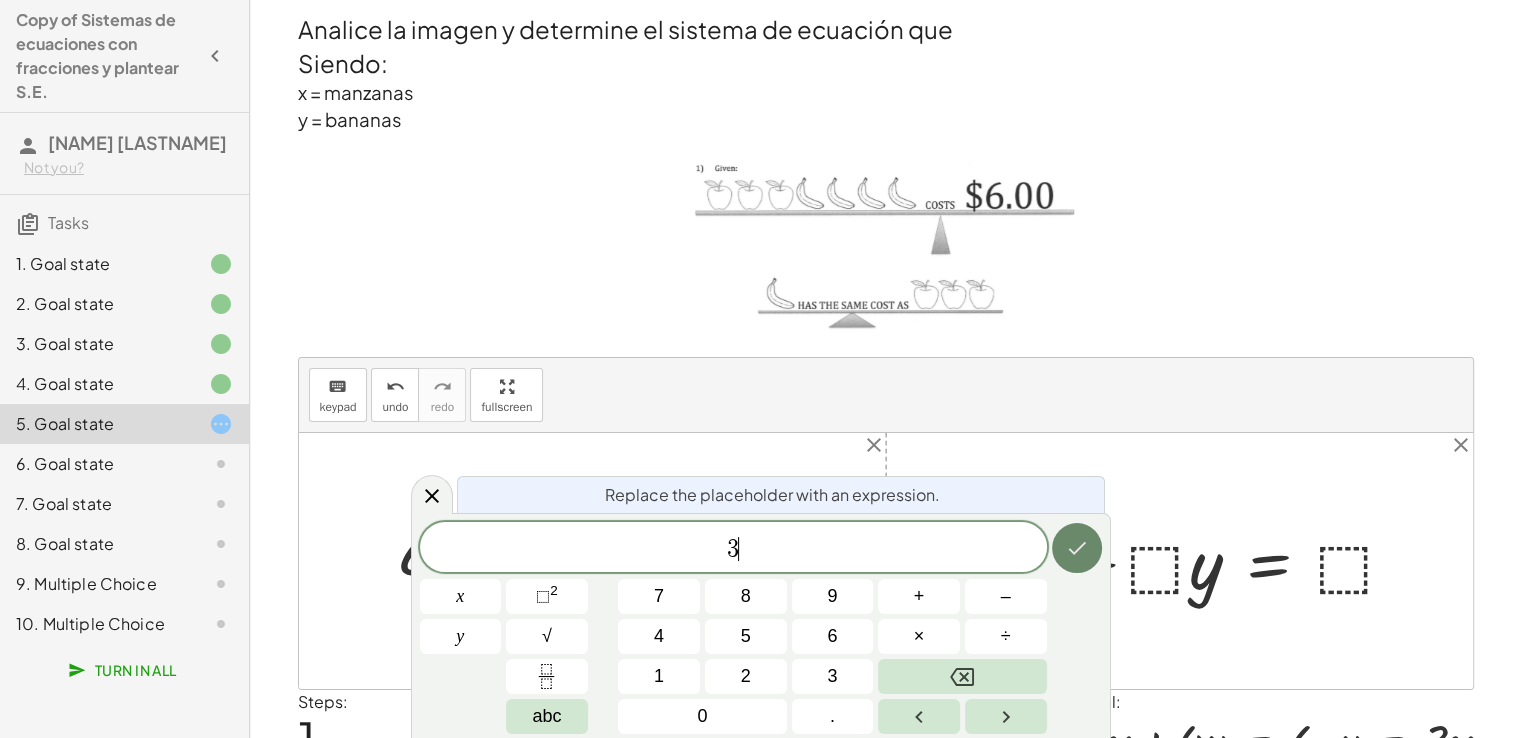 click at bounding box center (1077, 548) 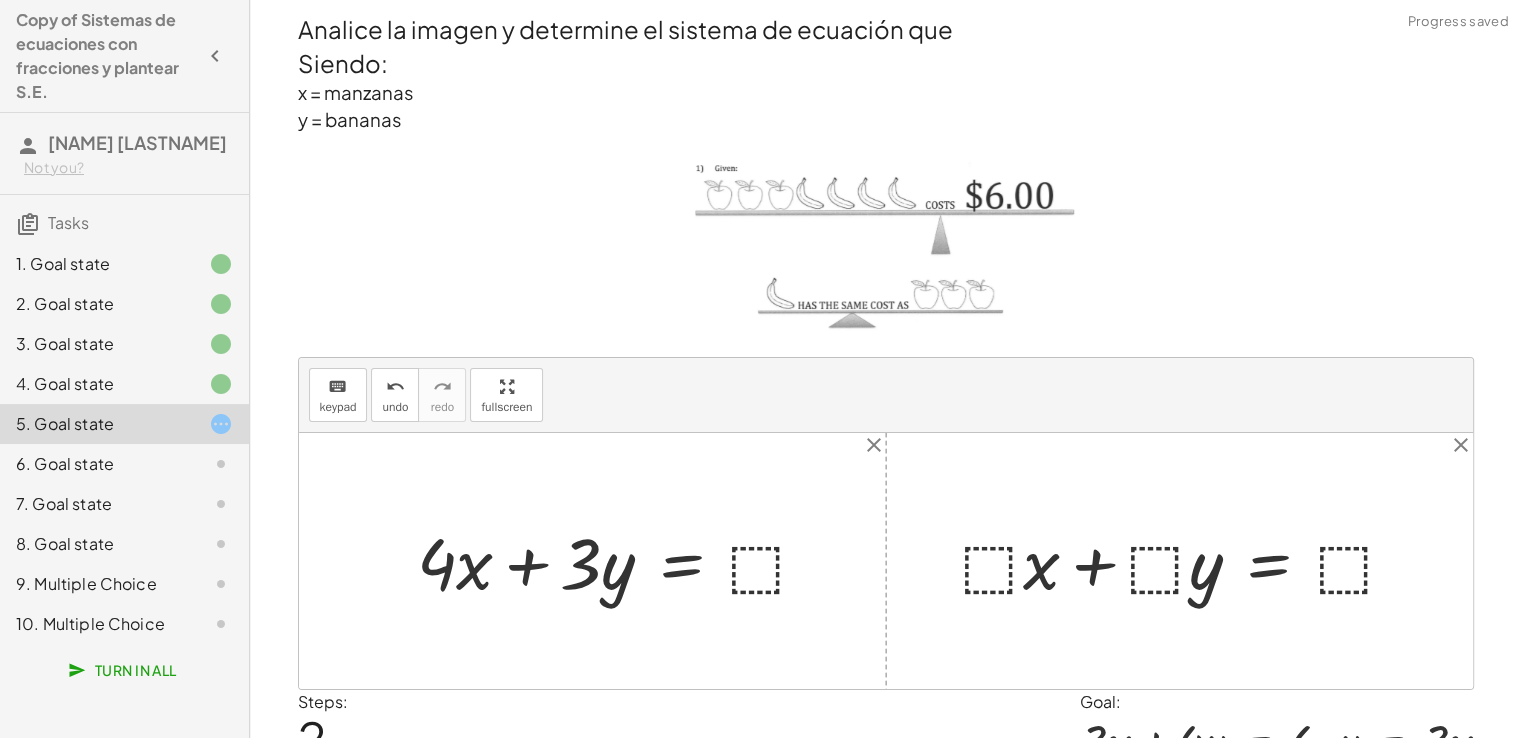 click at bounding box center (621, 560) 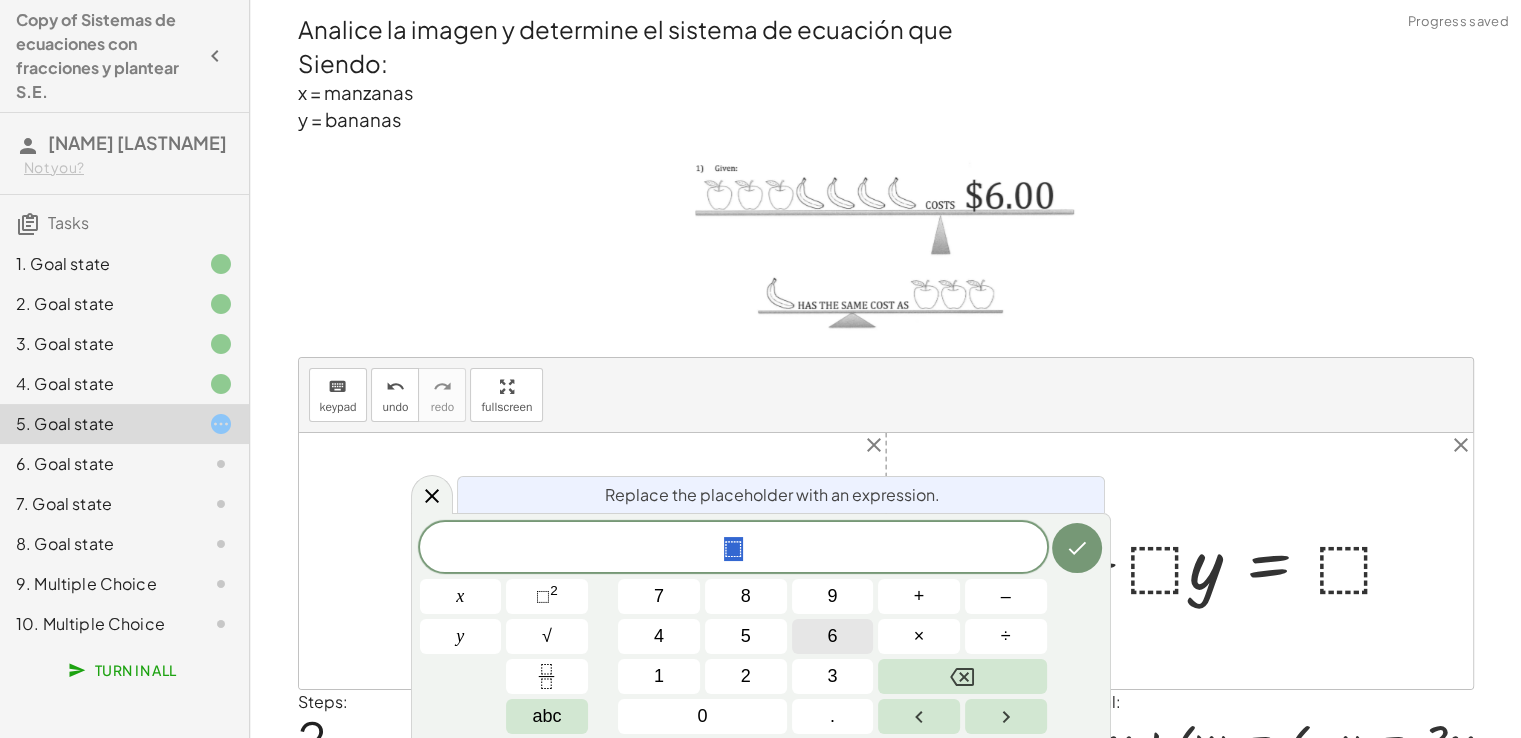 click on "6" at bounding box center [833, 636] 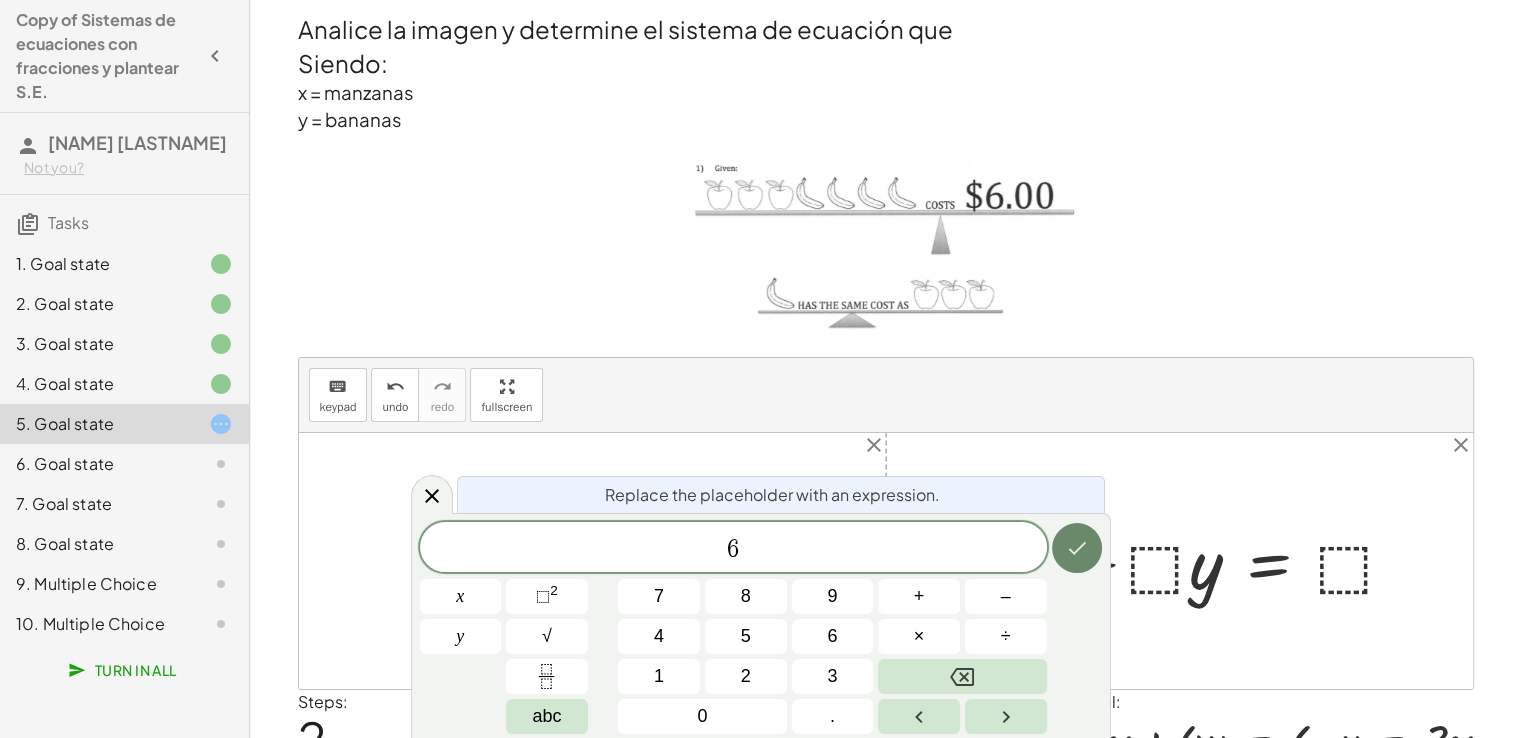click 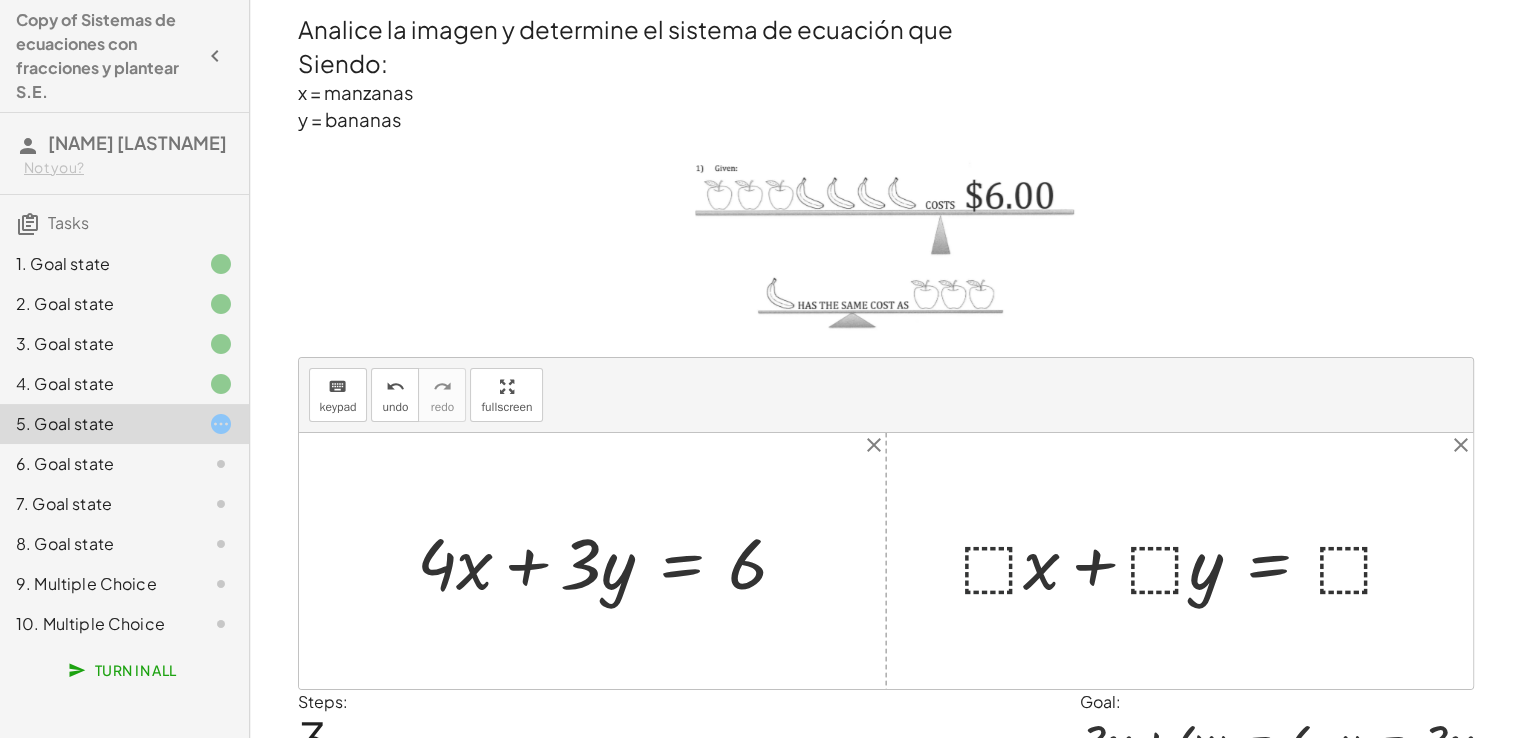 click at bounding box center (1187, 560) 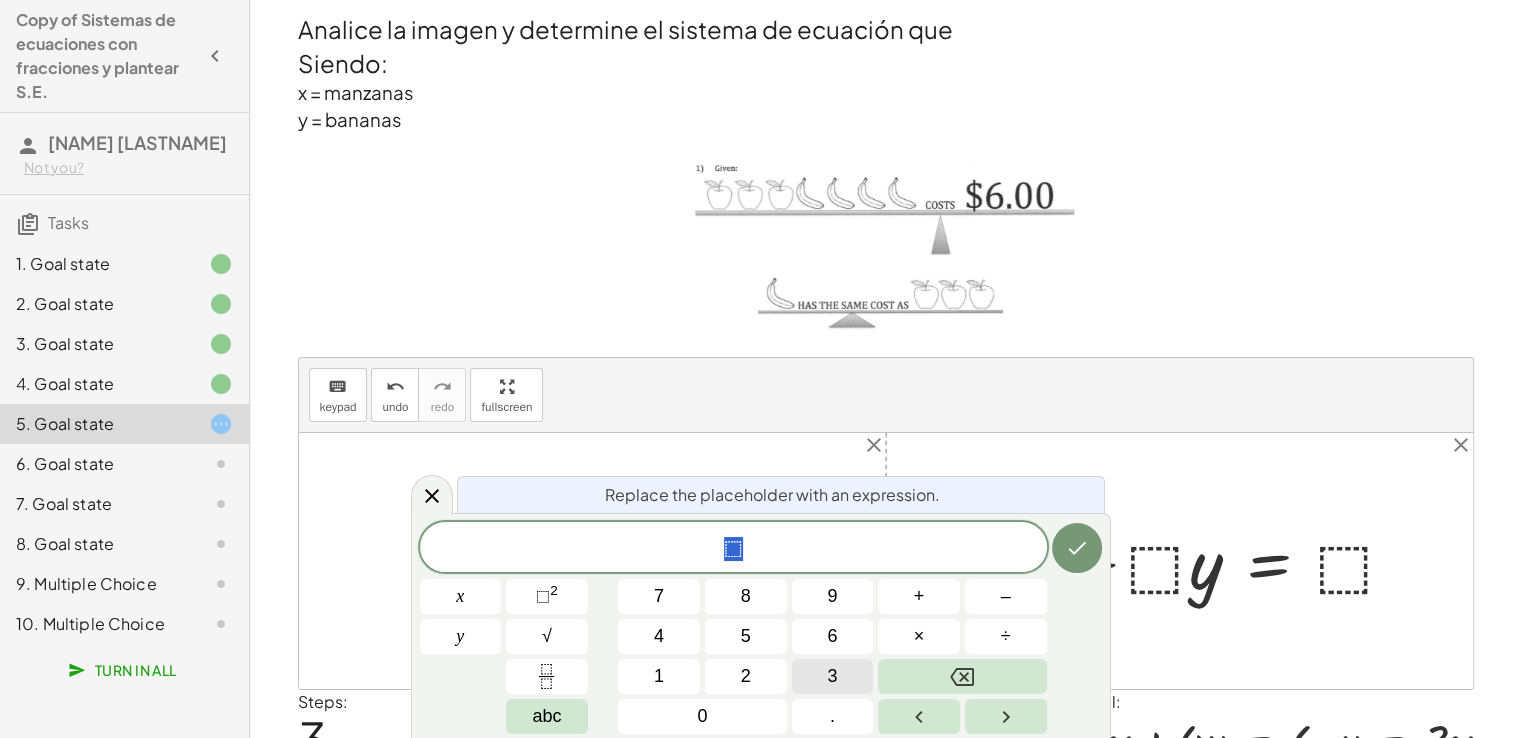 click on "3" at bounding box center (832, 676) 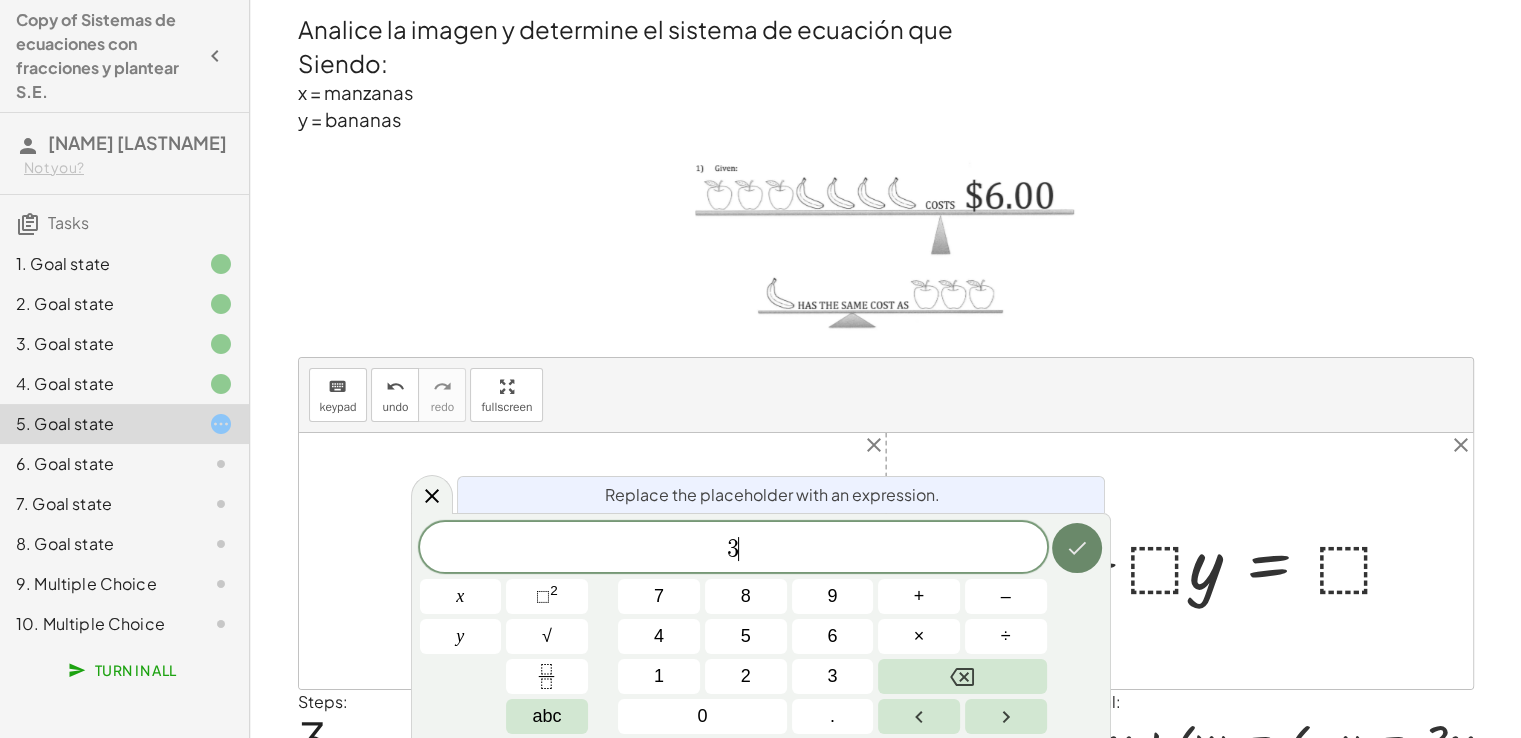 click at bounding box center [1077, 548] 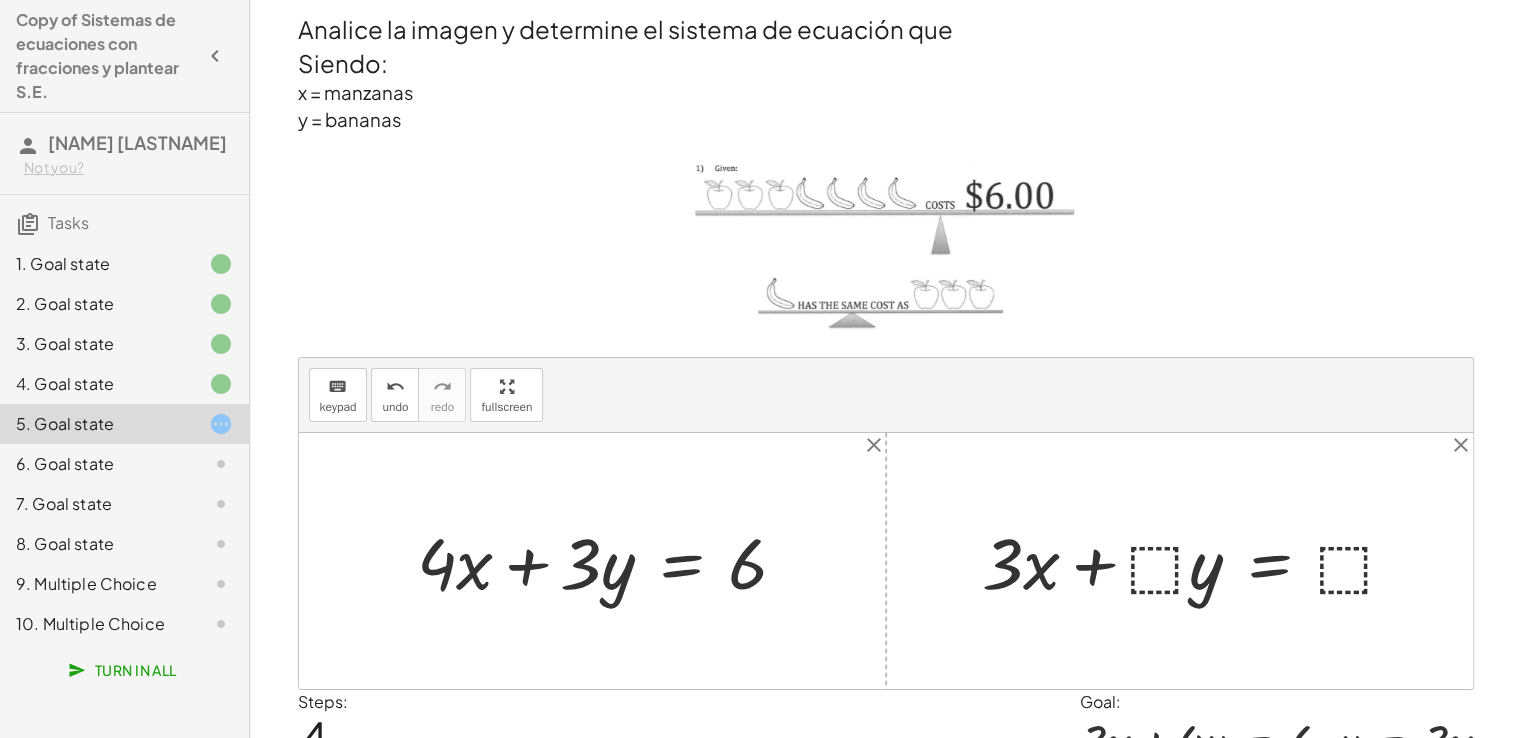click at bounding box center [1197, 560] 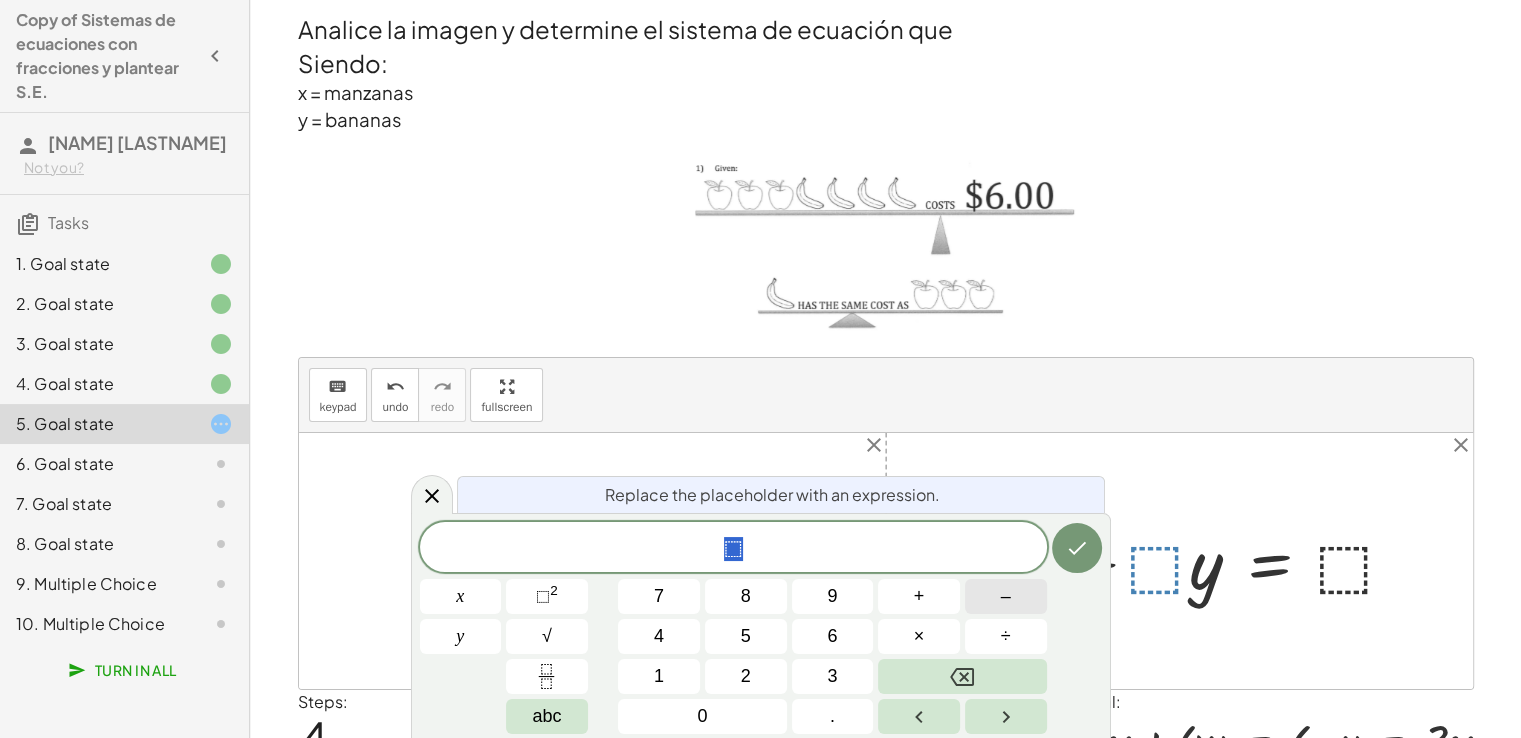 click on "–" at bounding box center (1006, 596) 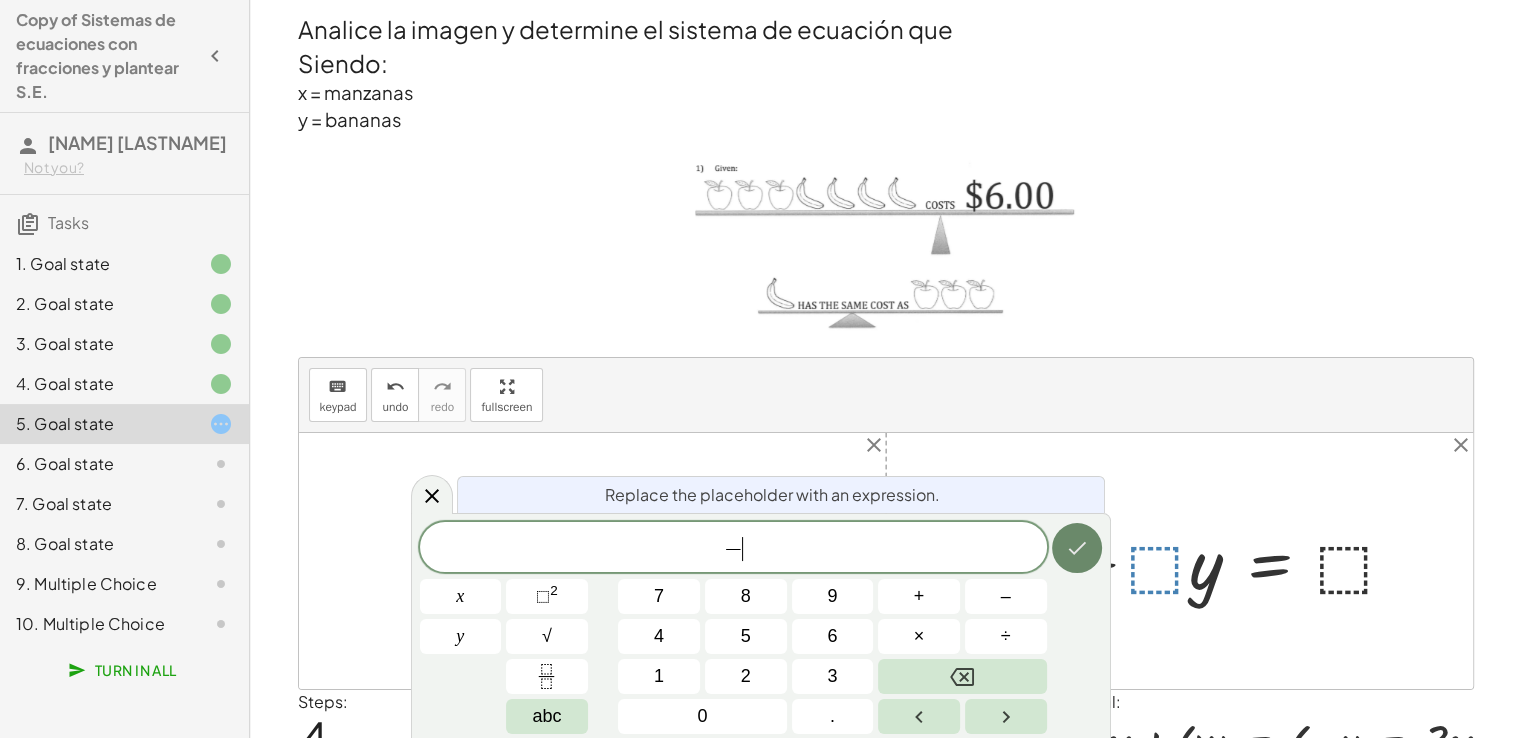 click at bounding box center [1077, 548] 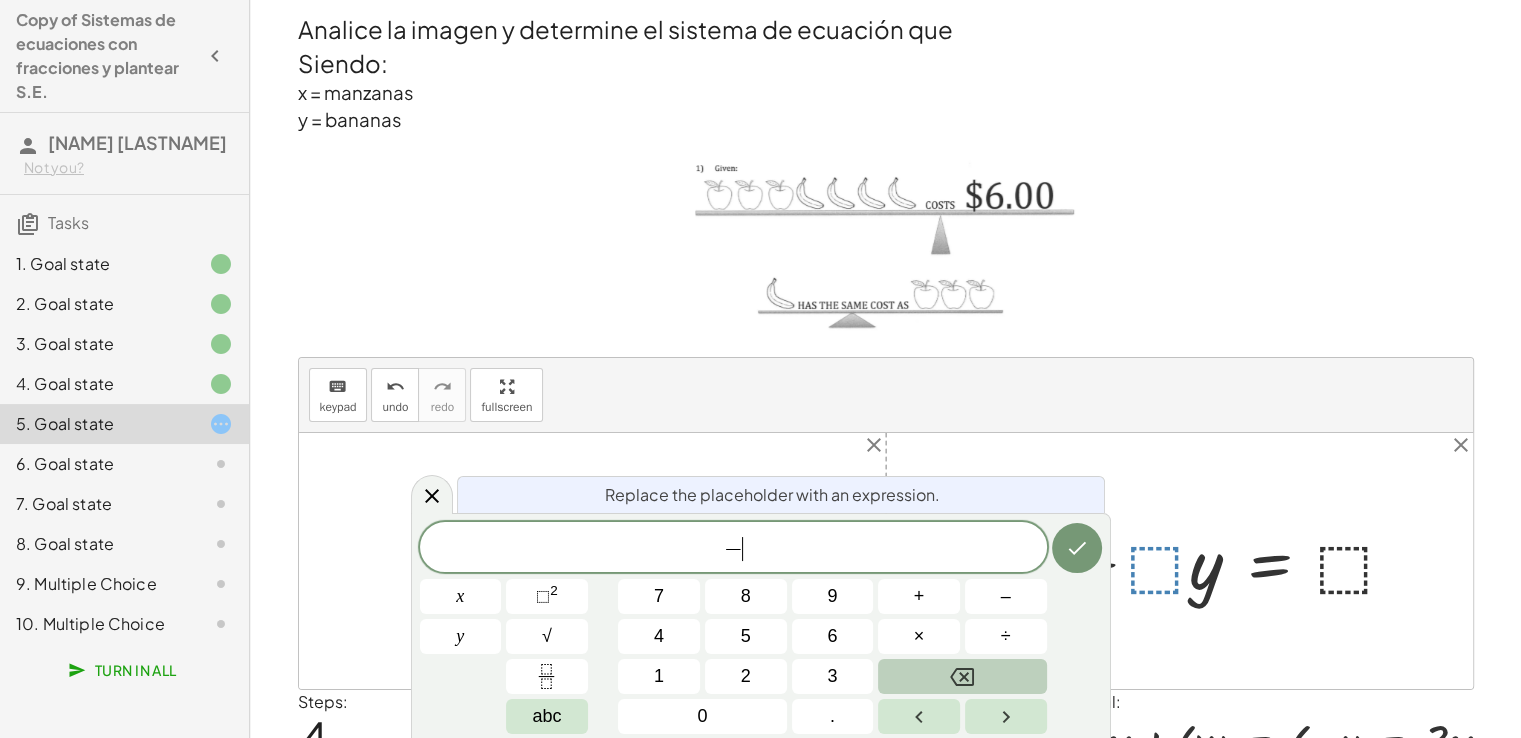 click 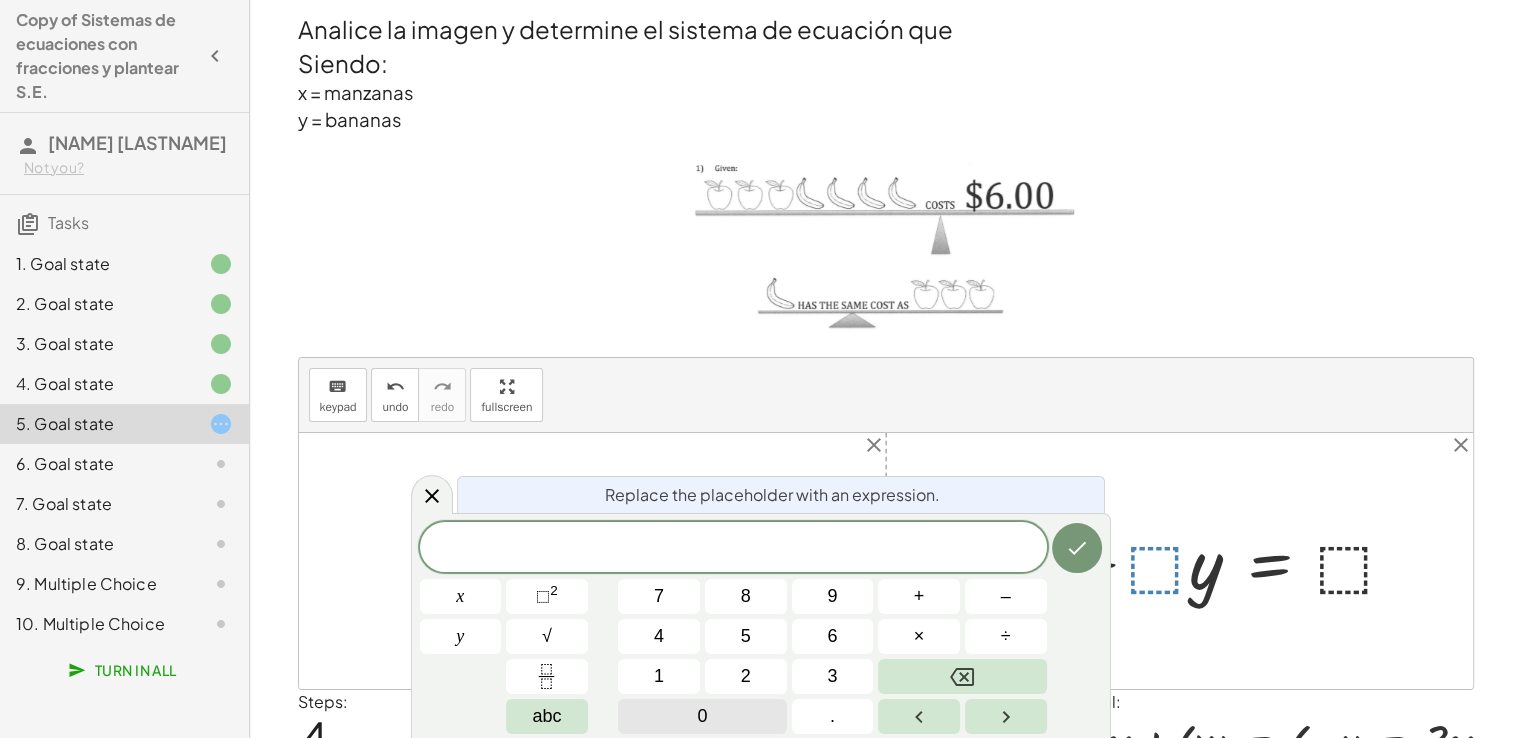 click on "0" at bounding box center [702, 716] 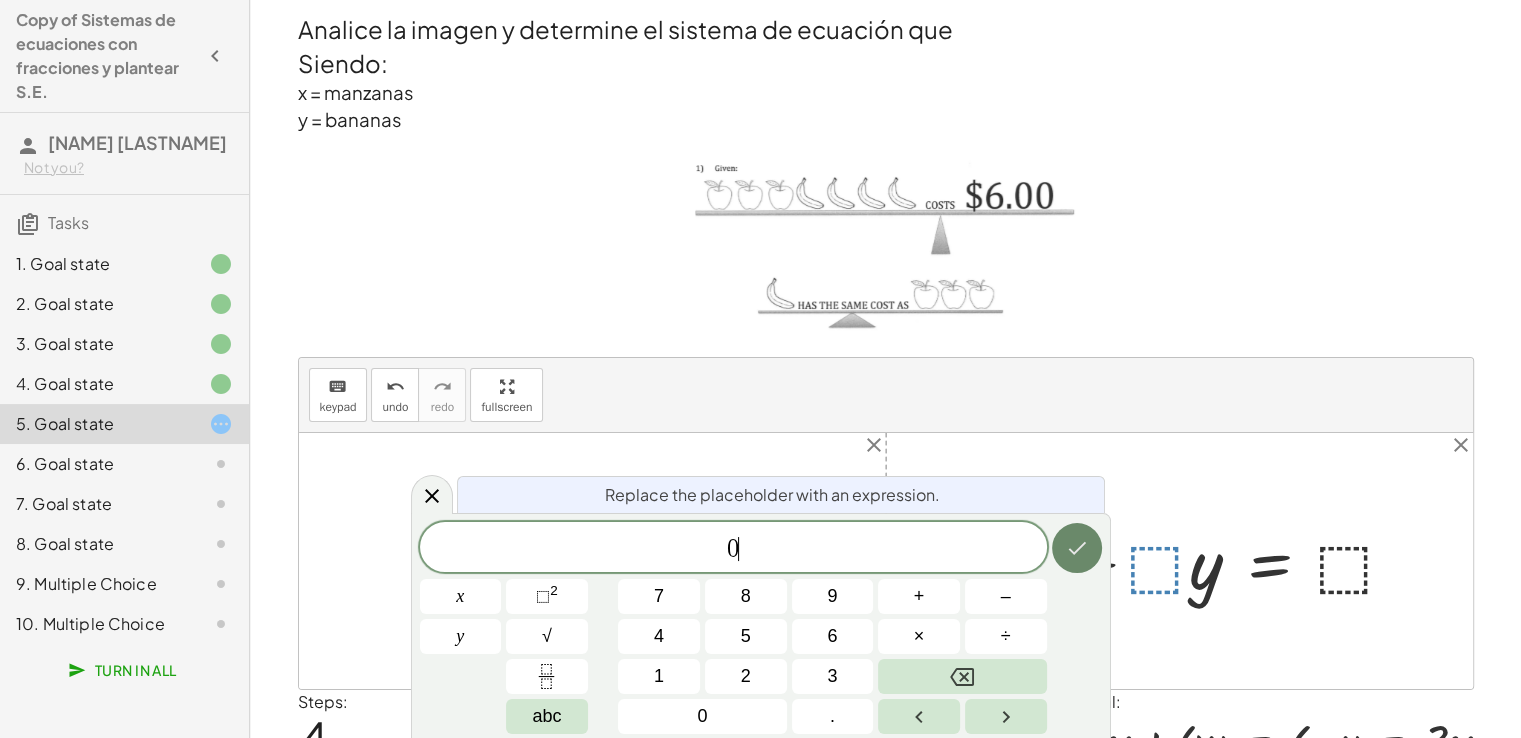 click 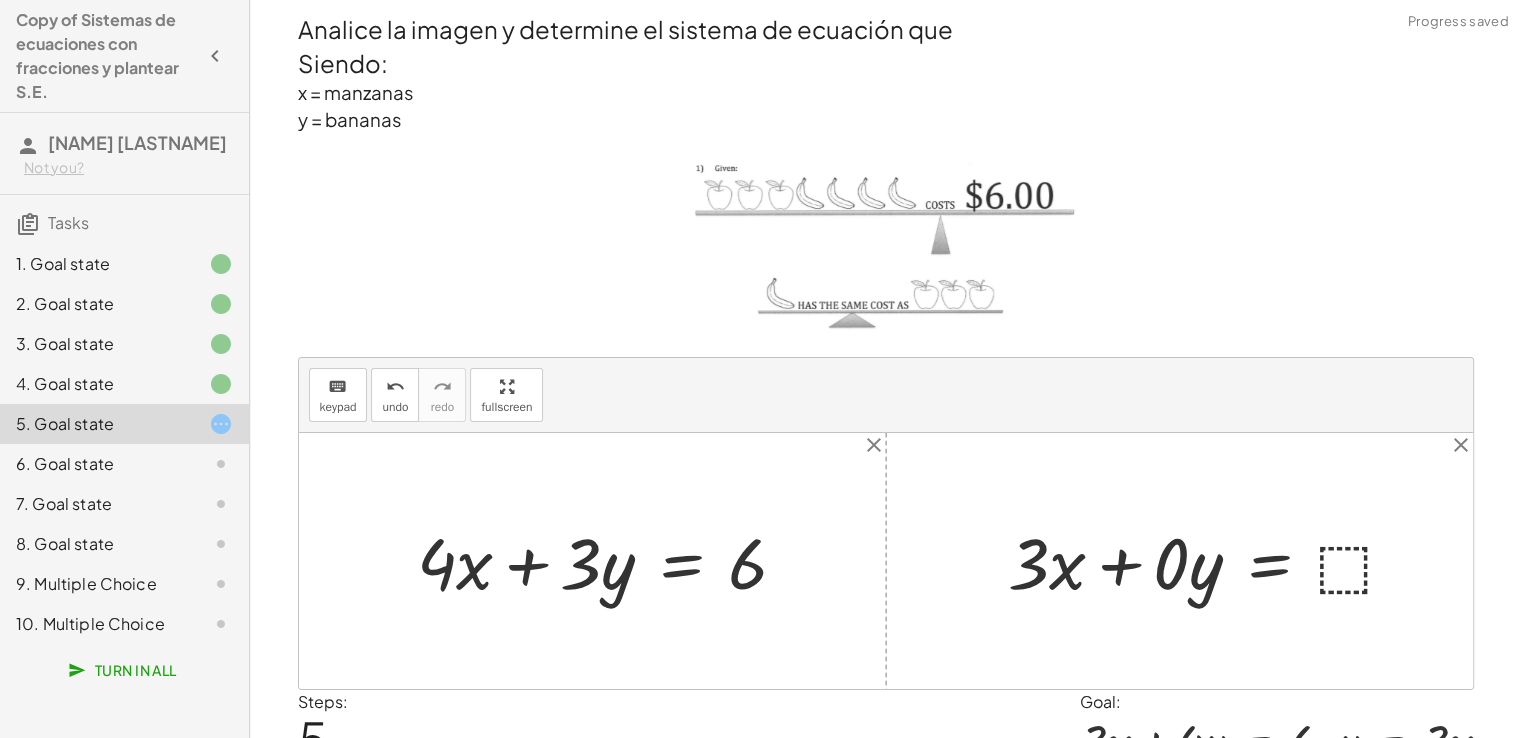 click at bounding box center [1210, 560] 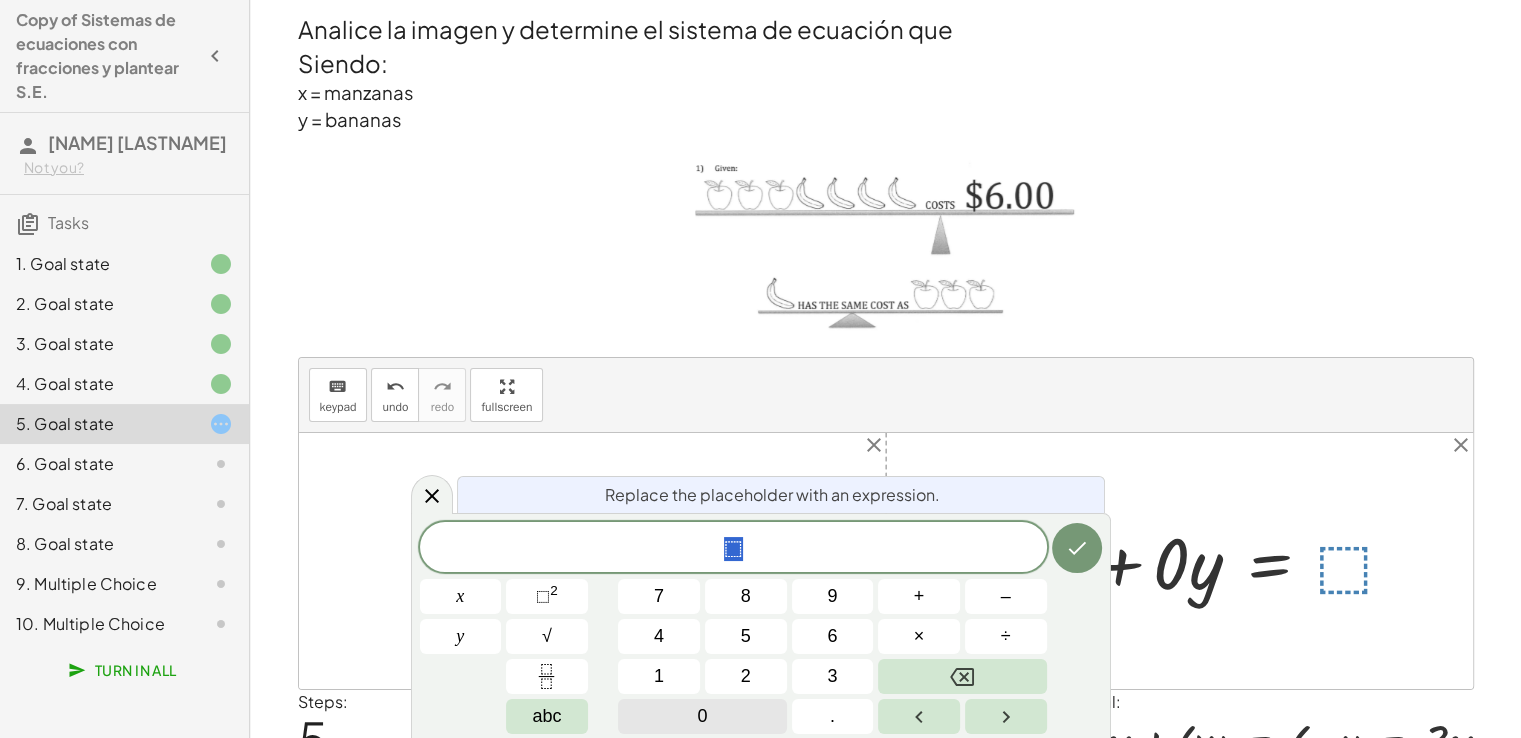 click on "0" at bounding box center (702, 716) 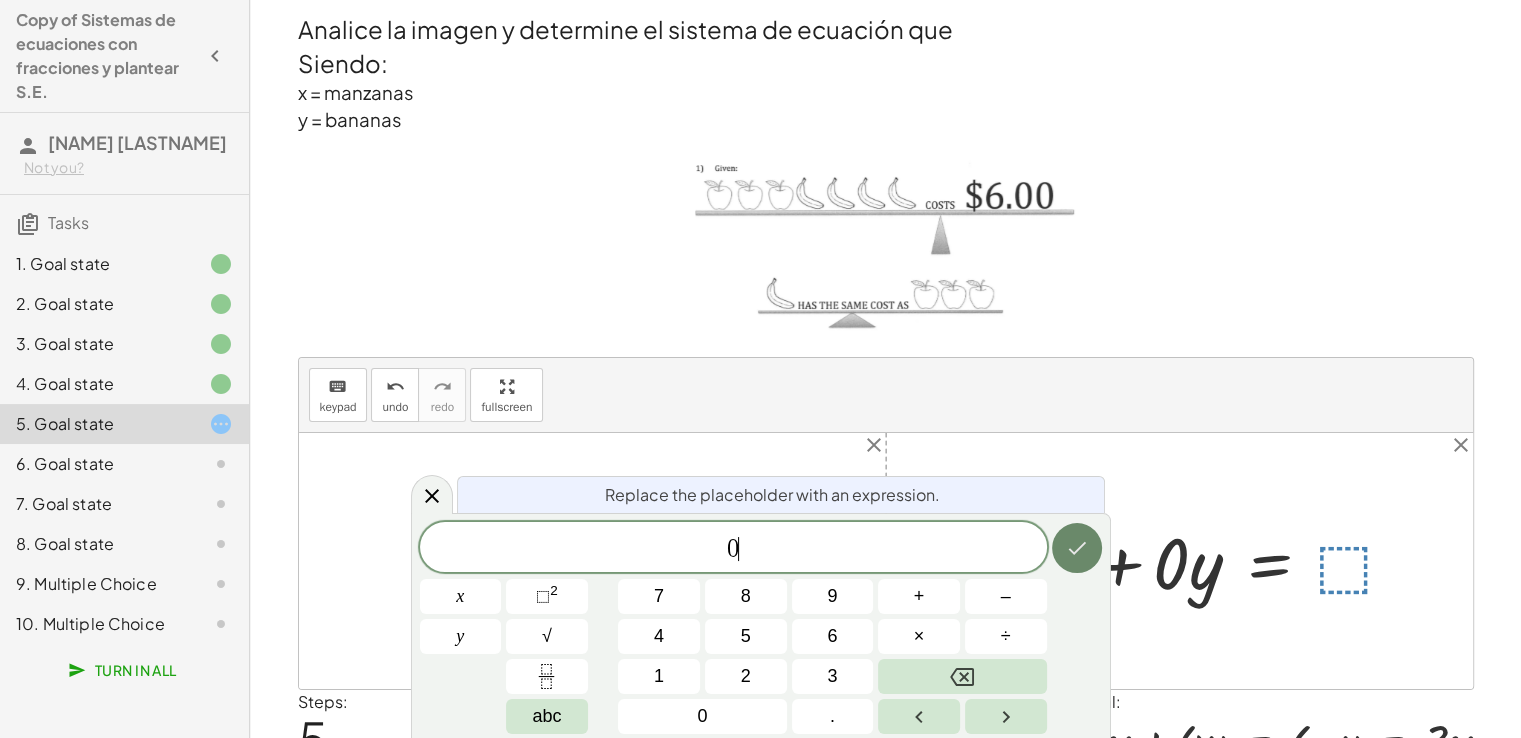 click 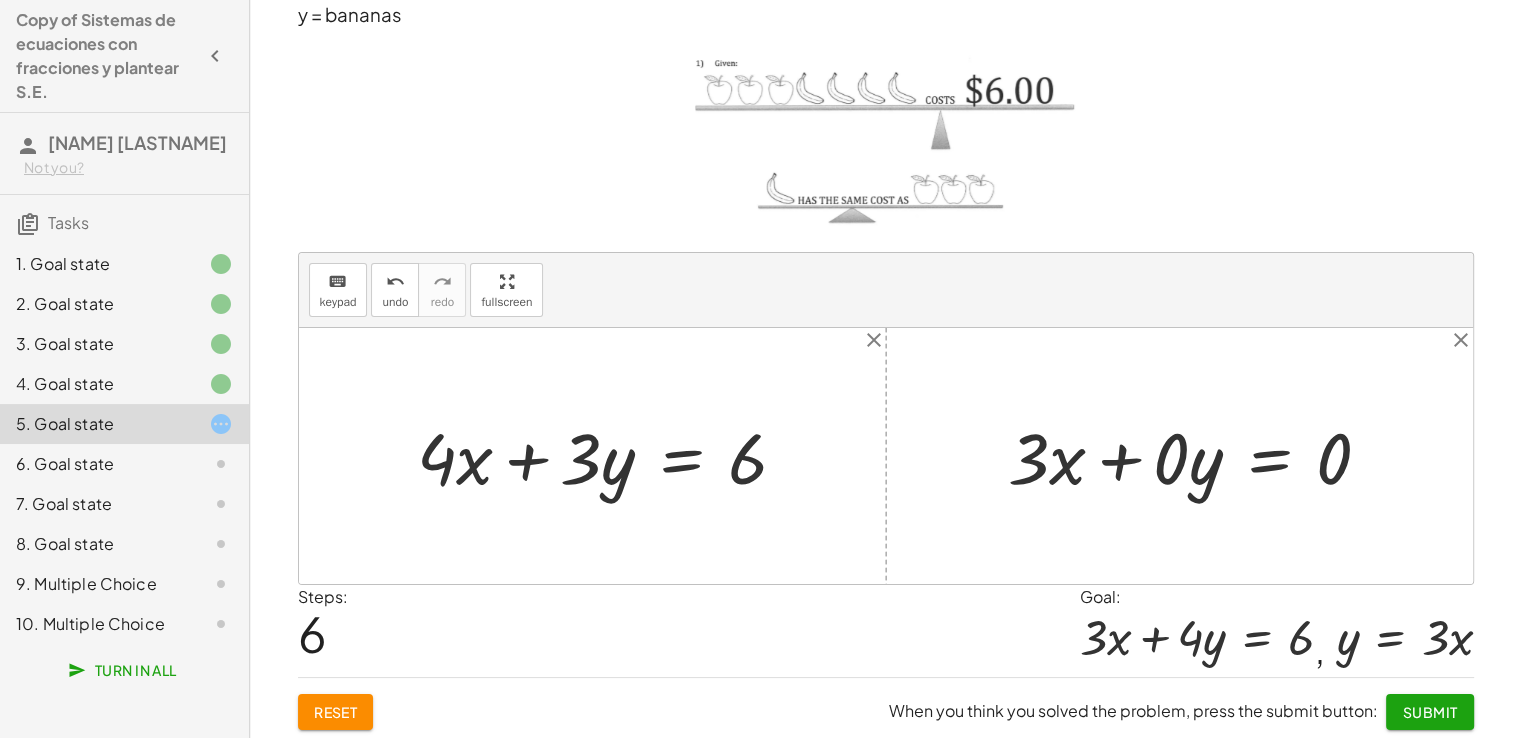 scroll, scrollTop: 107, scrollLeft: 0, axis: vertical 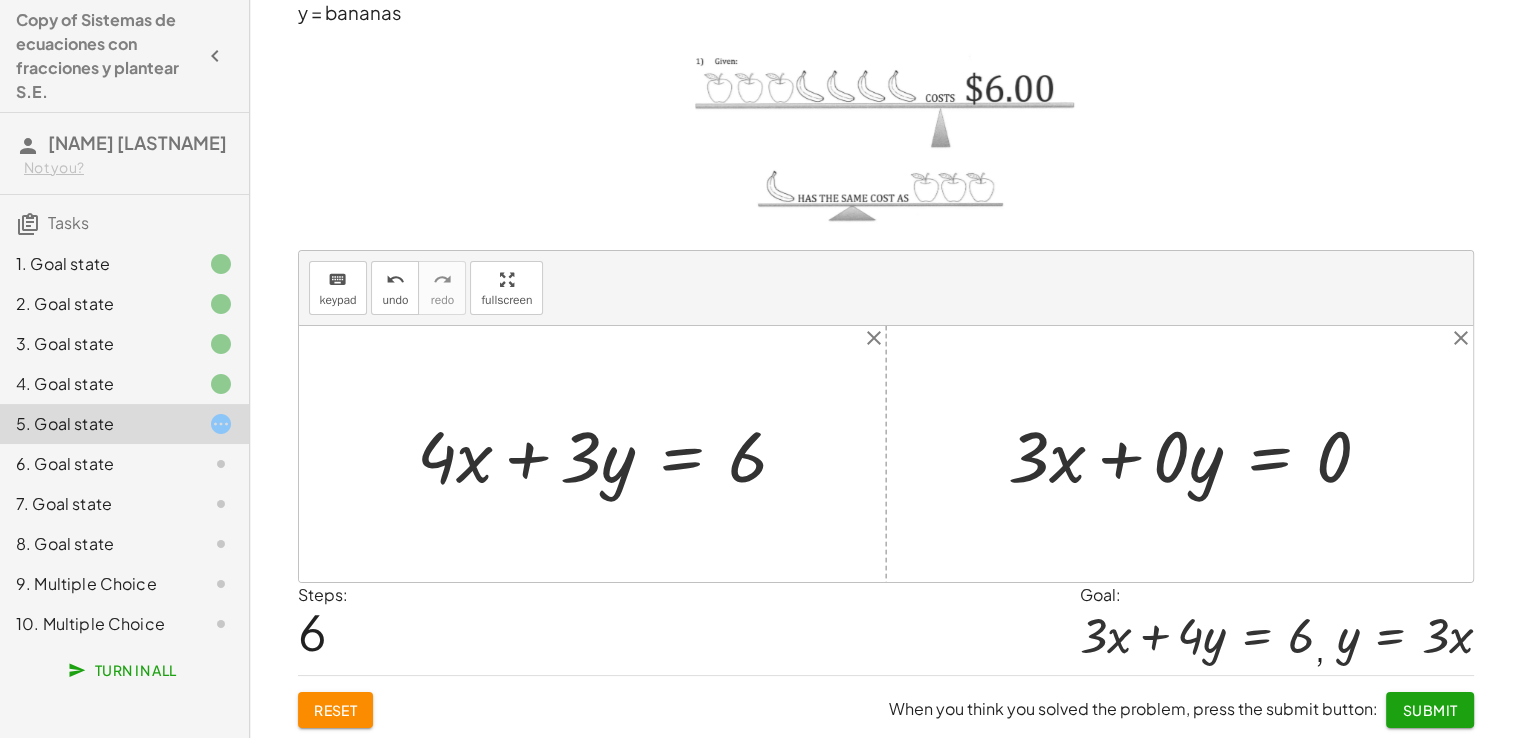 click on "Submit" 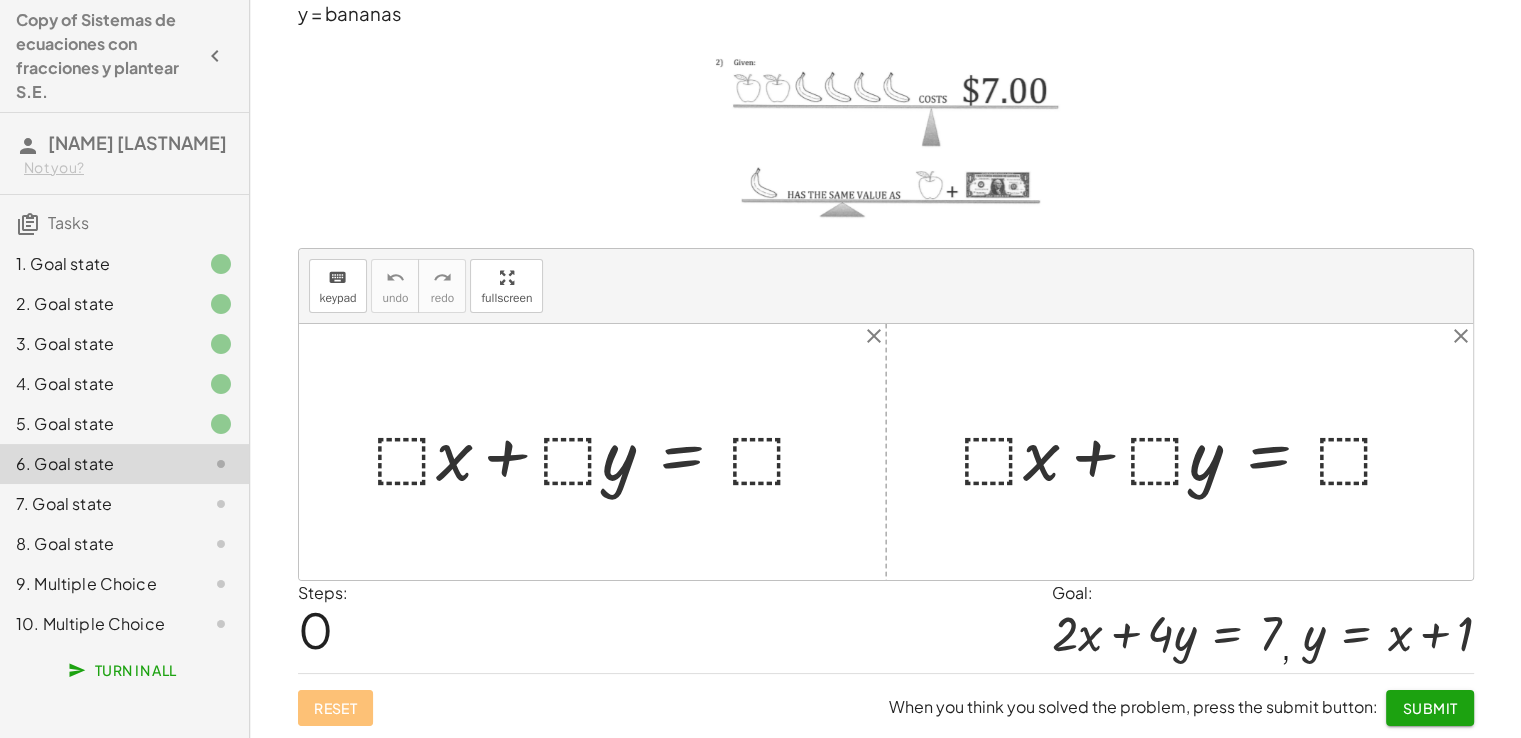 scroll, scrollTop: 104, scrollLeft: 0, axis: vertical 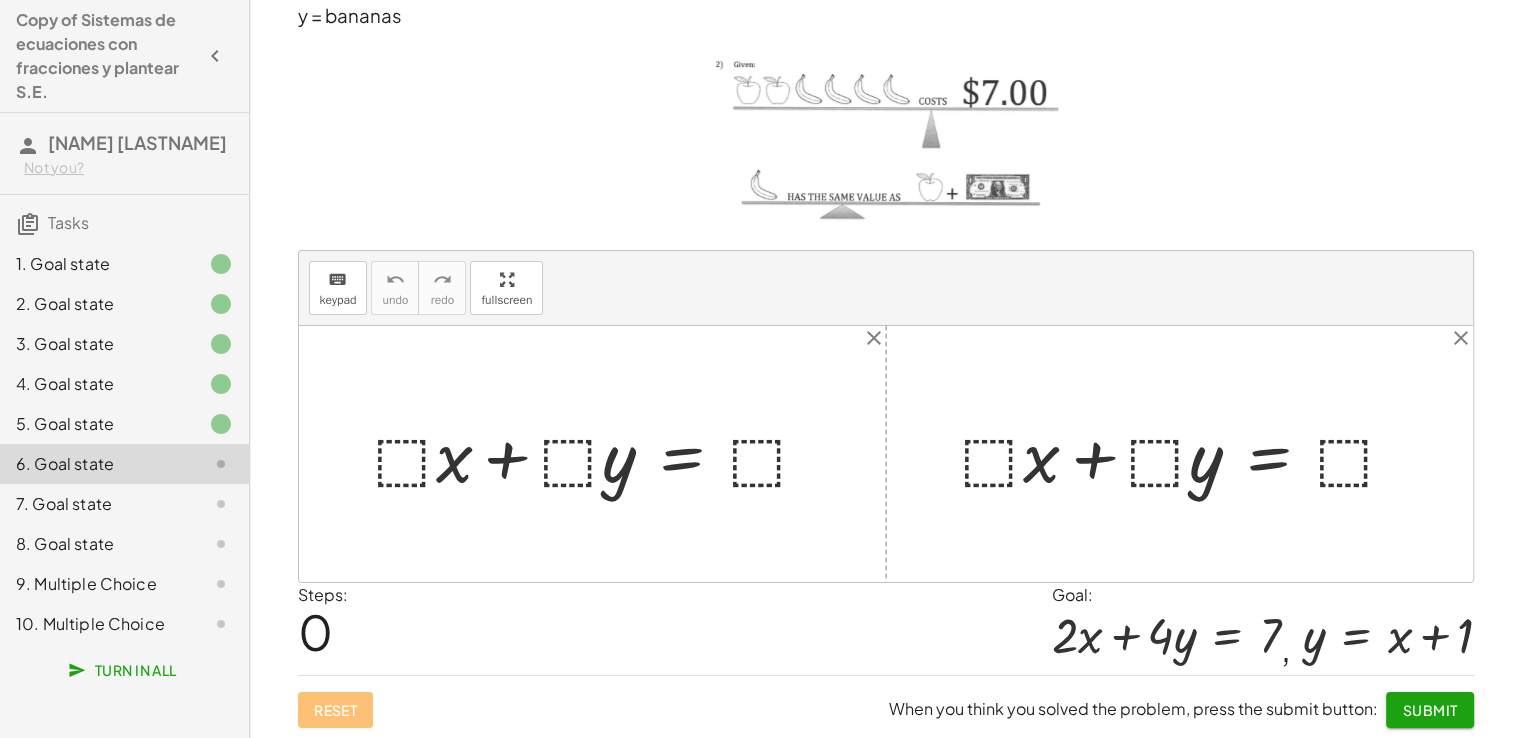 click at bounding box center (600, 453) 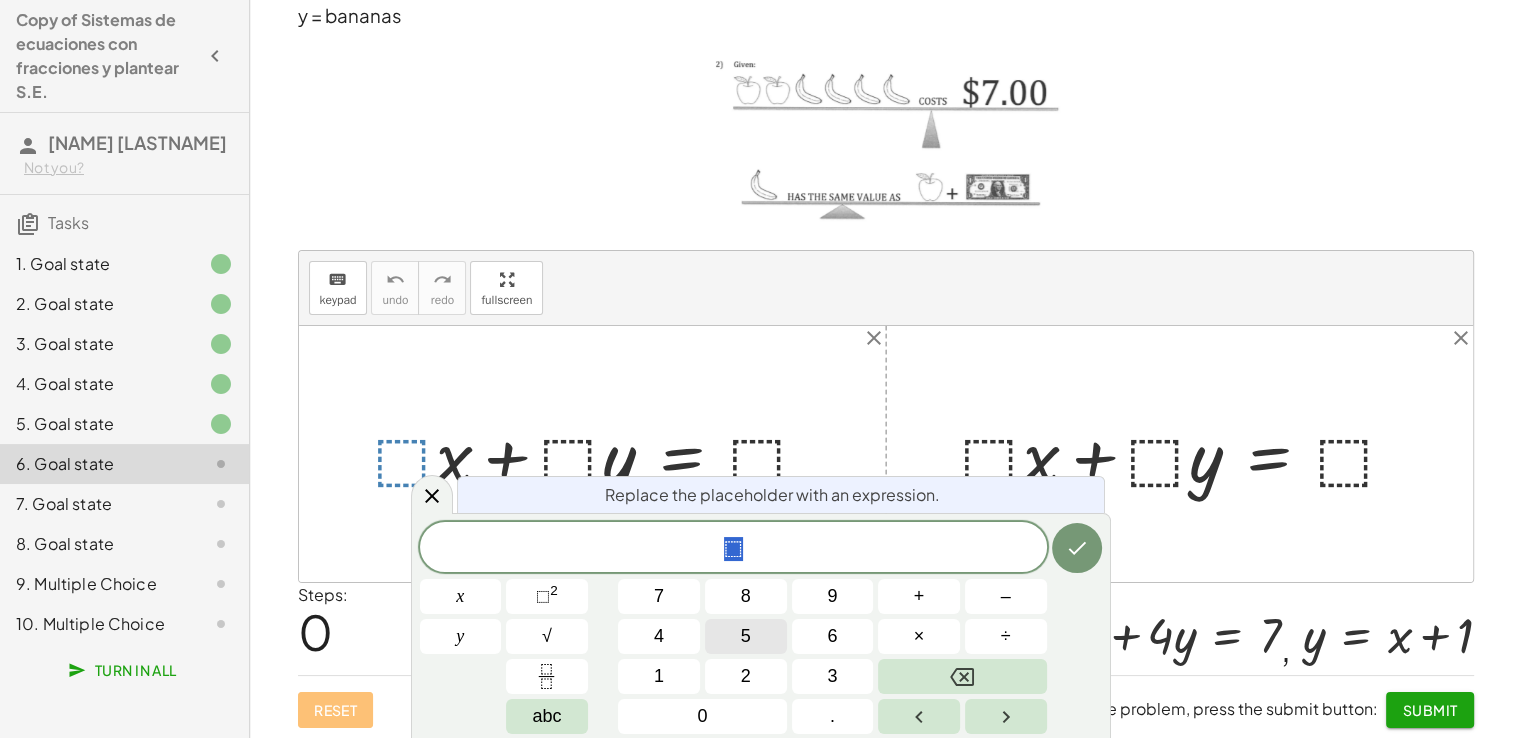 click on "5" at bounding box center (746, 636) 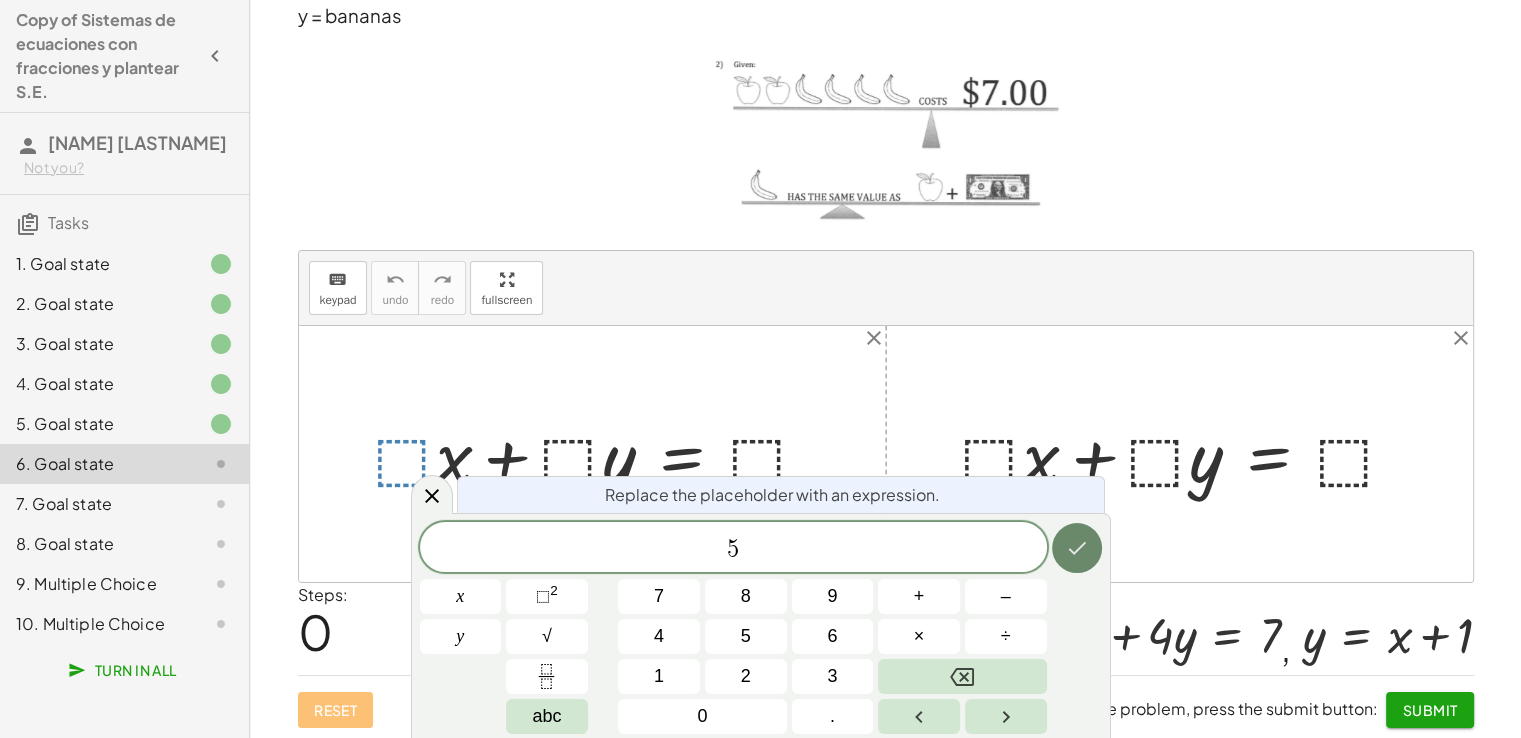 click 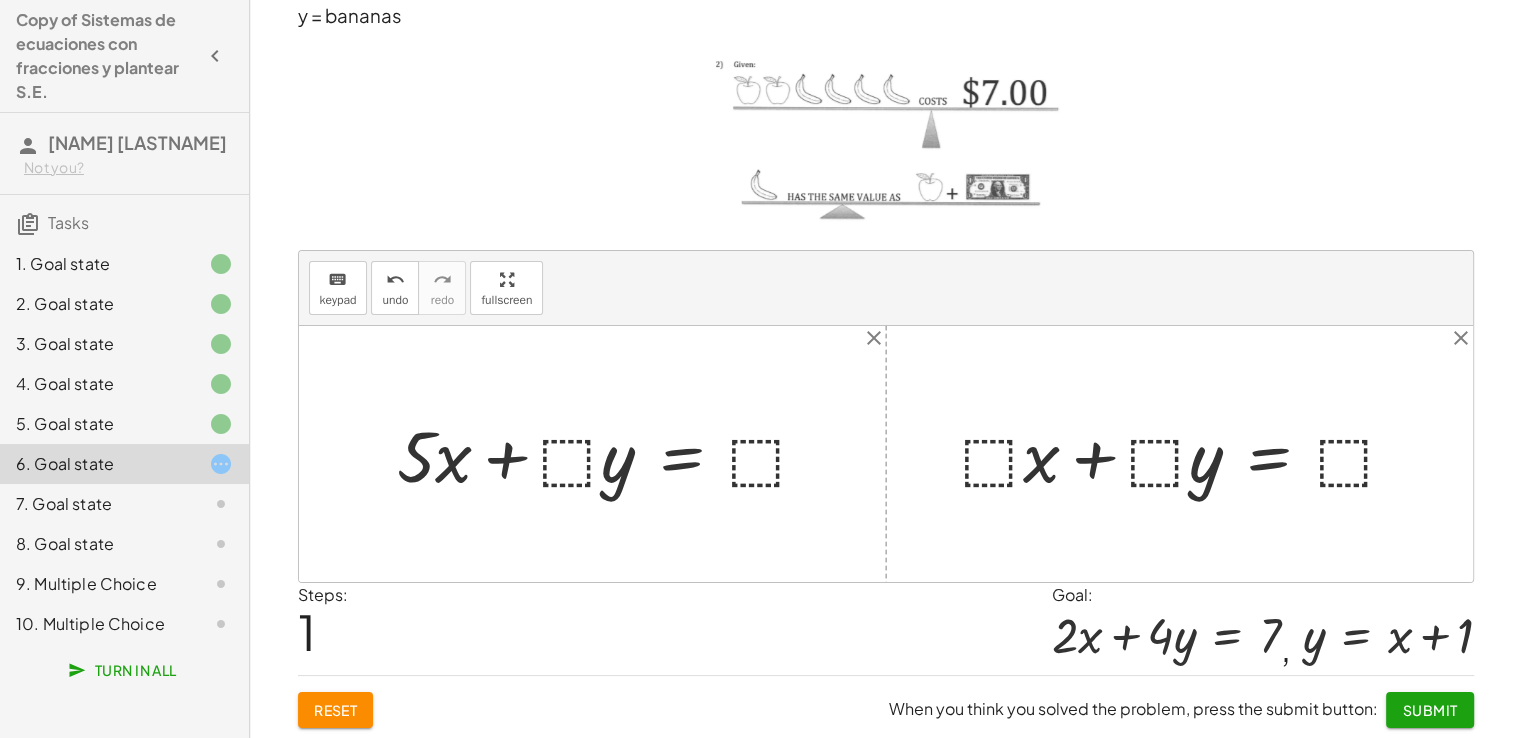 click at bounding box center (611, 453) 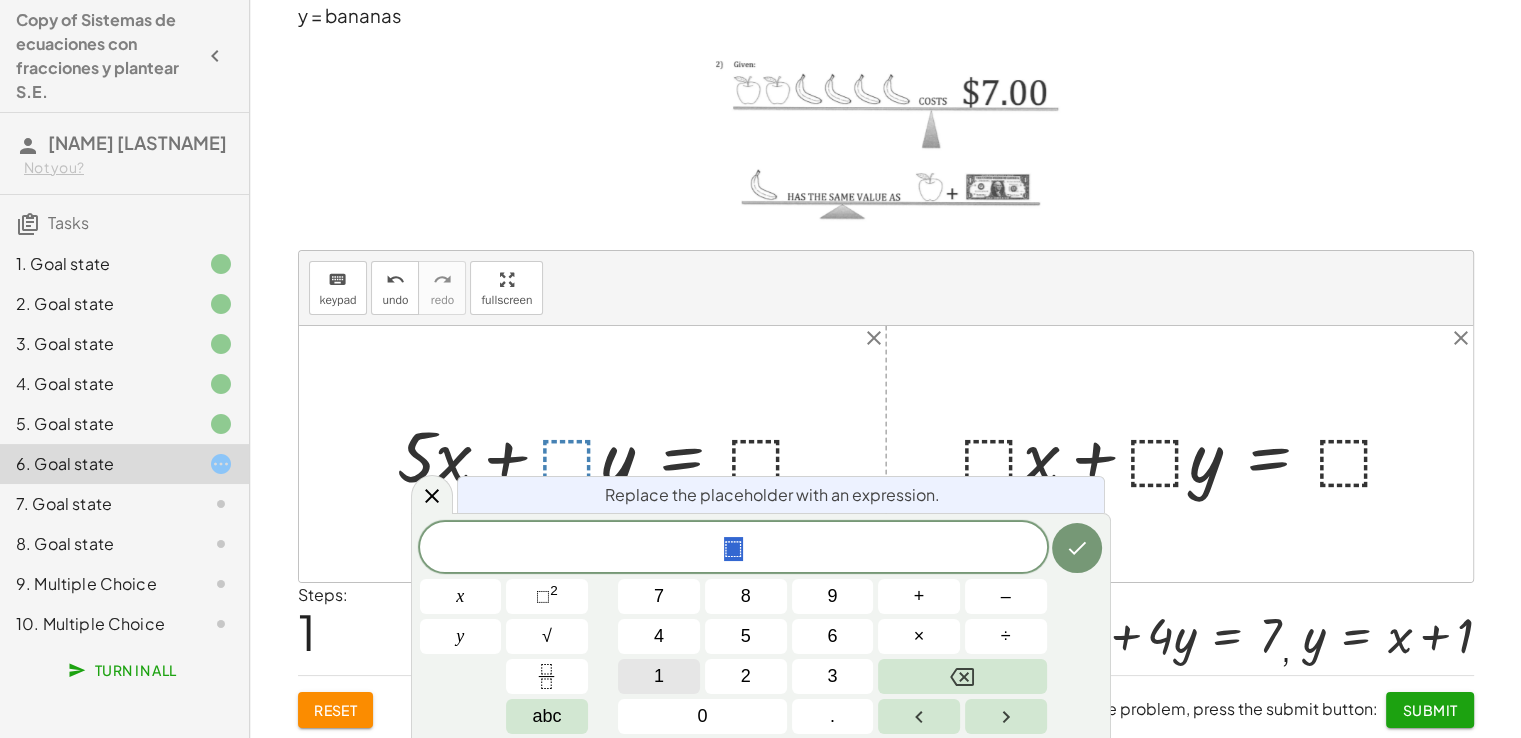 click on "1" at bounding box center [659, 676] 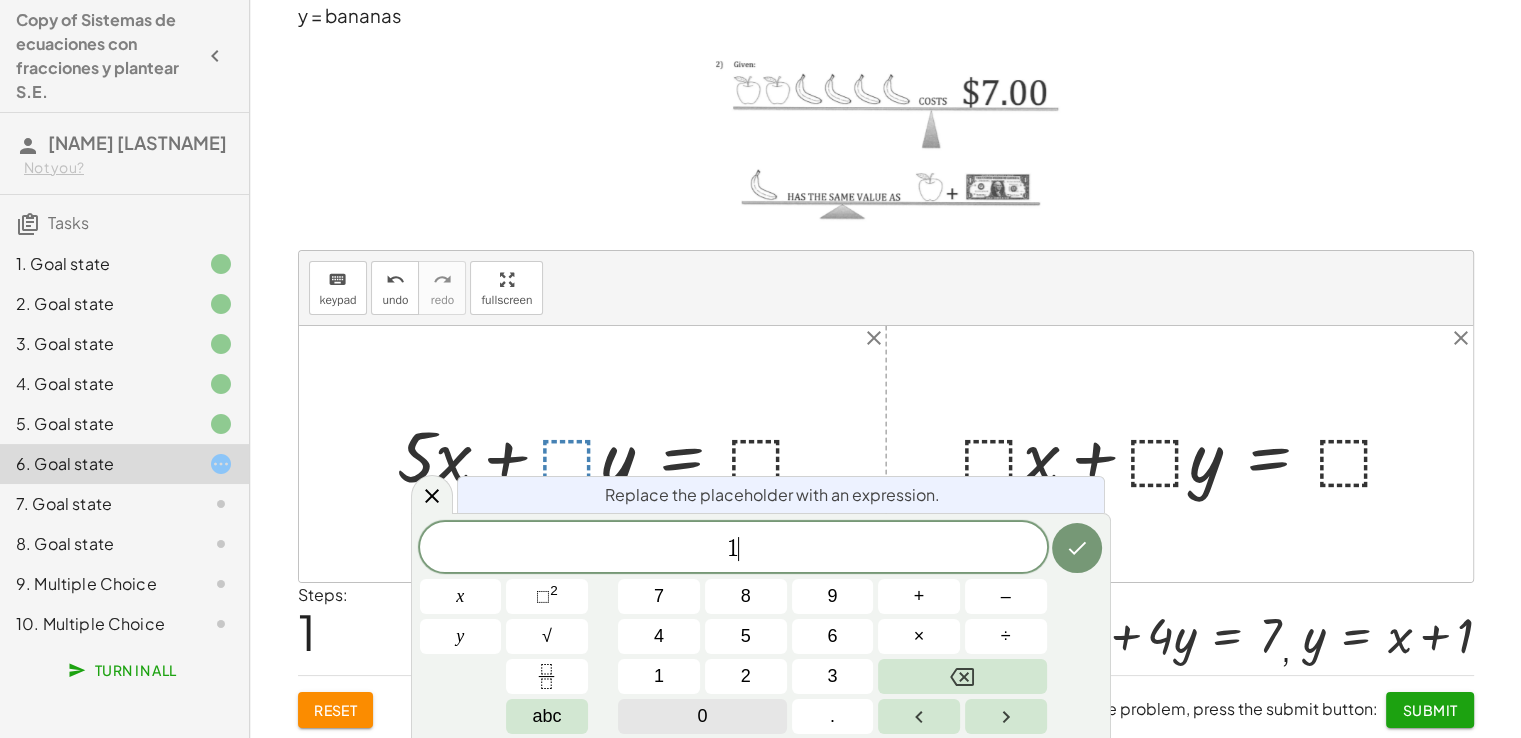 click on "0" at bounding box center [702, 716] 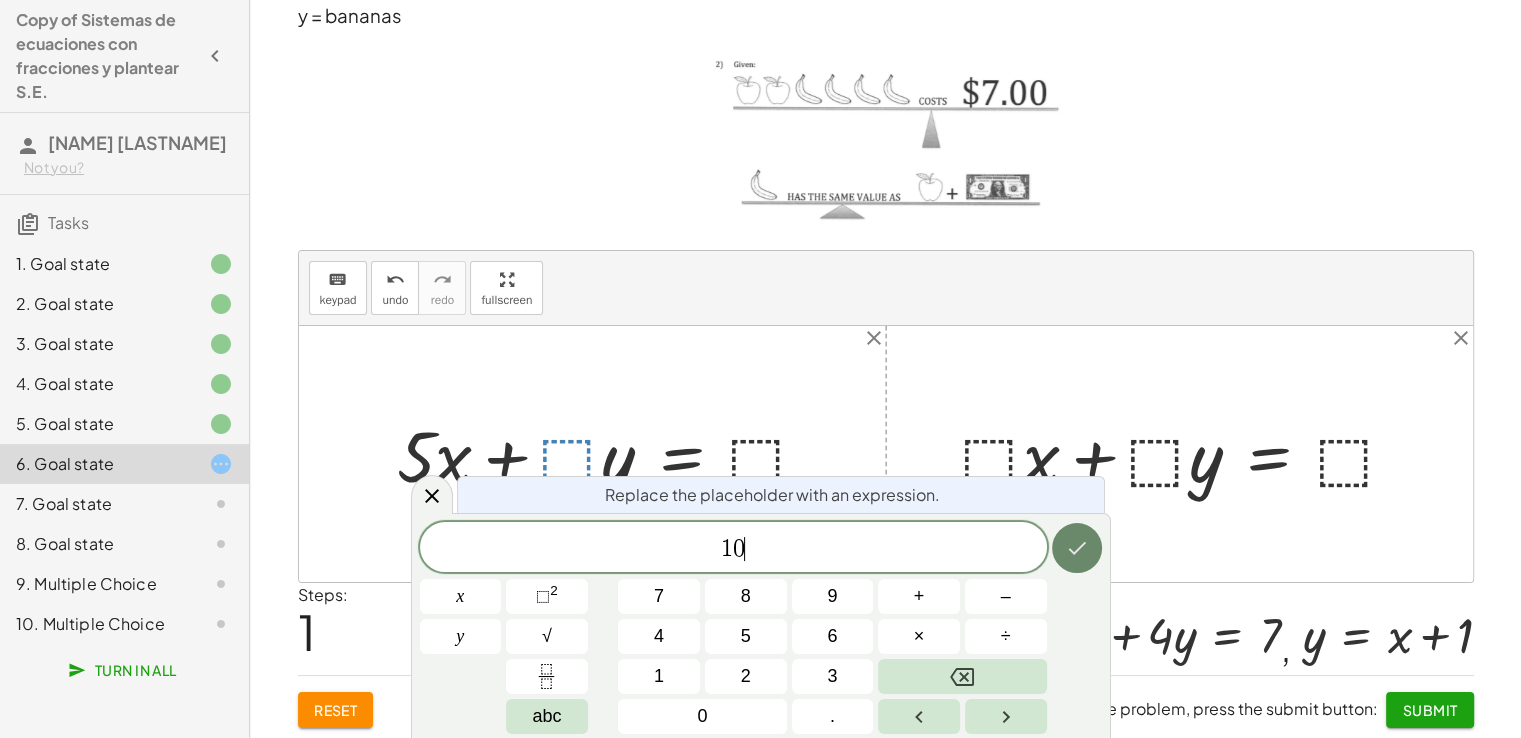 click at bounding box center [1077, 548] 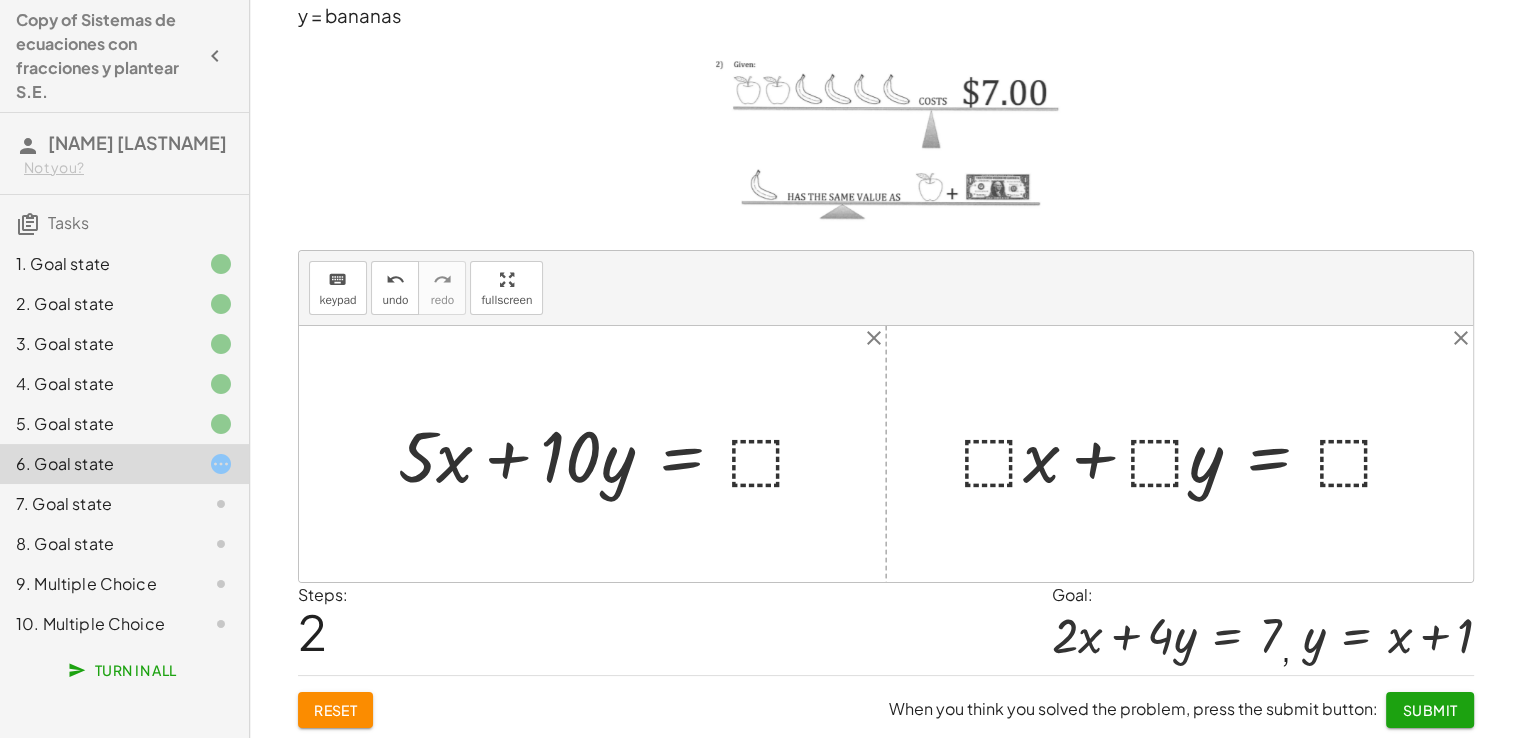 click at bounding box center (612, 453) 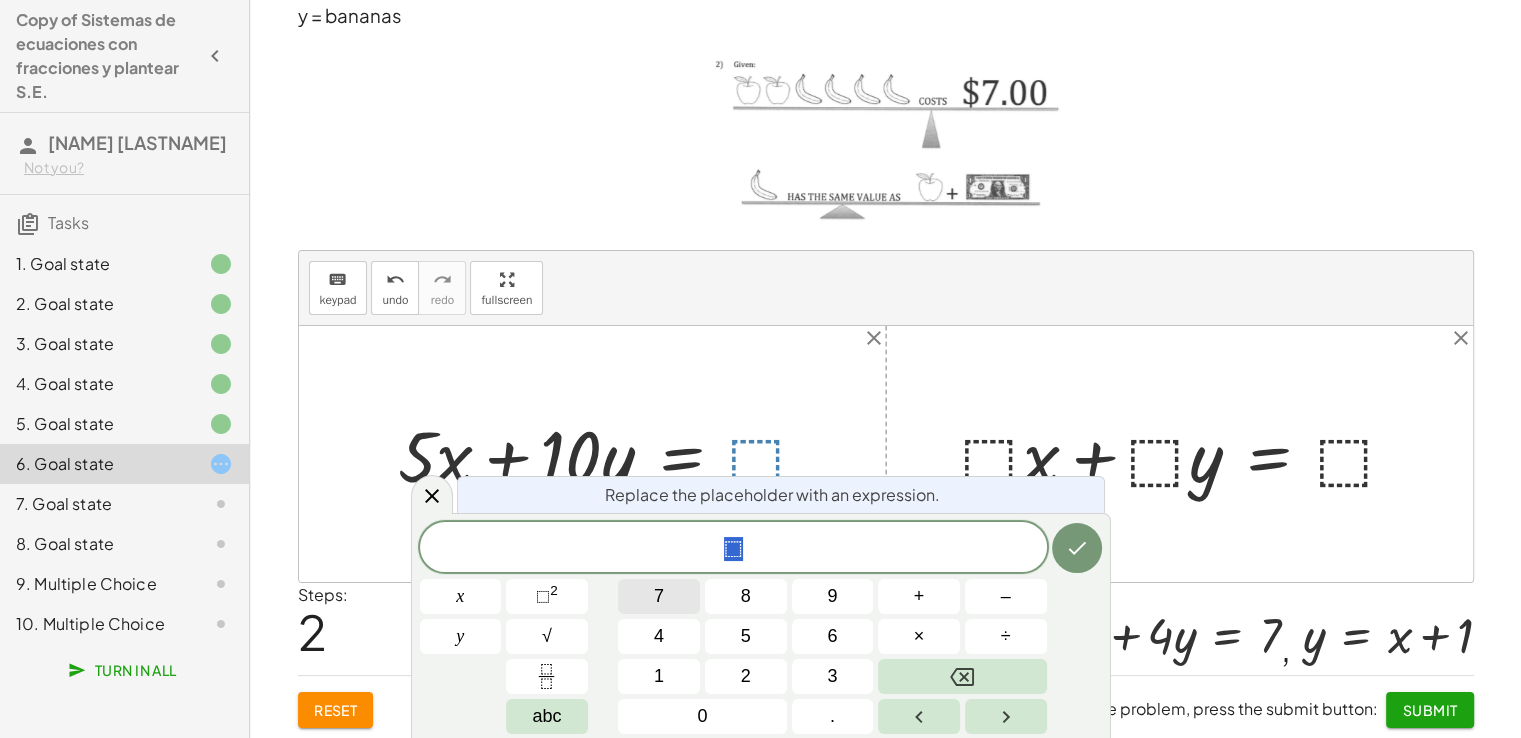 click on "7" at bounding box center (659, 596) 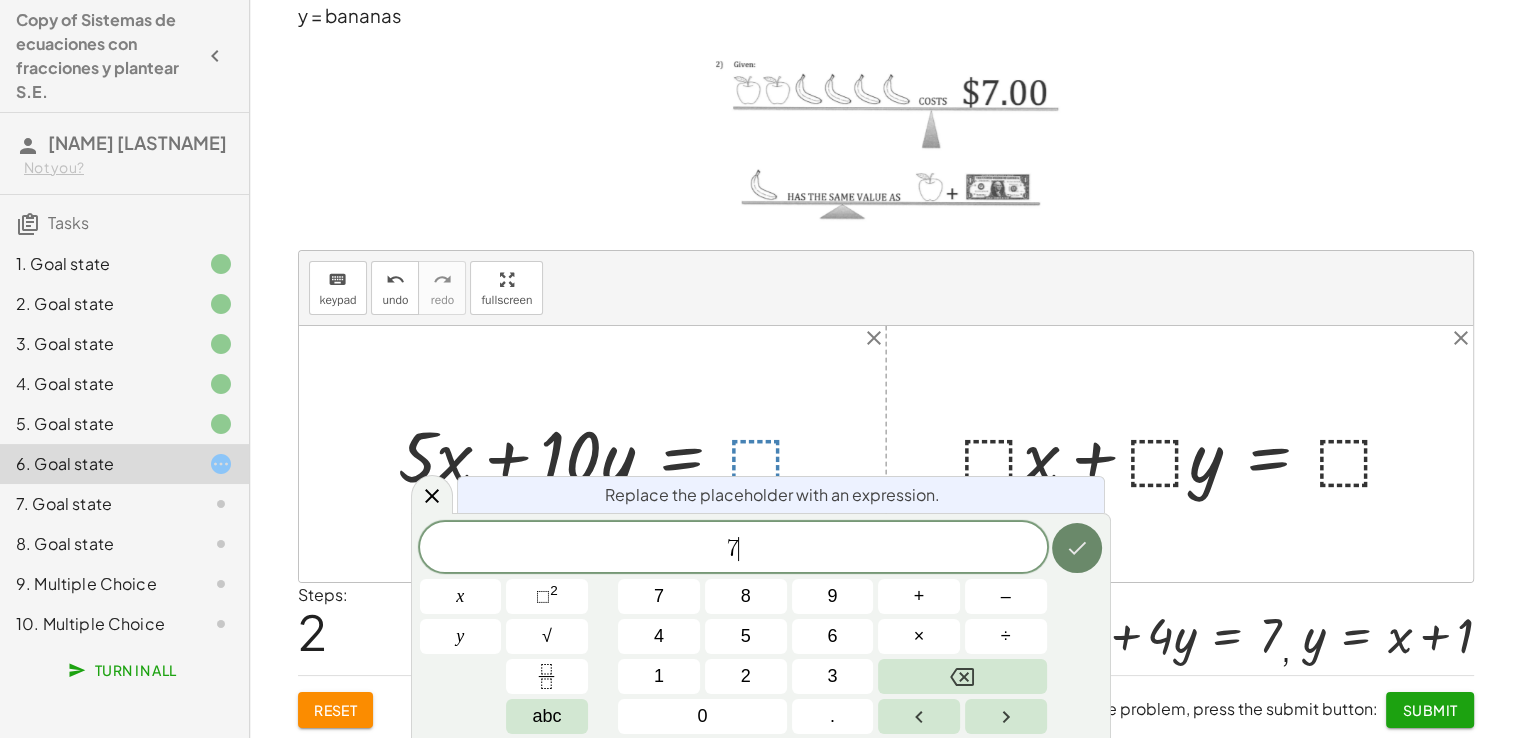 click at bounding box center (1077, 548) 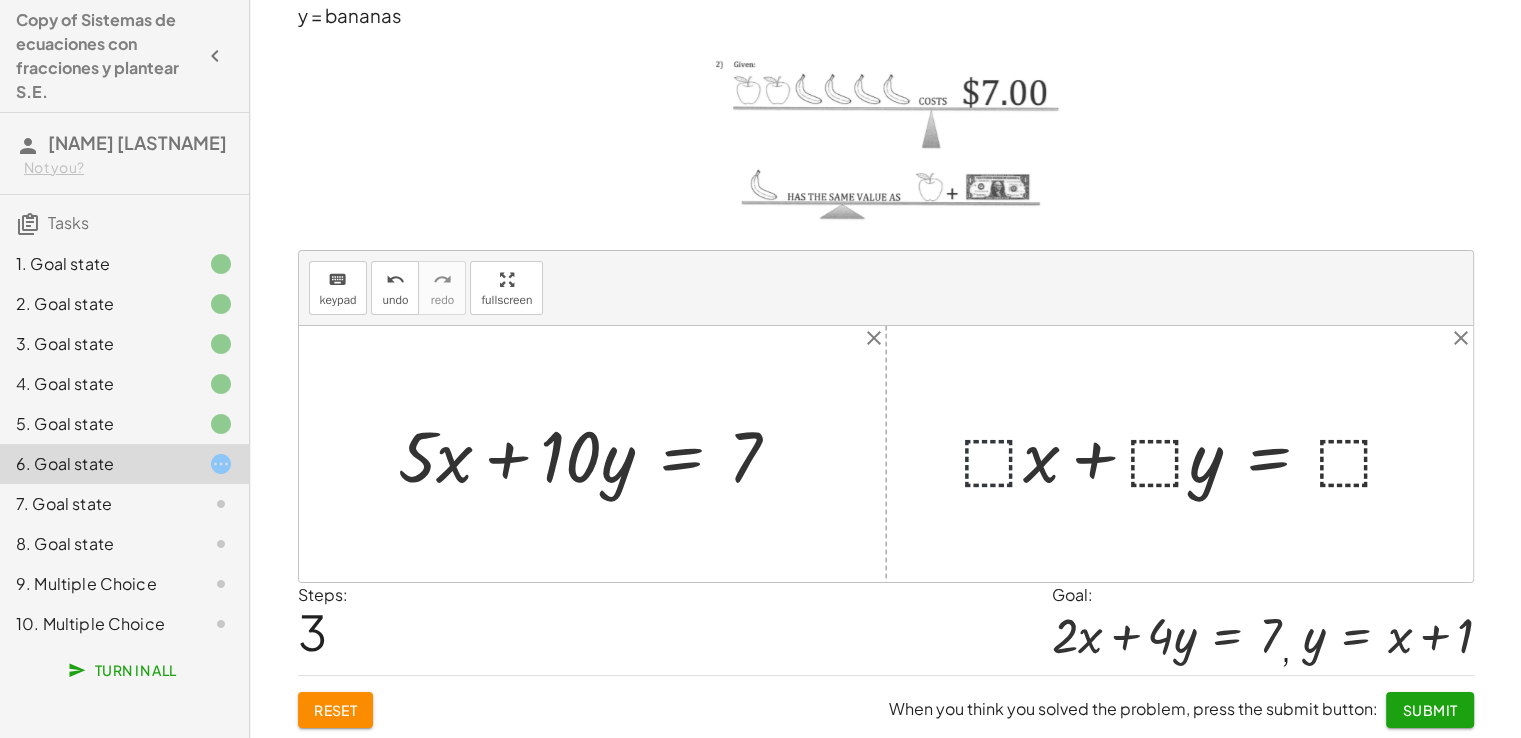 click at bounding box center [1187, 453] 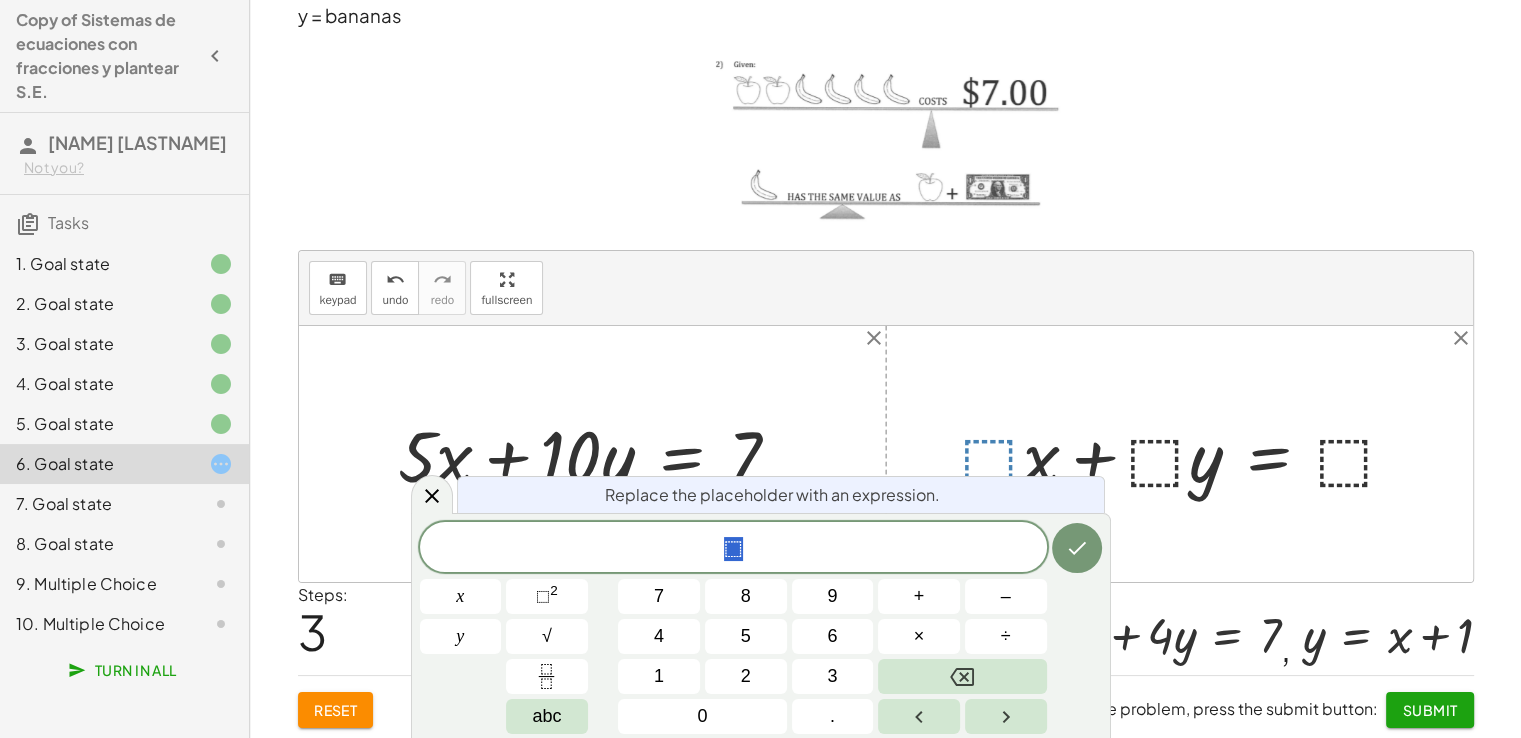 click on "+ · ⬚ · x + · ⬚ · y = ⬚" at bounding box center (1179, 453) 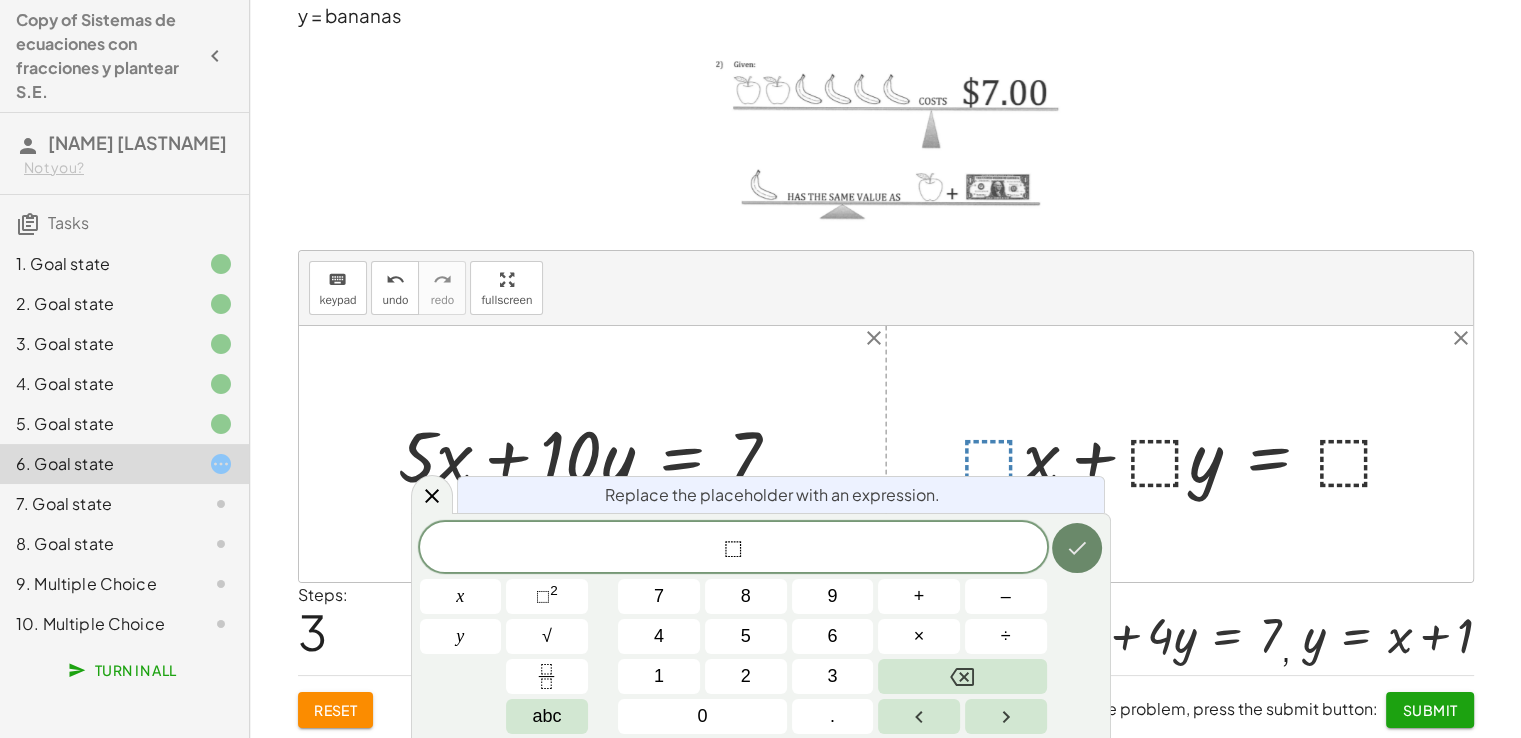 click at bounding box center (1077, 548) 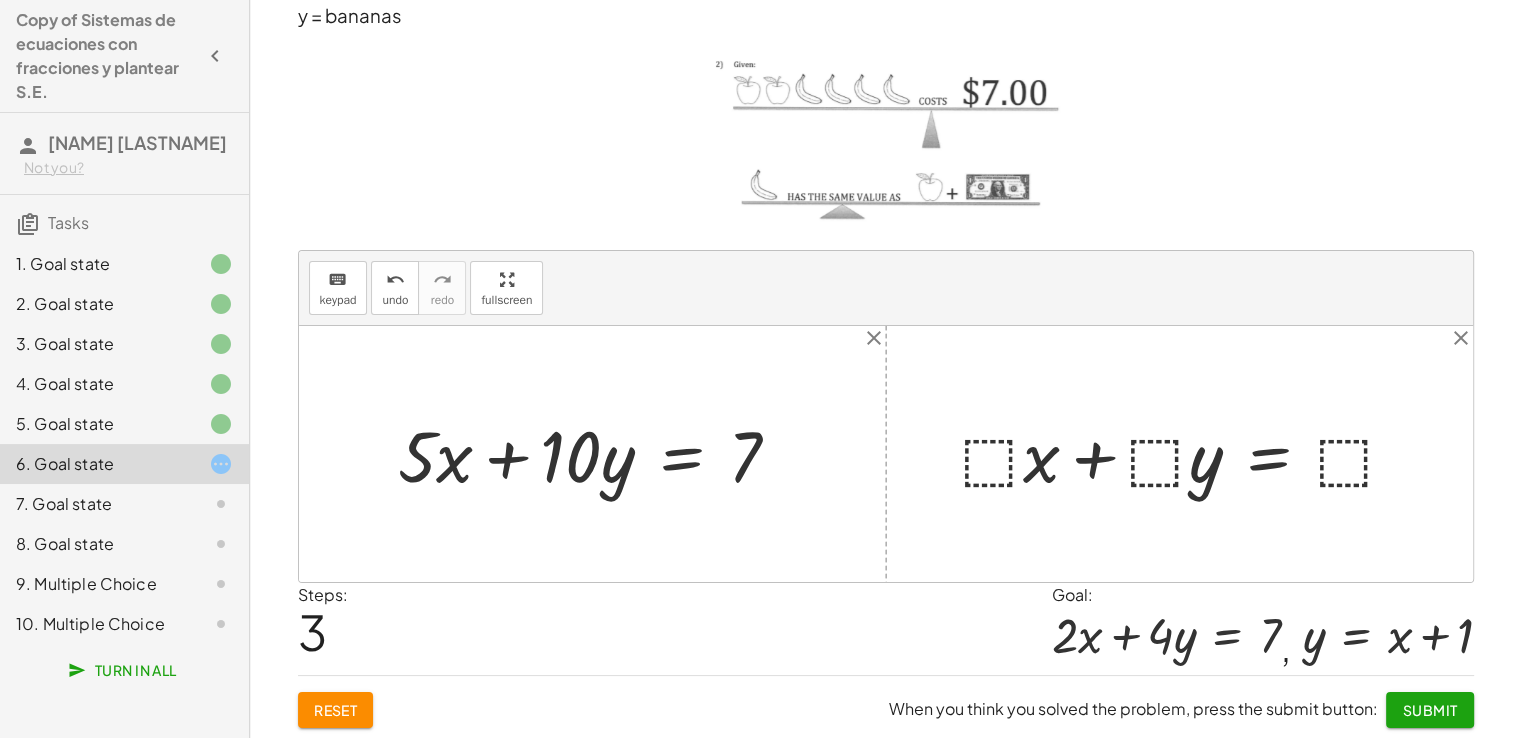 click at bounding box center (1187, 453) 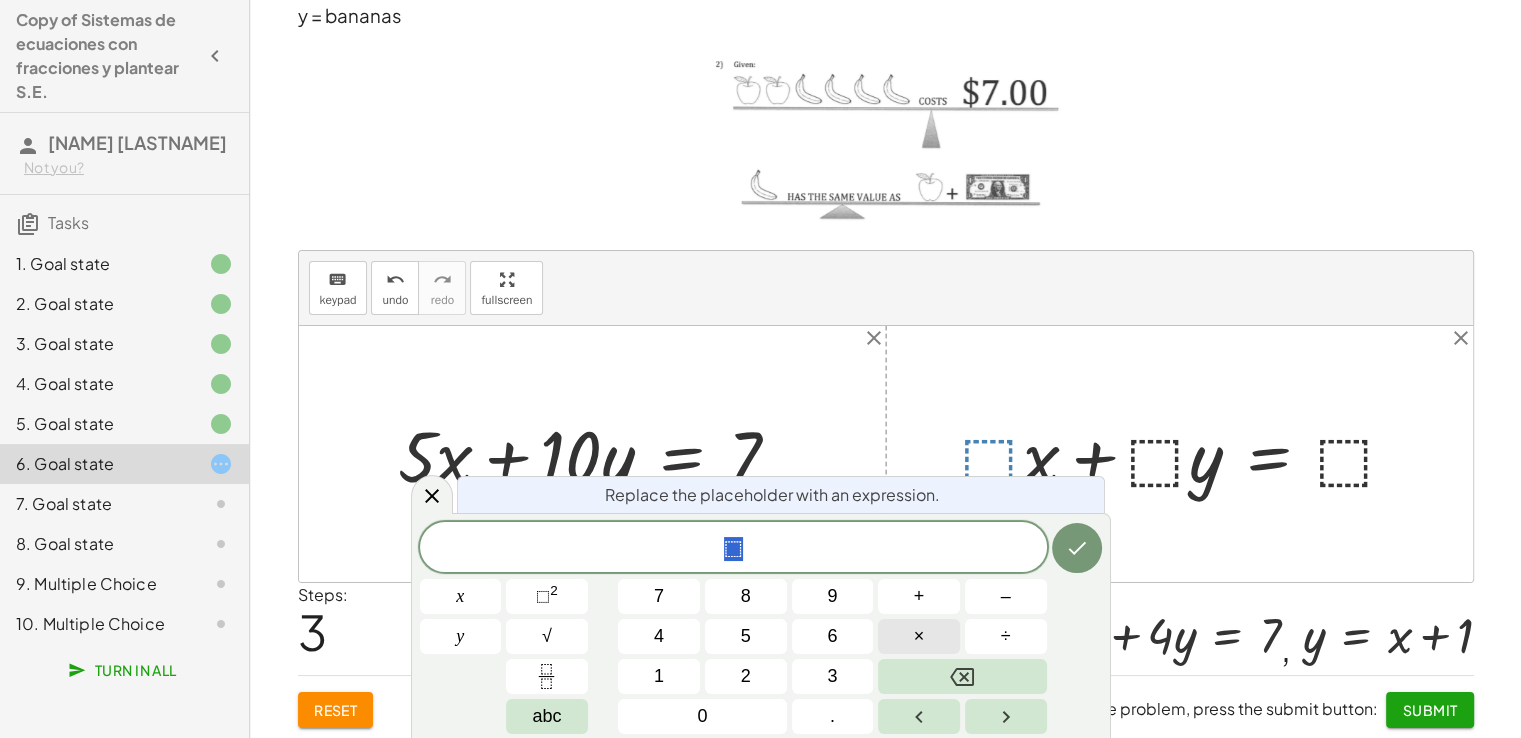 click on "×" at bounding box center (919, 636) 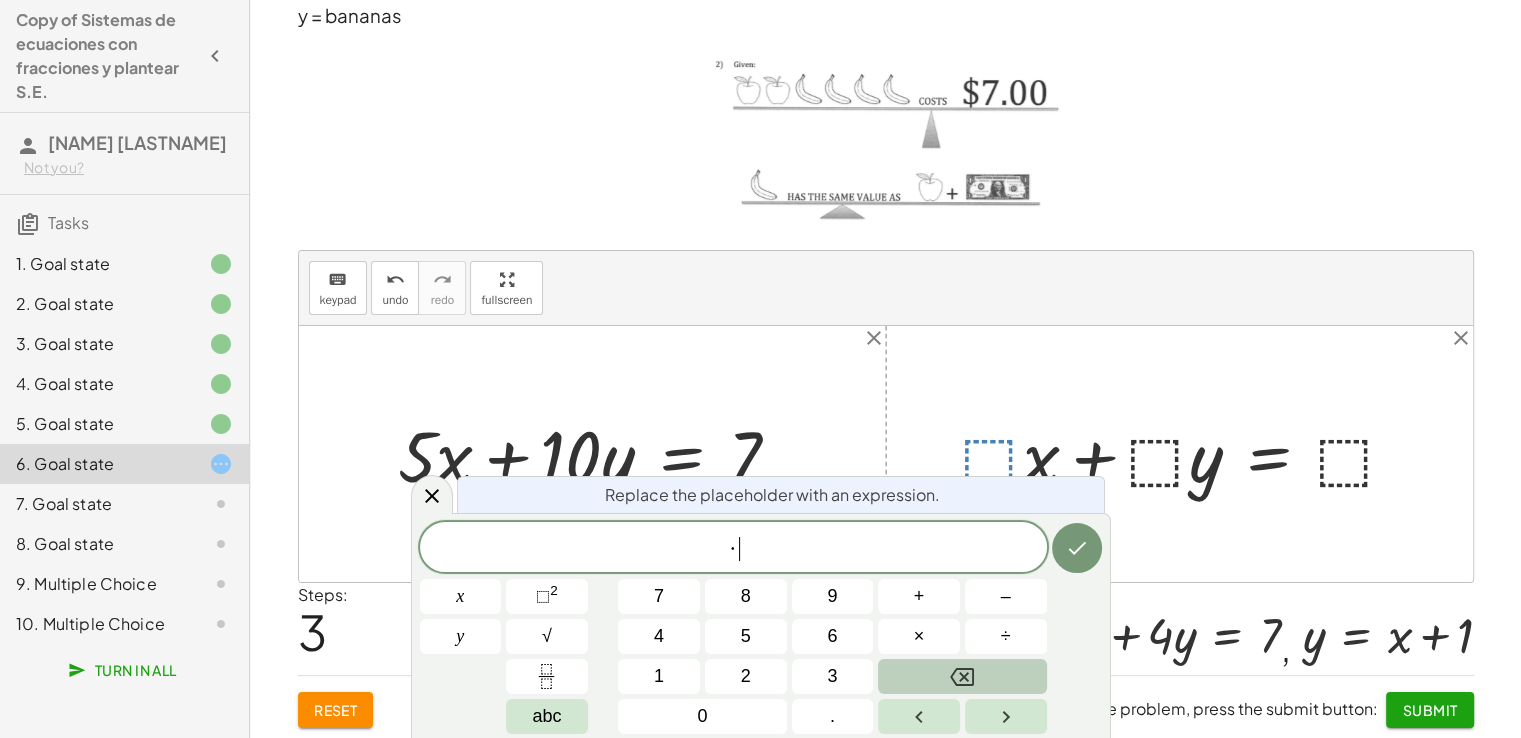 click 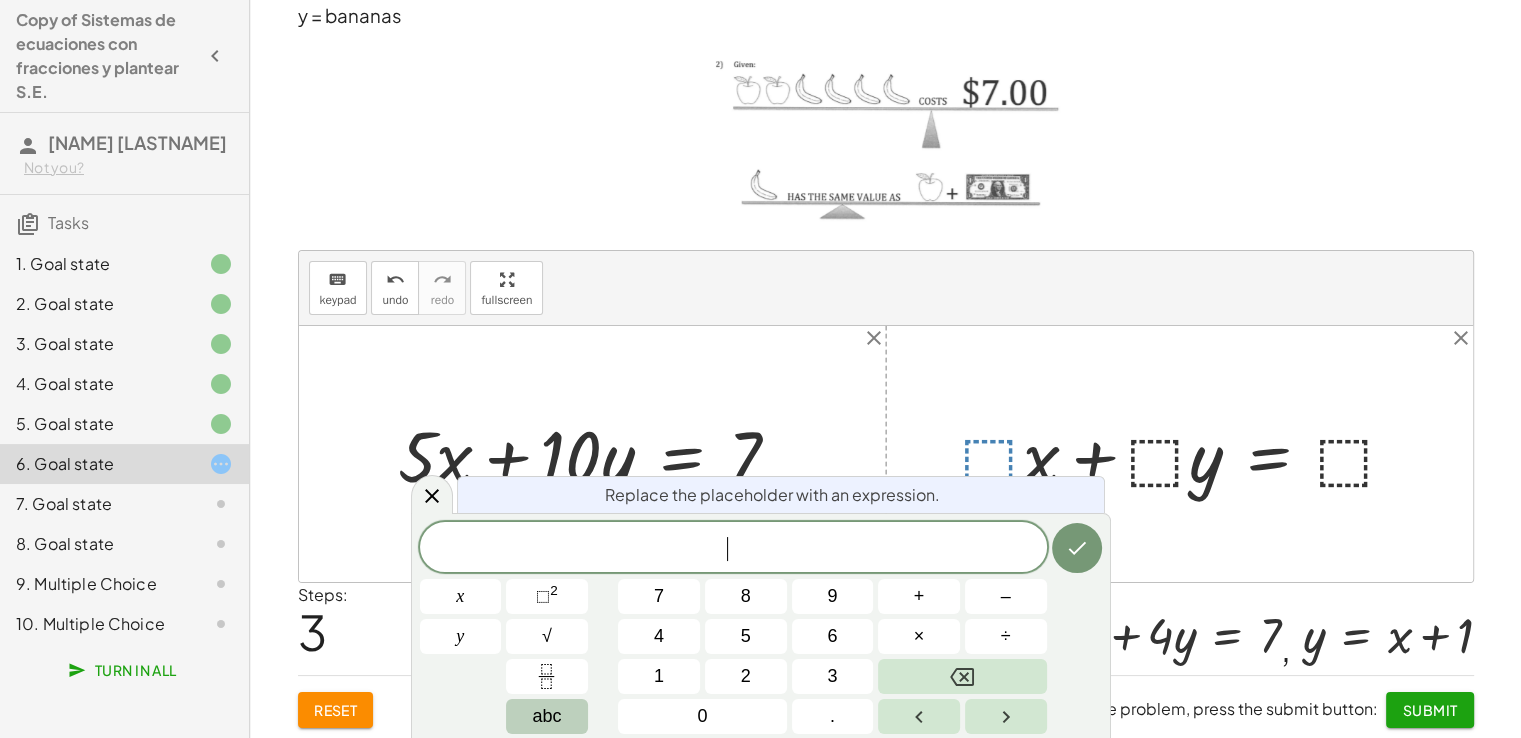 click on "abc" at bounding box center (547, 716) 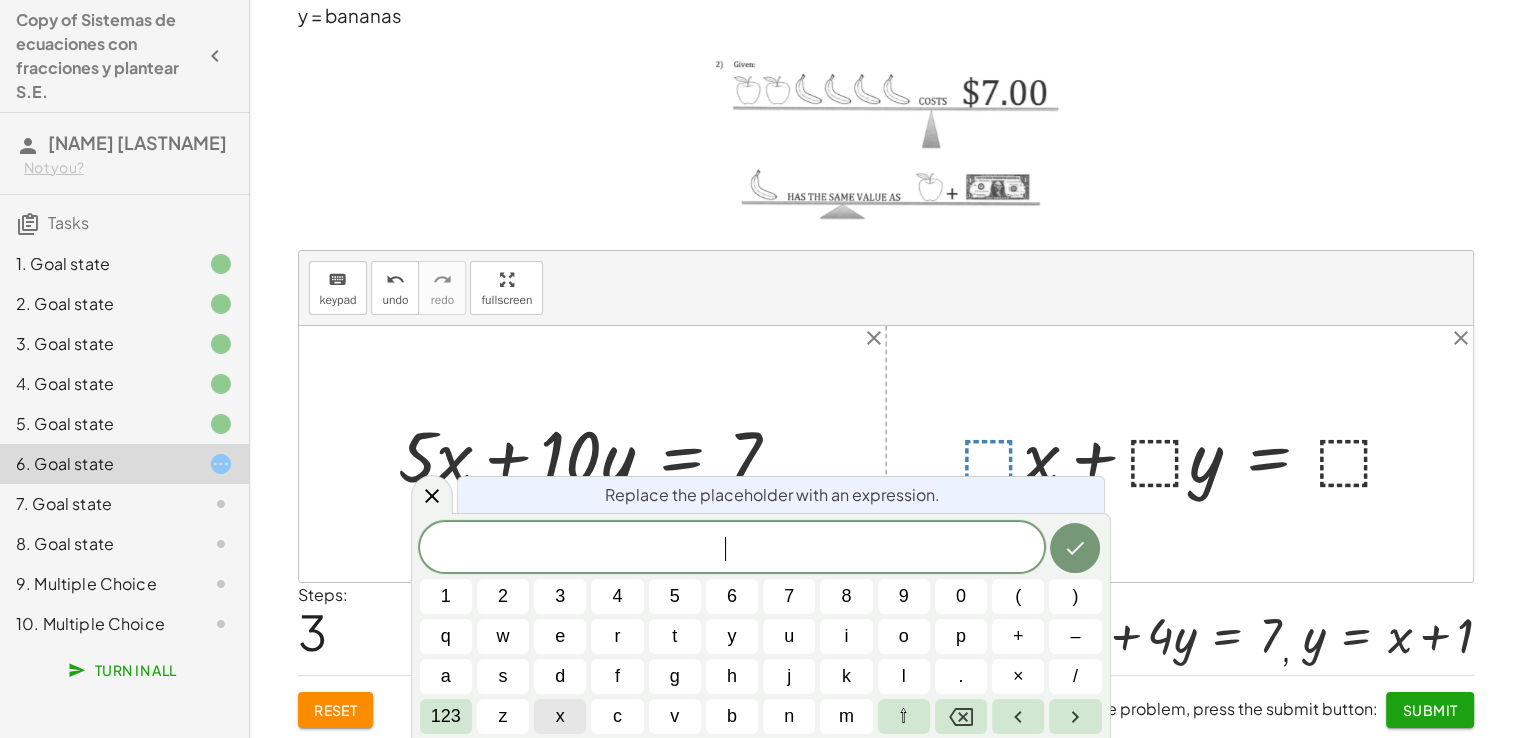 click on "x" at bounding box center (560, 716) 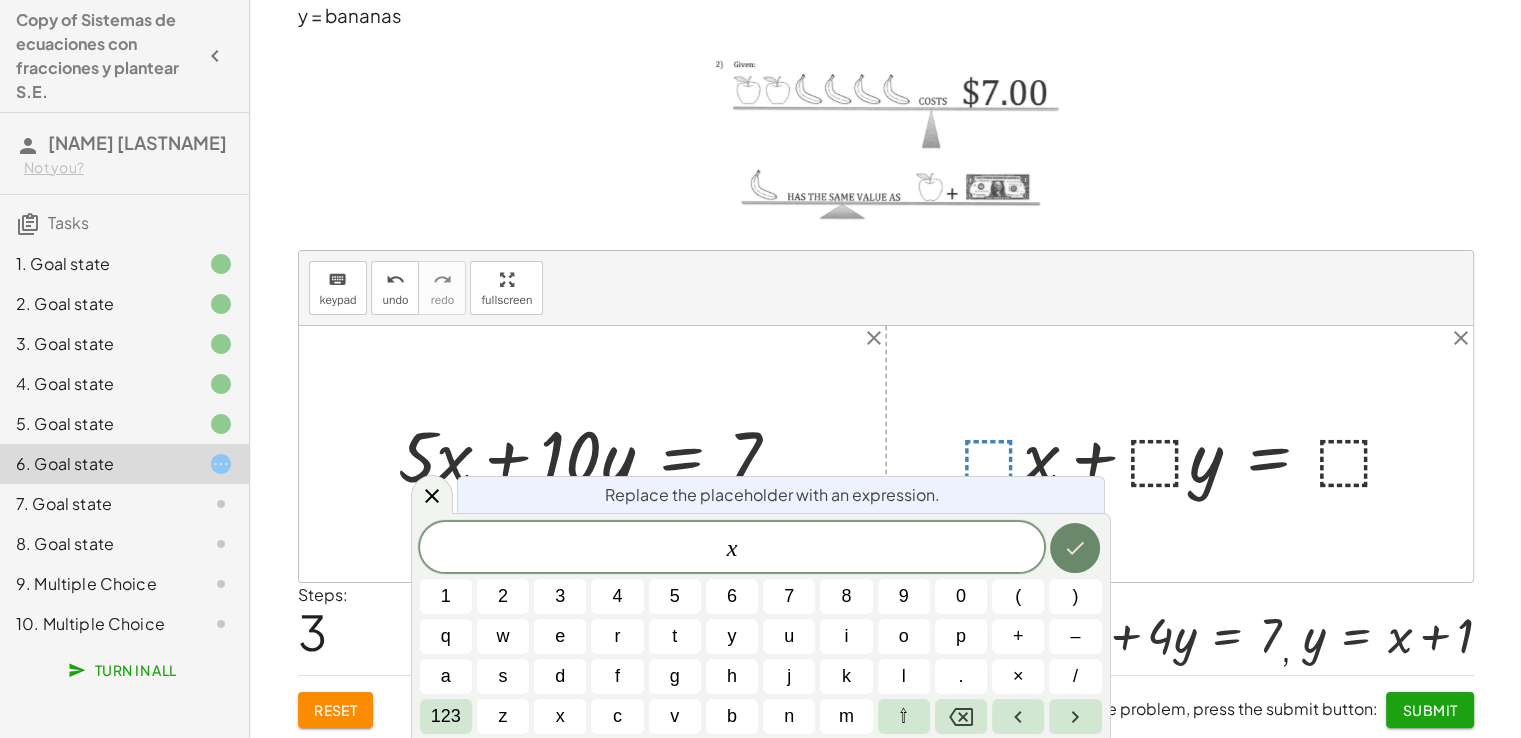 click at bounding box center [1075, 548] 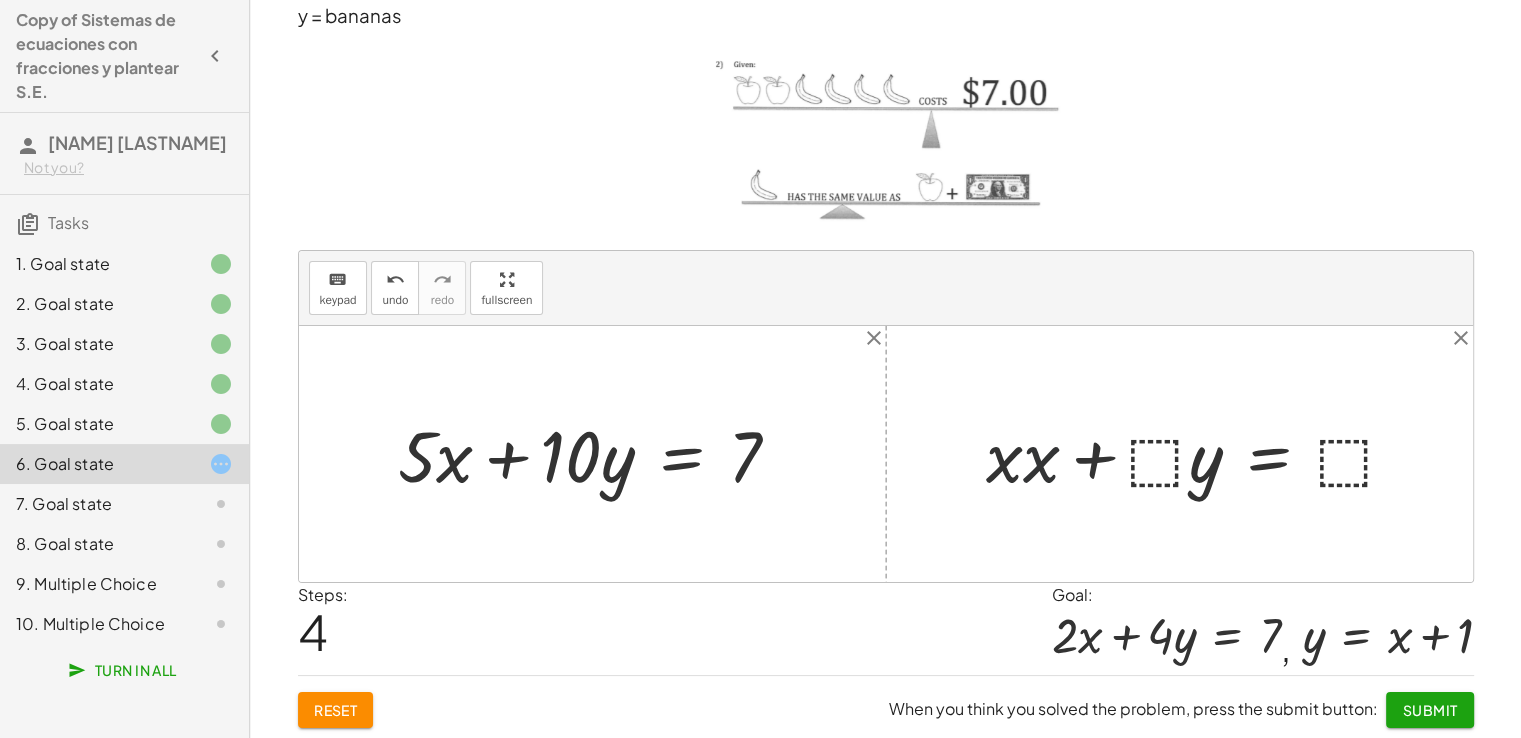click at bounding box center [1199, 453] 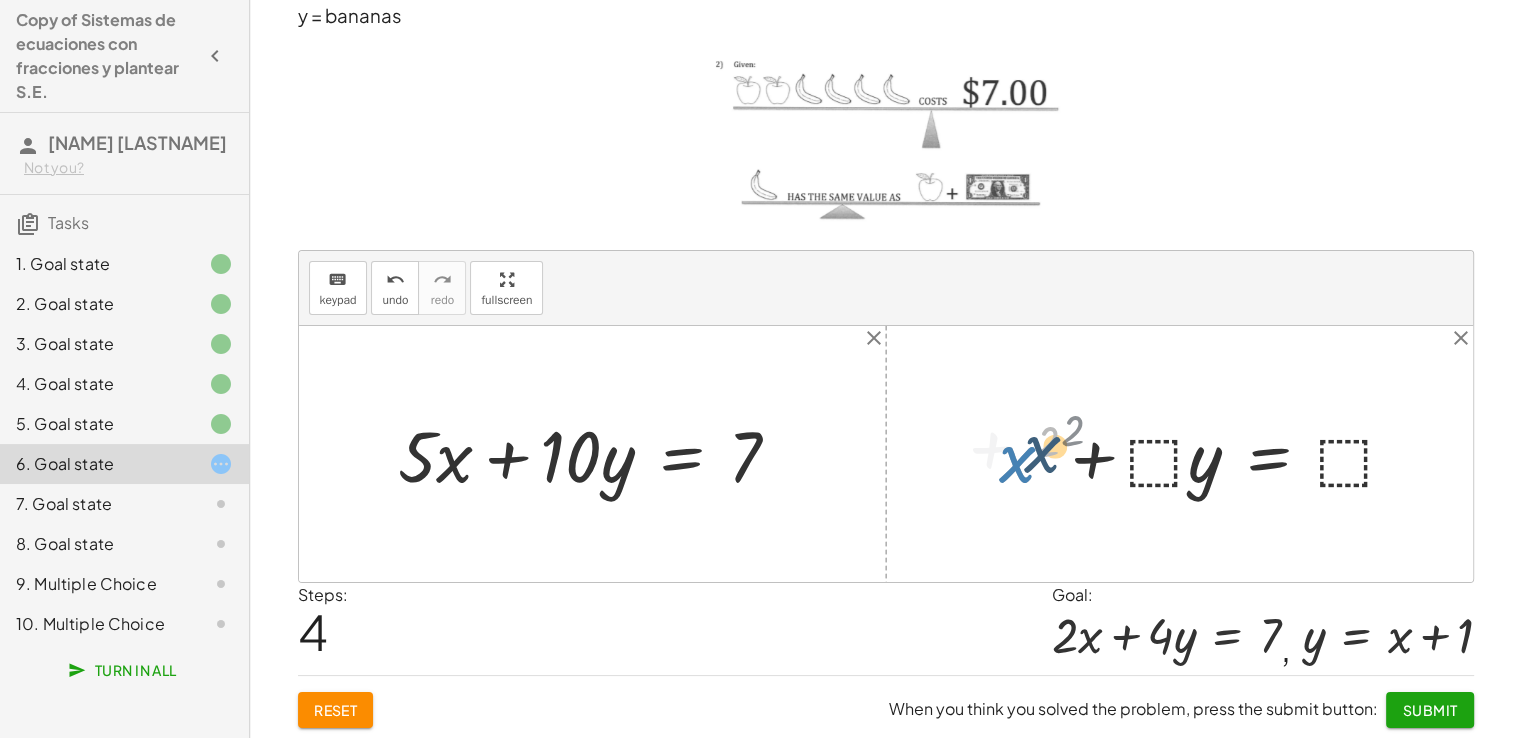 drag, startPoint x: 1046, startPoint y: 476, endPoint x: 1073, endPoint y: 465, distance: 29.15476 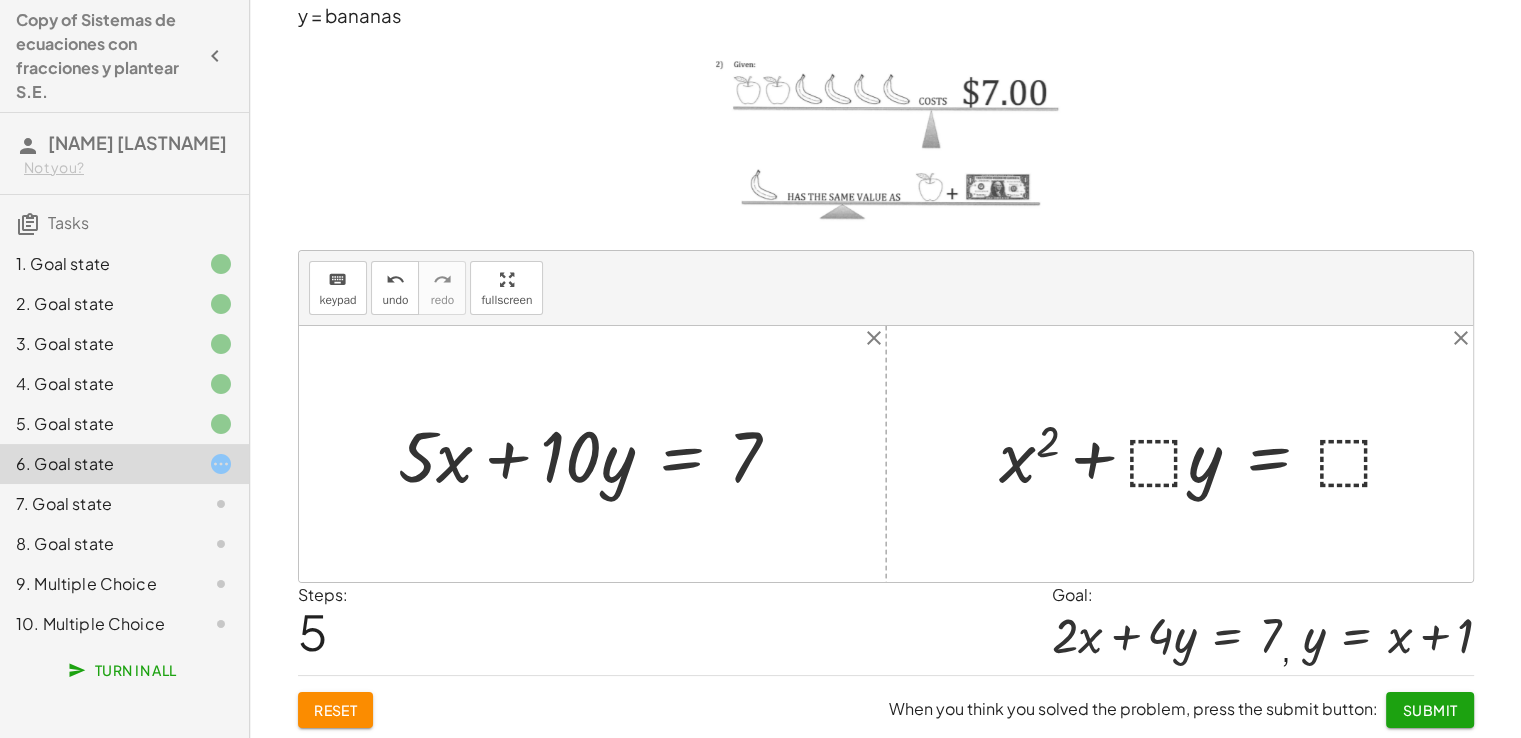 click at bounding box center [1206, 453] 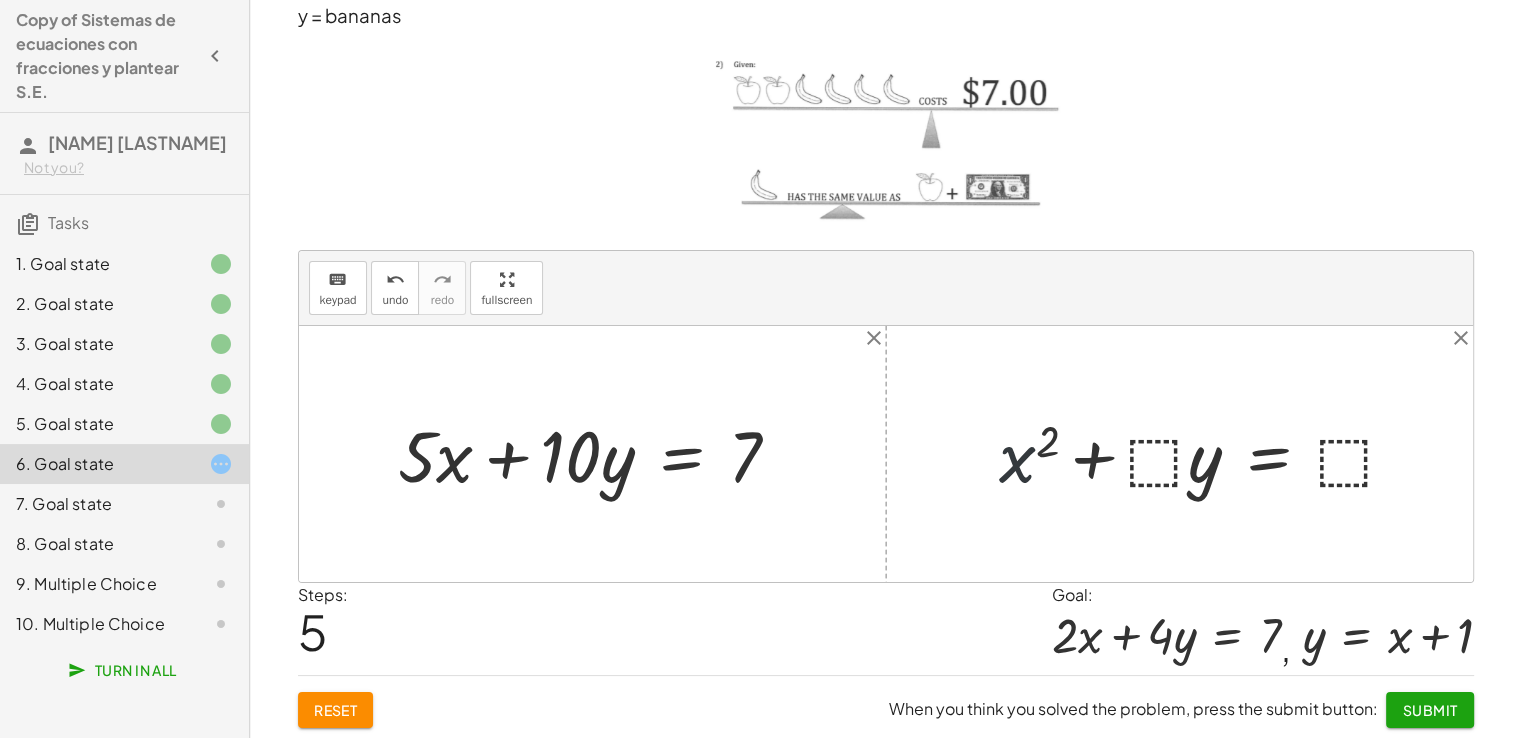 click at bounding box center [1206, 453] 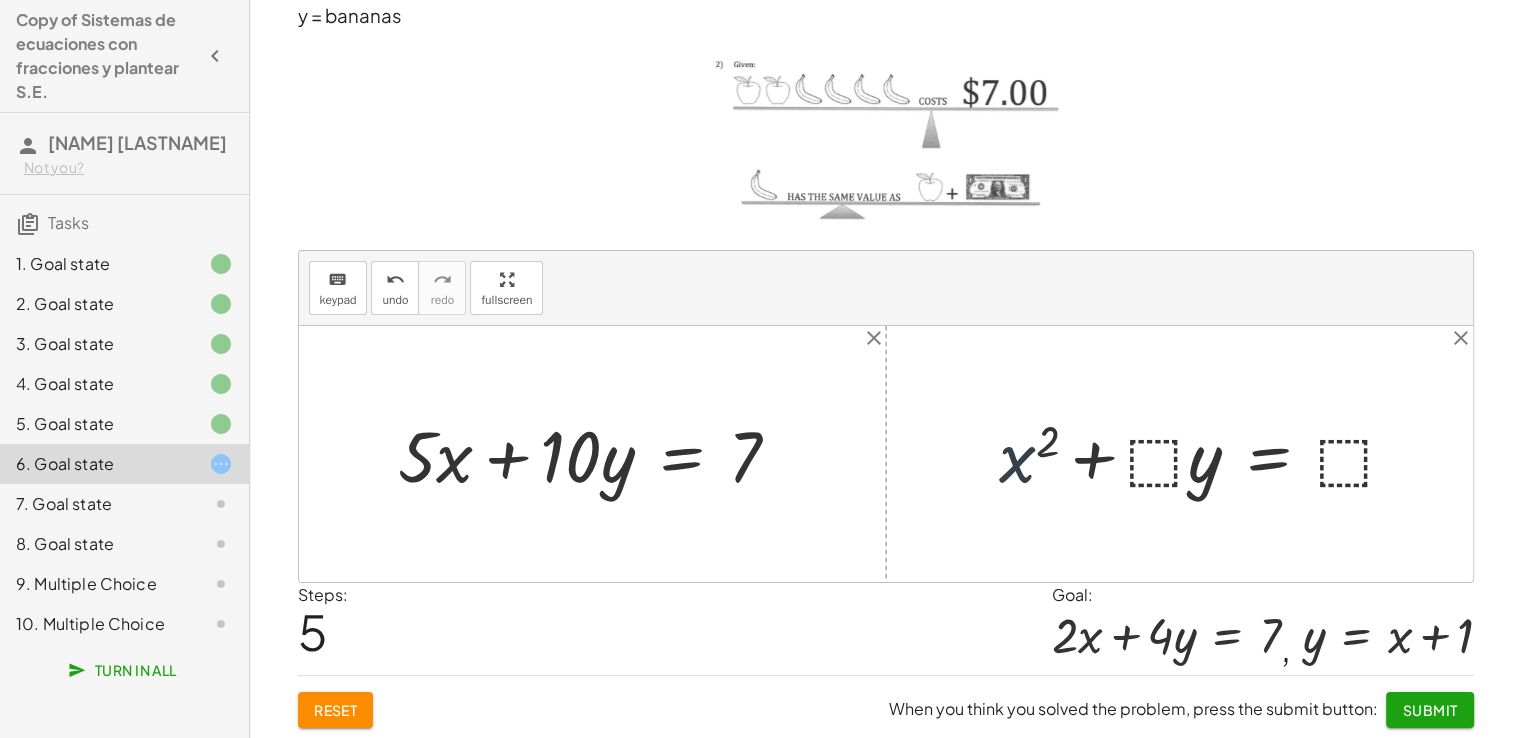 click at bounding box center (1206, 453) 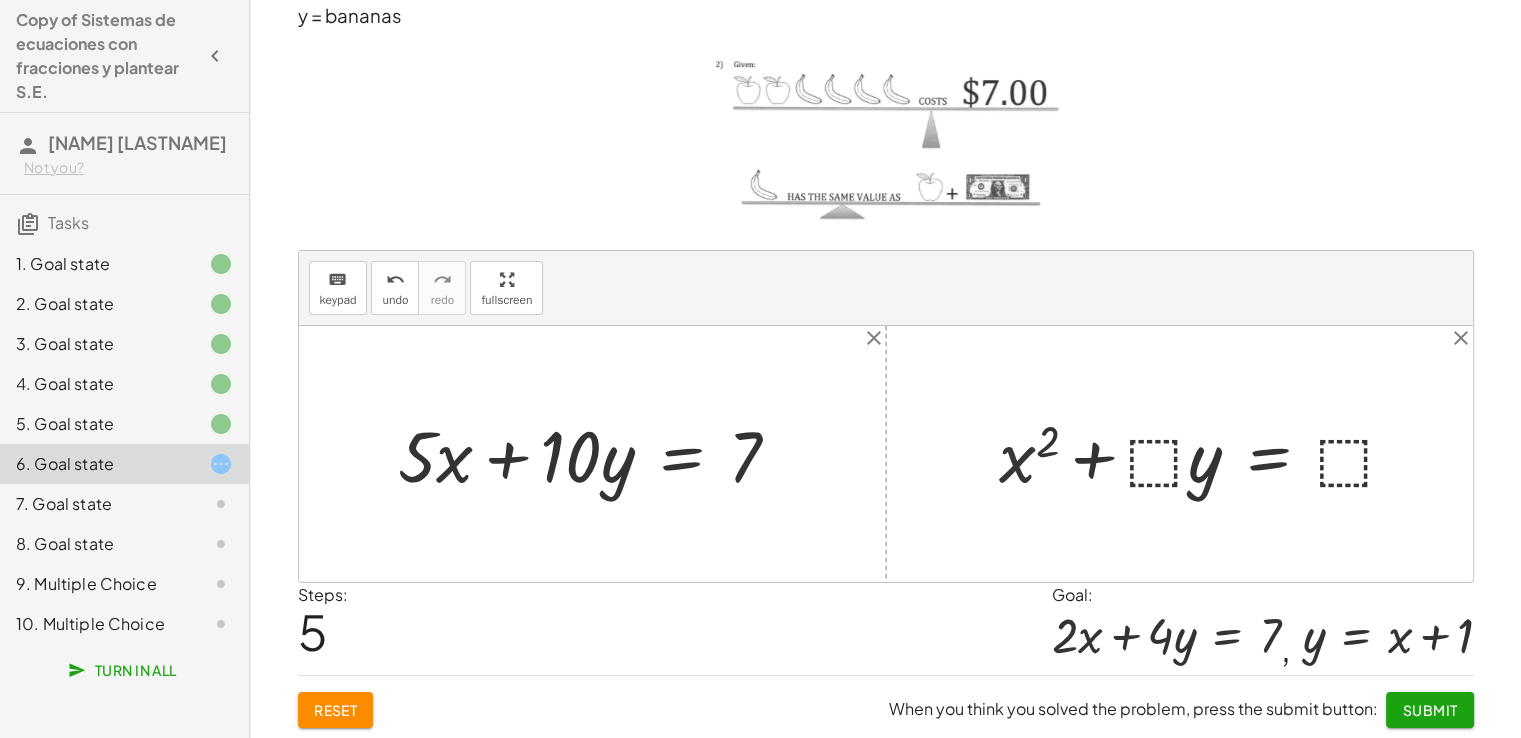 click at bounding box center (1206, 453) 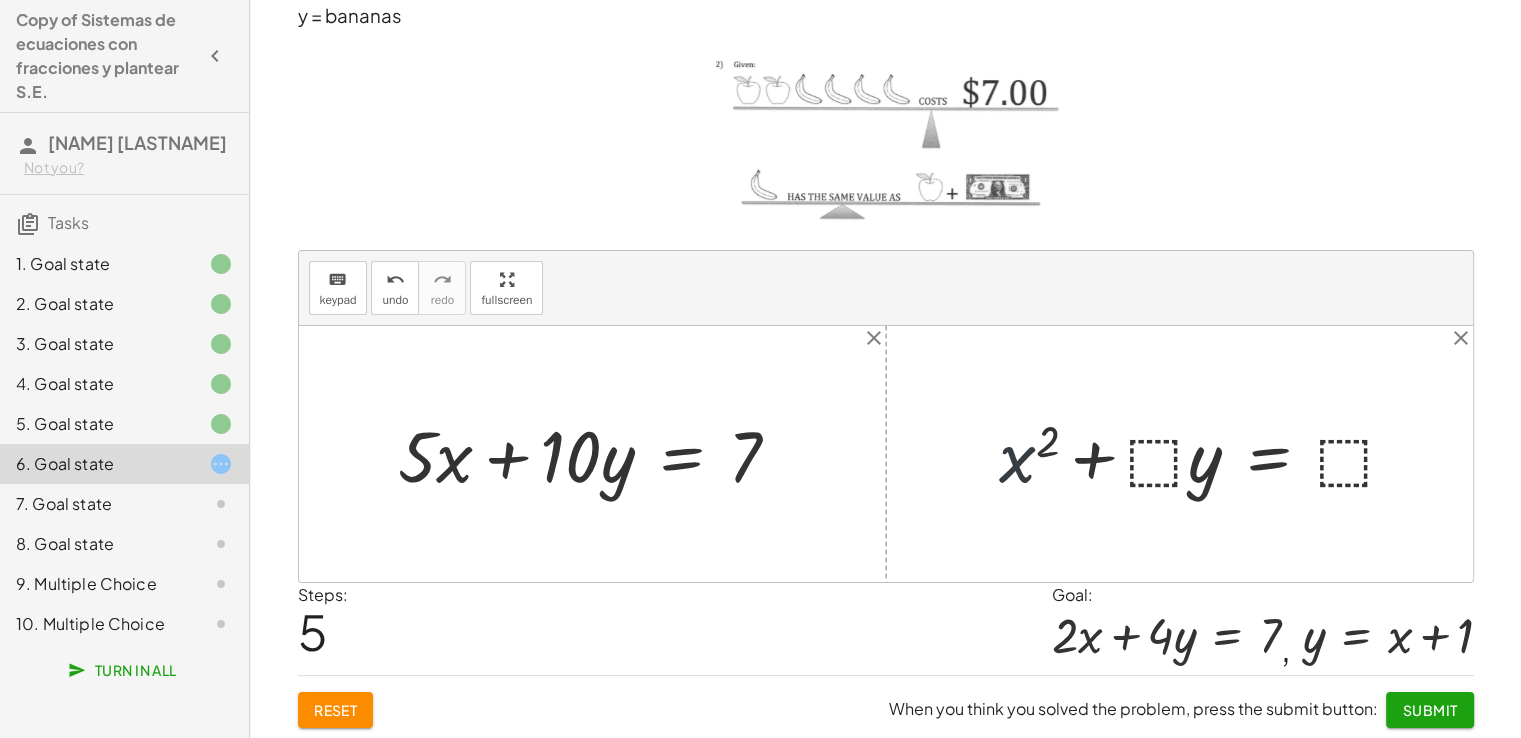 click at bounding box center [1206, 453] 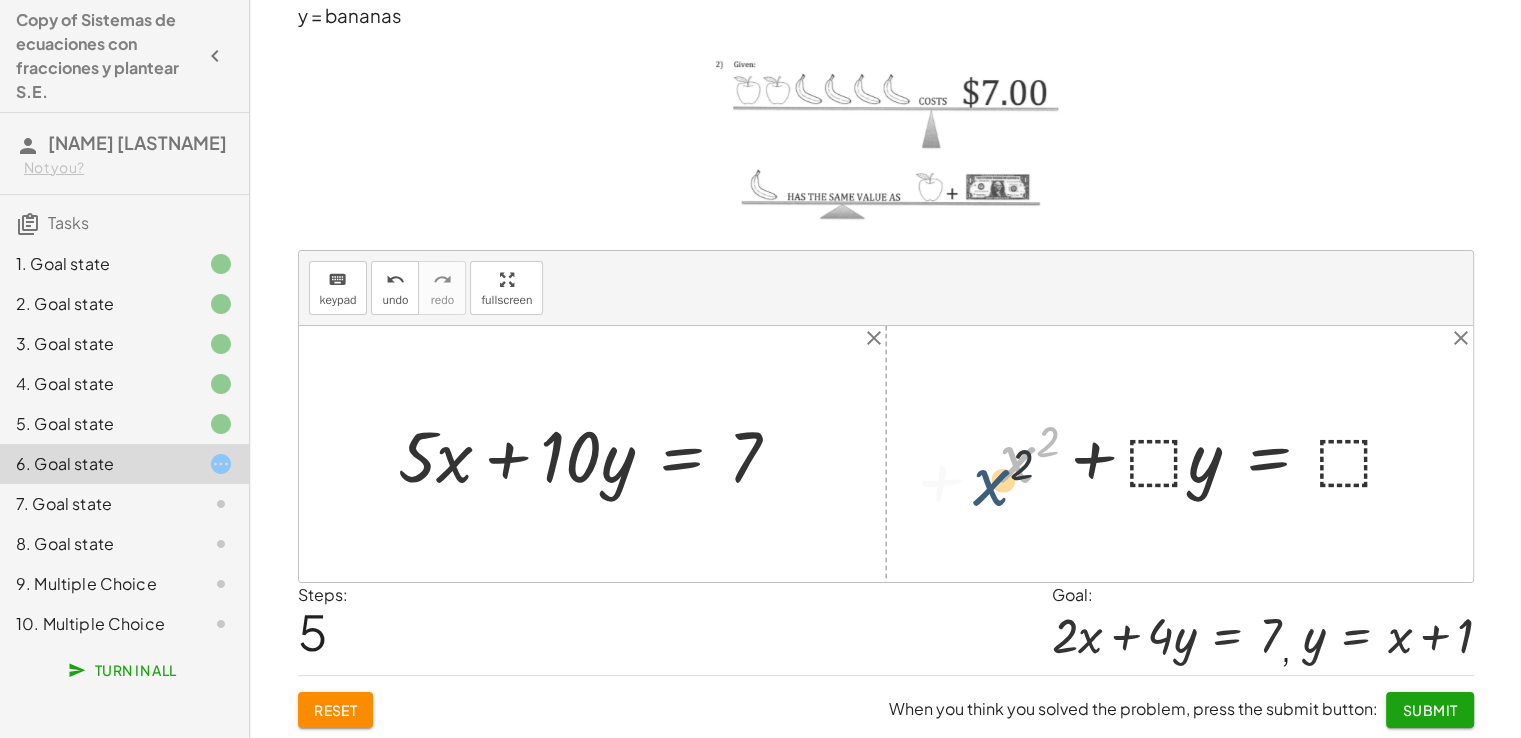 drag, startPoint x: 1032, startPoint y: 445, endPoint x: 1005, endPoint y: 470, distance: 36.796738 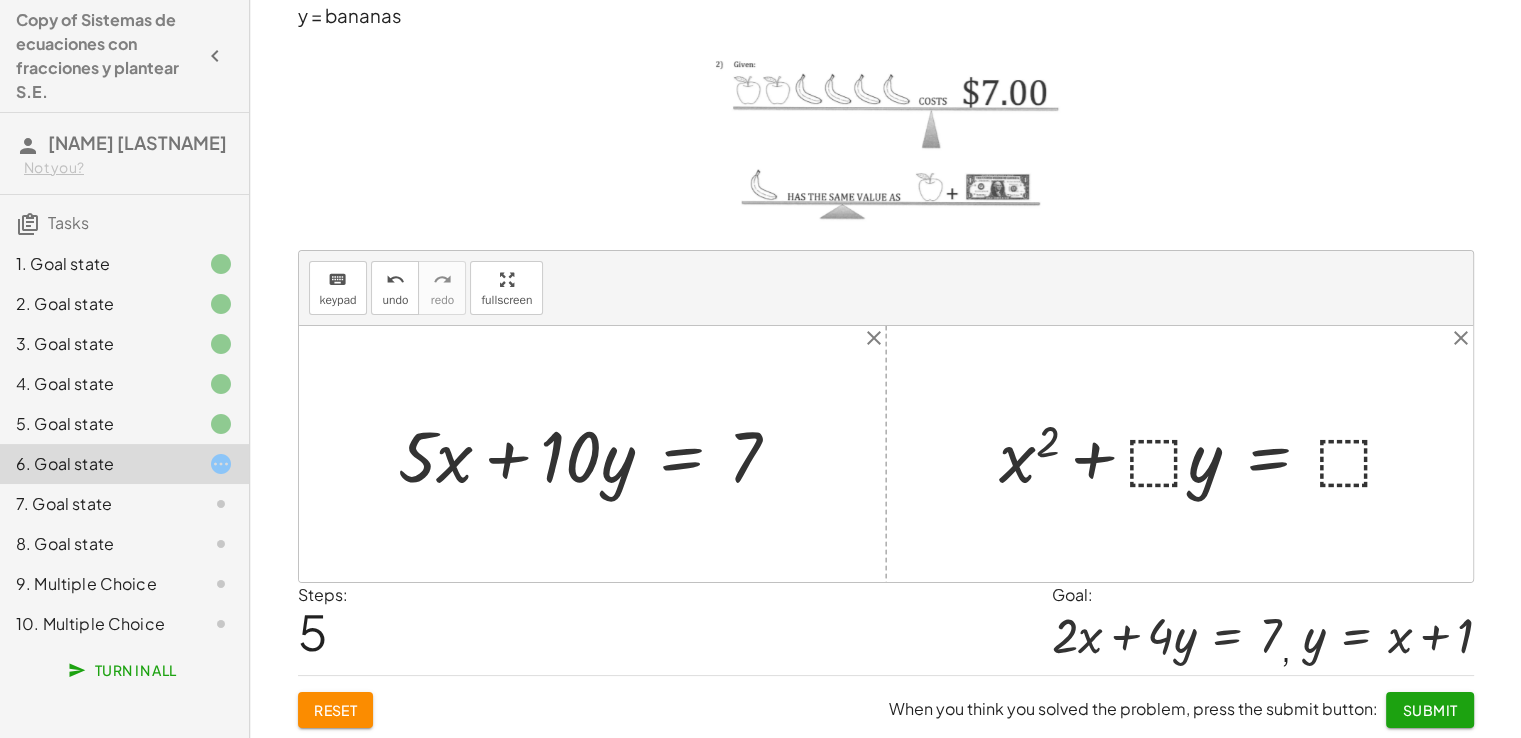click at bounding box center [1206, 453] 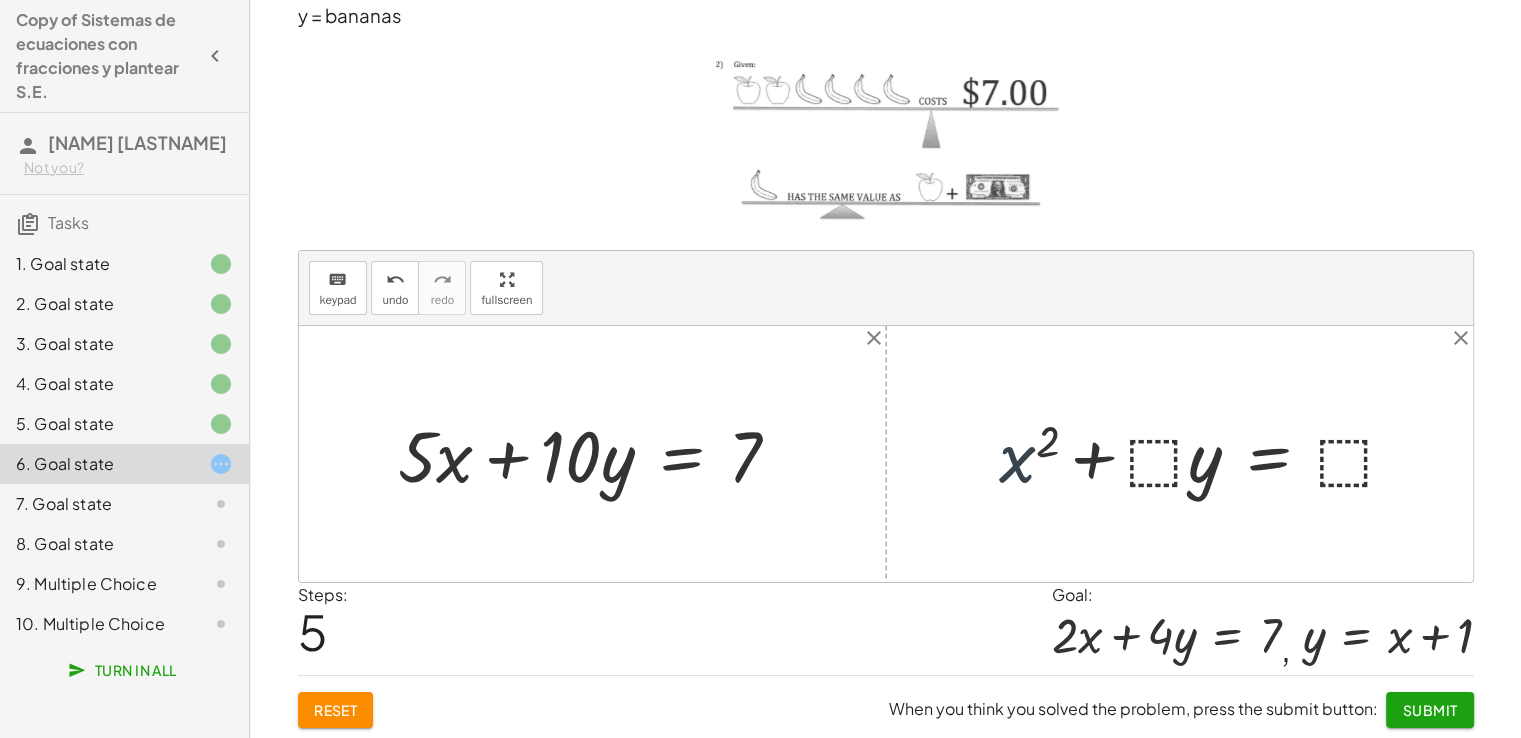 click at bounding box center (1206, 453) 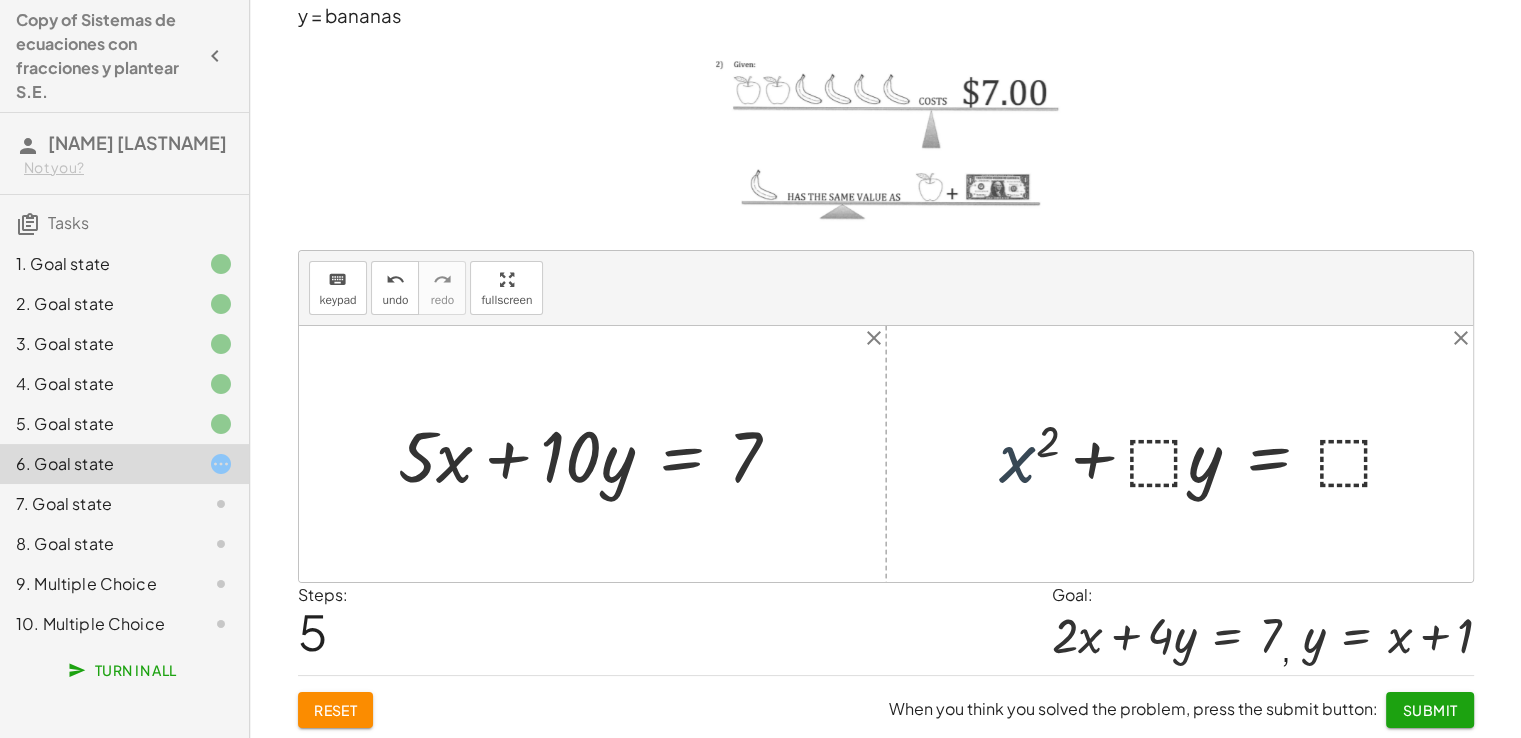 click at bounding box center [1206, 453] 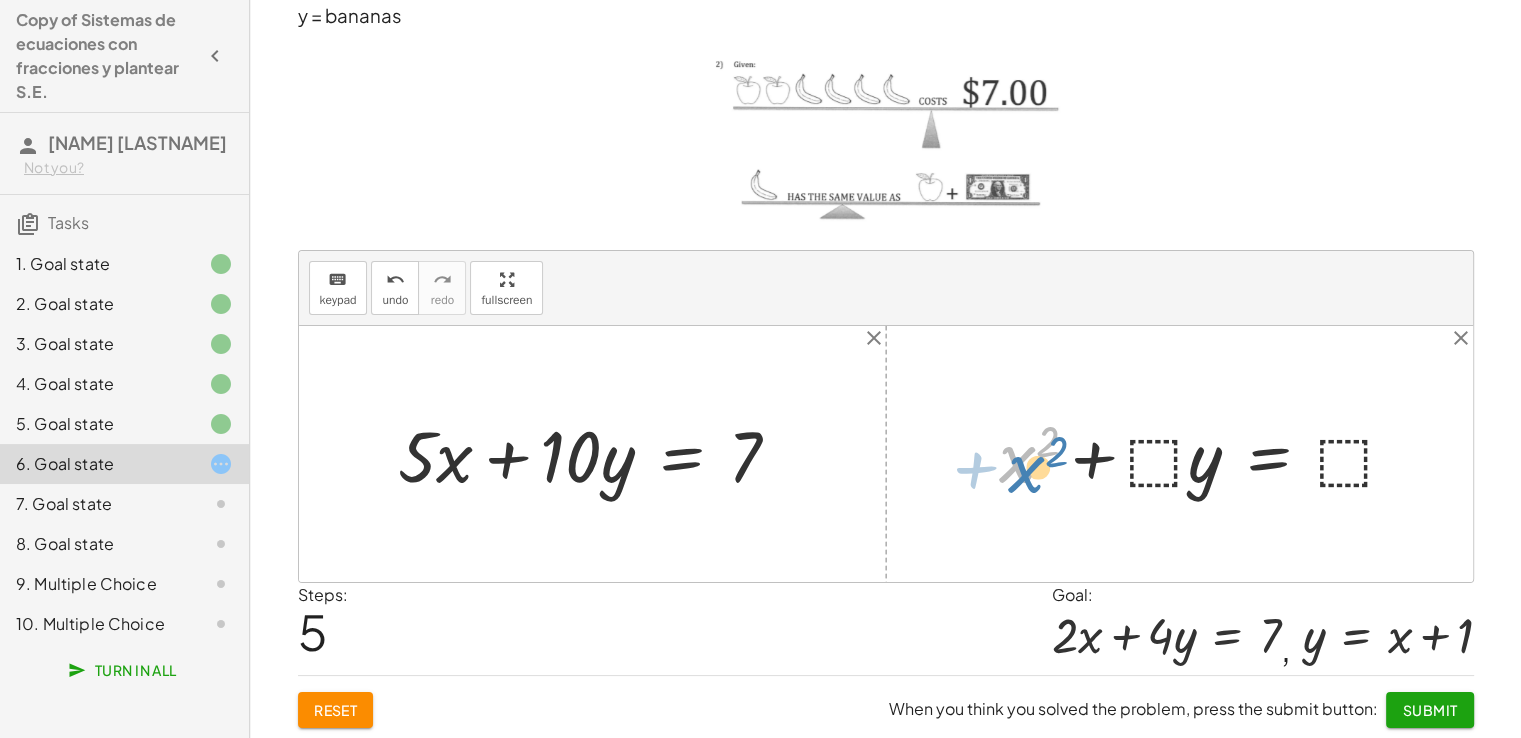 drag, startPoint x: 999, startPoint y: 469, endPoint x: 1006, endPoint y: 480, distance: 13.038404 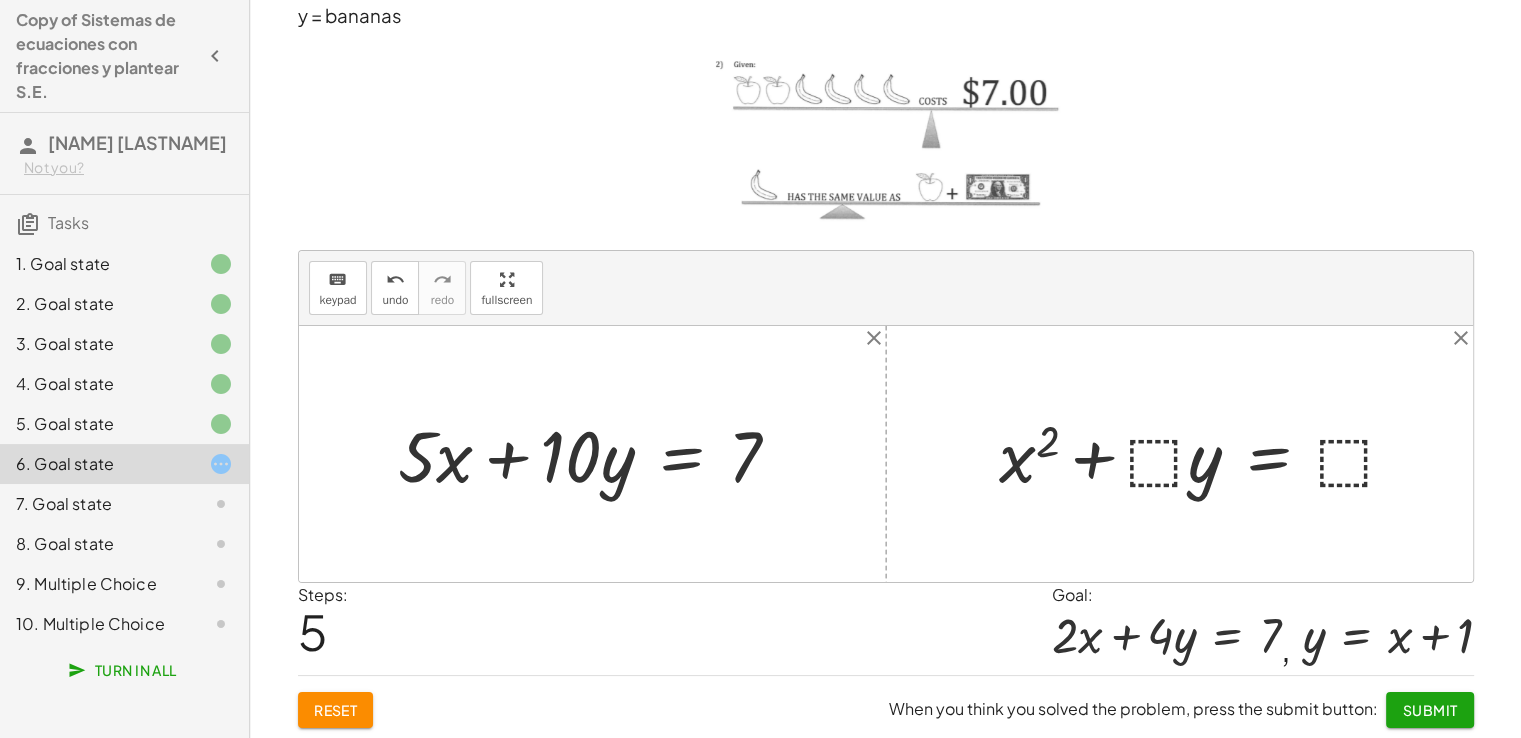 click at bounding box center (1206, 453) 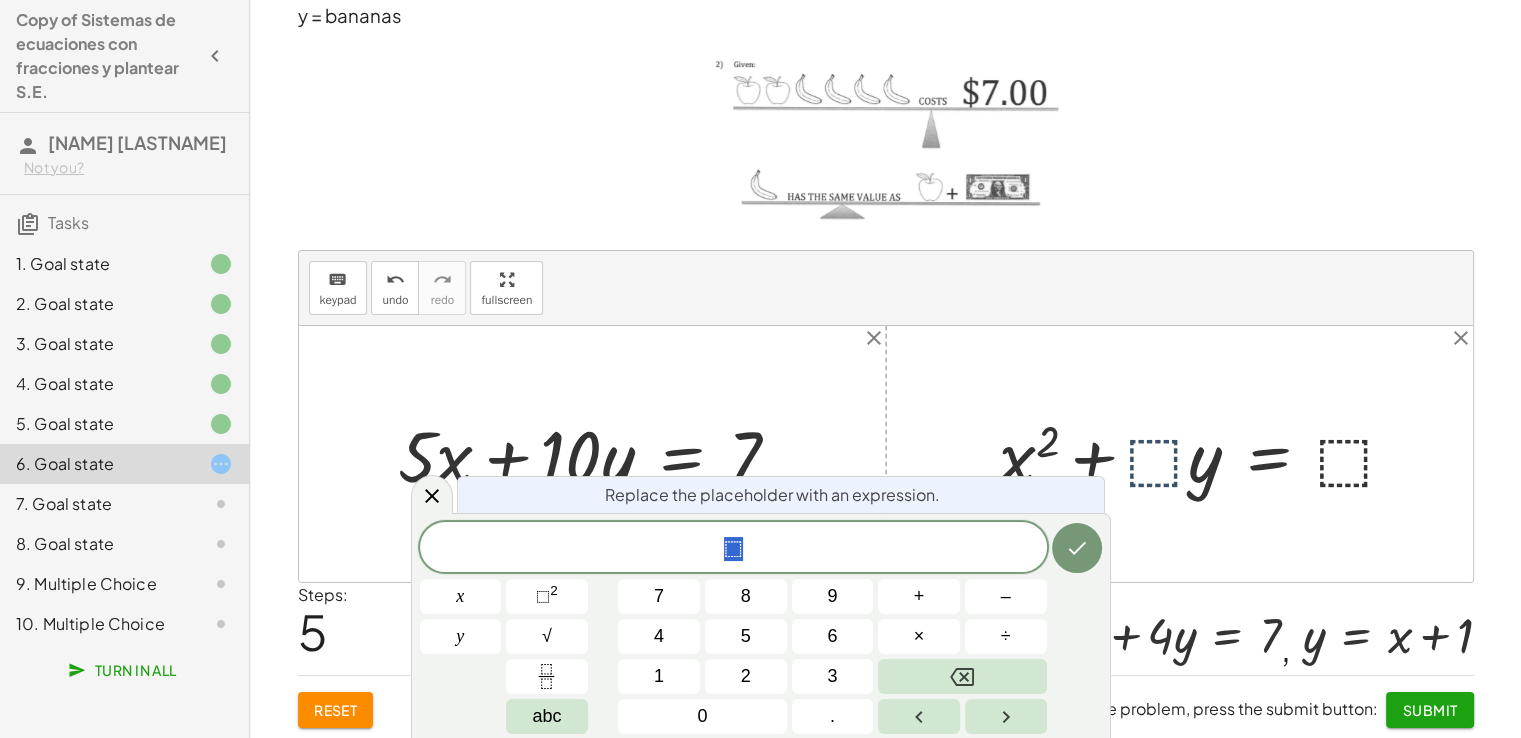 click at bounding box center [1206, 453] 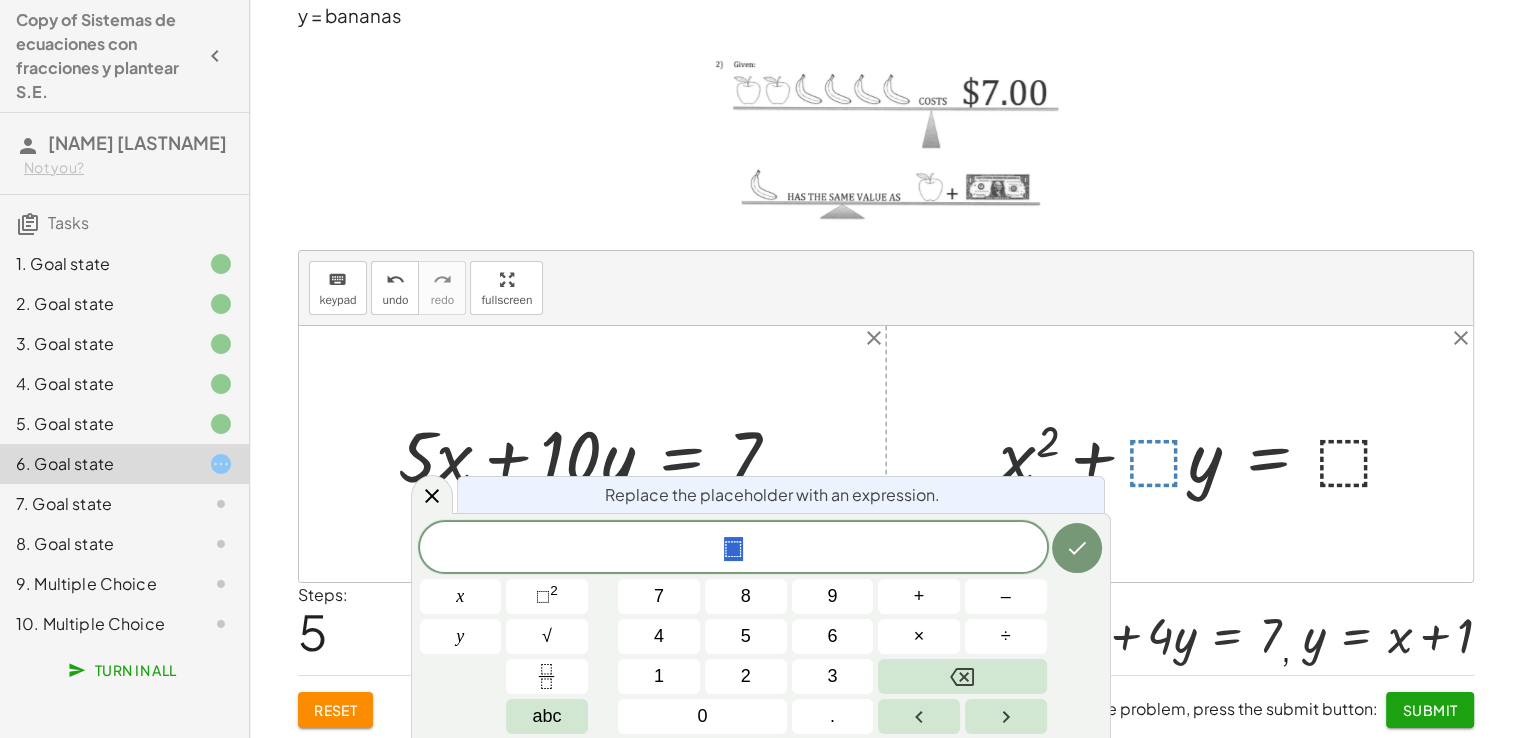 click at bounding box center [1206, 453] 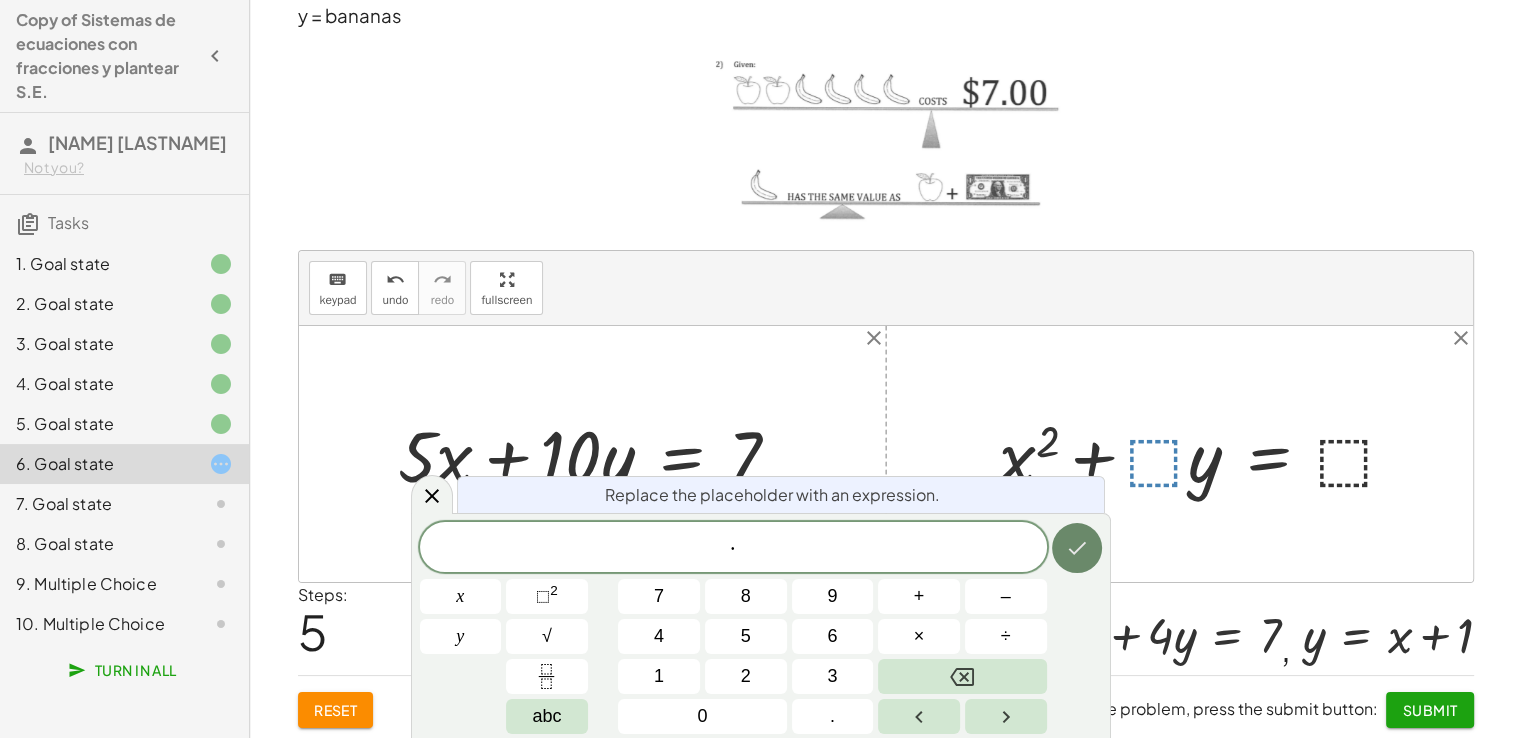 click 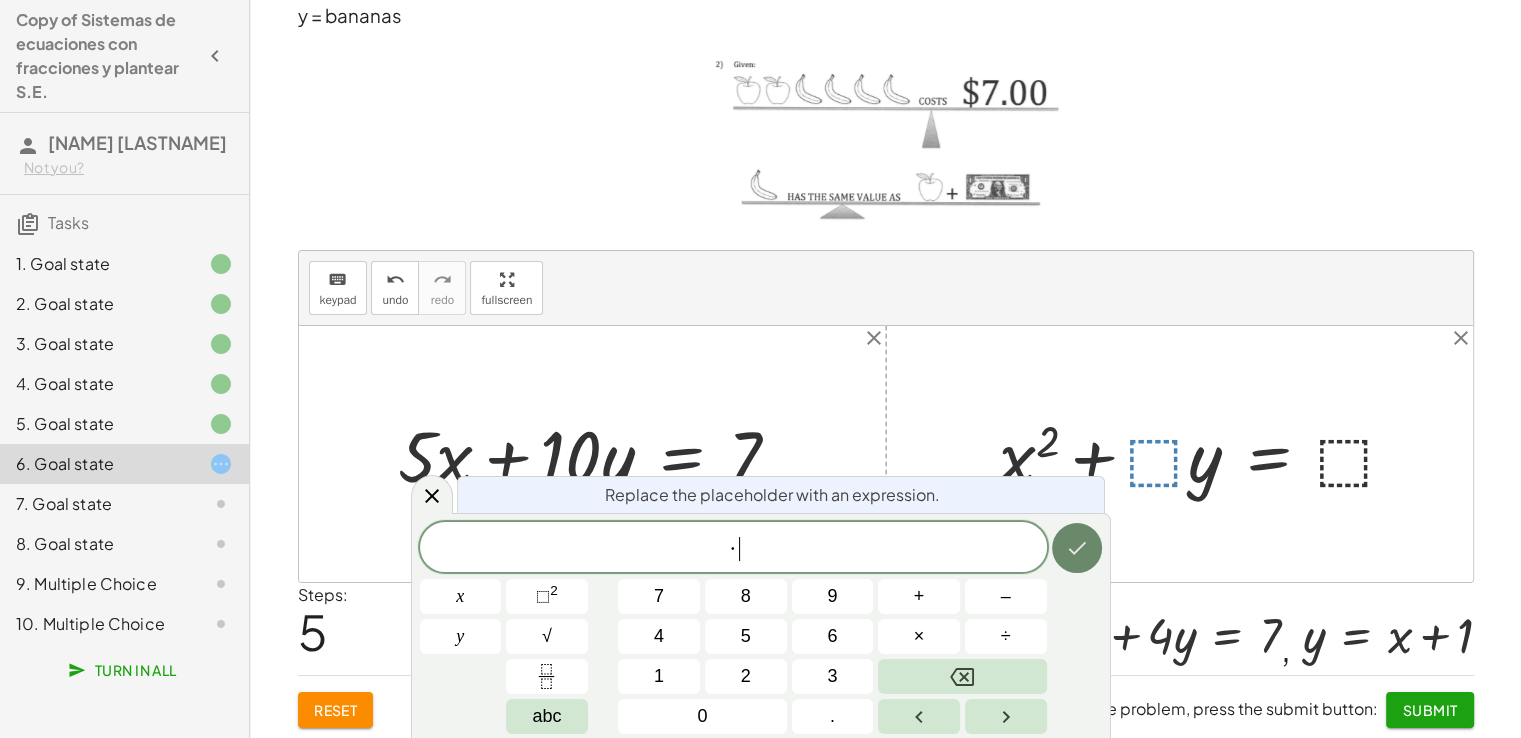 click 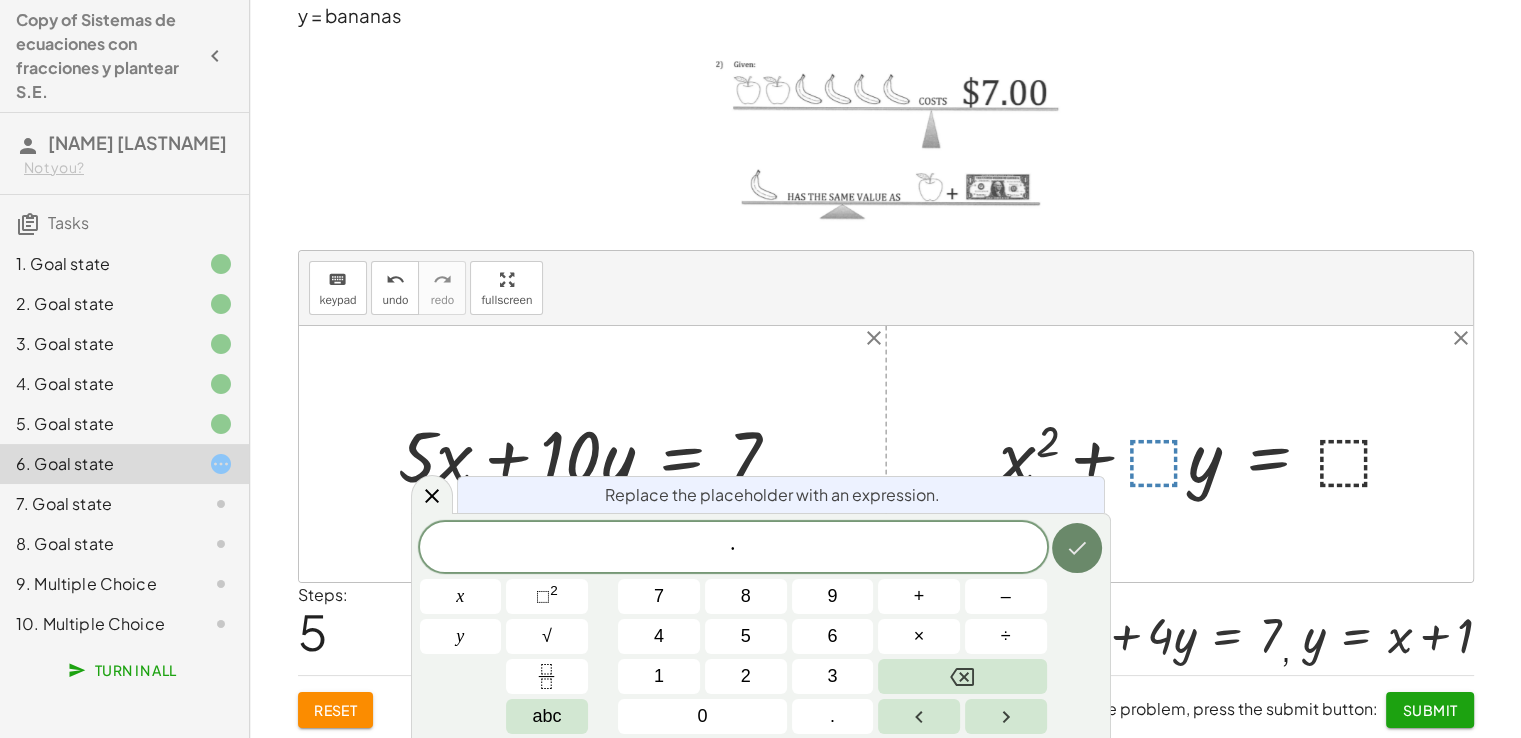 click 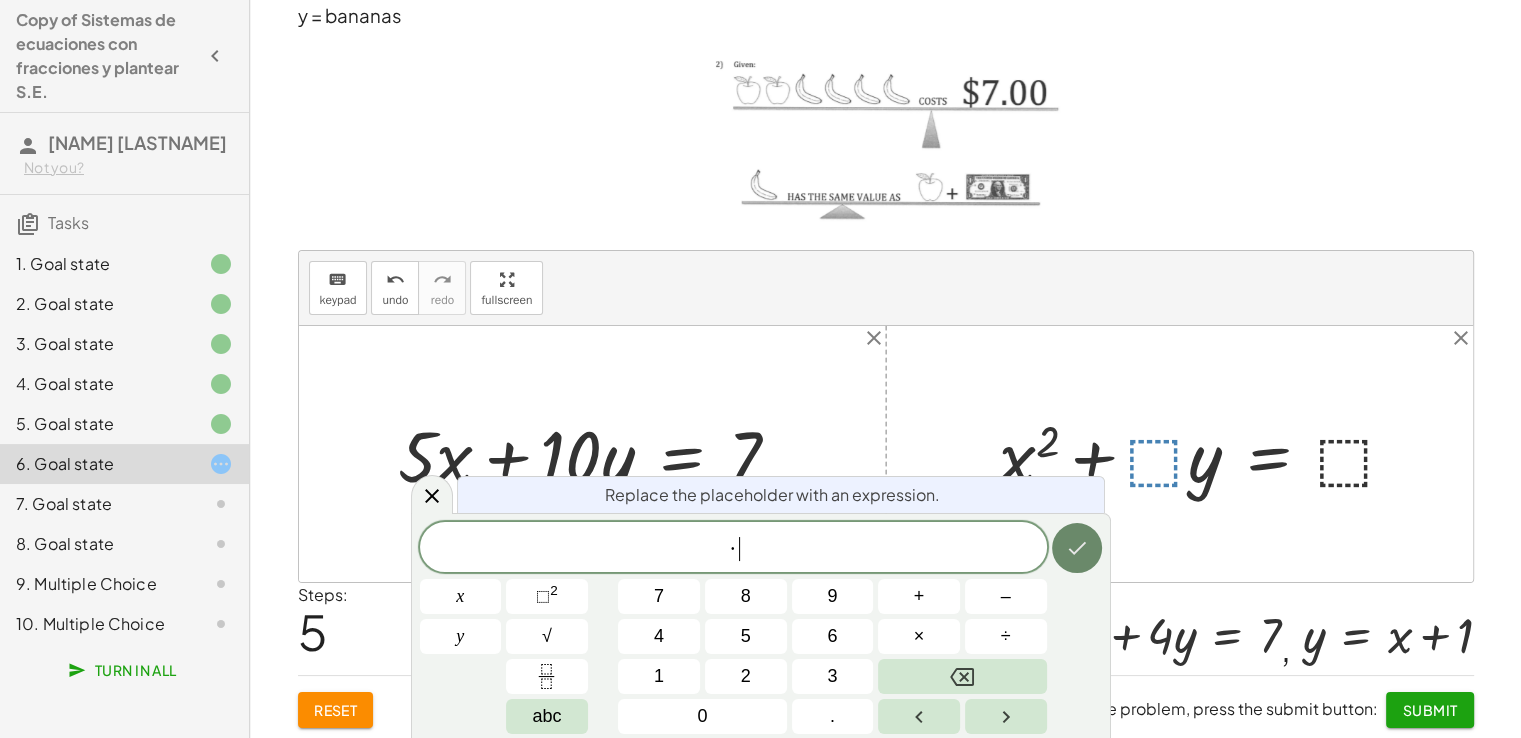 click 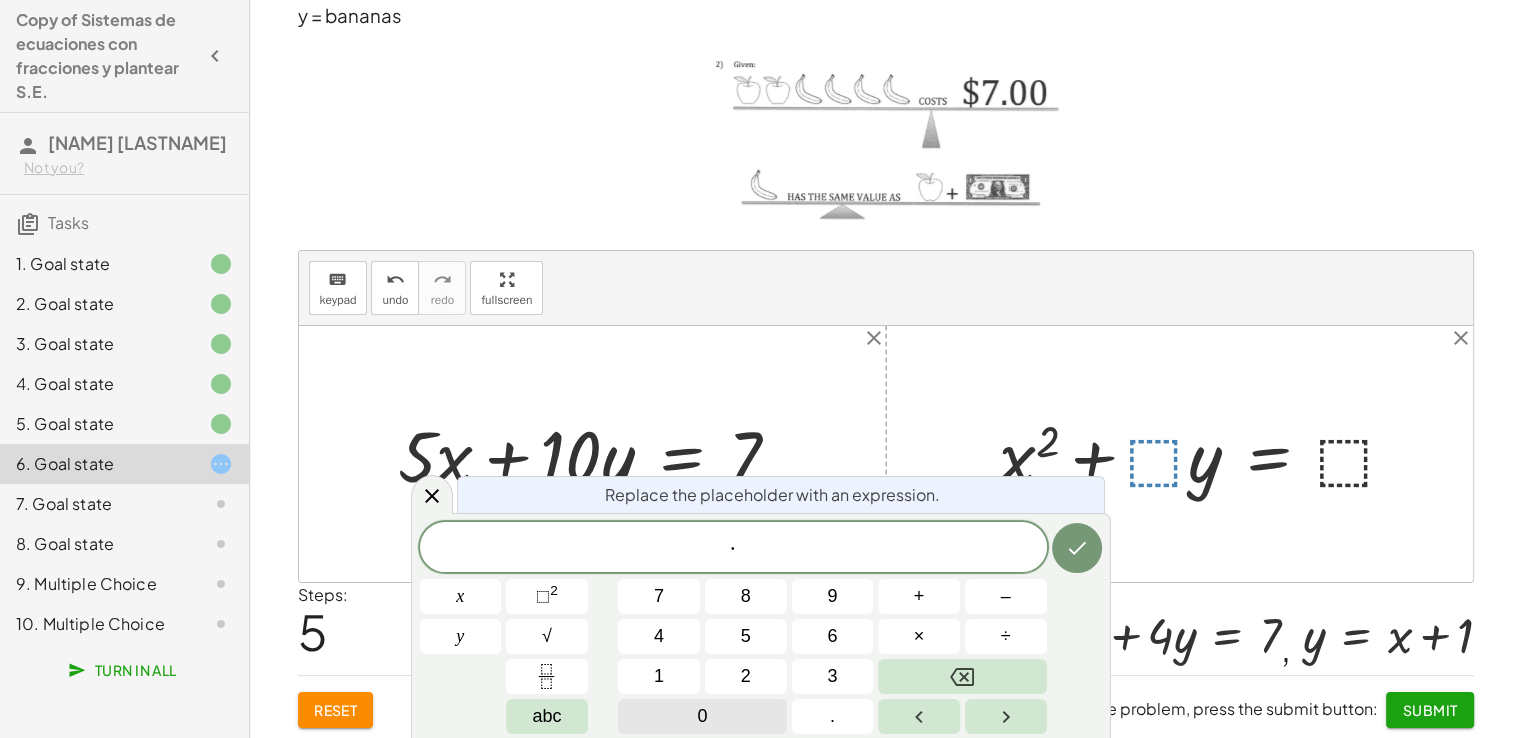 click on "0" at bounding box center (702, 716) 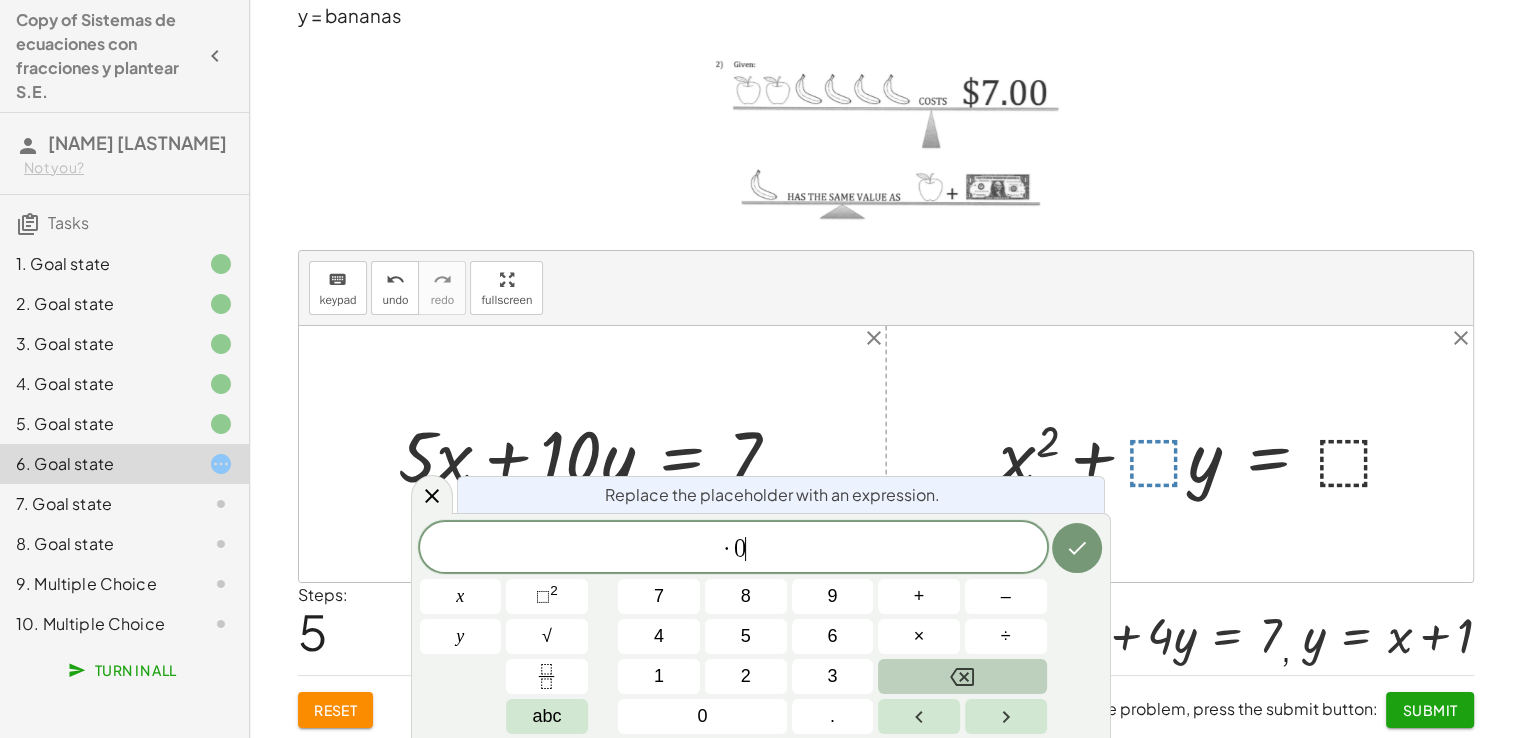 click 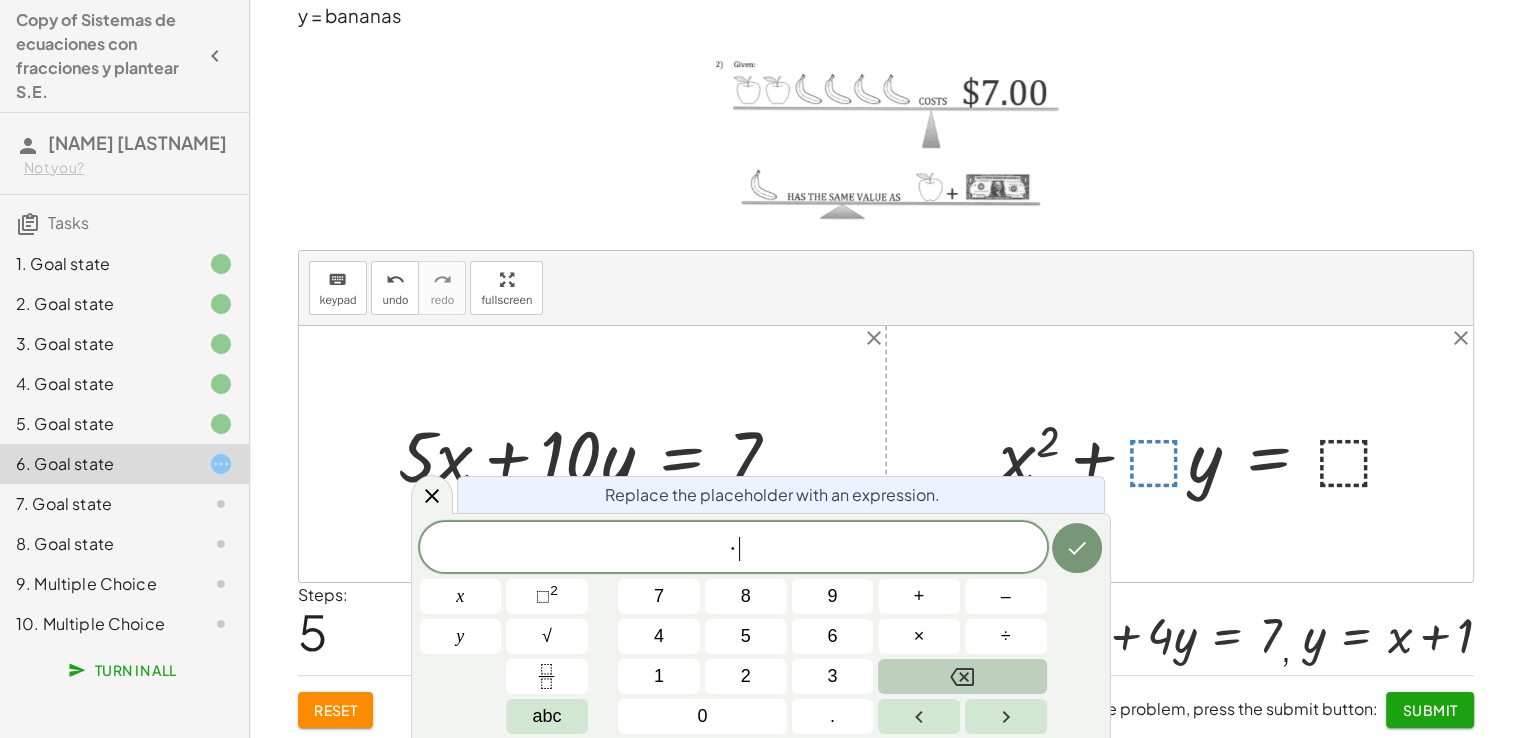 click 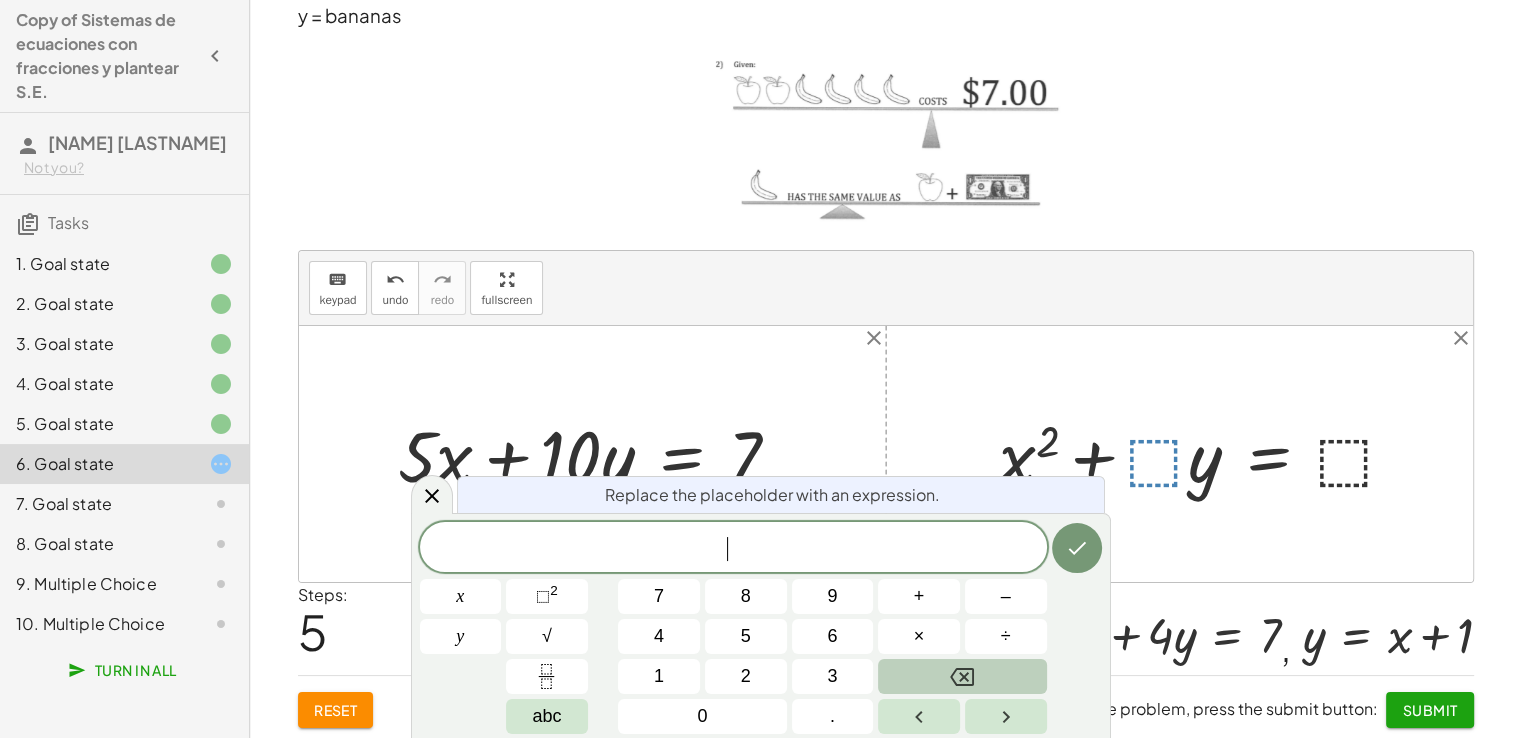 click 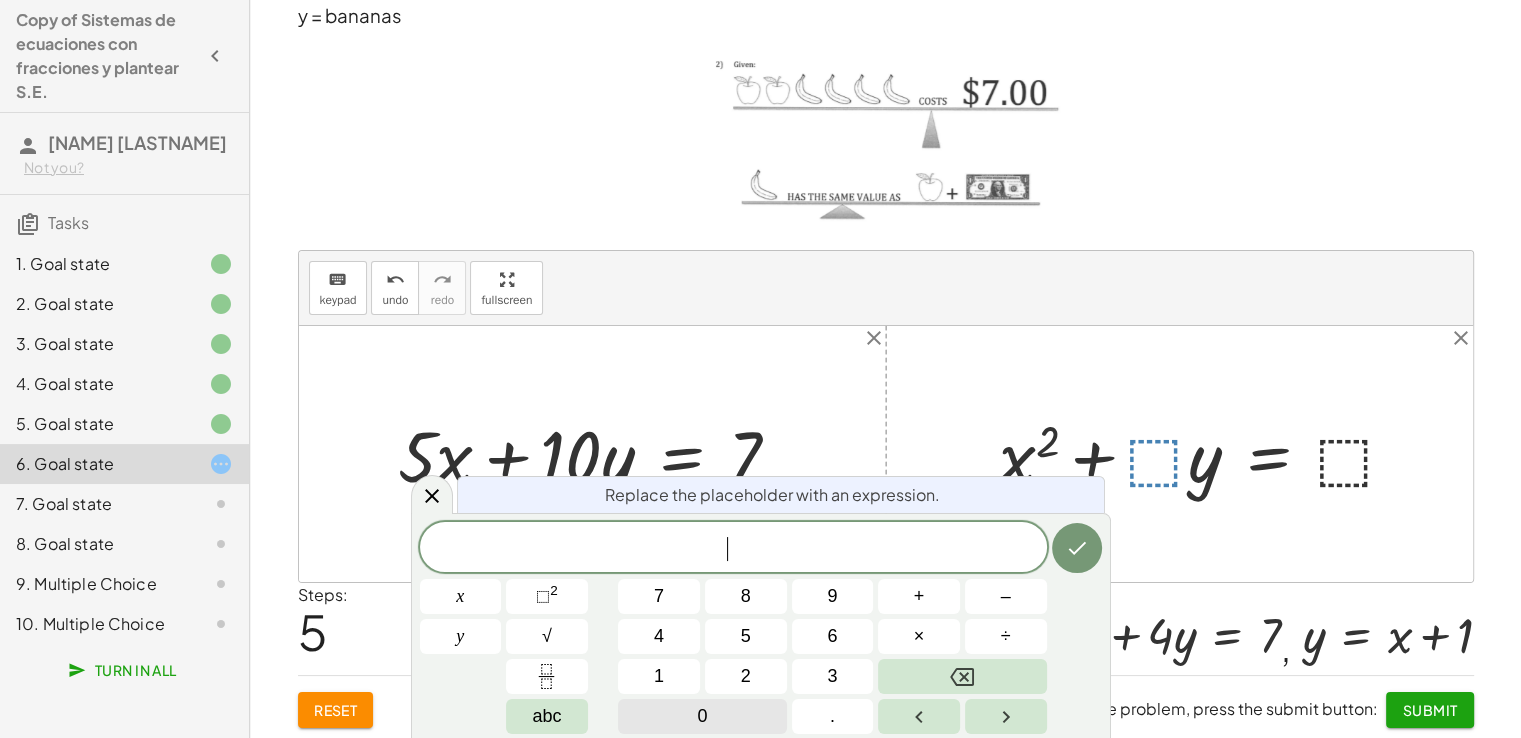 click on "0" at bounding box center [702, 716] 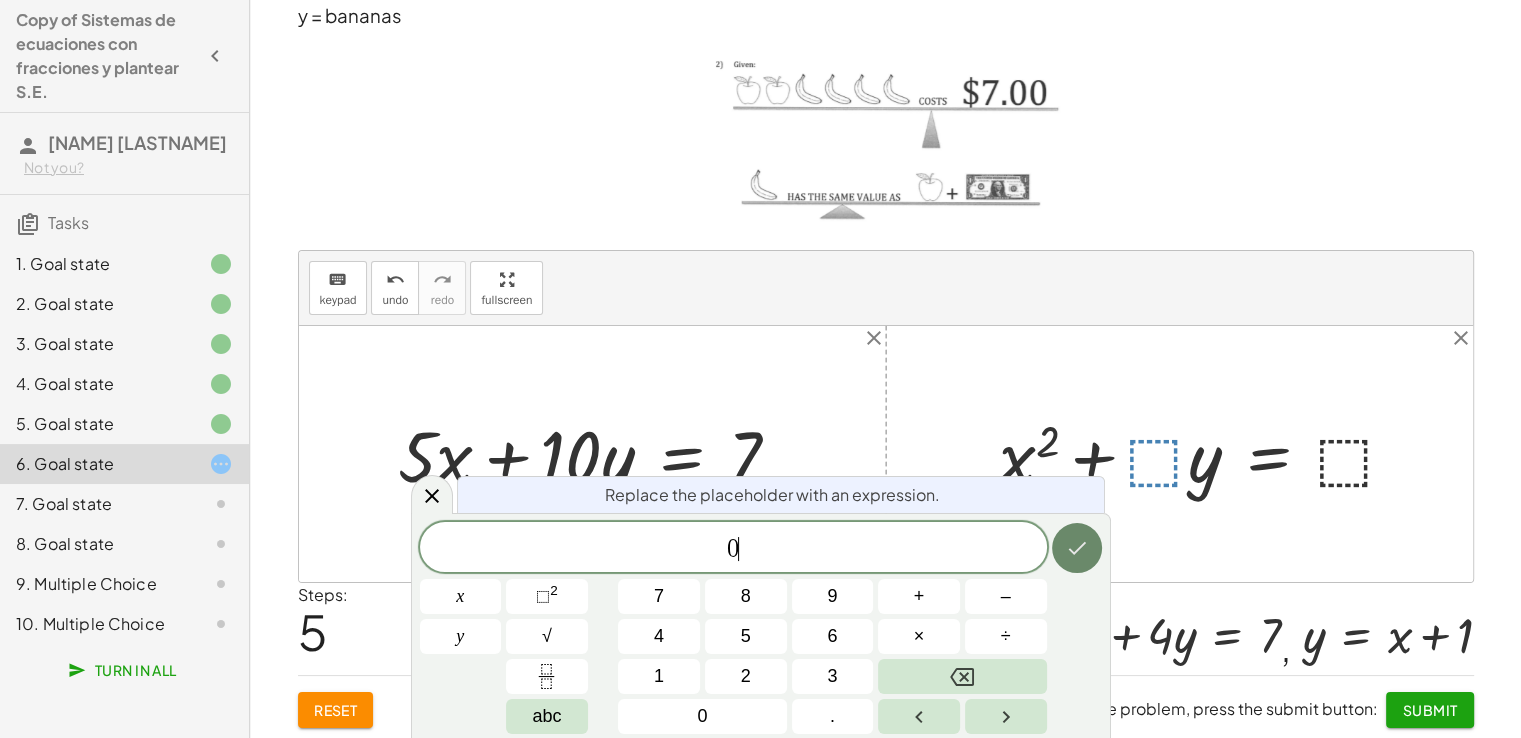click at bounding box center (1077, 548) 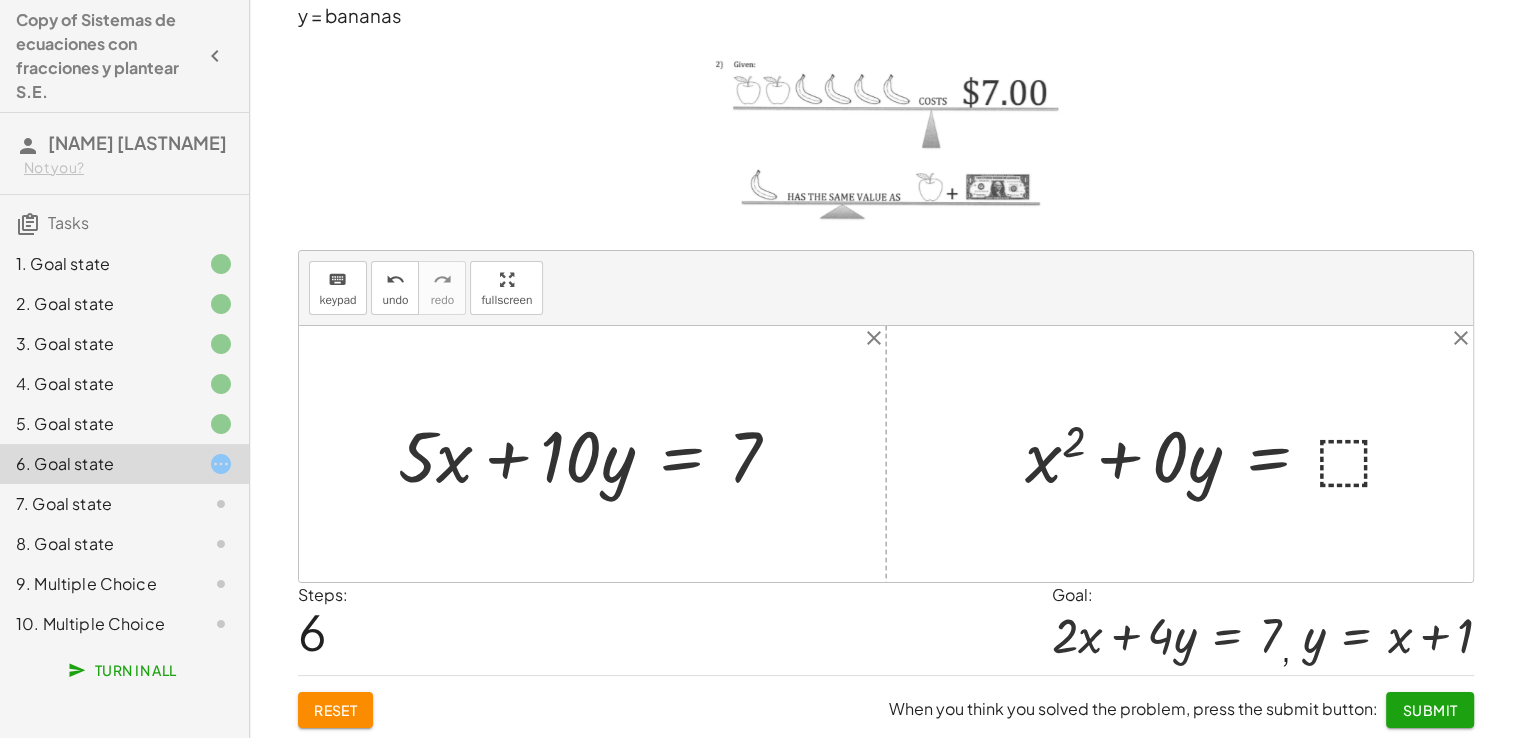 click at bounding box center [1219, 453] 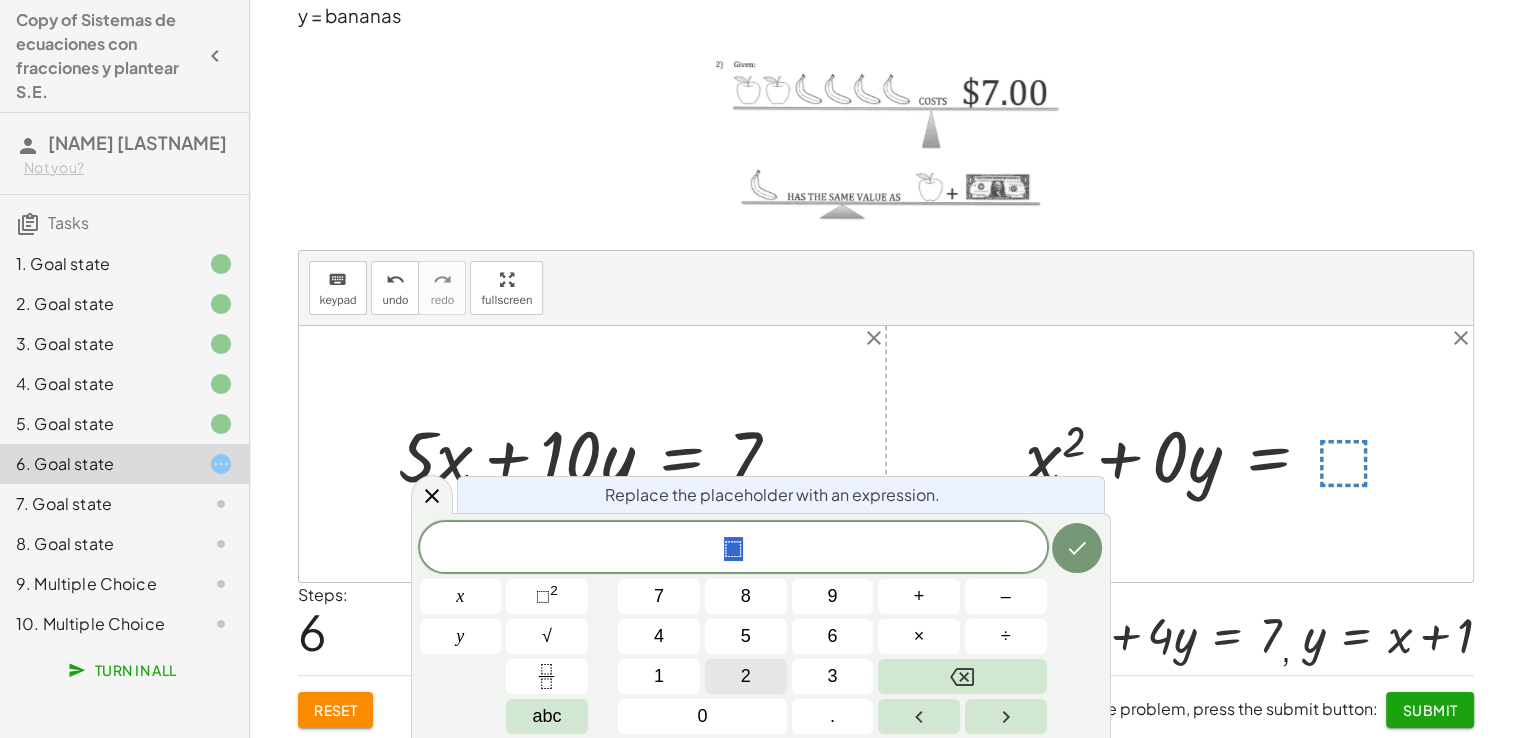 click on "2" at bounding box center (746, 676) 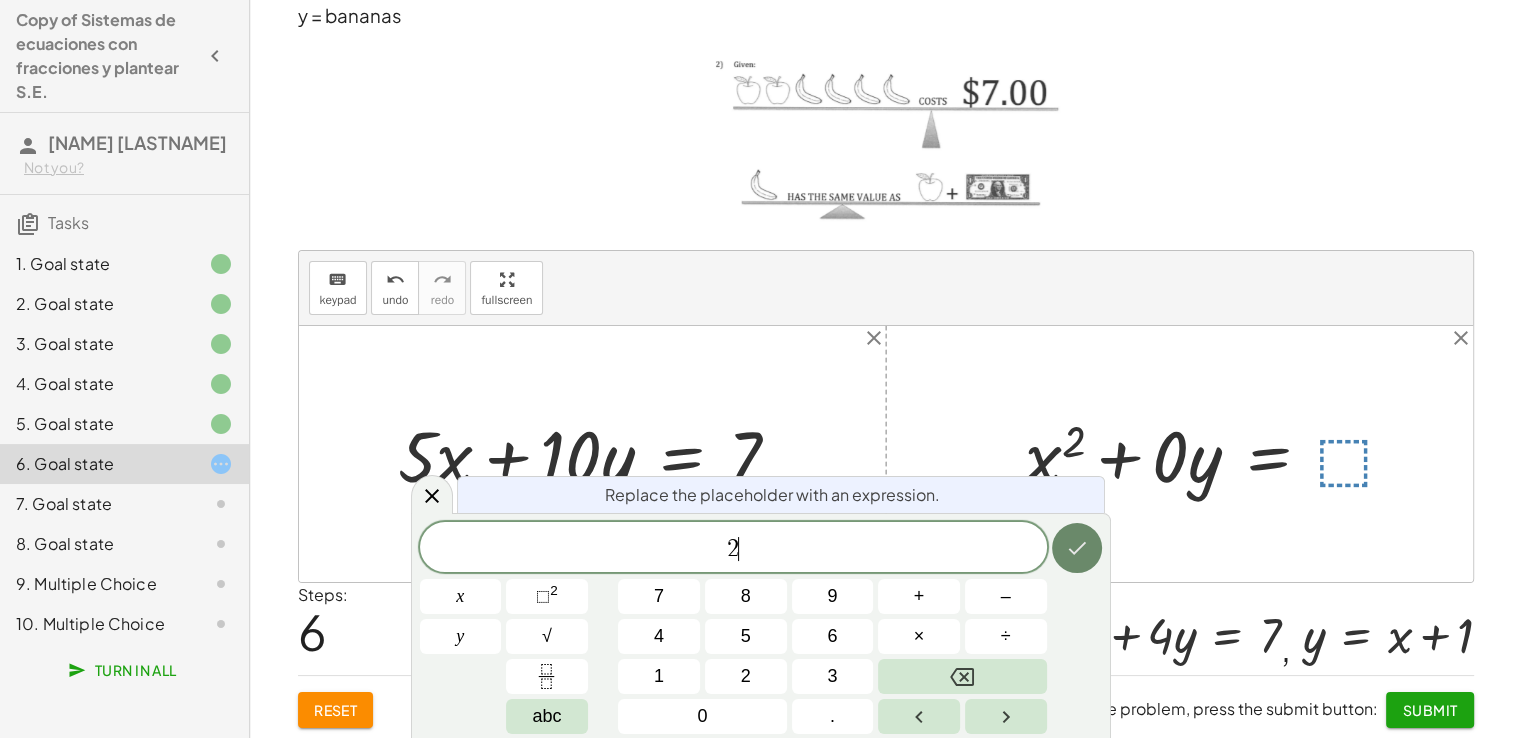 click at bounding box center (1077, 548) 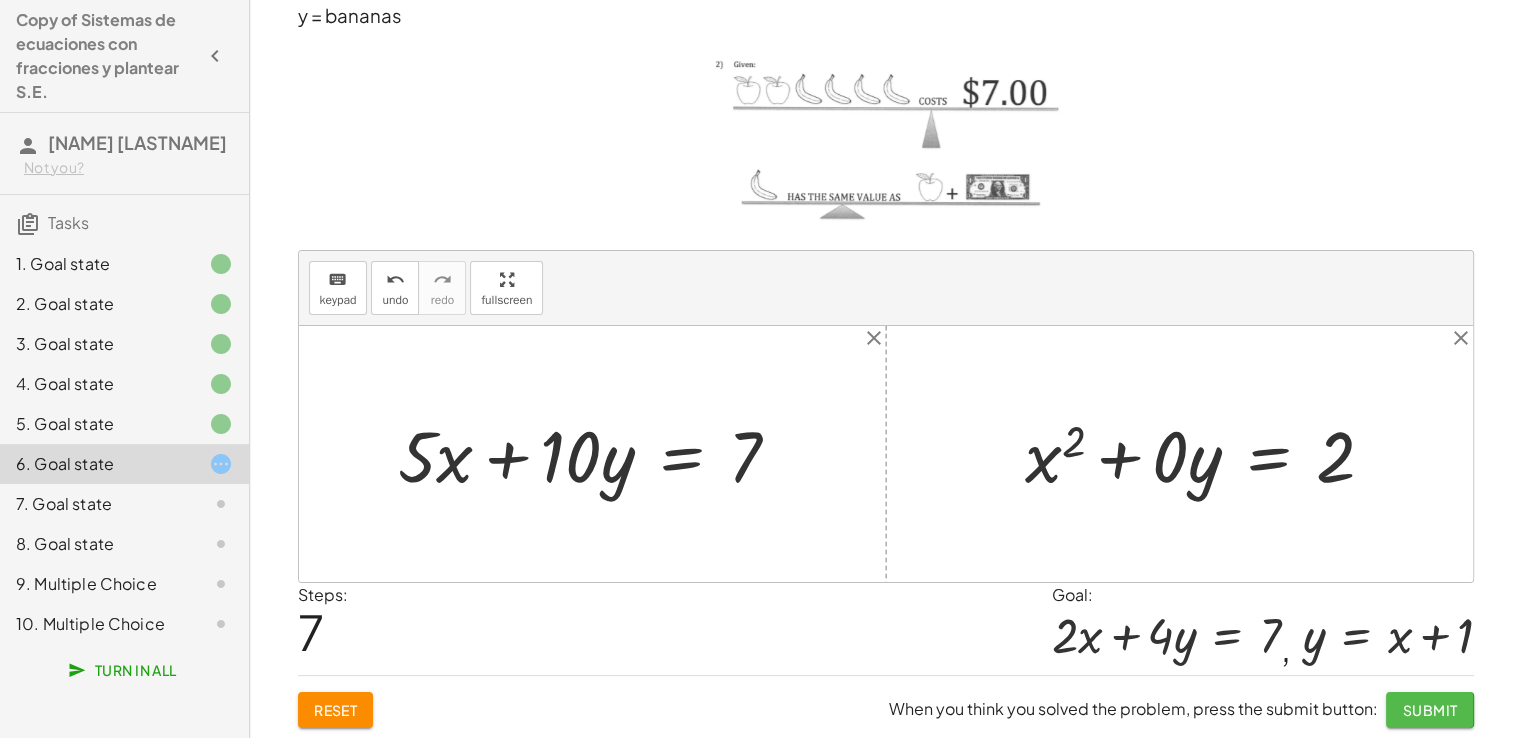 click on "Submit" 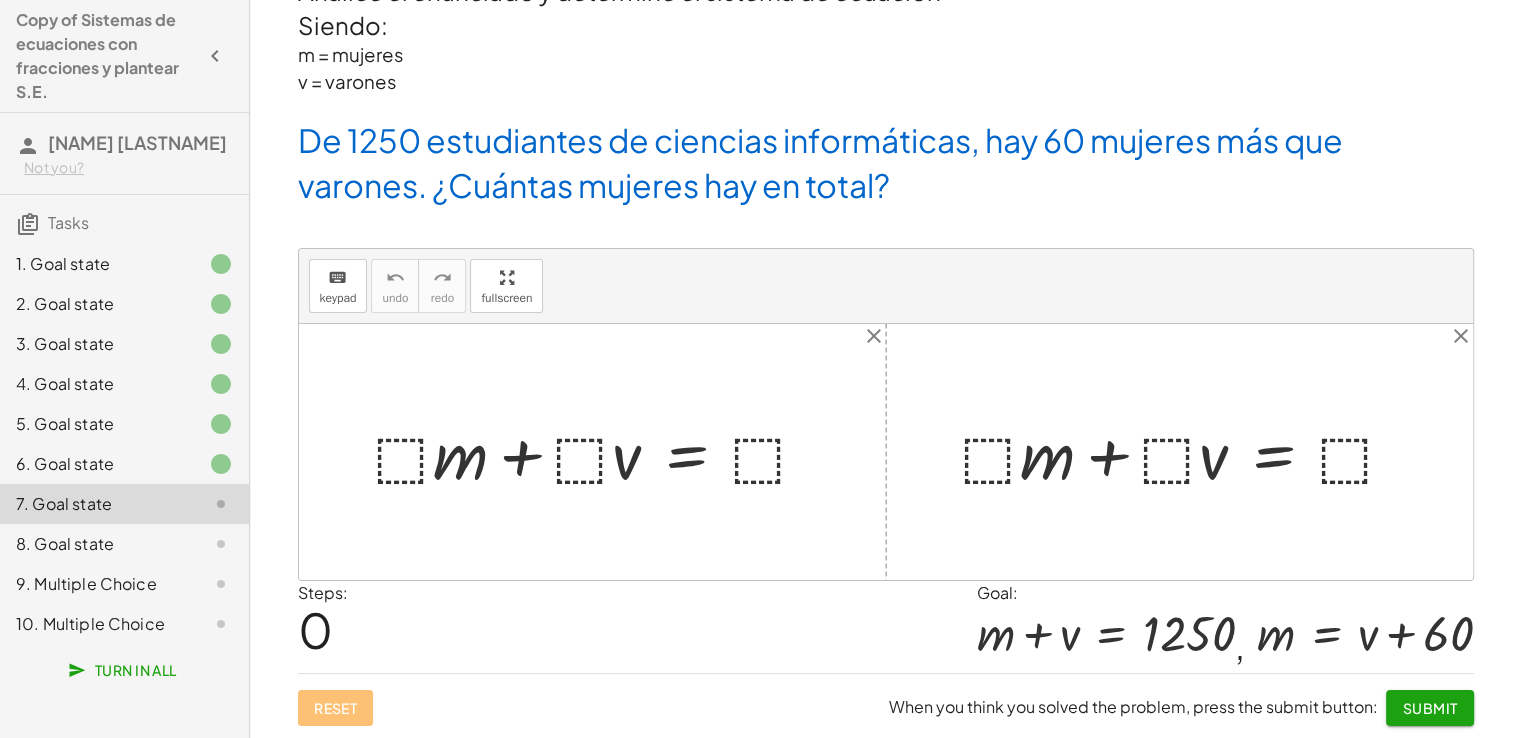 scroll, scrollTop: 36, scrollLeft: 0, axis: vertical 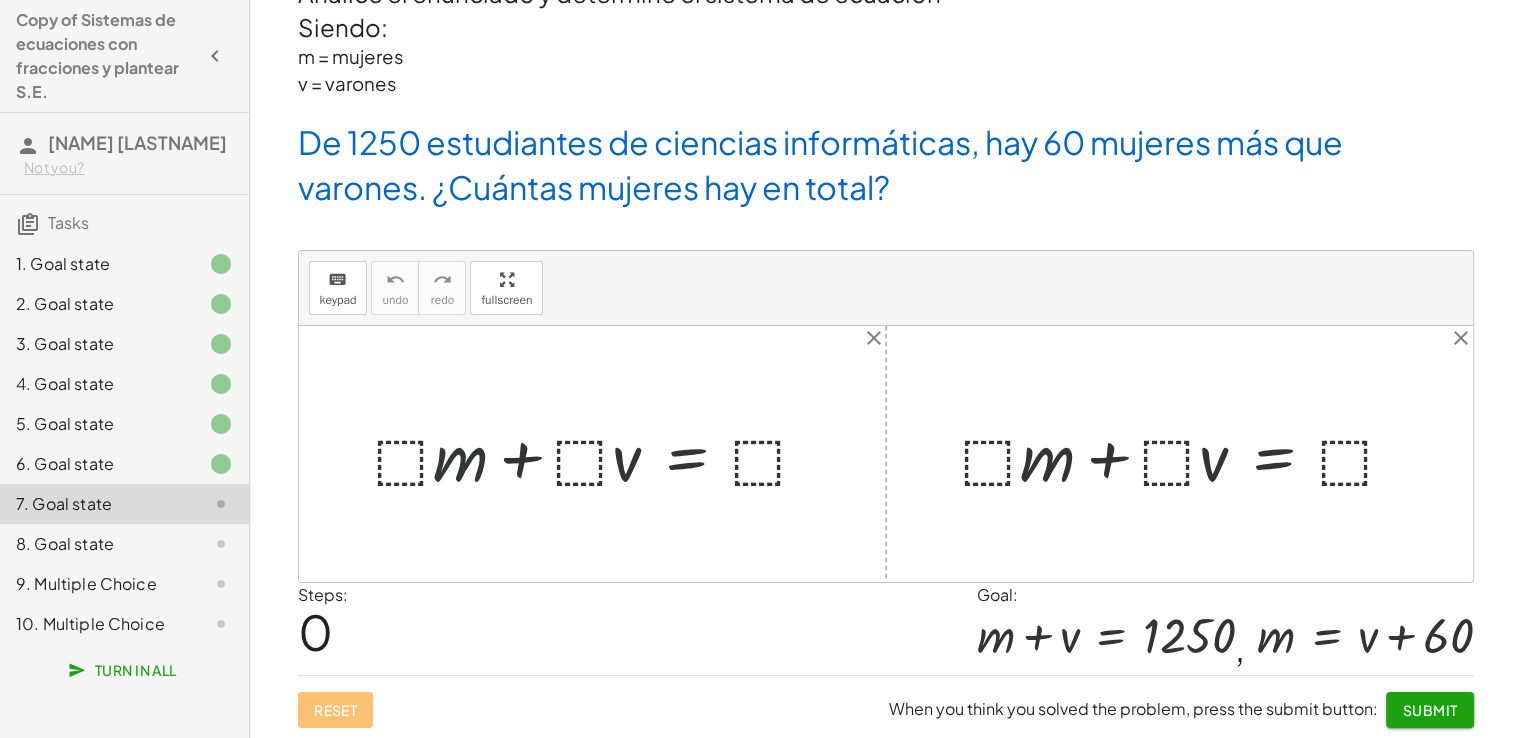click at bounding box center (600, 454) 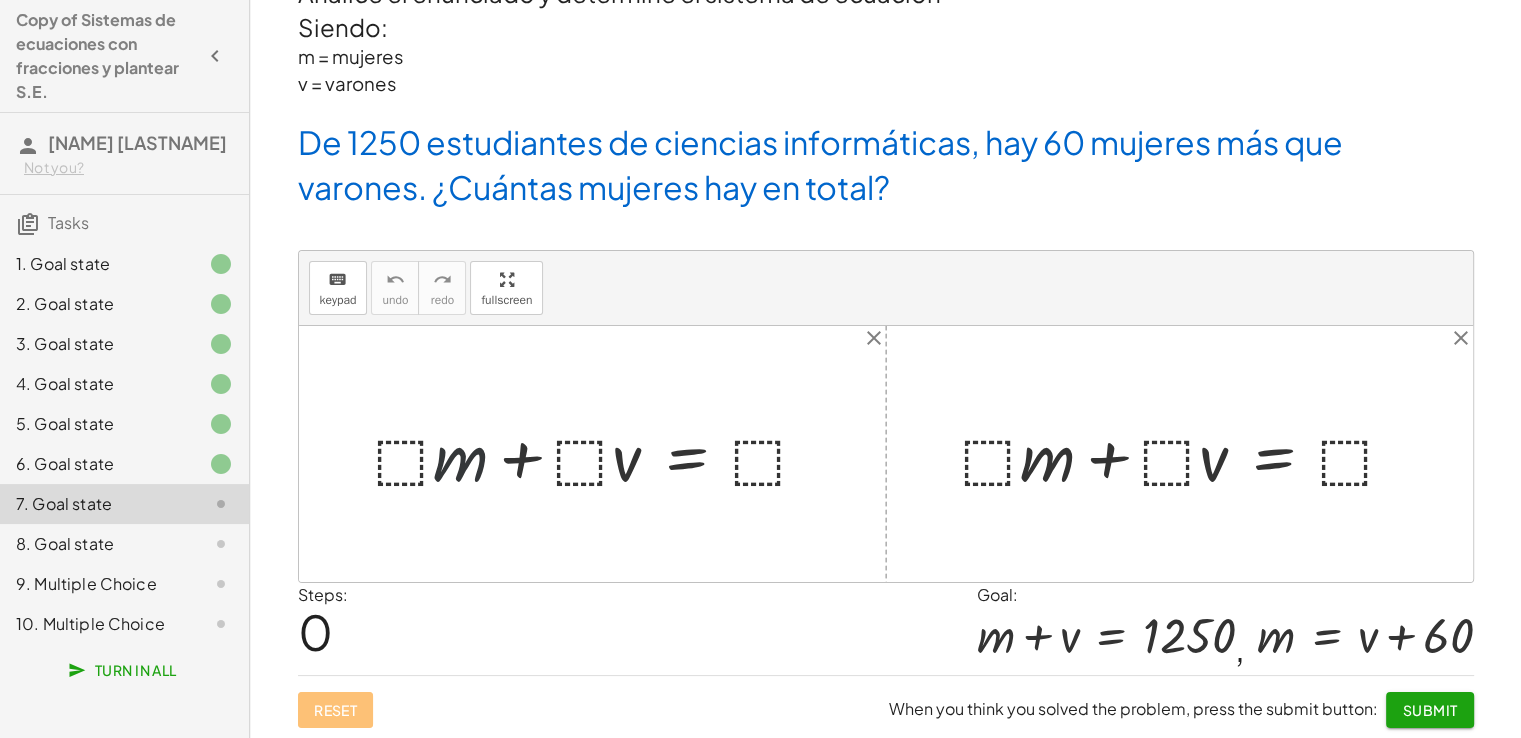 click at bounding box center (600, 454) 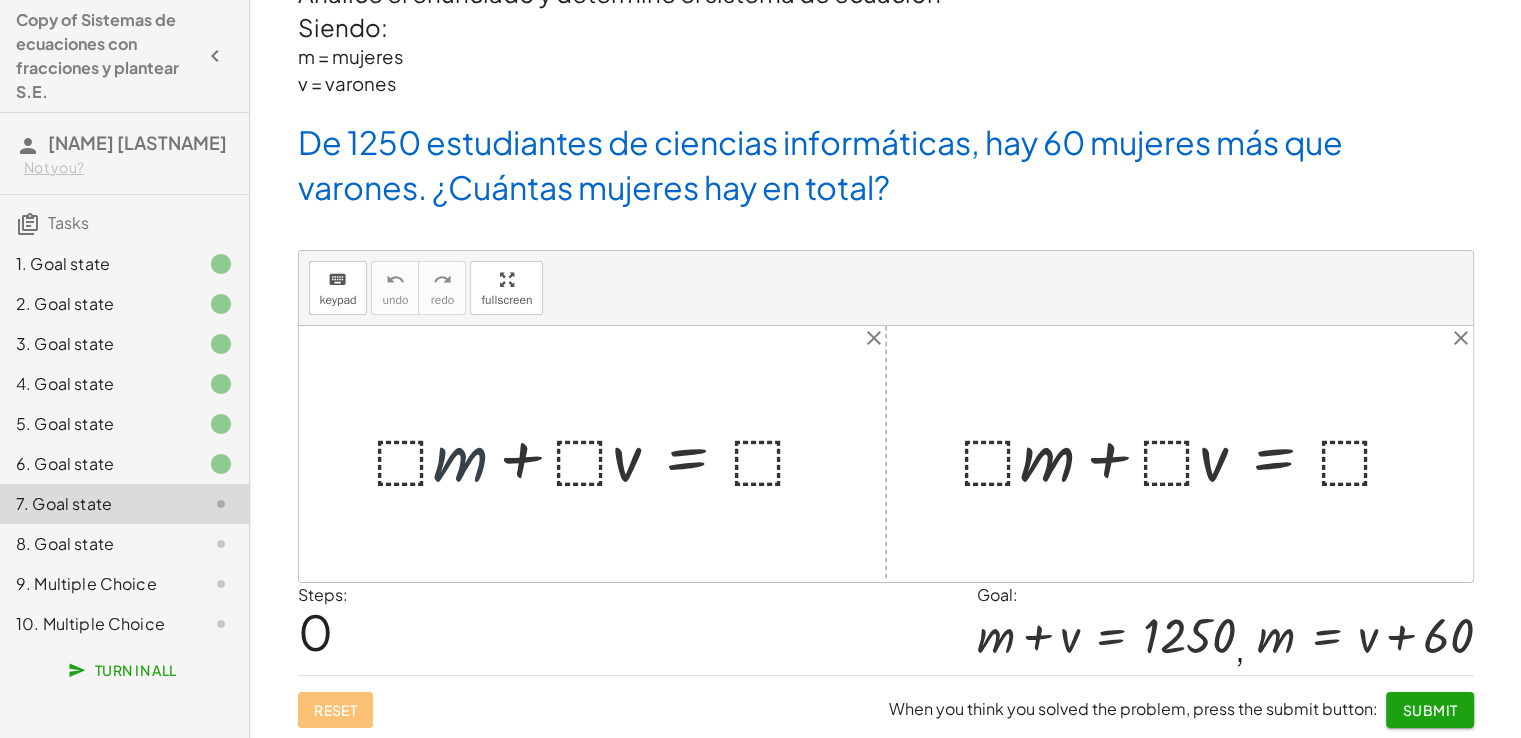 click at bounding box center [600, 454] 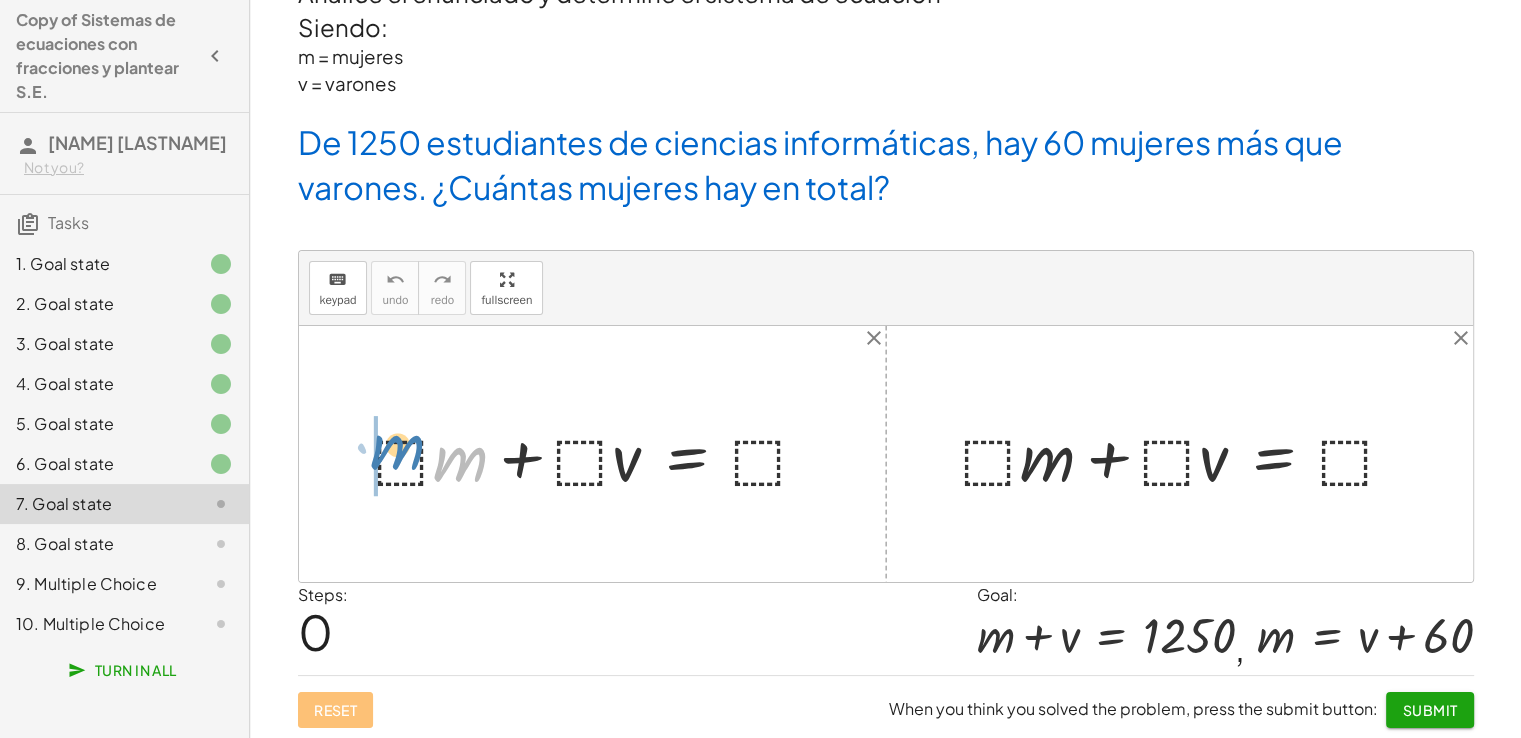 drag, startPoint x: 474, startPoint y: 473, endPoint x: 412, endPoint y: 461, distance: 63.15061 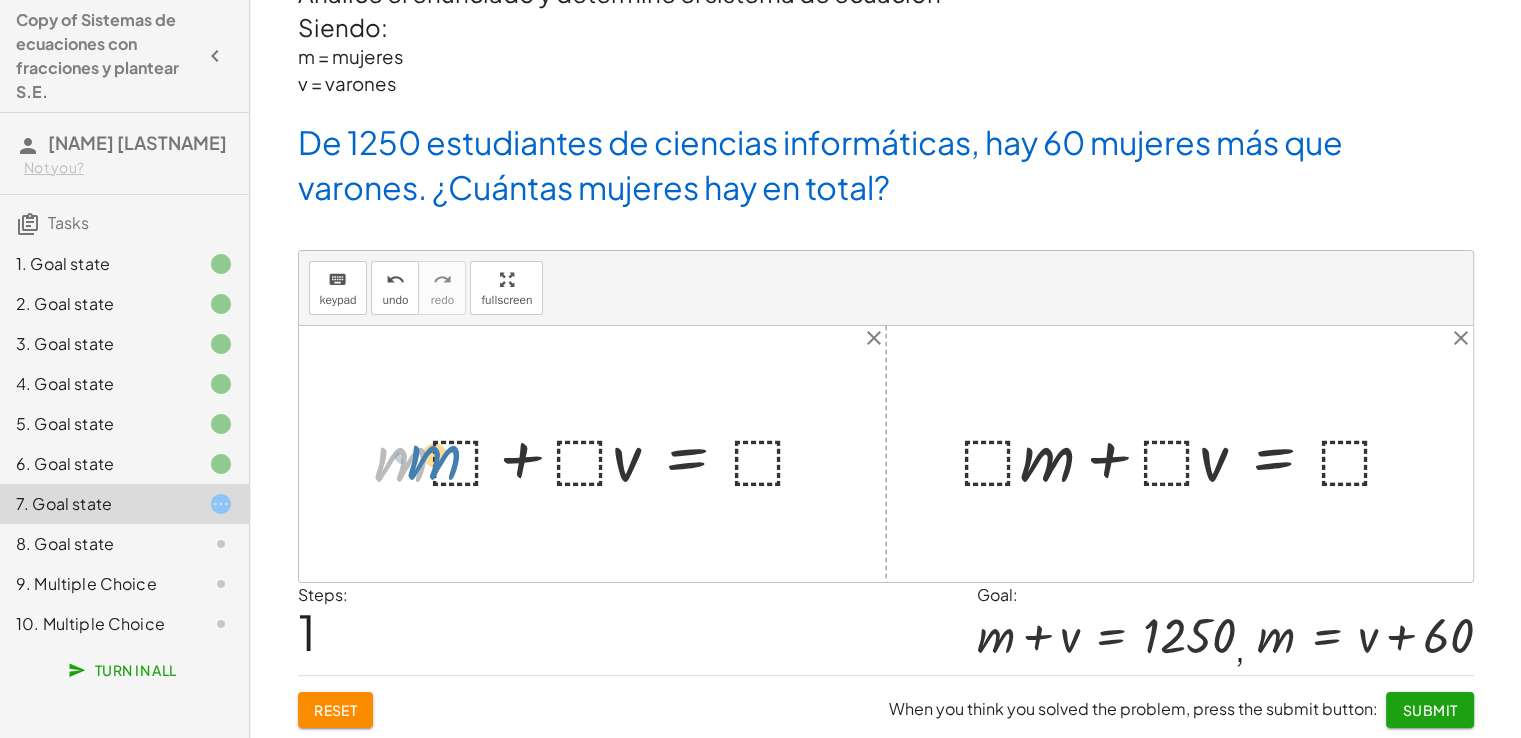 drag, startPoint x: 412, startPoint y: 464, endPoint x: 448, endPoint y: 462, distance: 36.05551 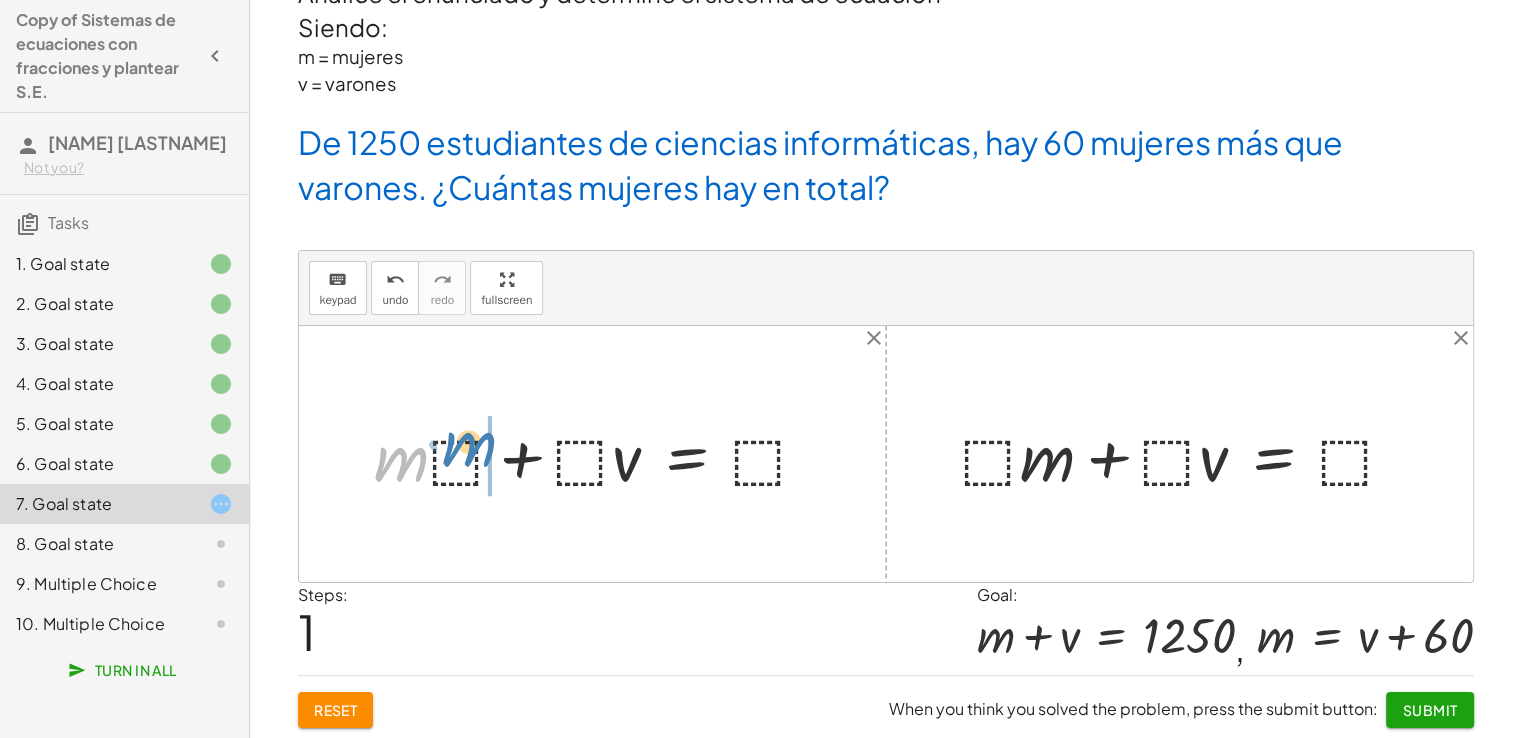 drag, startPoint x: 408, startPoint y: 465, endPoint x: 476, endPoint y: 450, distance: 69.63476 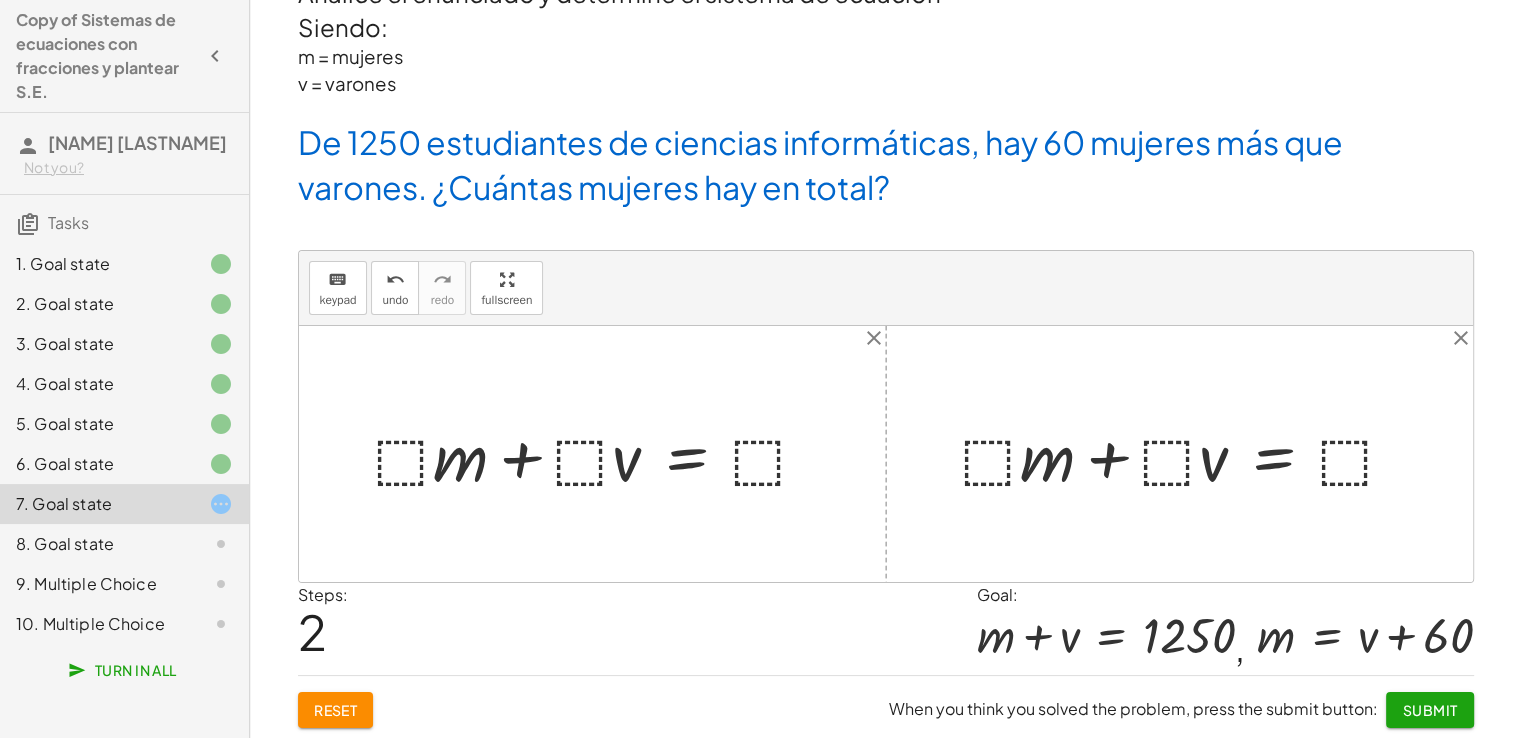 click on "2" at bounding box center [312, 631] 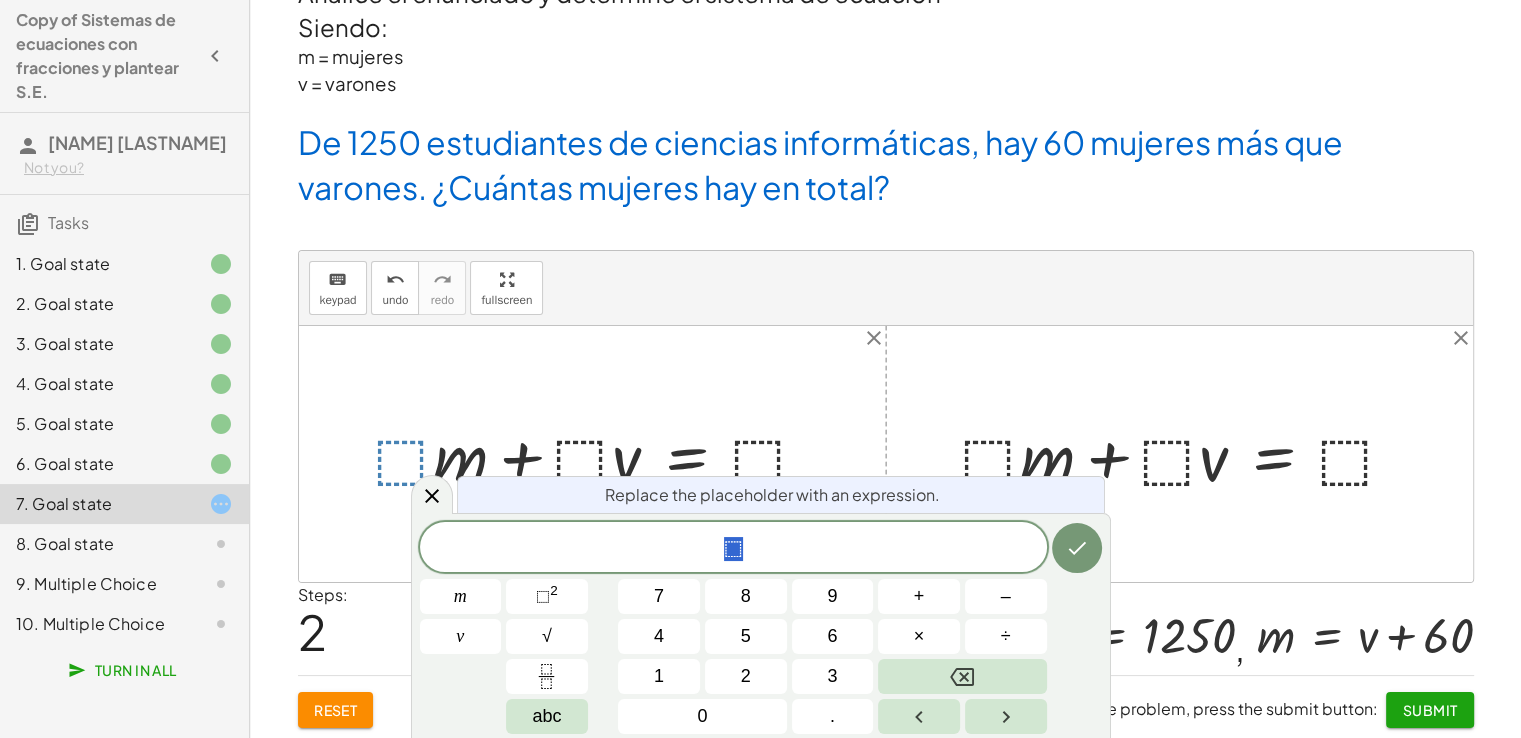 click at bounding box center (600, 454) 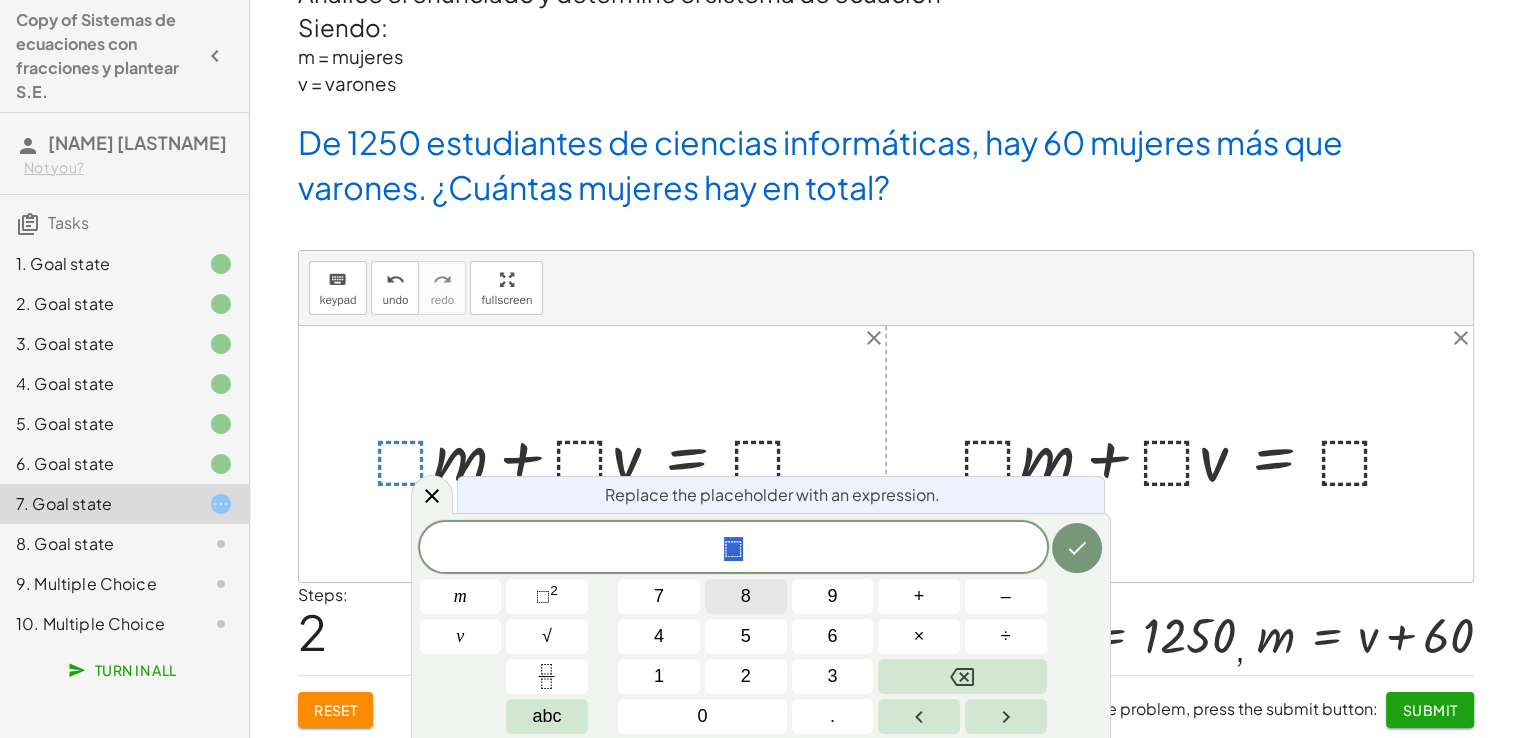 drag, startPoint x: 386, startPoint y: 461, endPoint x: 751, endPoint y: 581, distance: 384.22 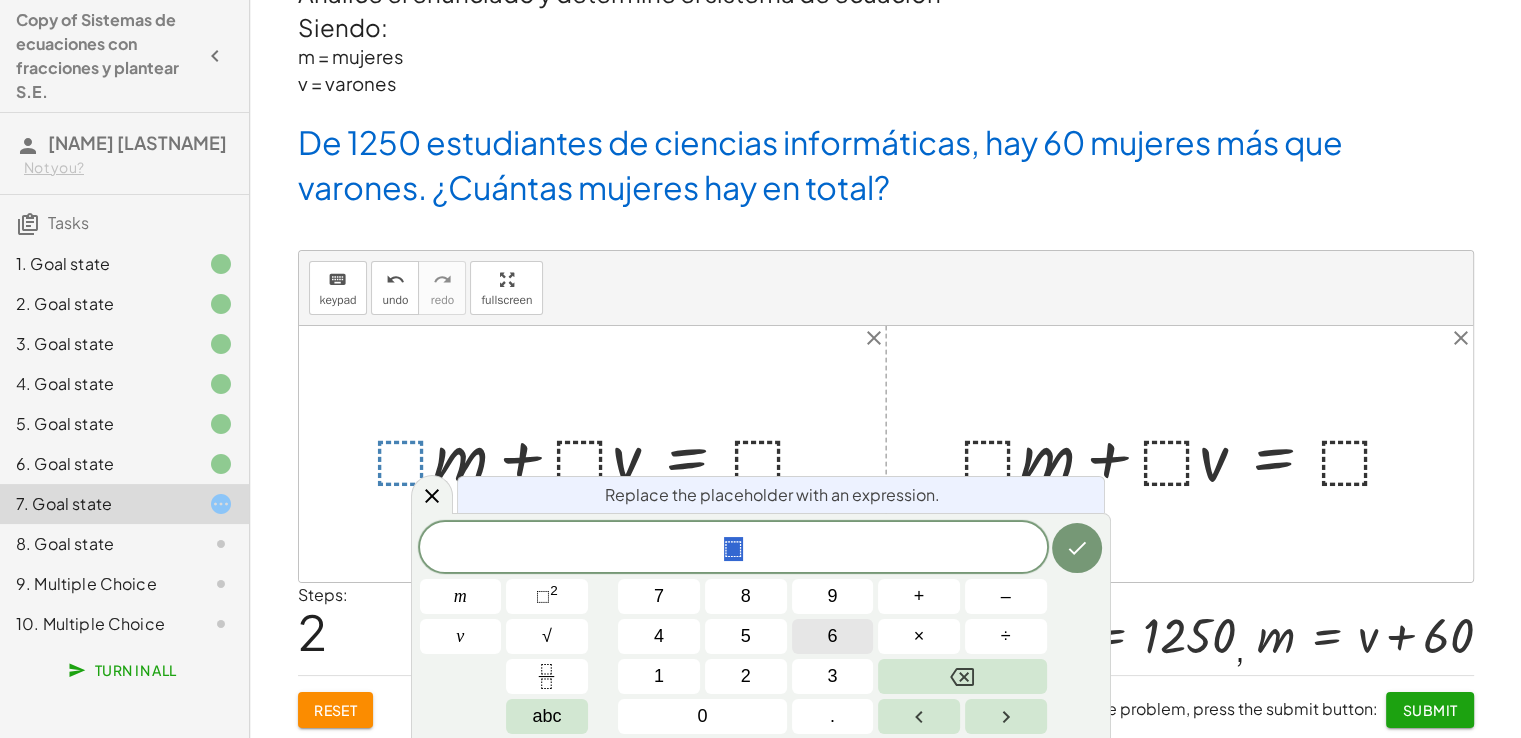 click on "6" at bounding box center [833, 636] 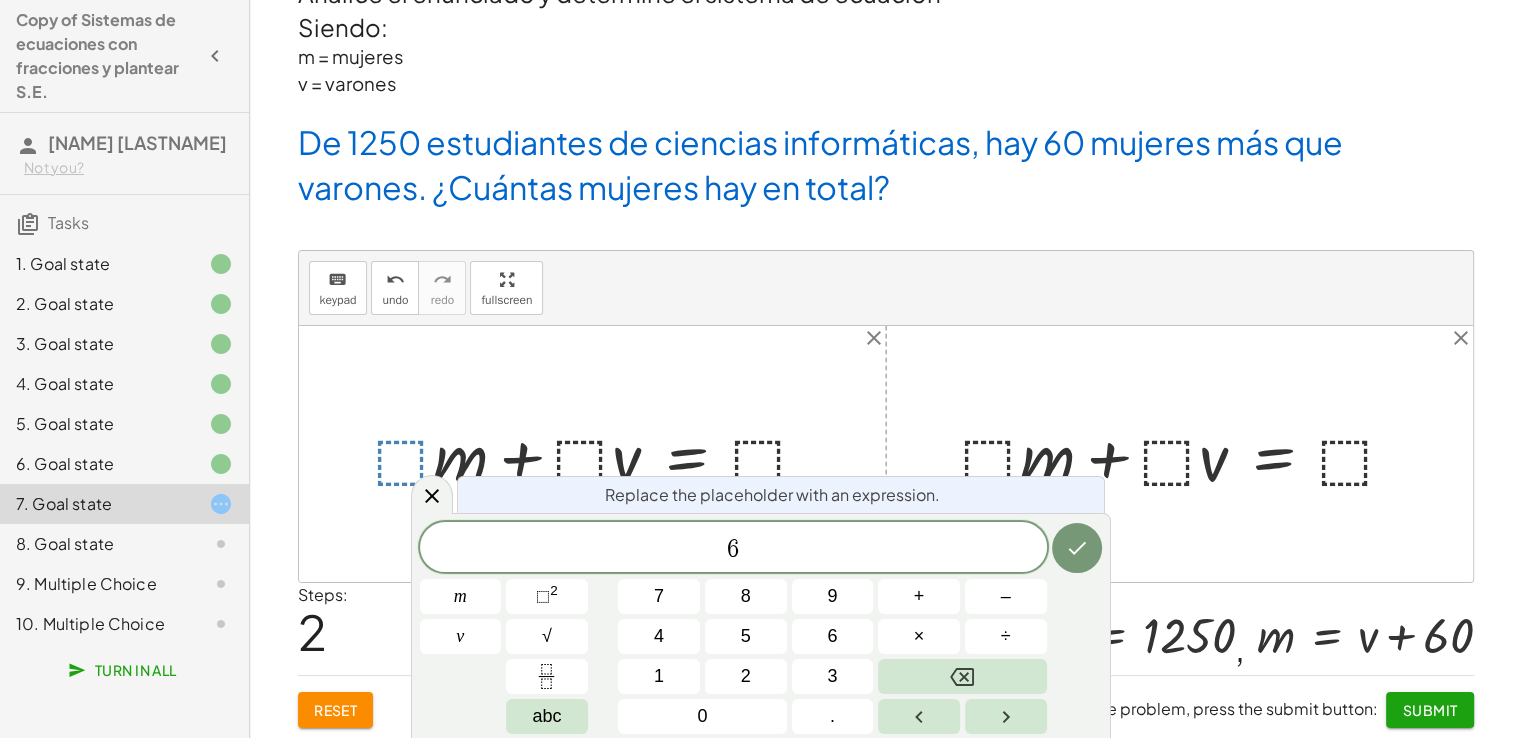 click on "Replace the placeholder with an expression. 6 m v 7 8 9 + – 4 5 6 × ÷ ⬚ 2 √ abc 1 2 3 0 ." at bounding box center (761, 625) 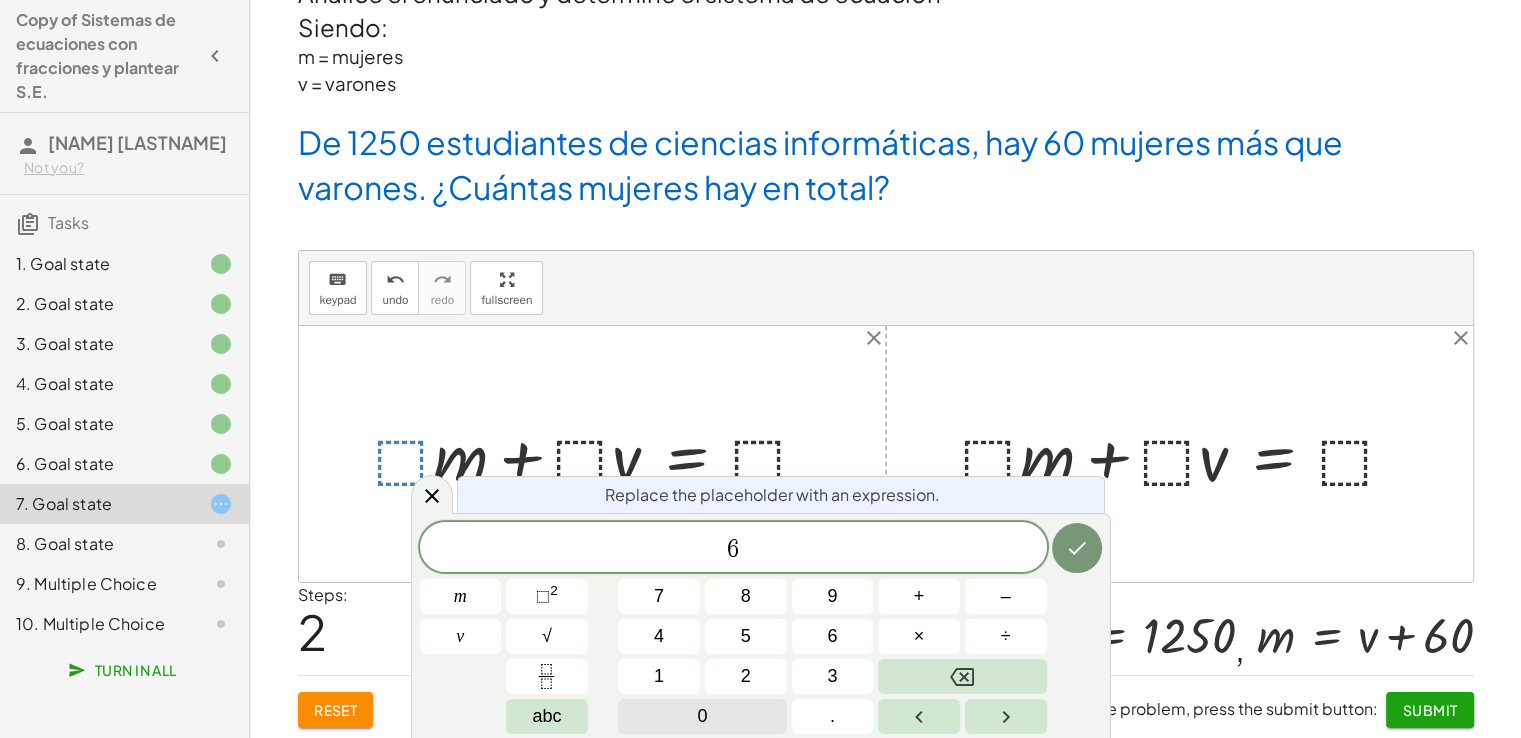 click on "0" at bounding box center [702, 716] 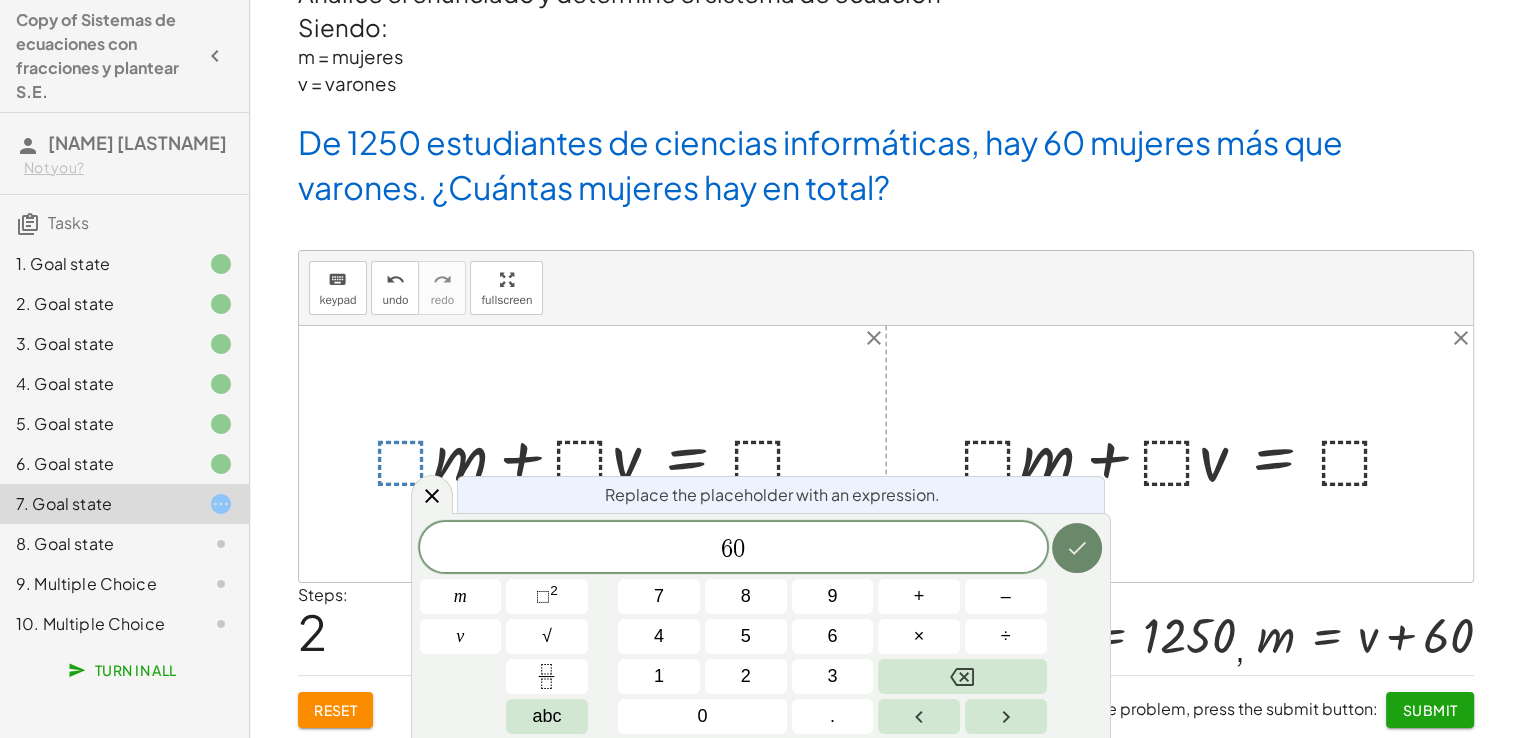 click at bounding box center (1077, 548) 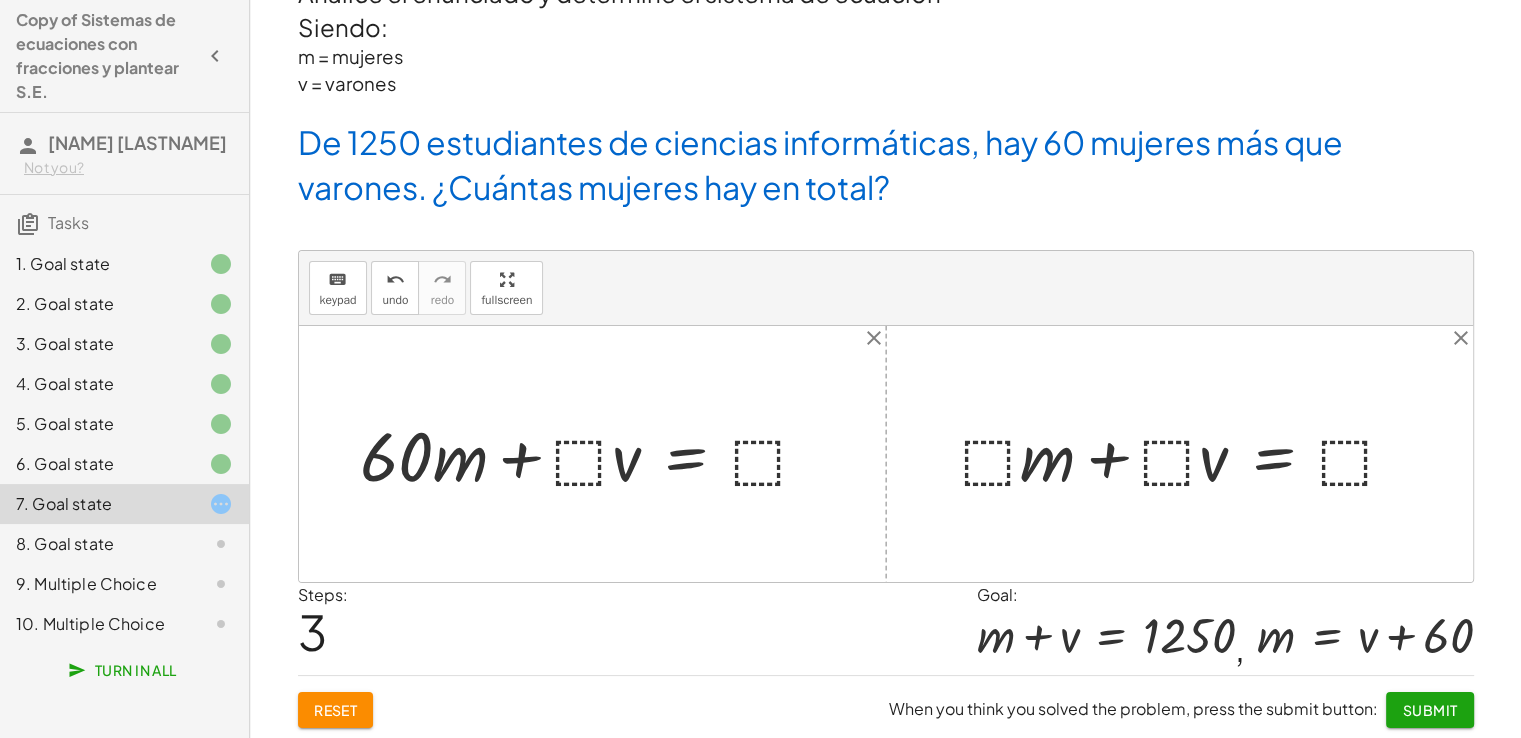 click at bounding box center (593, 454) 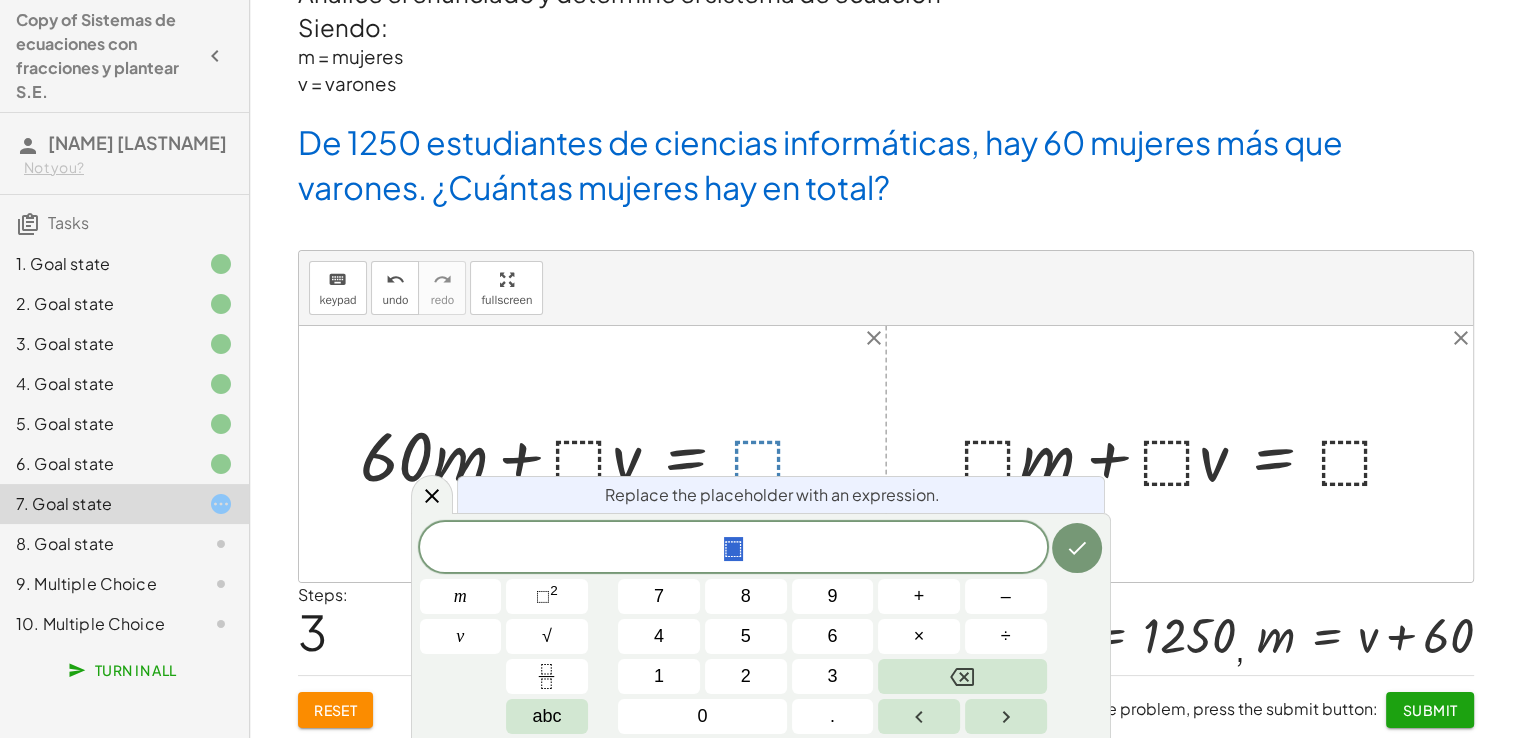 click at bounding box center [593, 454] 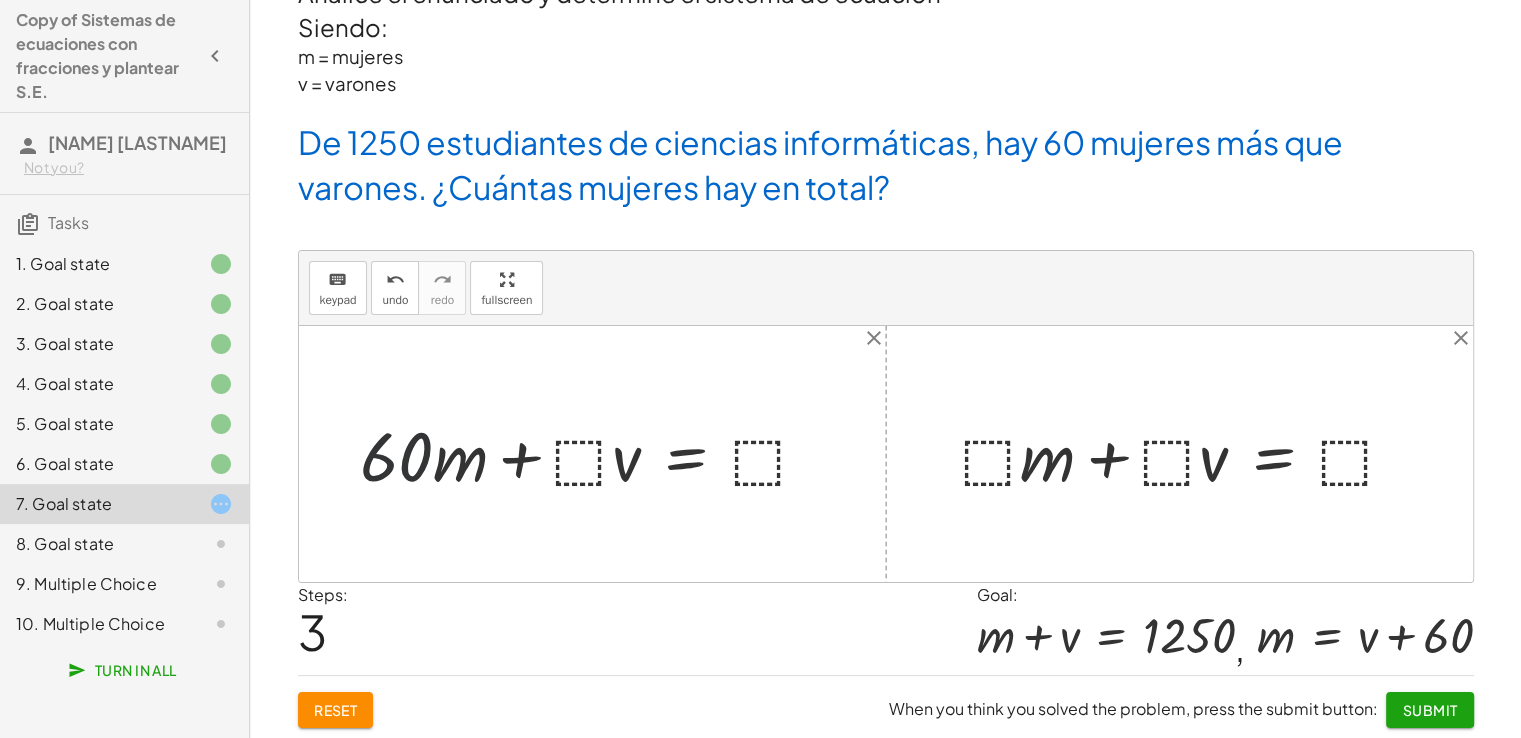 click at bounding box center (593, 454) 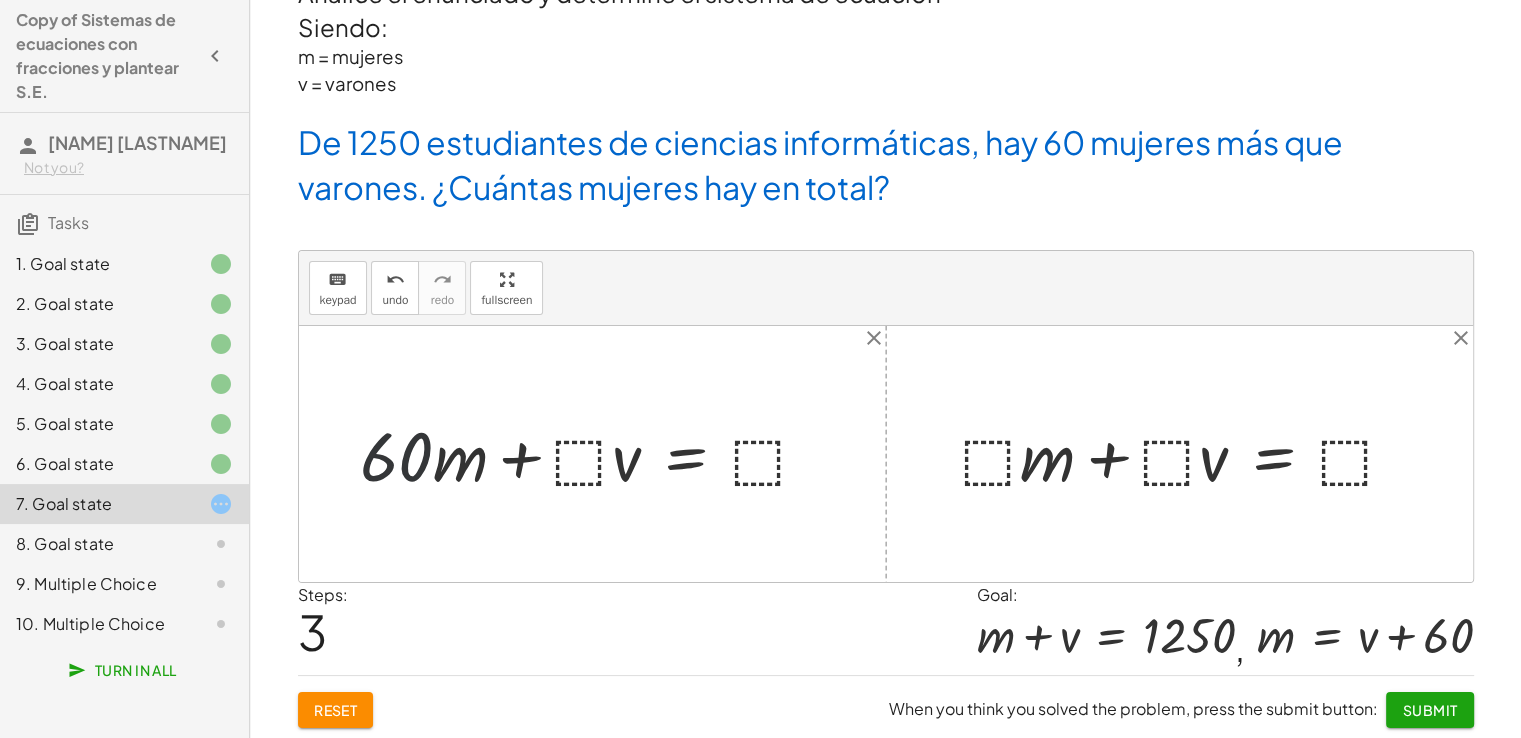 click at bounding box center (593, 454) 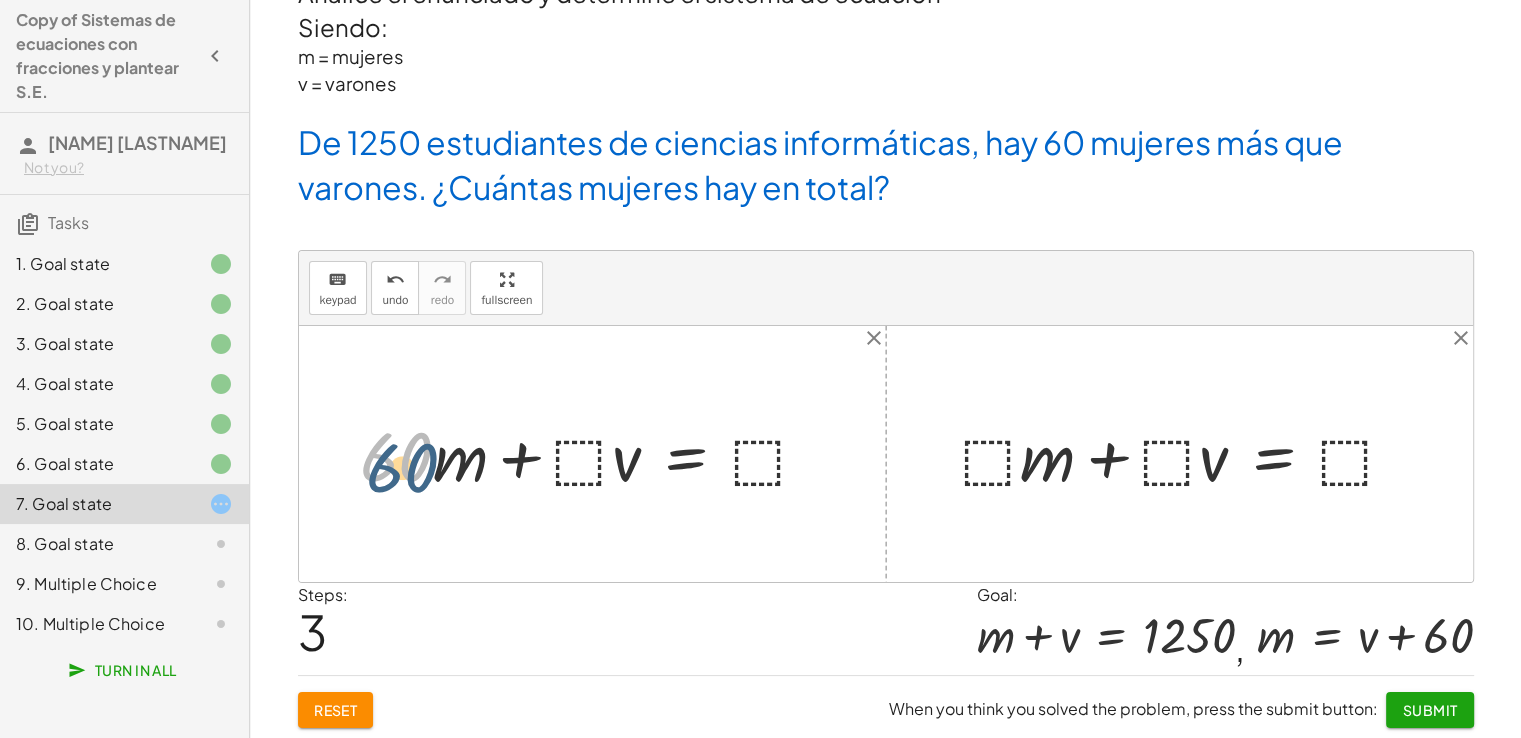 drag, startPoint x: 397, startPoint y: 446, endPoint x: 408, endPoint y: 465, distance: 21.954498 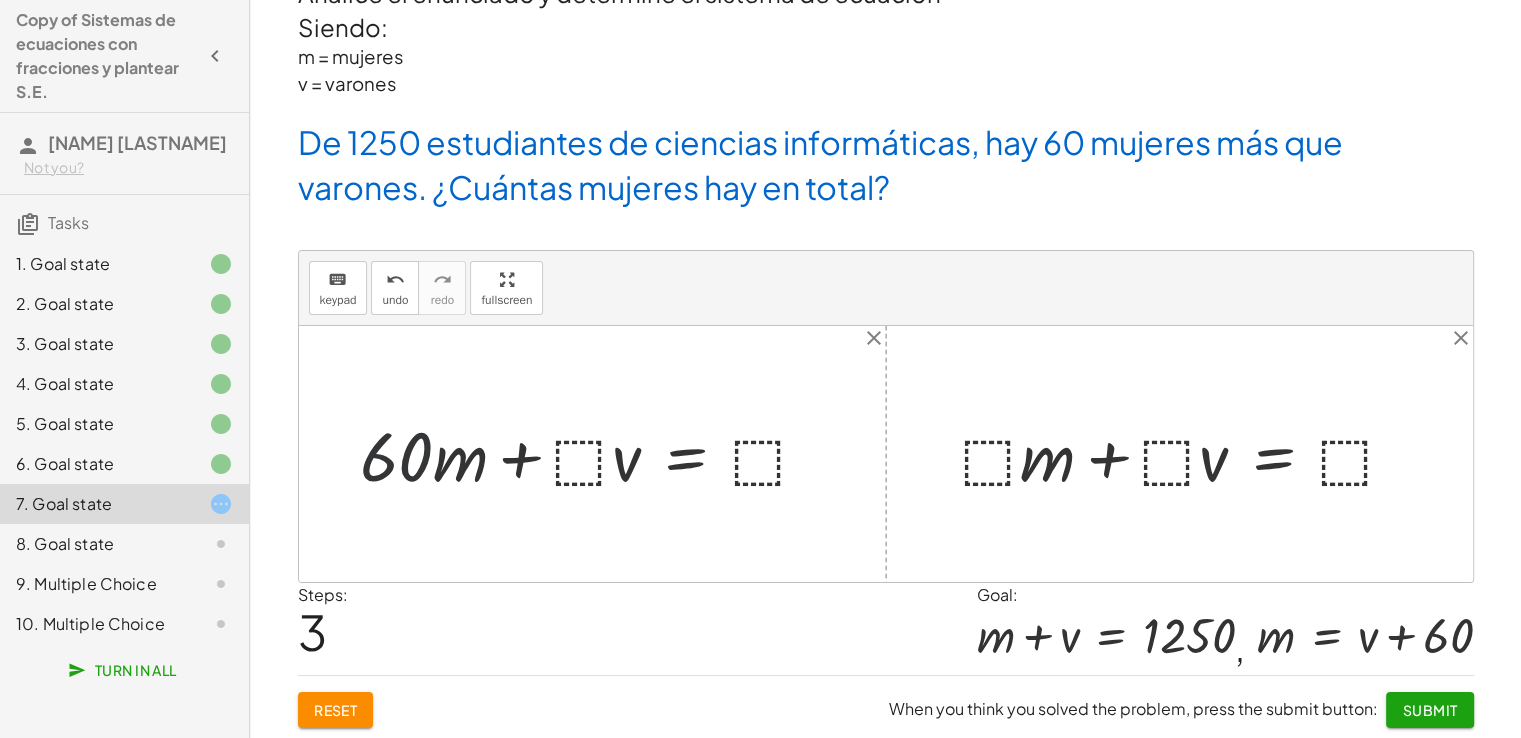 click at bounding box center [593, 454] 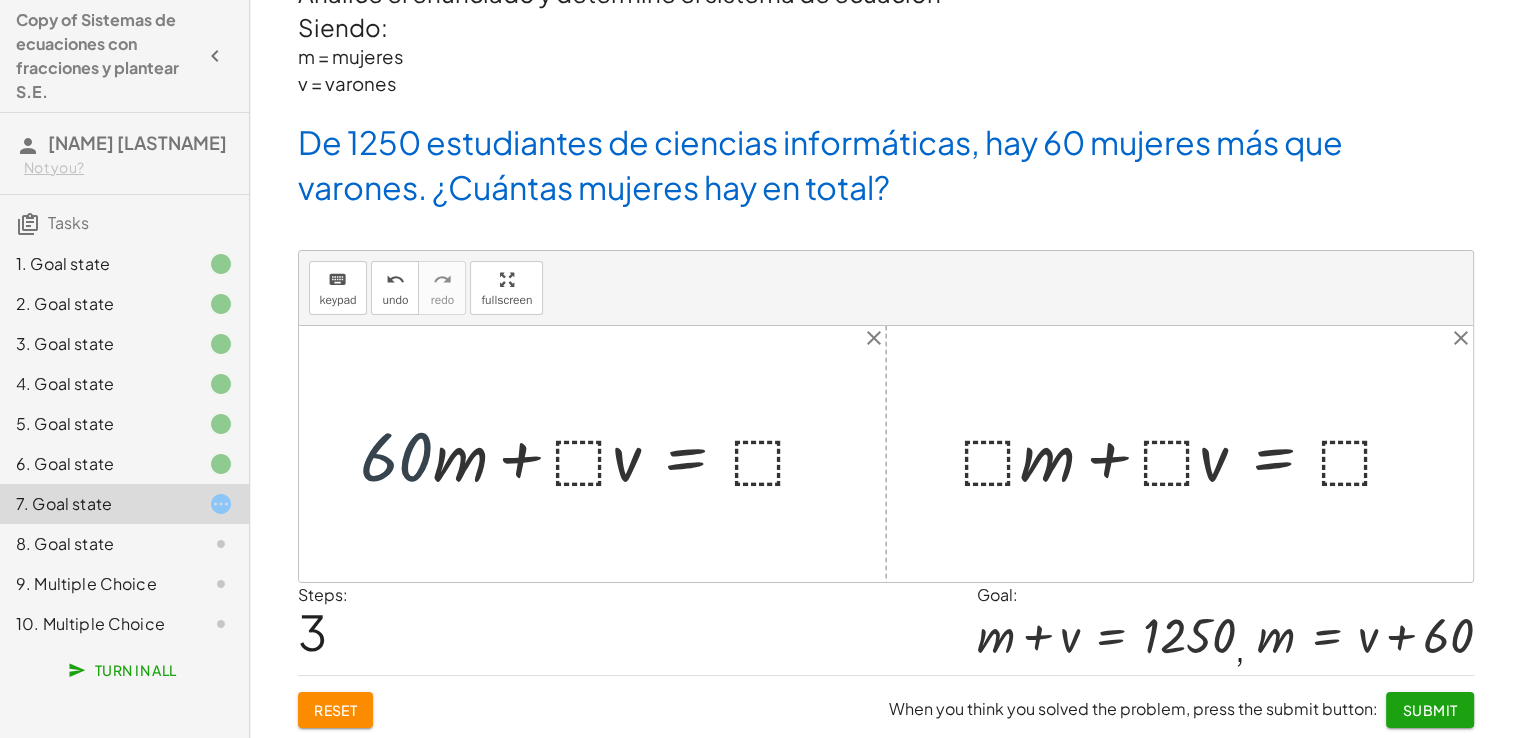 click at bounding box center (593, 454) 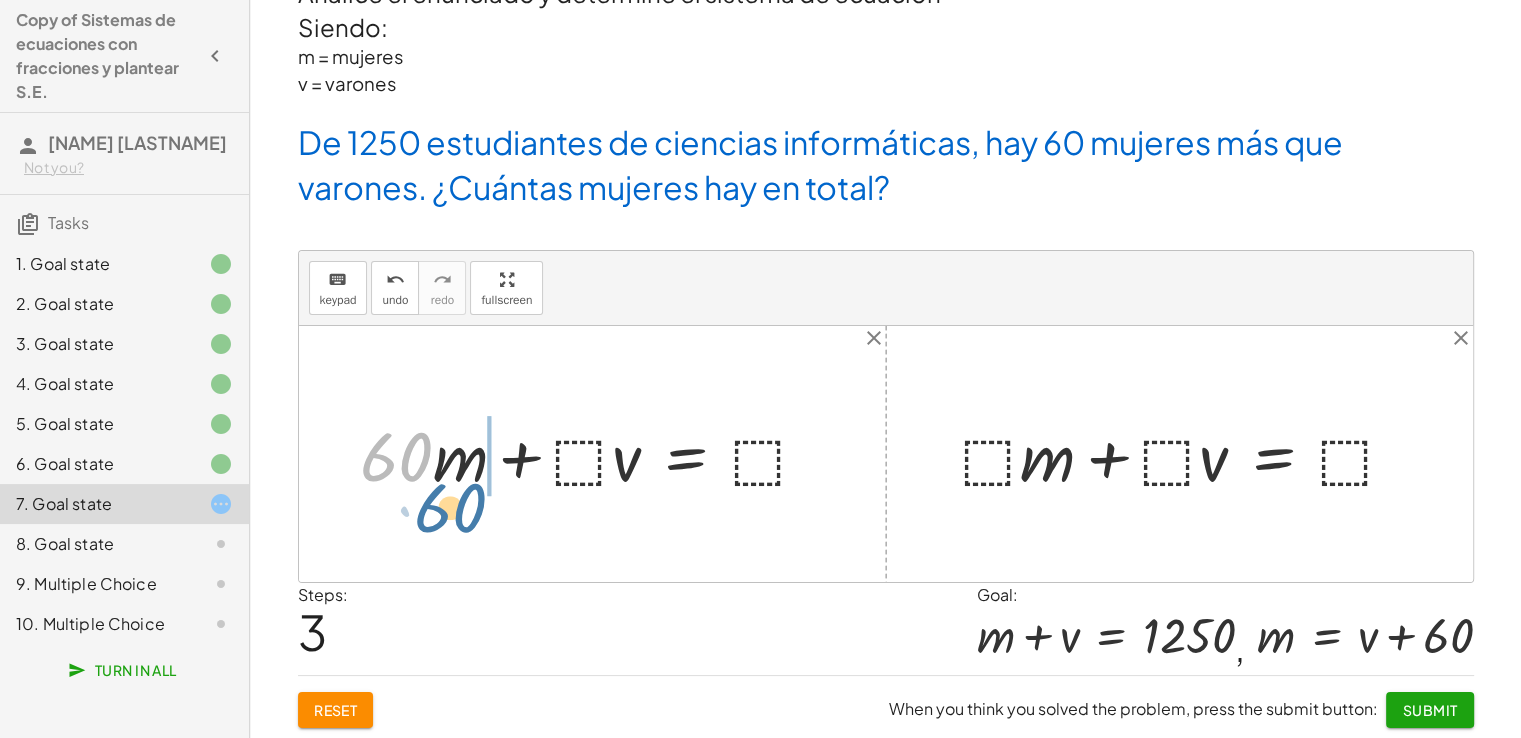 drag, startPoint x: 408, startPoint y: 465, endPoint x: 613, endPoint y: 574, distance: 232.17665 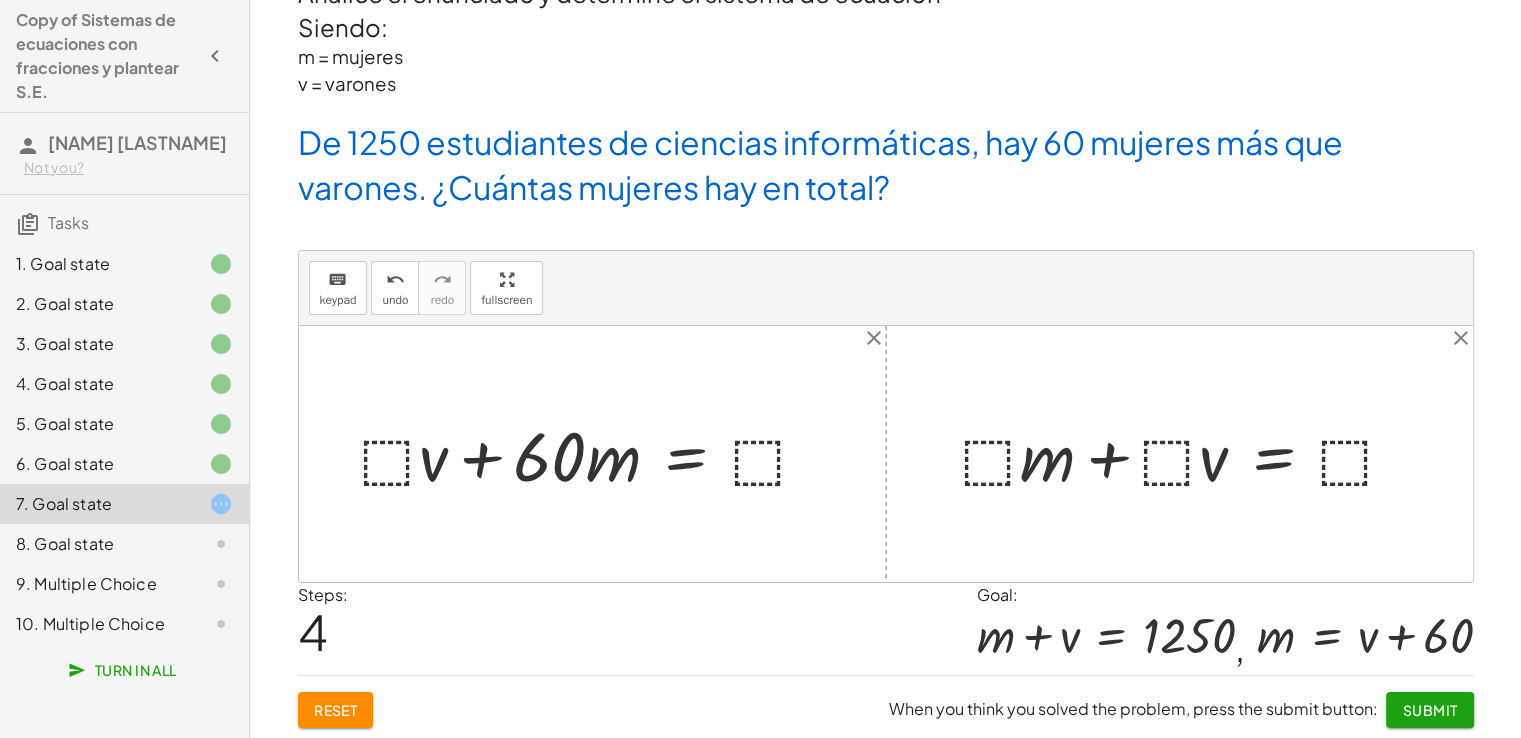 click at bounding box center [593, 454] 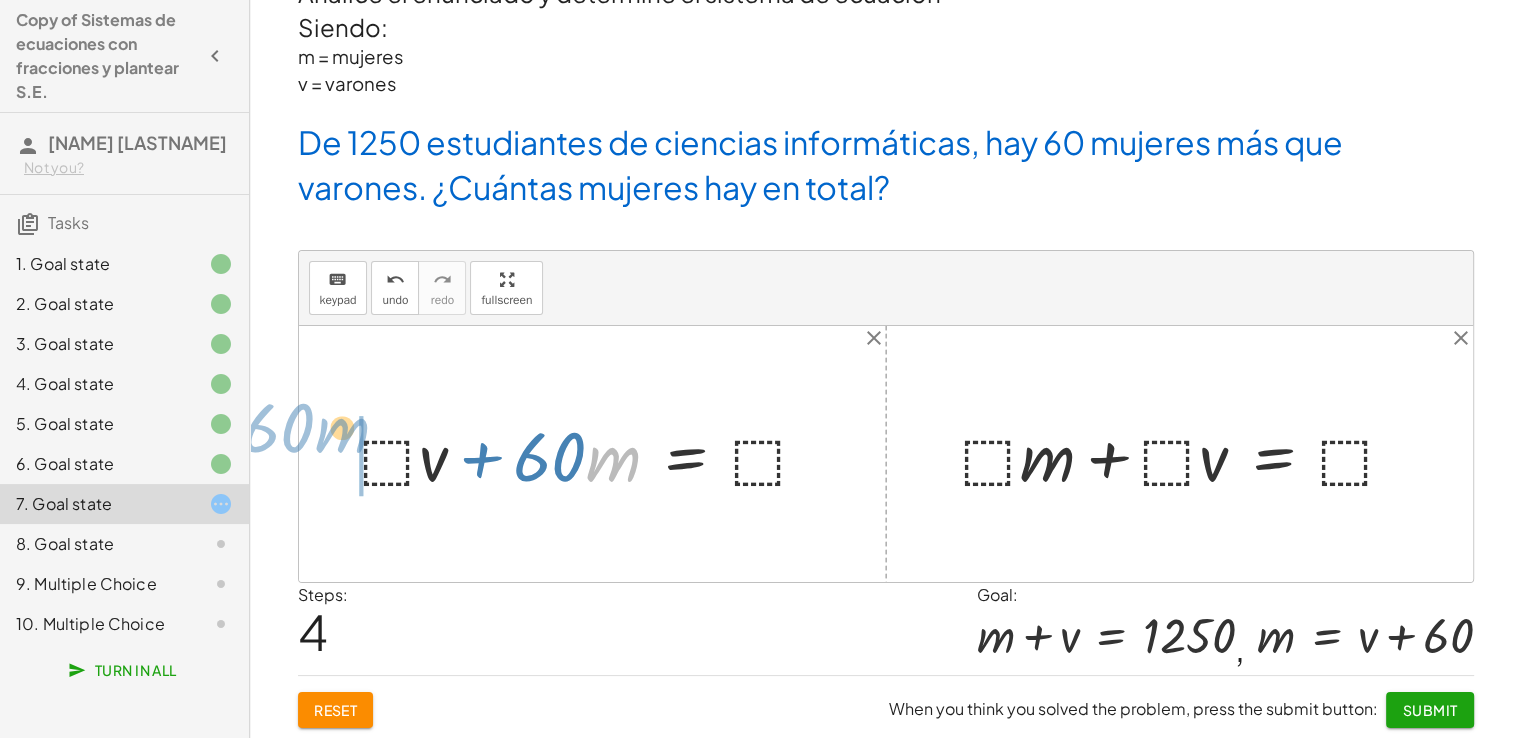 drag, startPoint x: 587, startPoint y: 475, endPoint x: 318, endPoint y: 447, distance: 270.4533 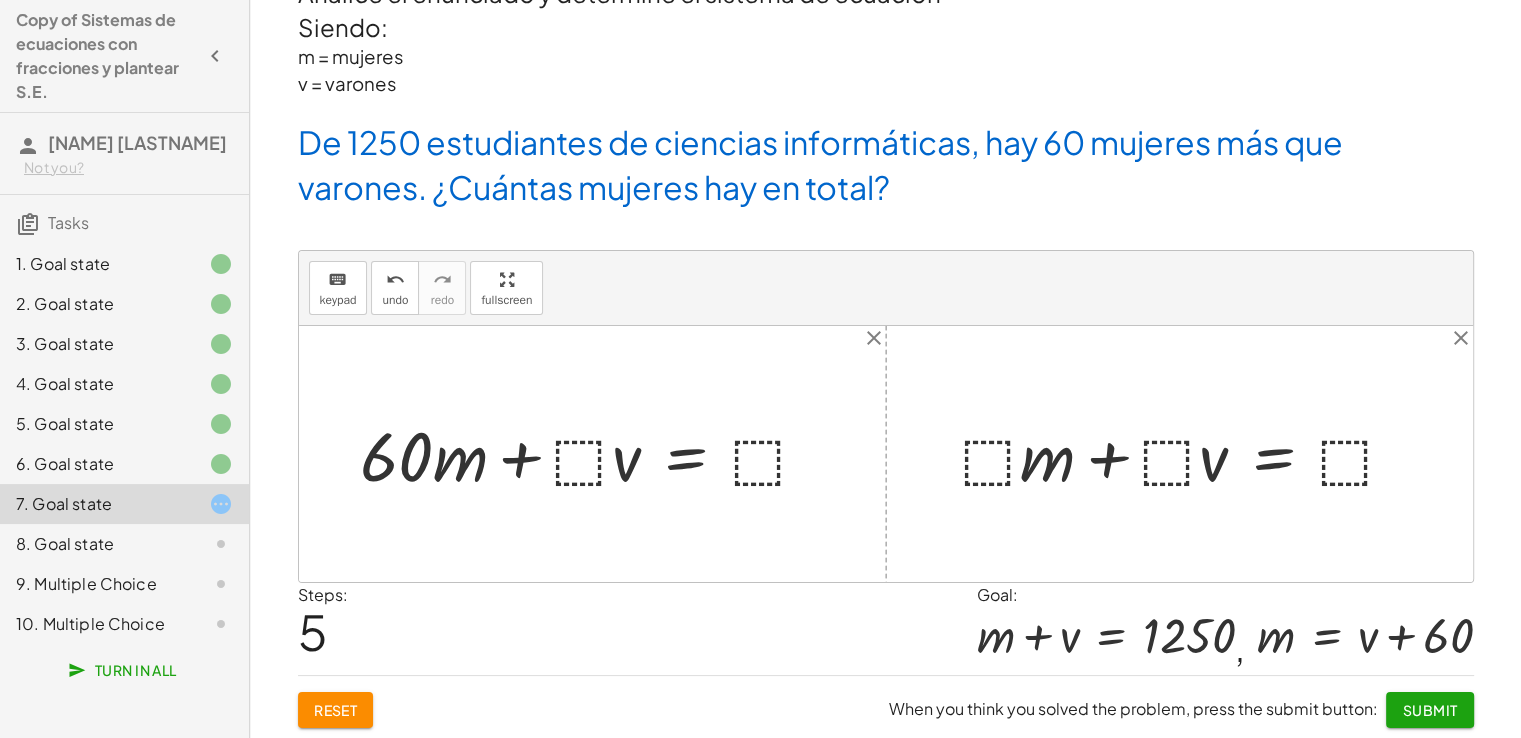 click at bounding box center [593, 454] 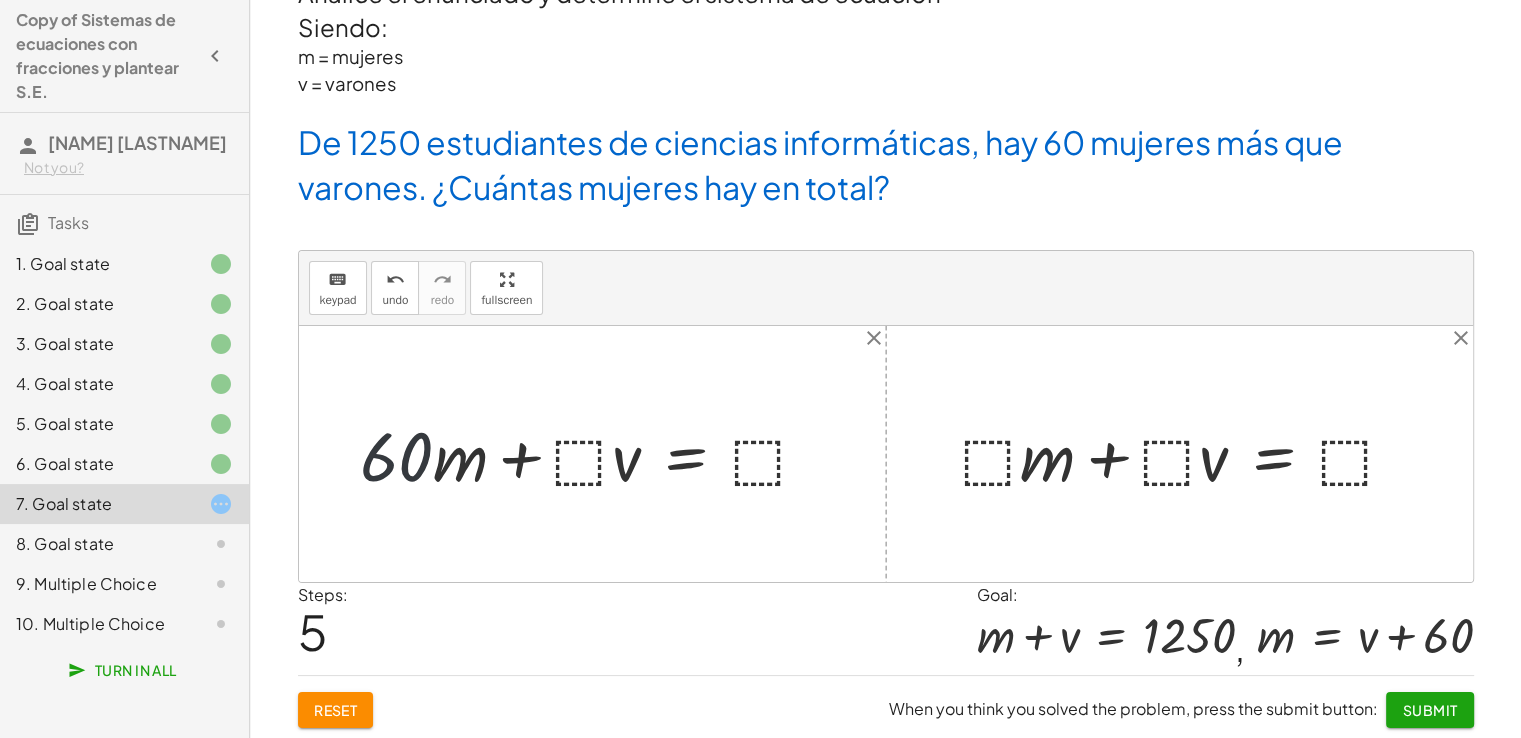 click at bounding box center (593, 454) 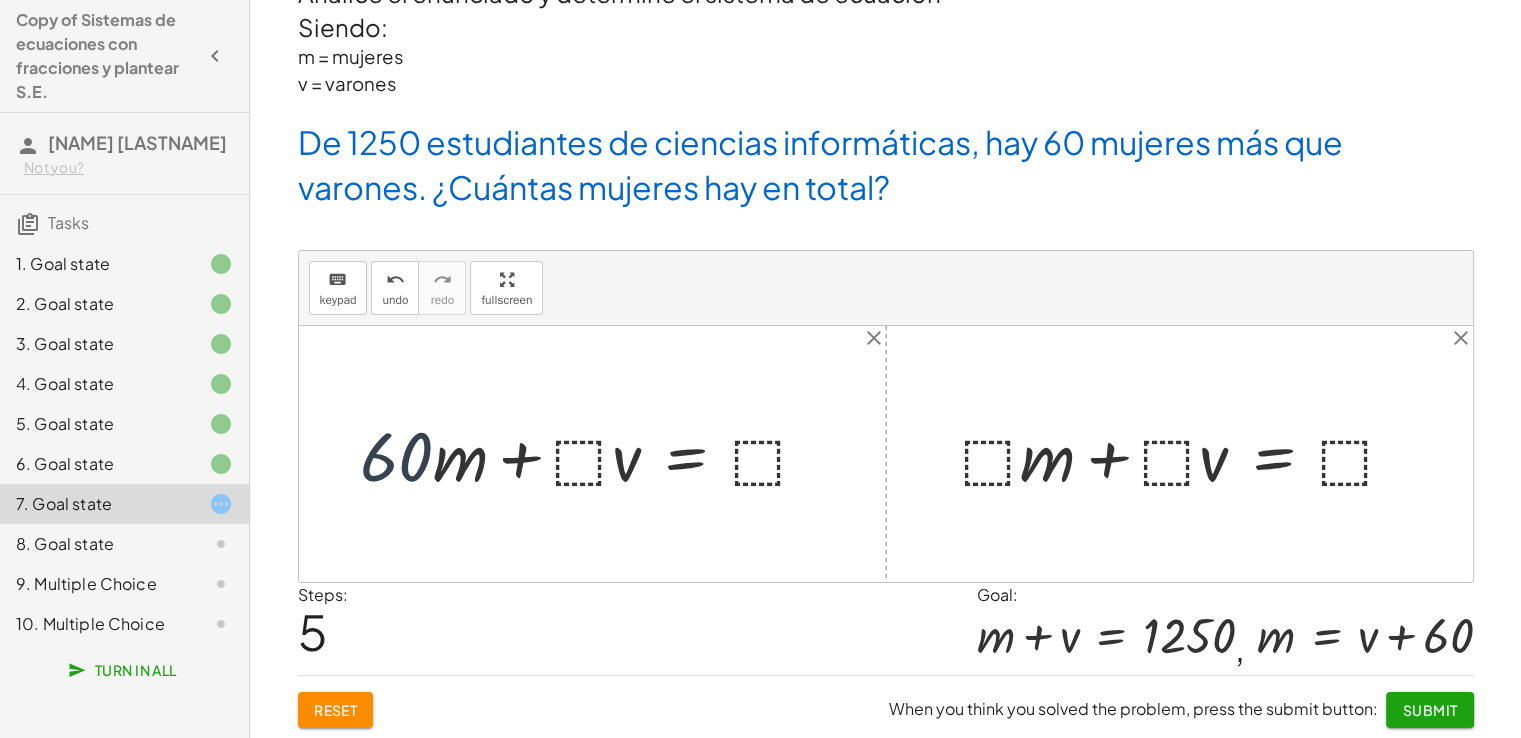 click at bounding box center (593, 454) 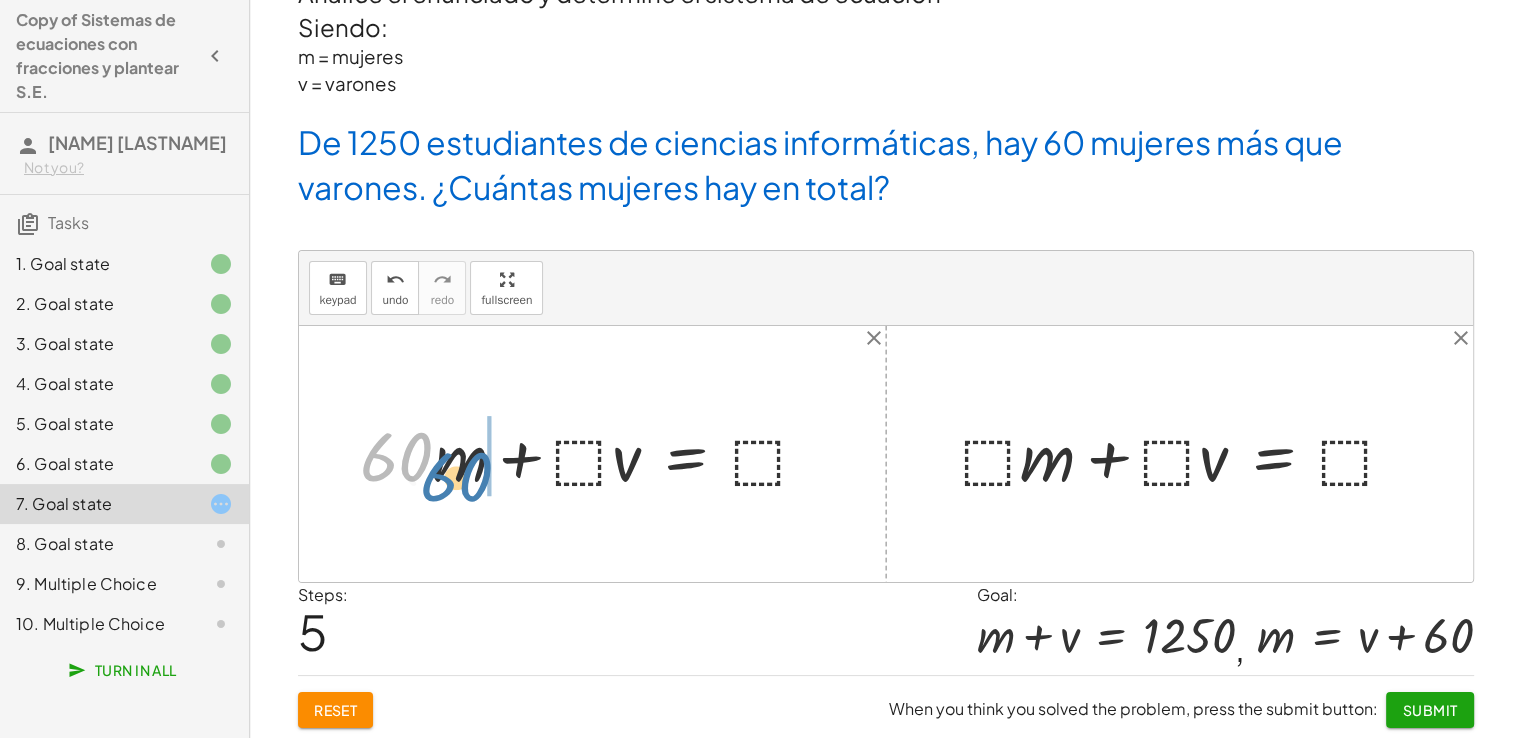 drag, startPoint x: 393, startPoint y: 446, endPoint x: 470, endPoint y: 469, distance: 80.36168 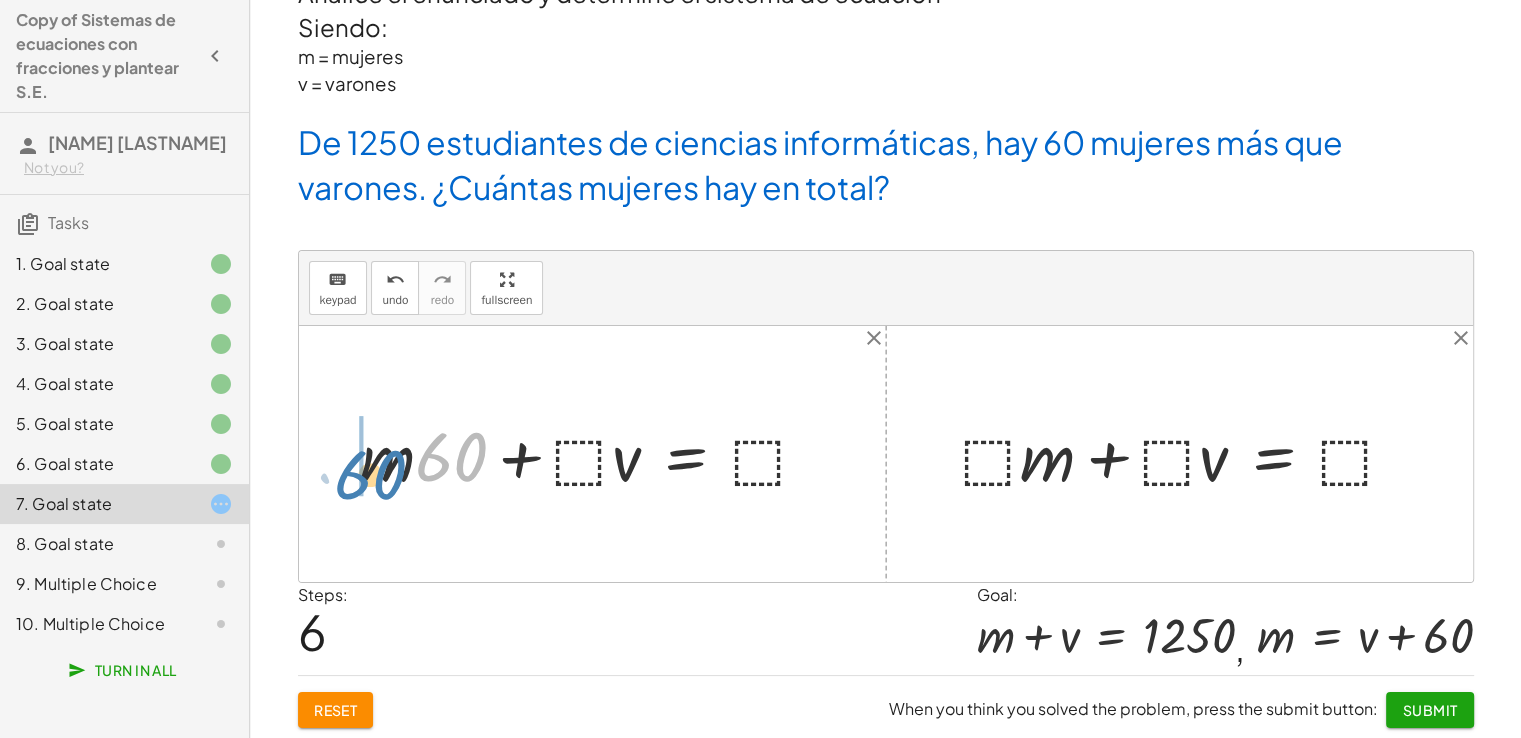 drag, startPoint x: 439, startPoint y: 461, endPoint x: 342, endPoint y: 448, distance: 97.867256 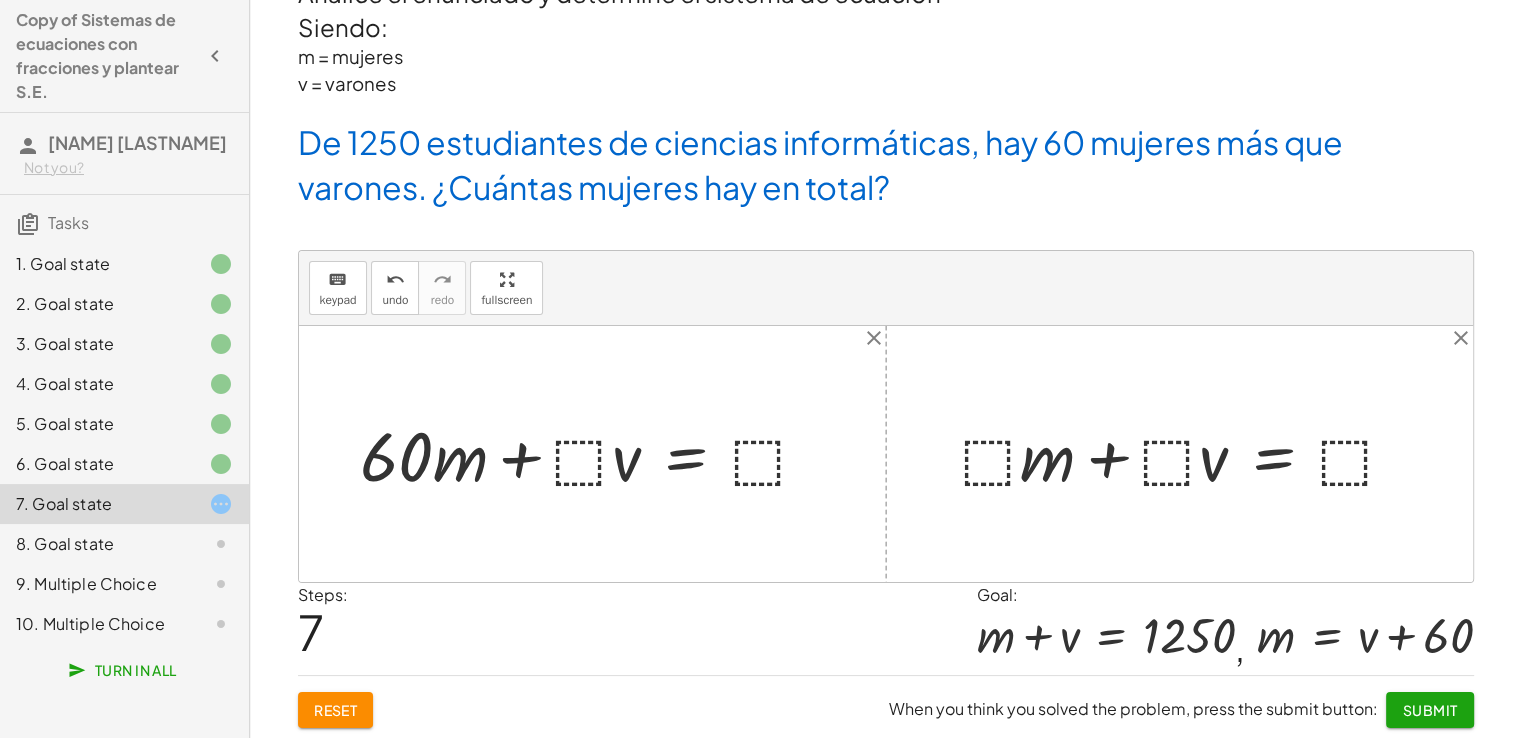 click at bounding box center [593, 454] 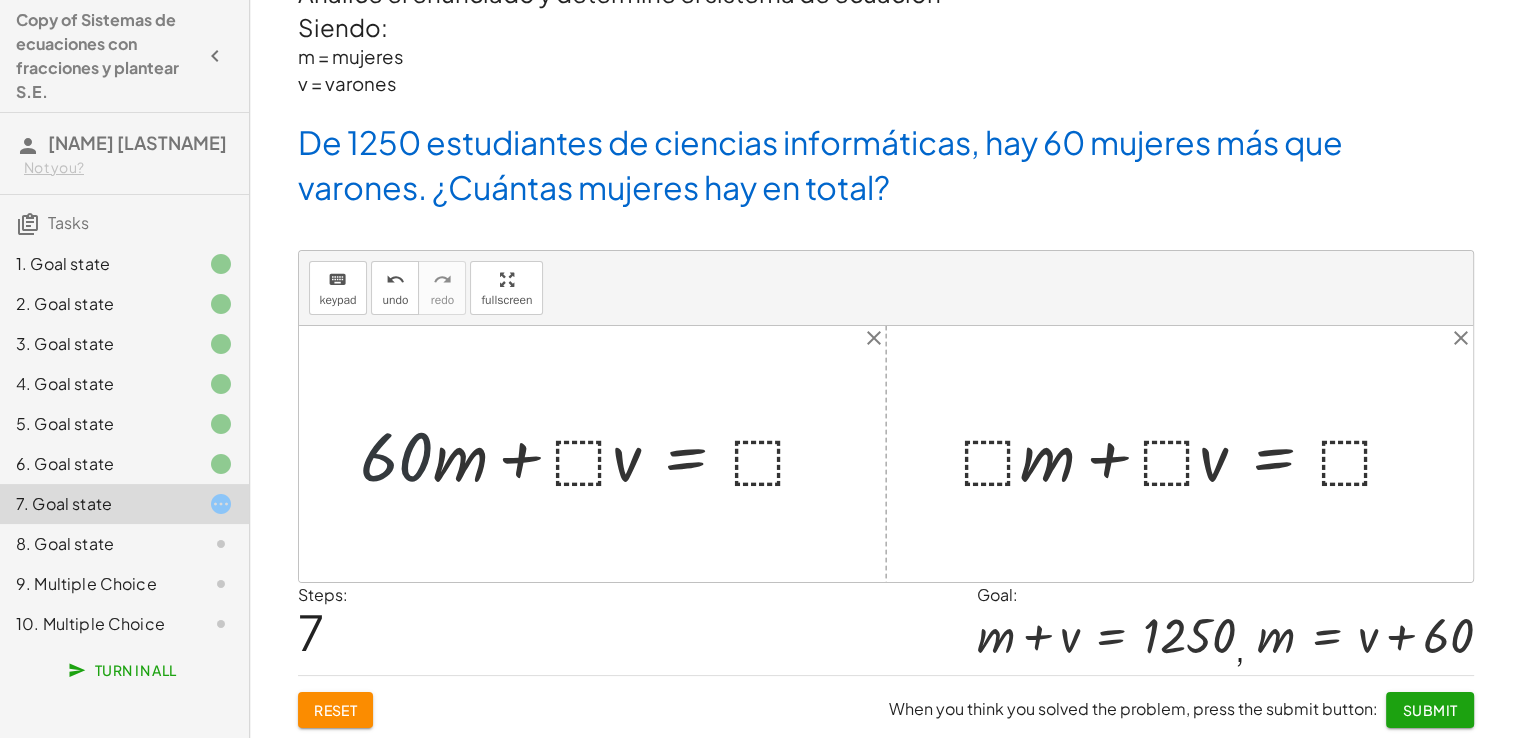 click at bounding box center [593, 454] 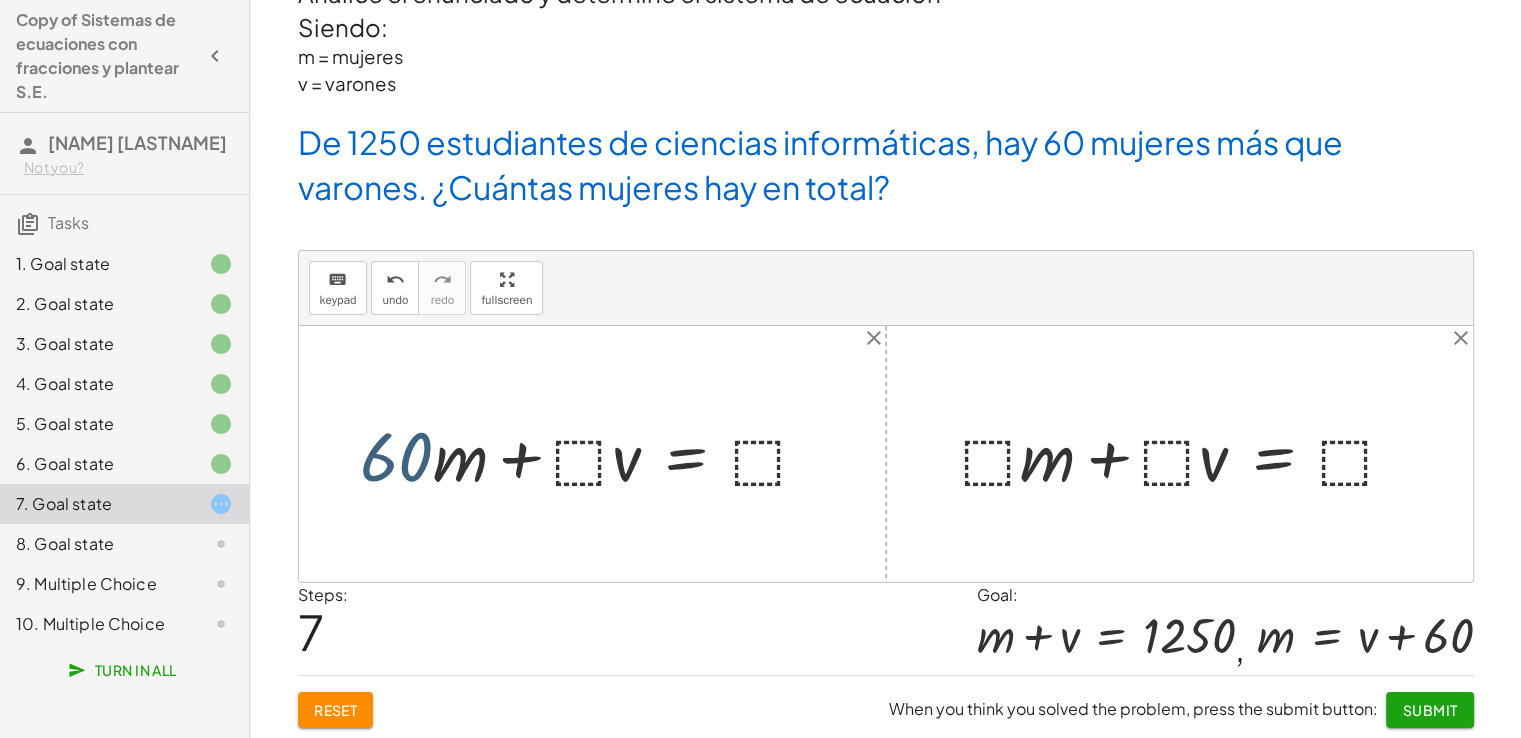 click at bounding box center [593, 454] 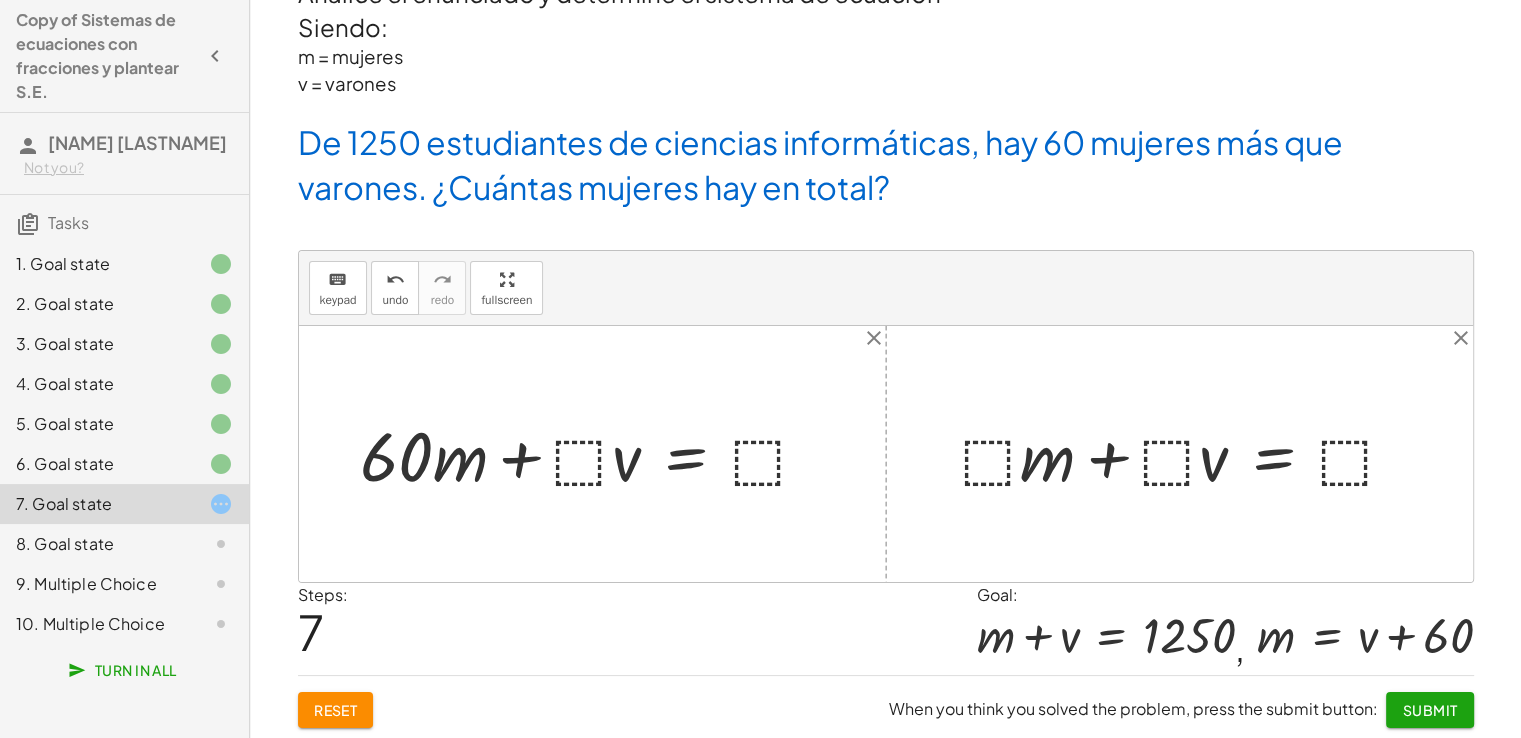 click at bounding box center (593, 454) 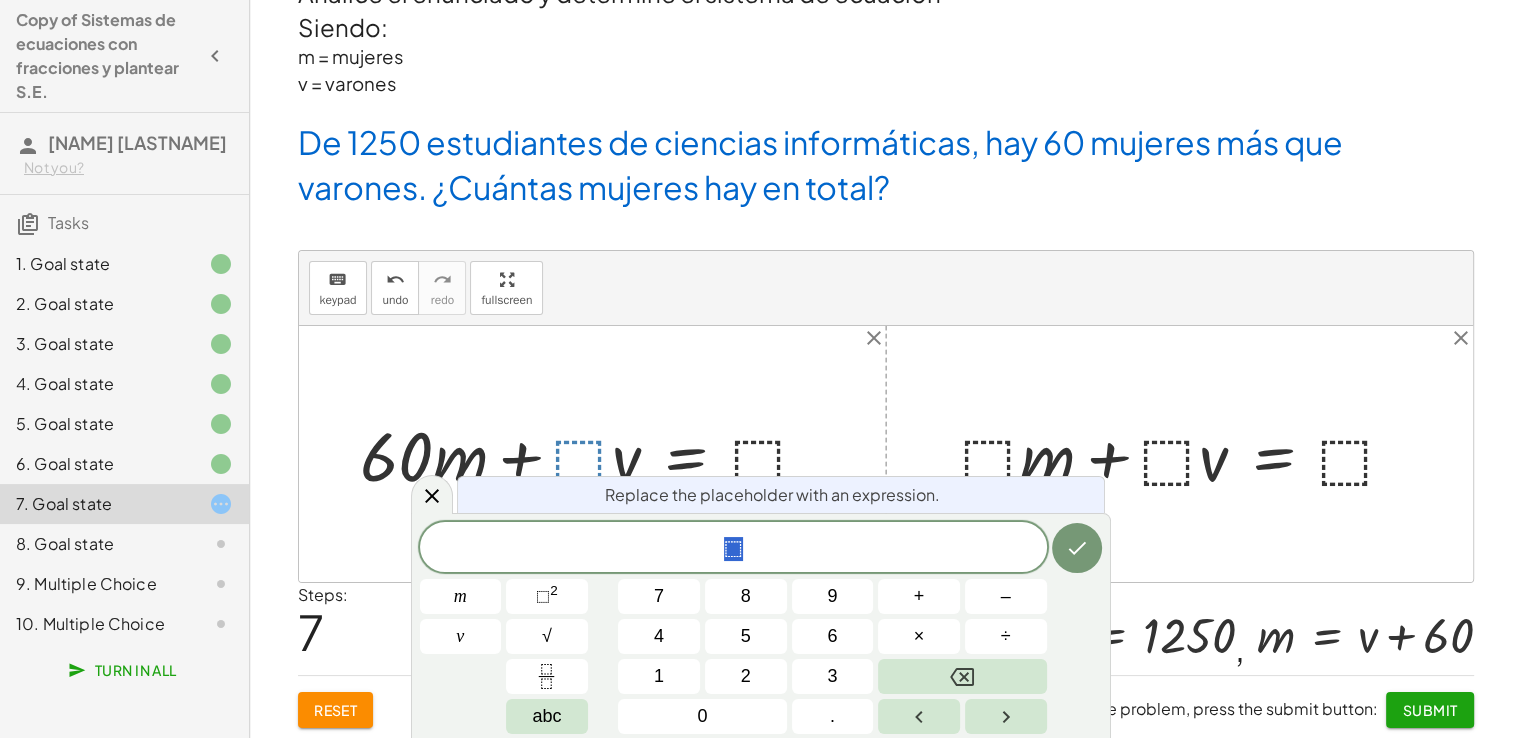 click at bounding box center (593, 454) 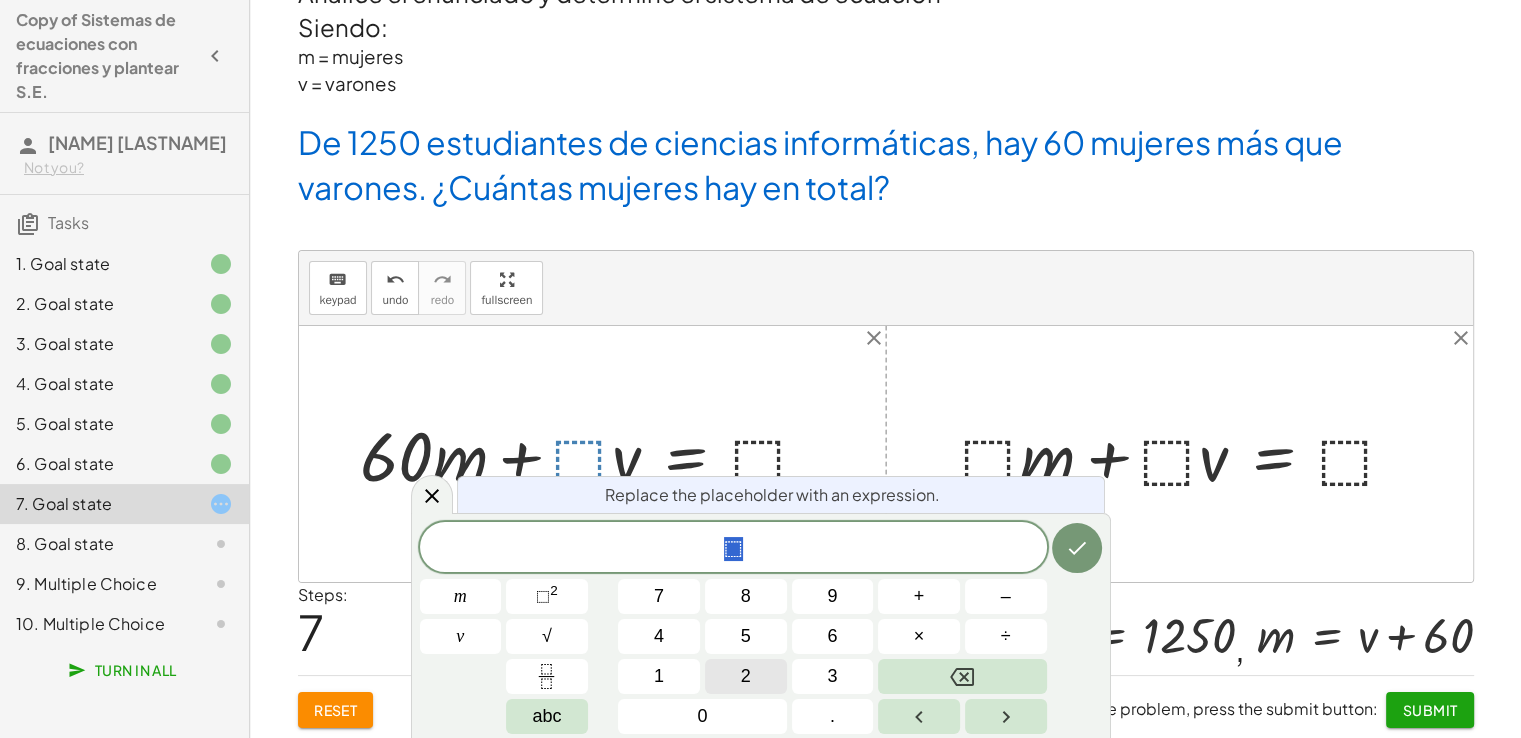 click on "2" at bounding box center [746, 676] 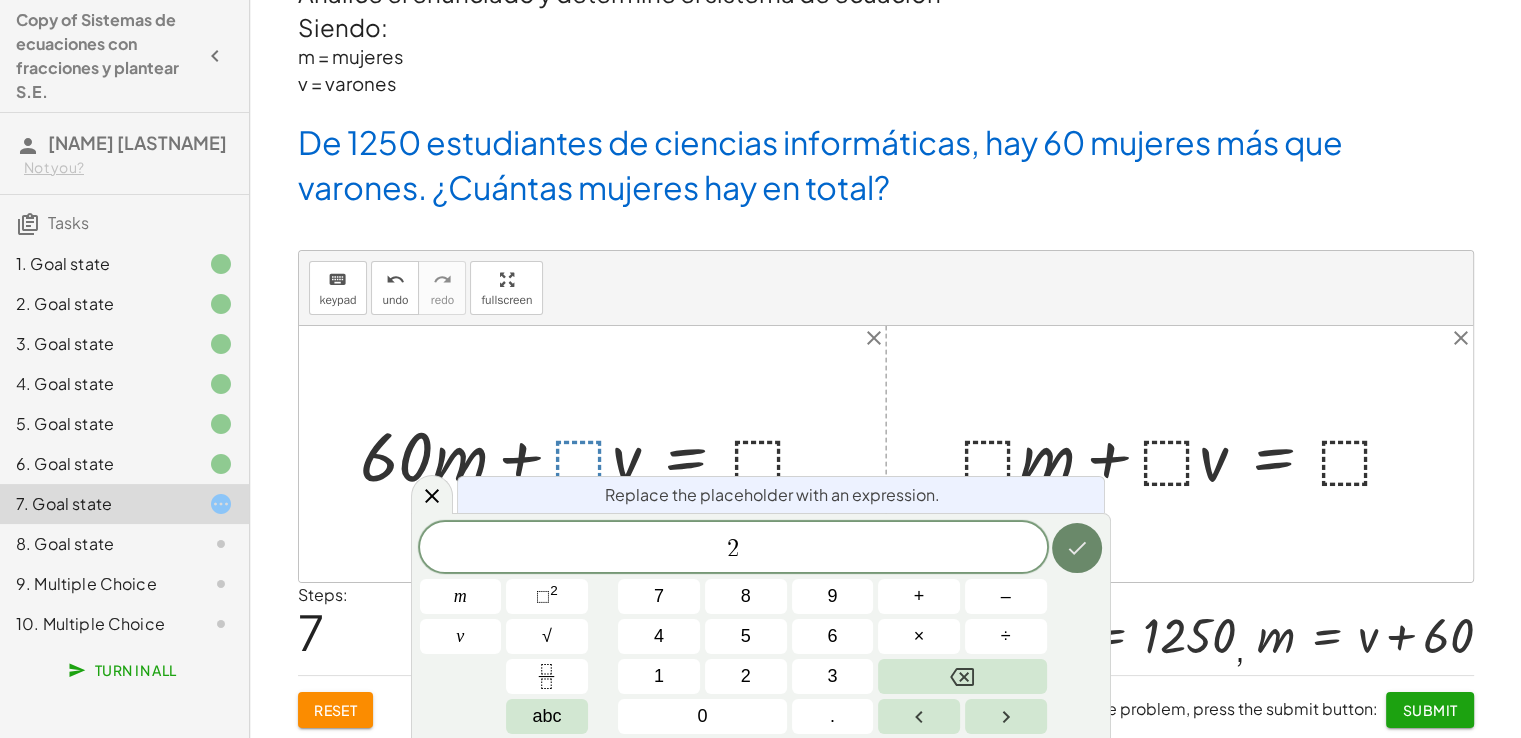 click 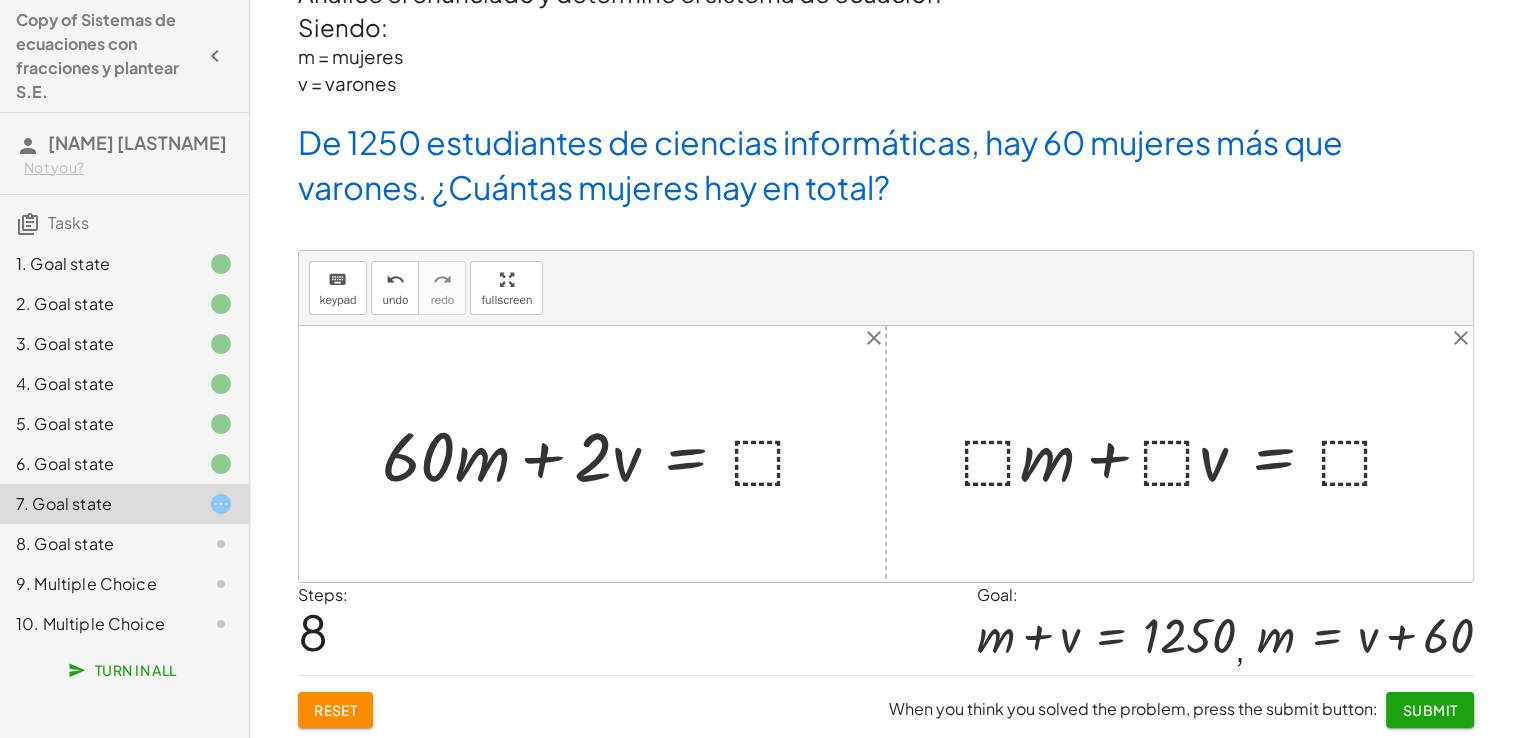 click at bounding box center [604, 454] 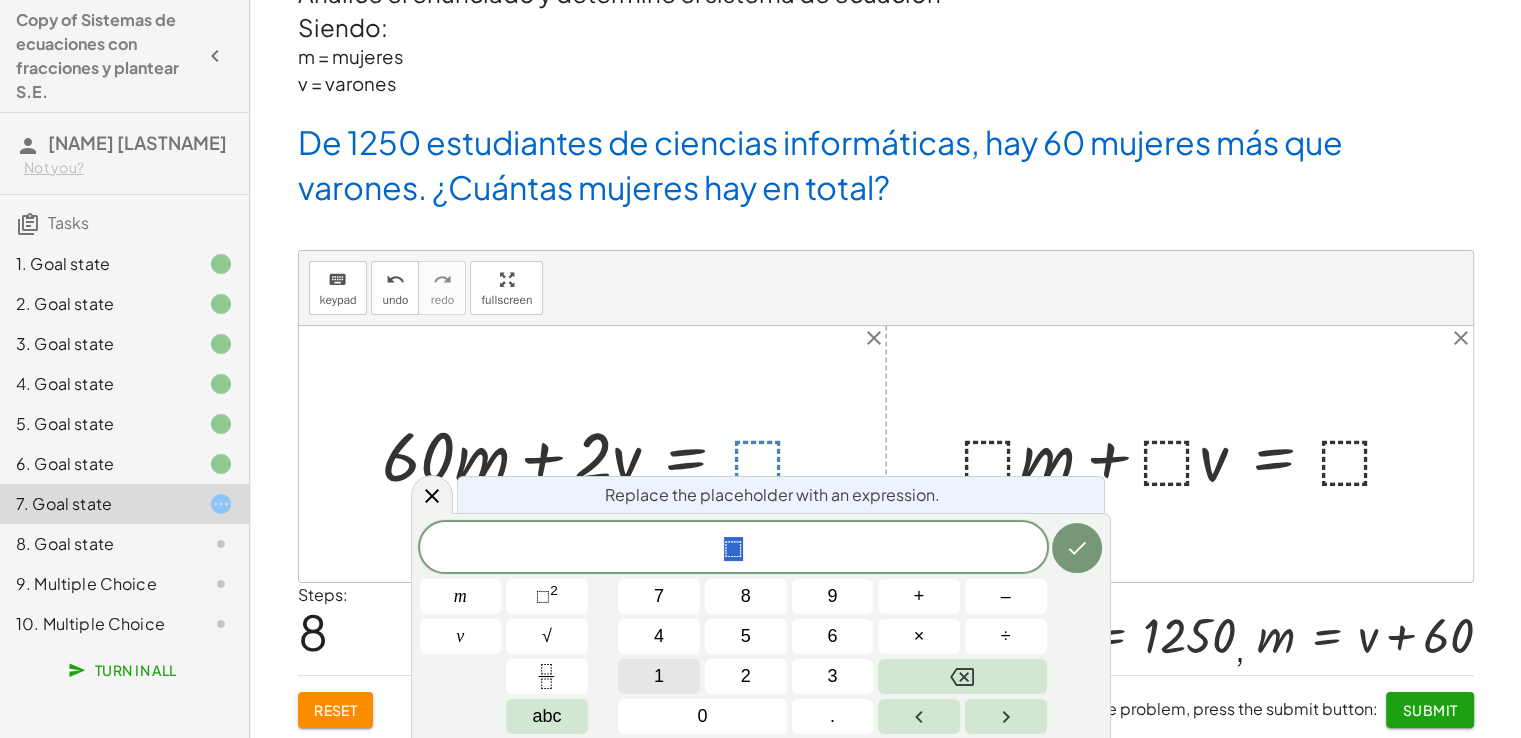 click on "1" at bounding box center (659, 676) 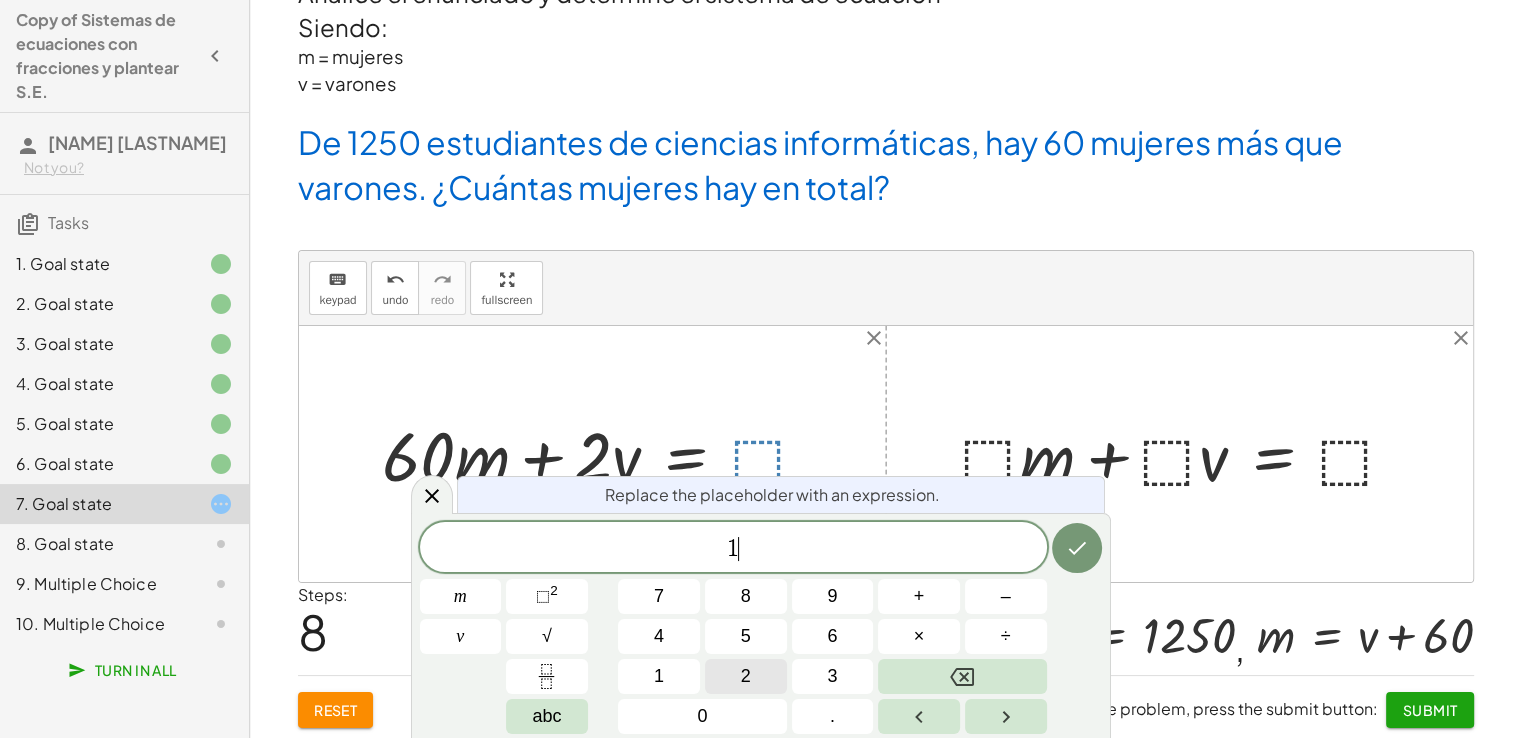click on "2" at bounding box center (746, 676) 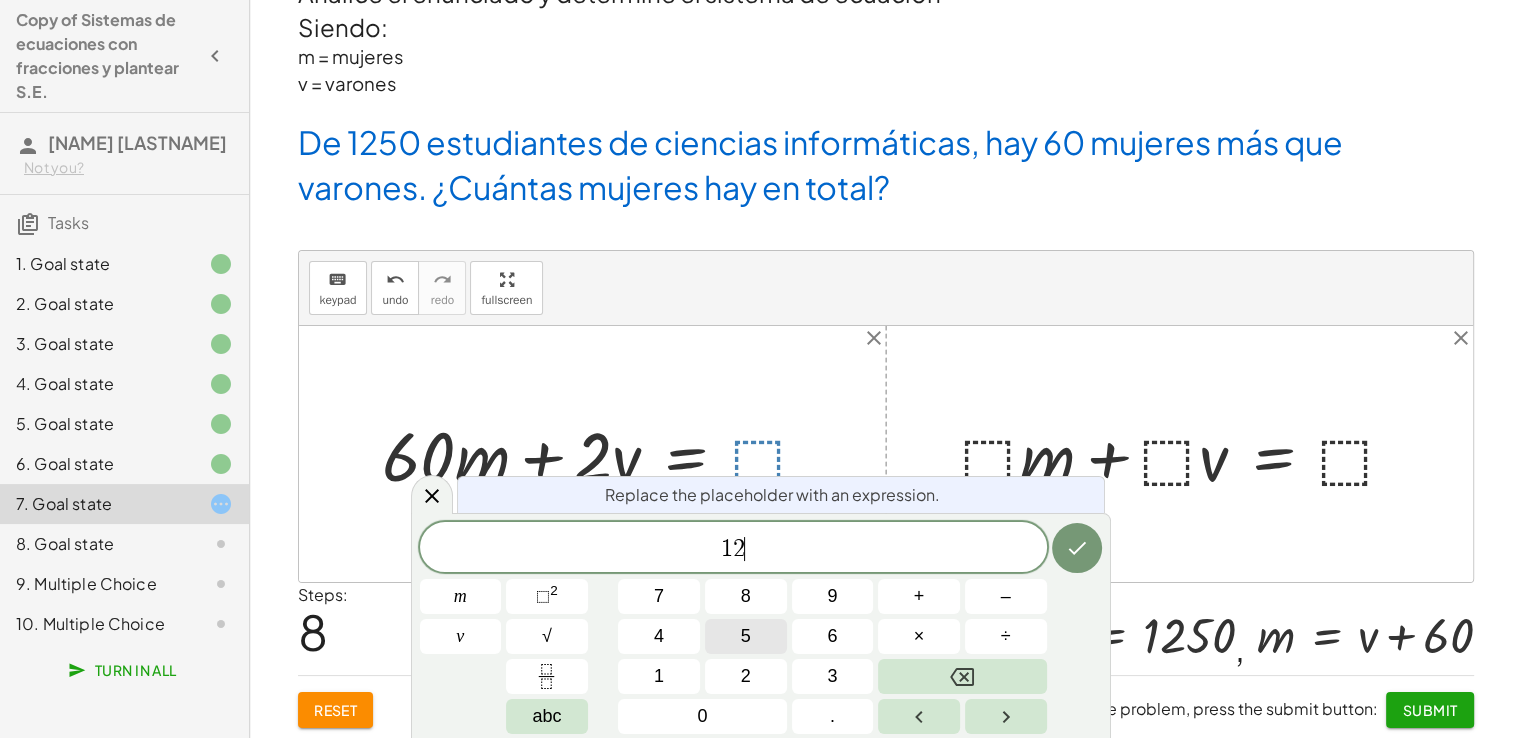 click on "5" at bounding box center (746, 636) 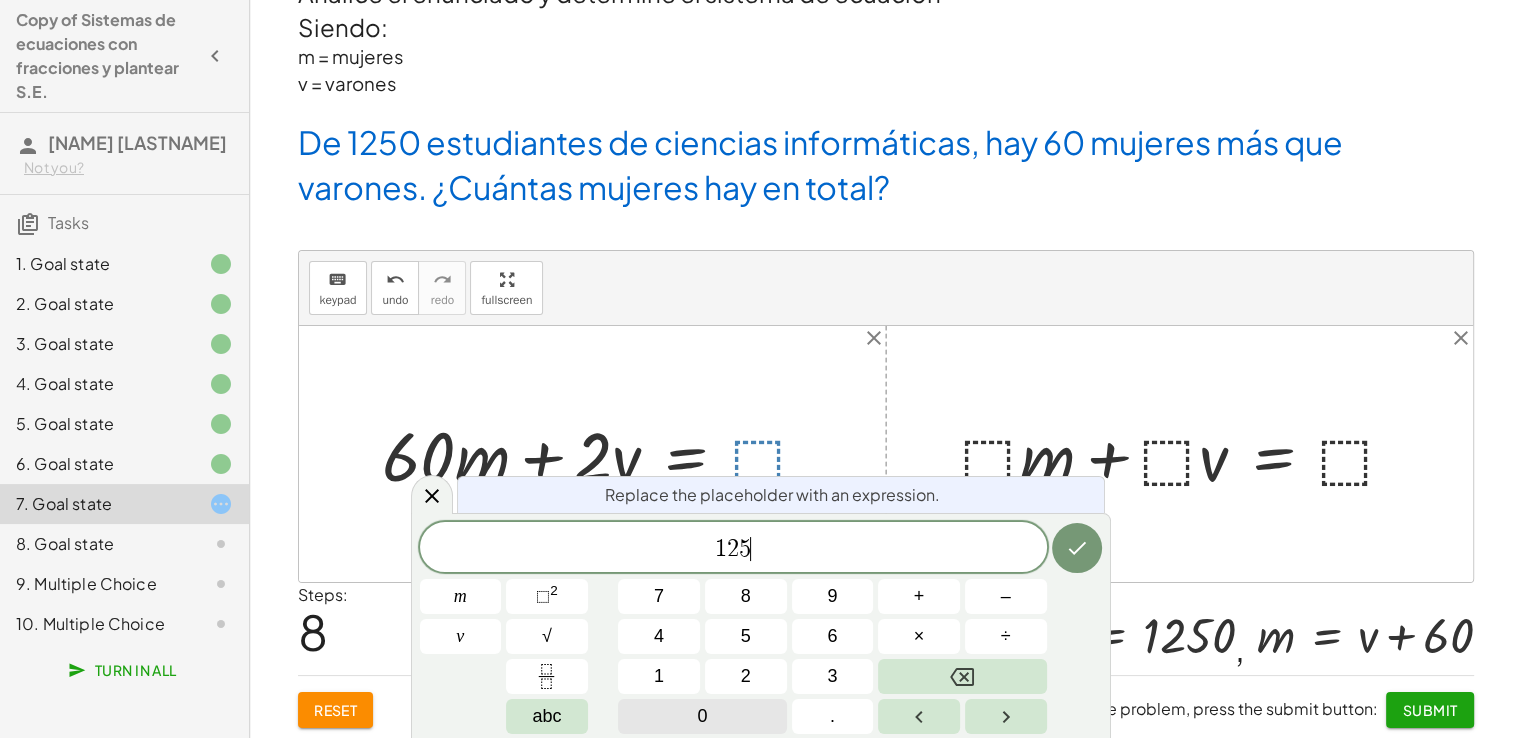 click on "0" at bounding box center [702, 716] 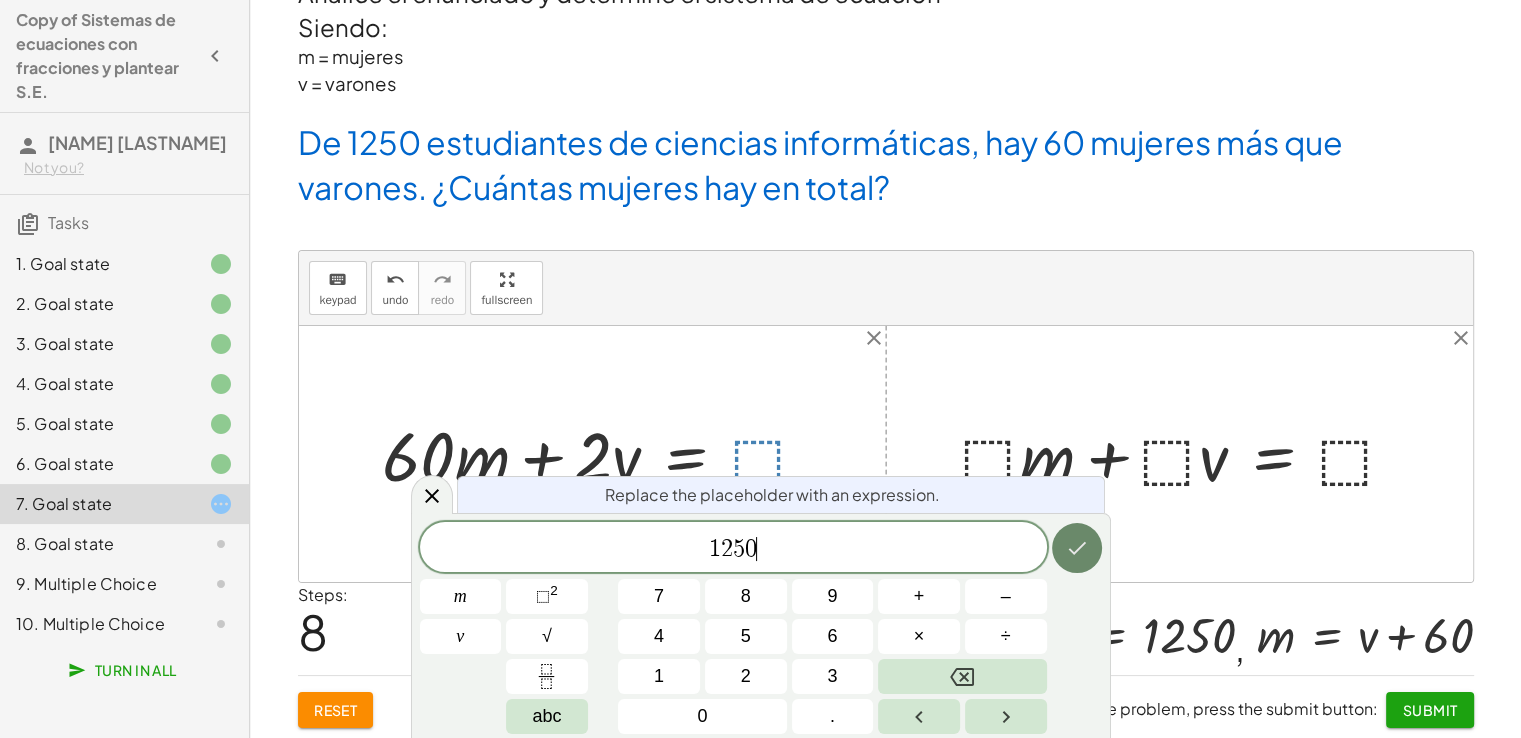 click at bounding box center (1077, 548) 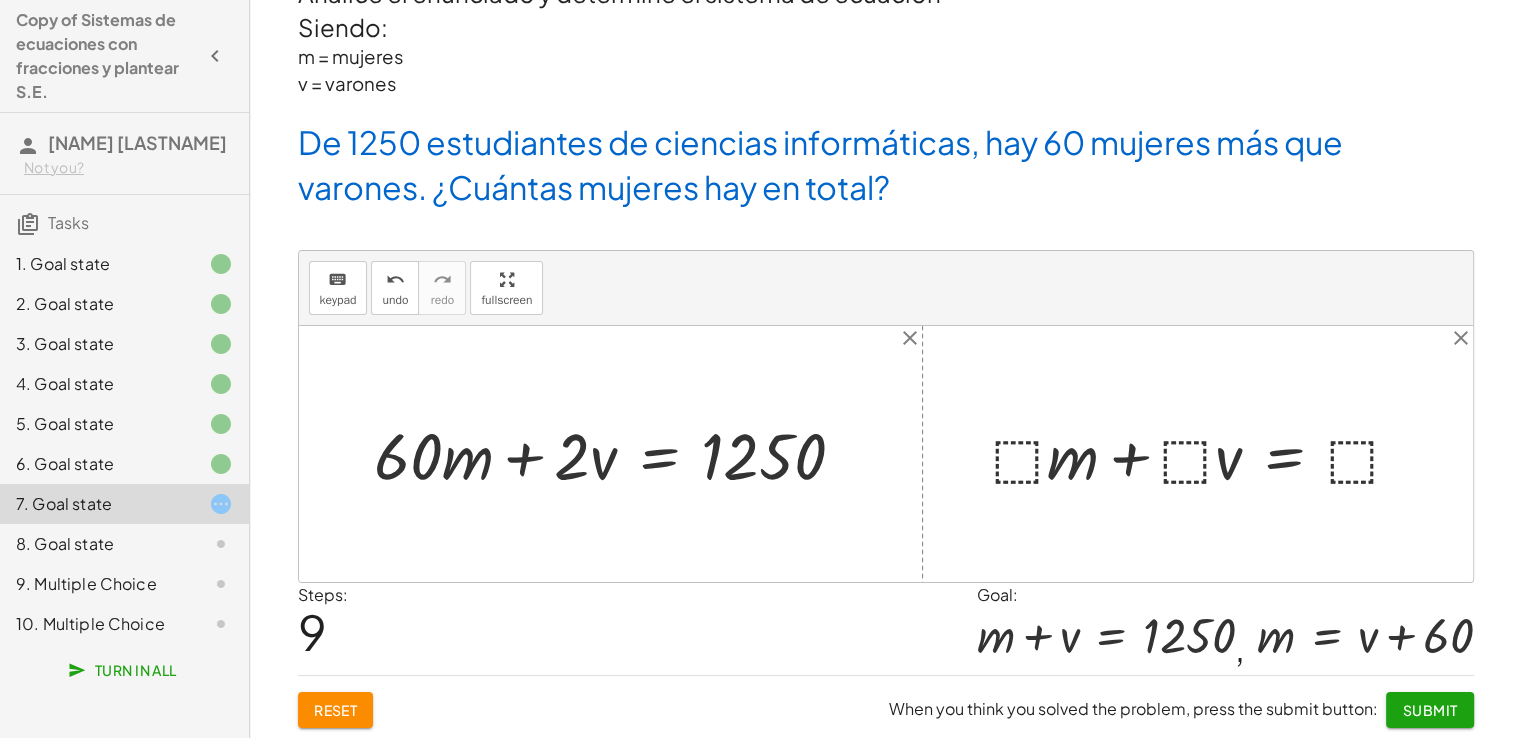 click at bounding box center [1205, 453] 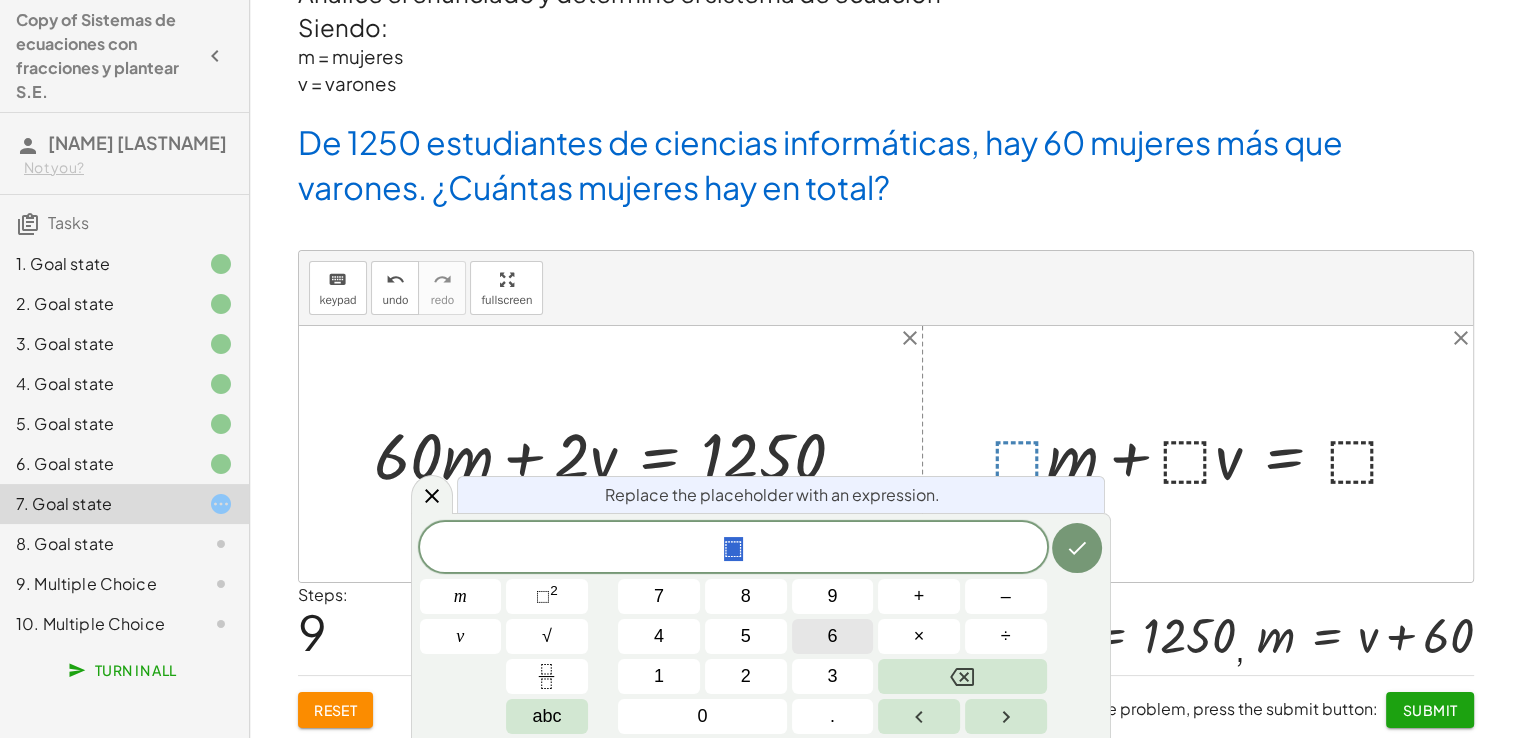click on "6" at bounding box center [833, 636] 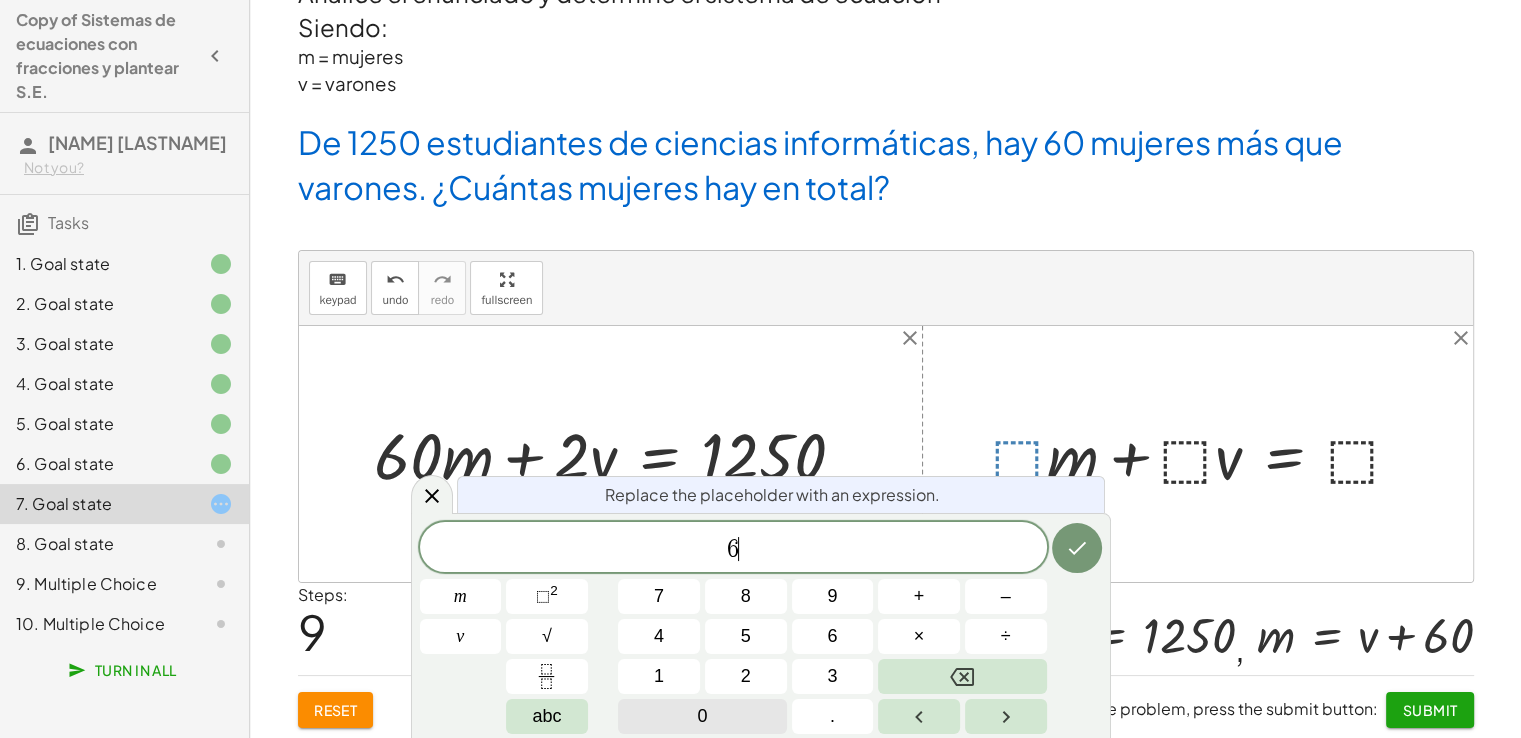 click on "0" at bounding box center (702, 716) 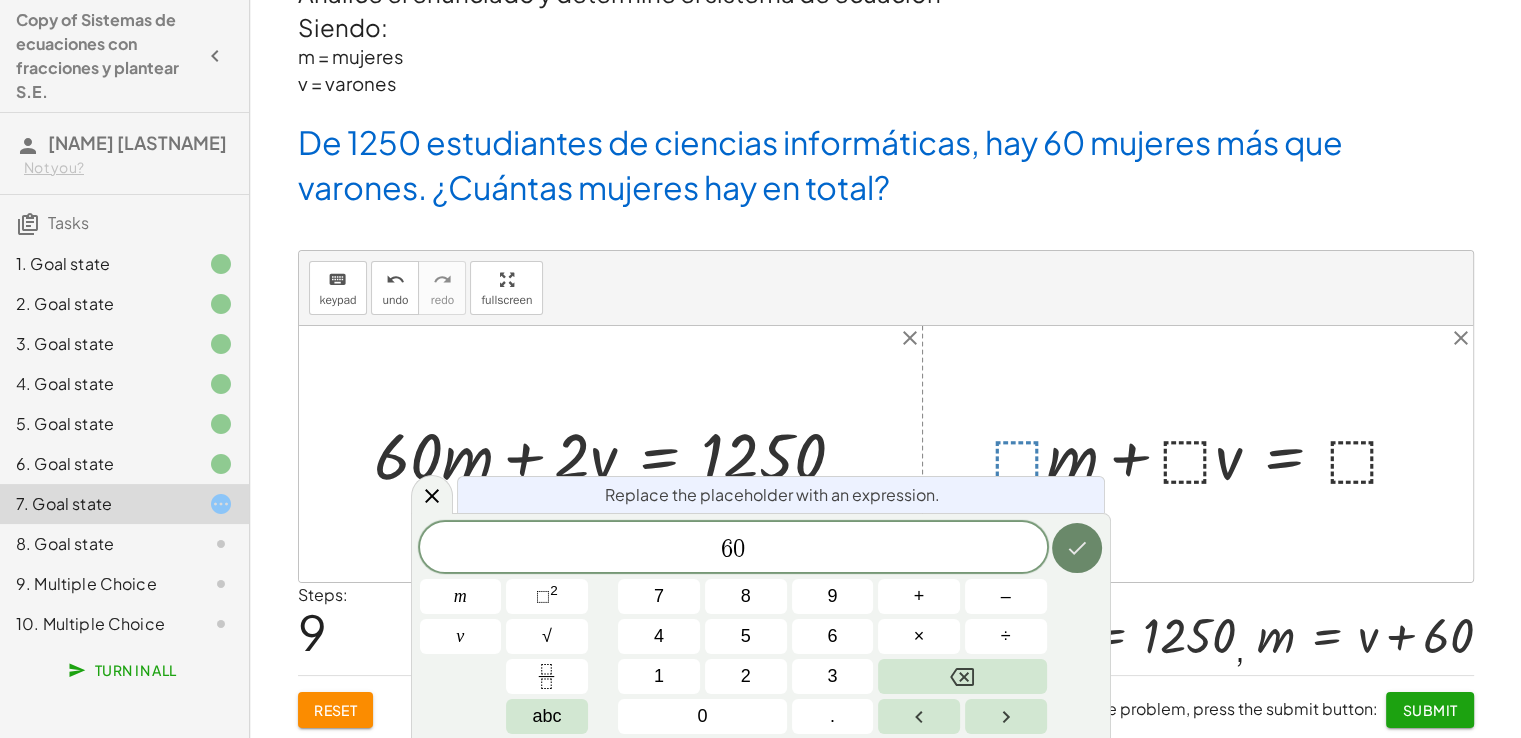 click 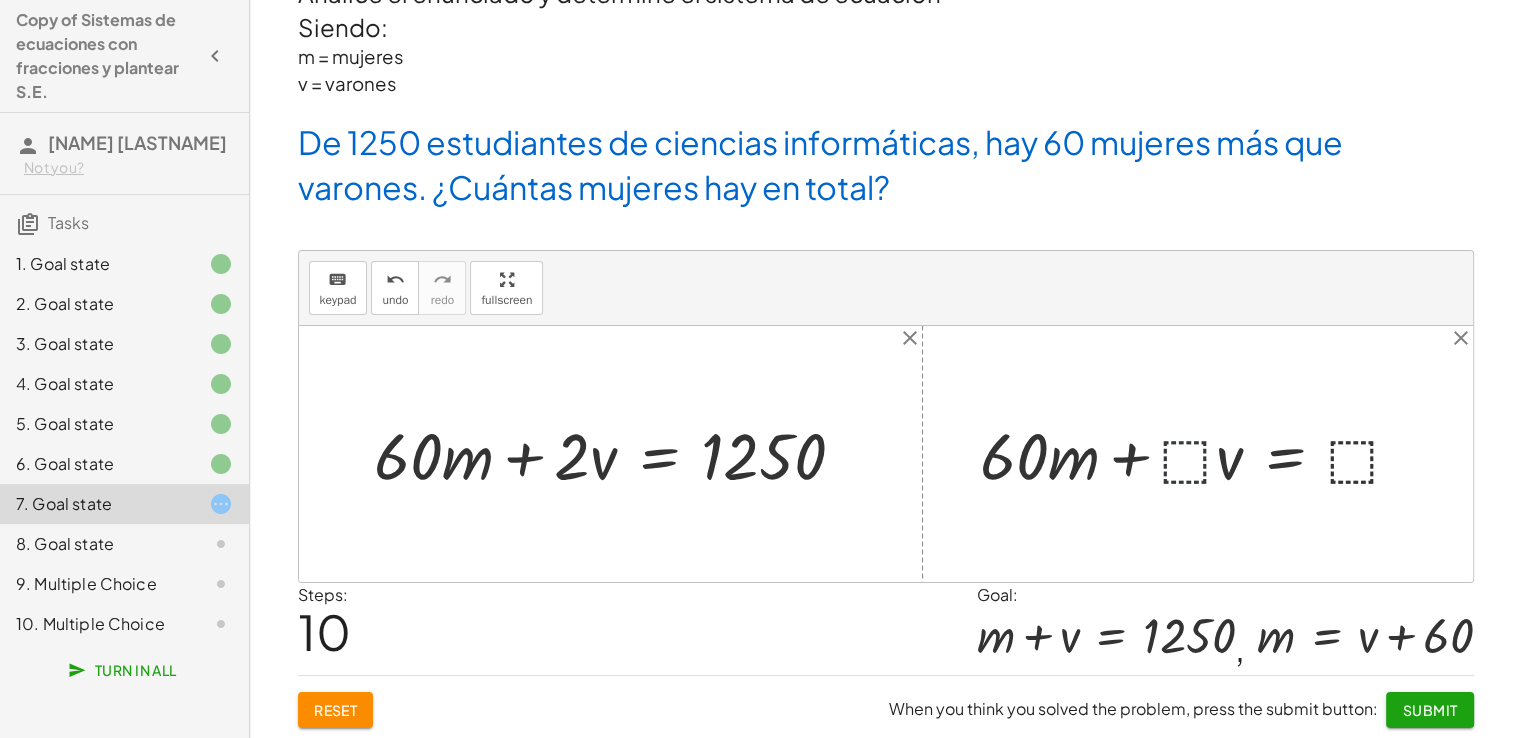 click at bounding box center [1199, 453] 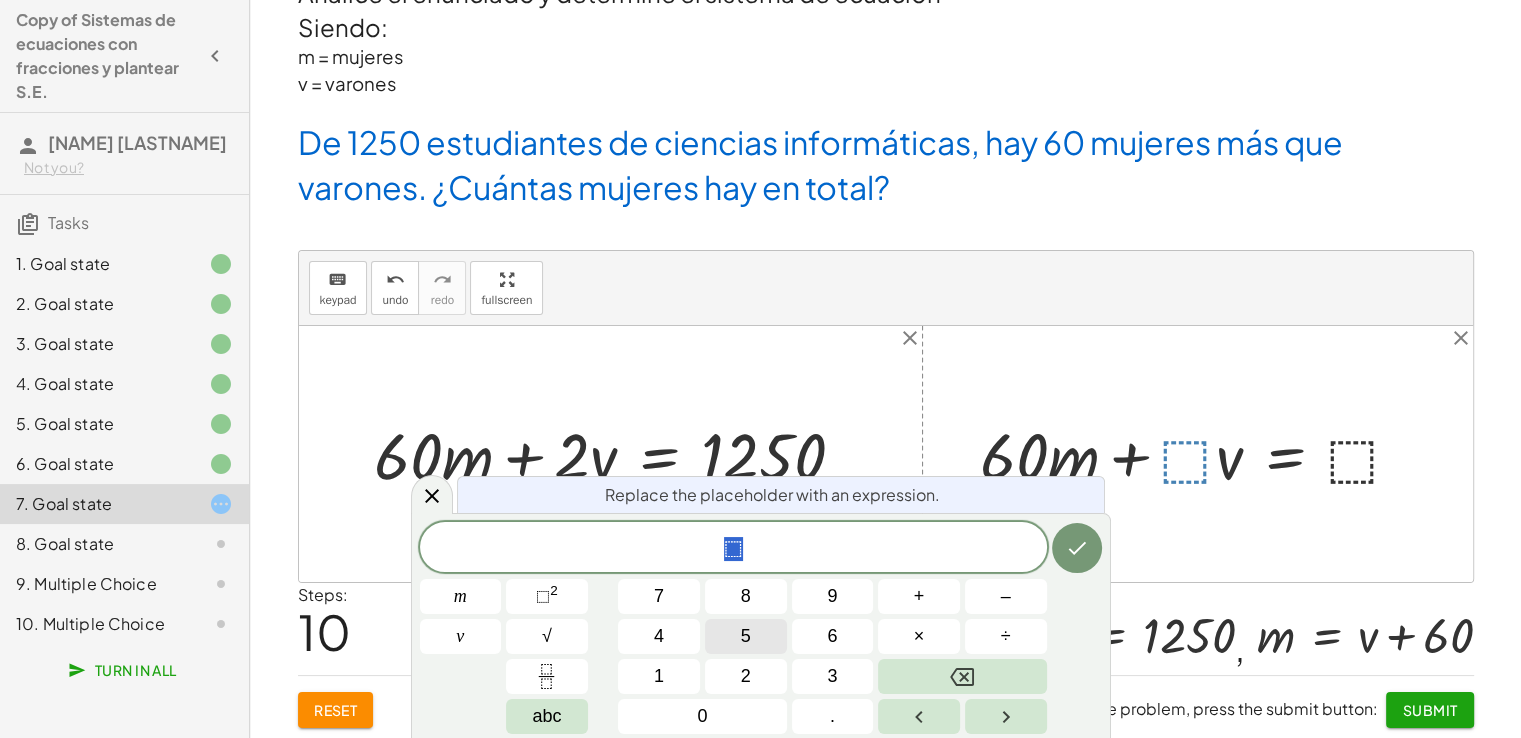 click on "5" at bounding box center [746, 636] 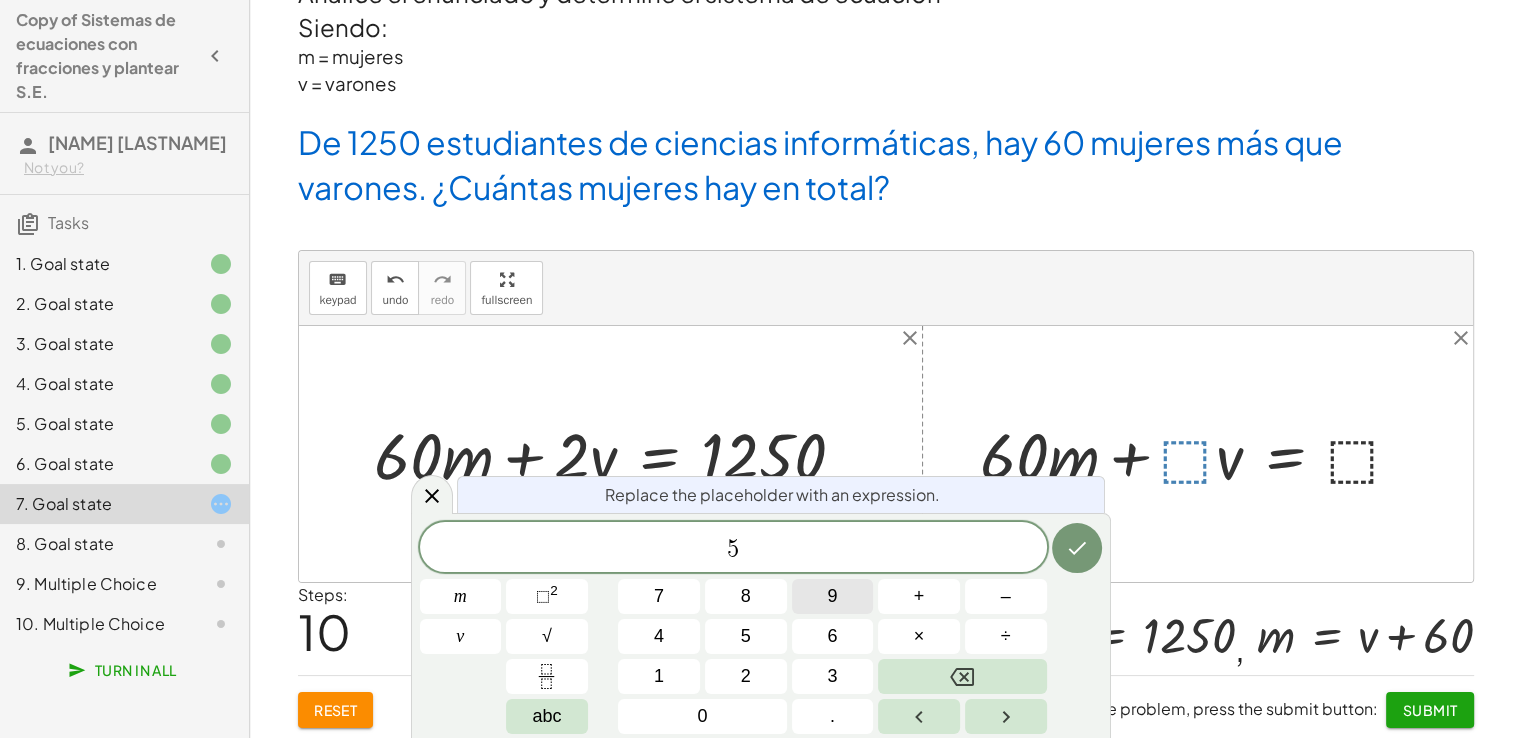 click on "9" at bounding box center (832, 596) 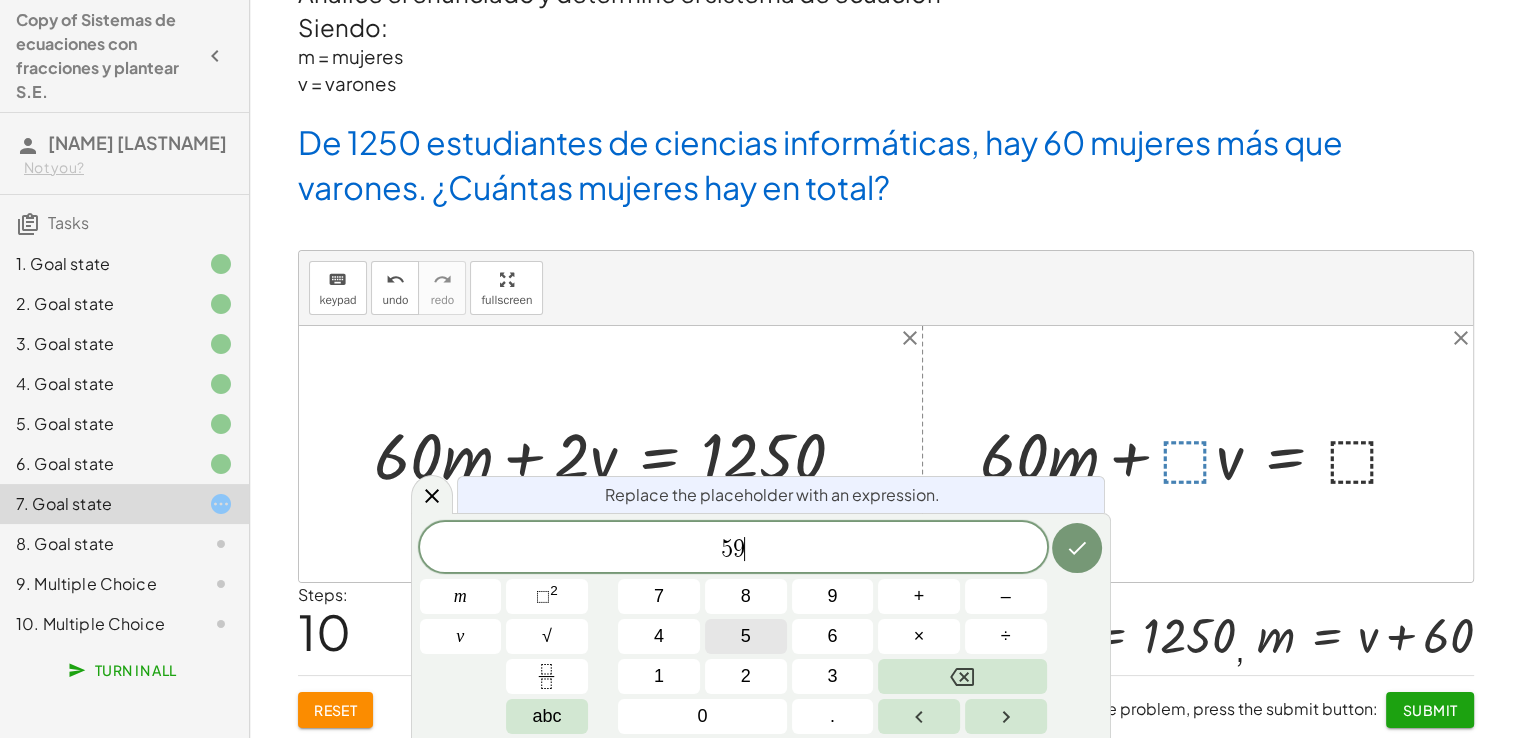 click on "5" at bounding box center (746, 636) 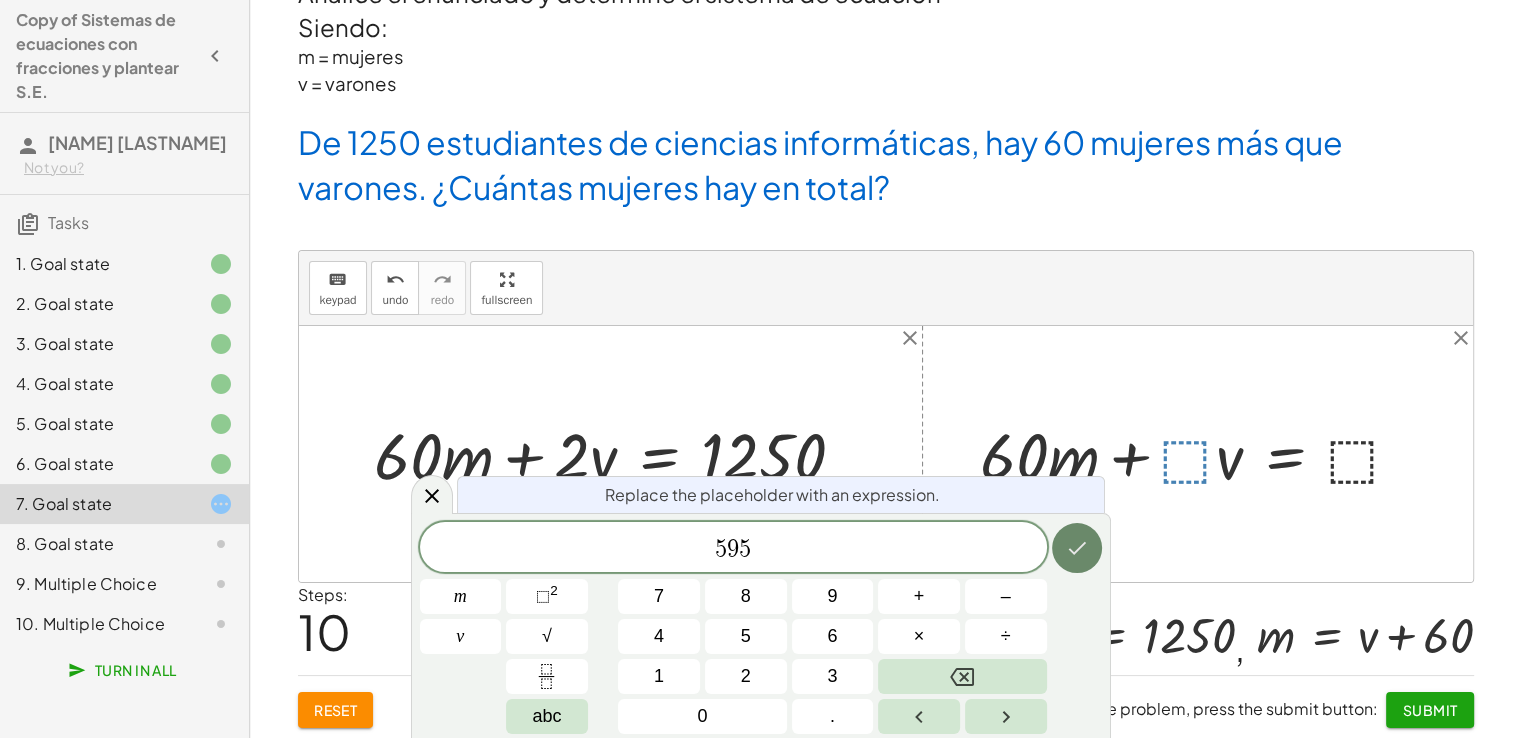 click at bounding box center [1077, 548] 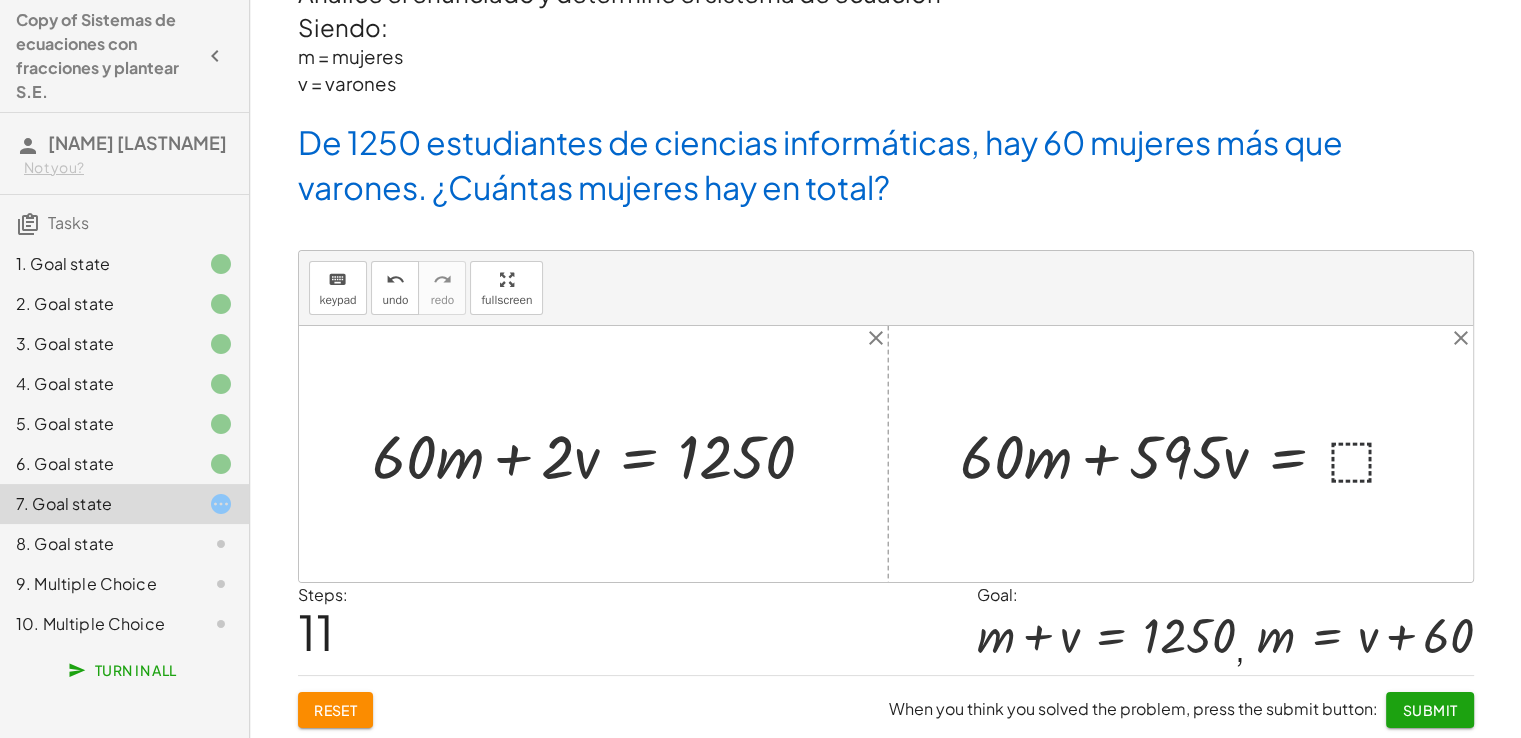 click at bounding box center (1187, 454) 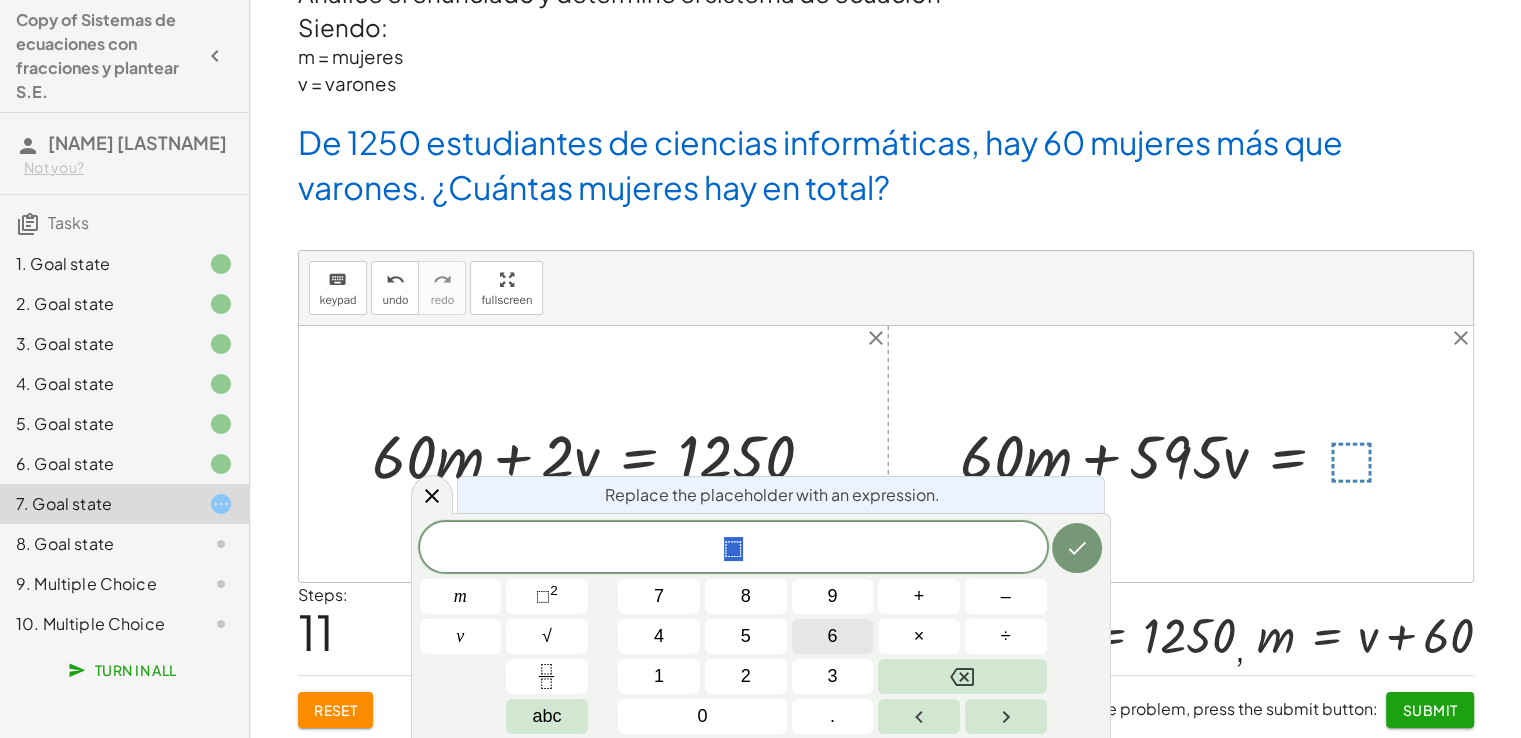 click on "6" at bounding box center [833, 636] 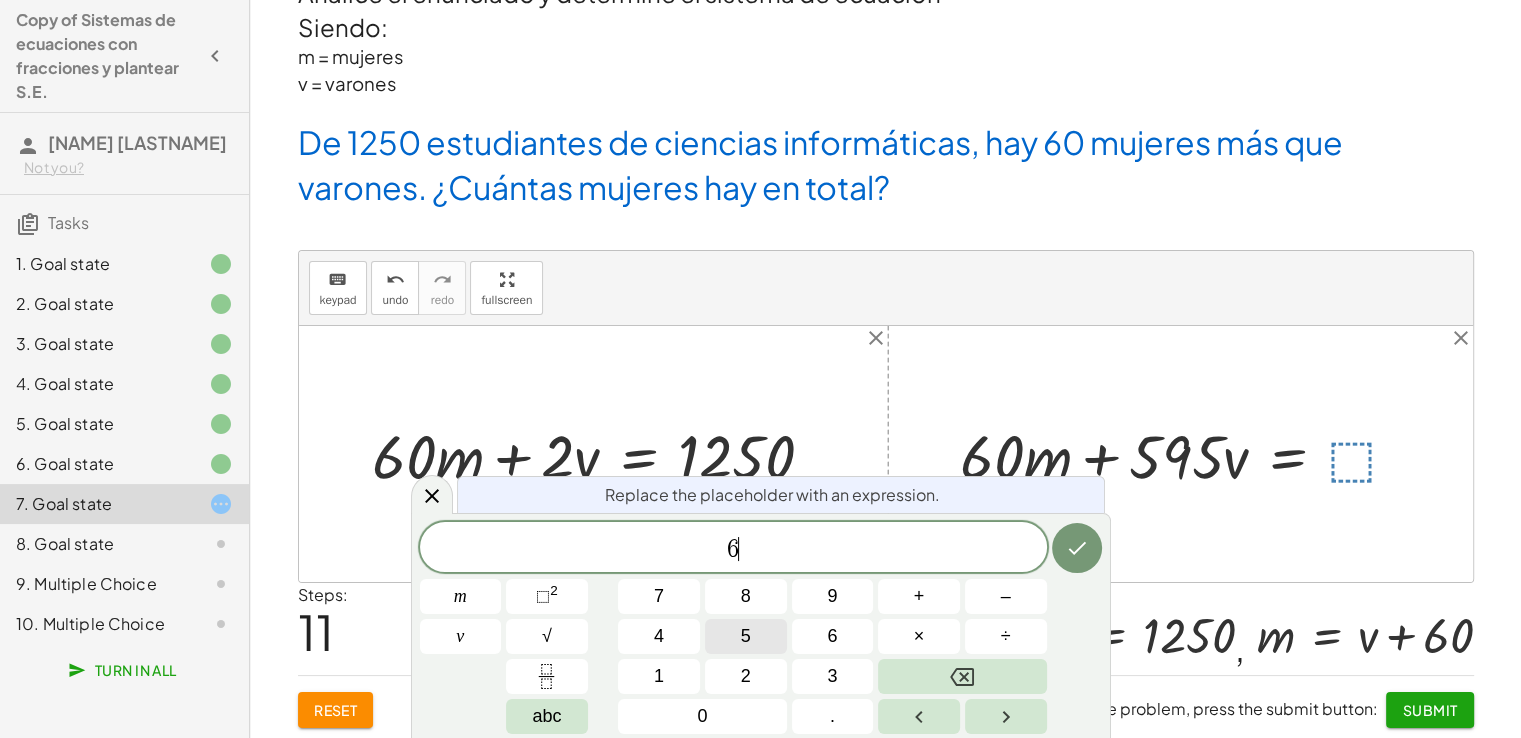 click on "5" at bounding box center (746, 636) 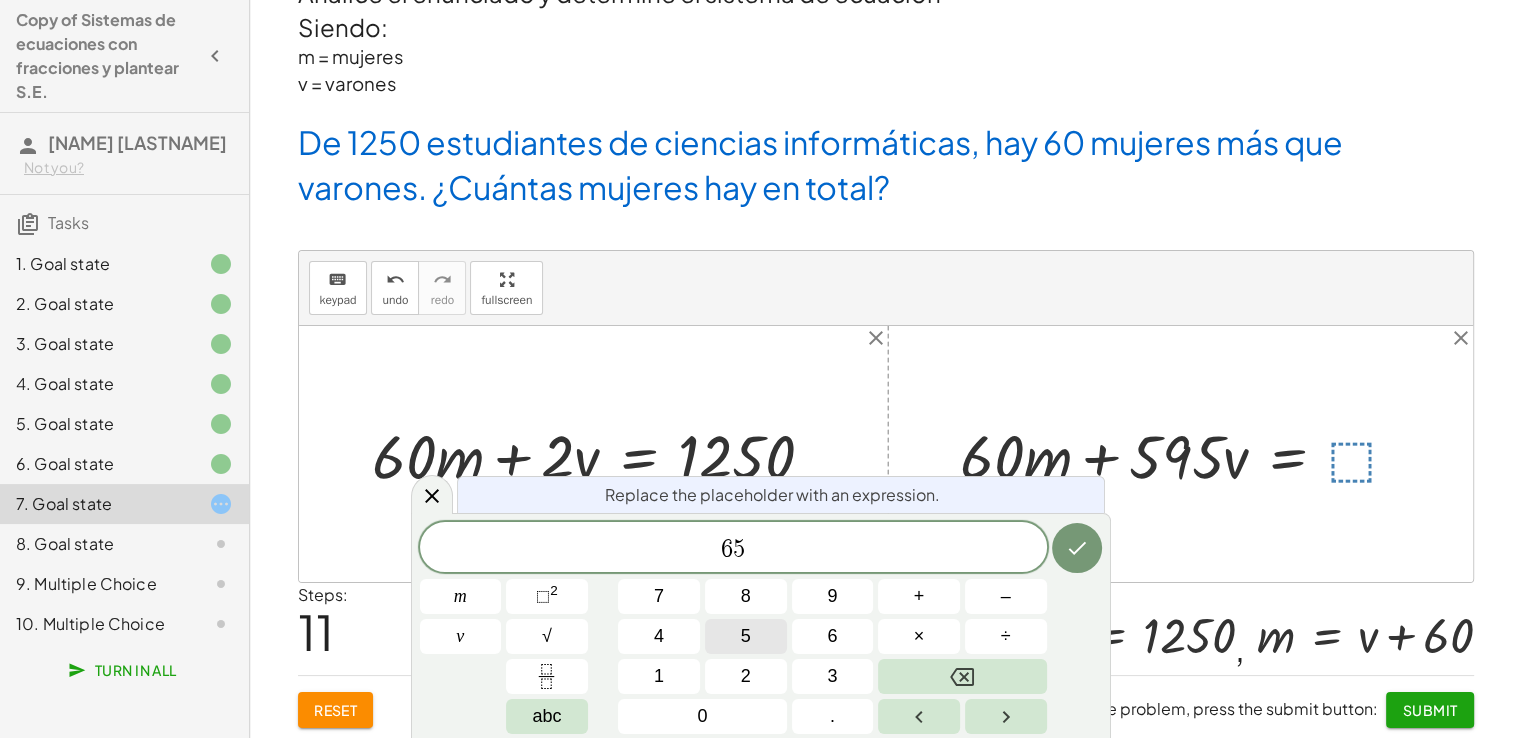 click on "5" at bounding box center [746, 636] 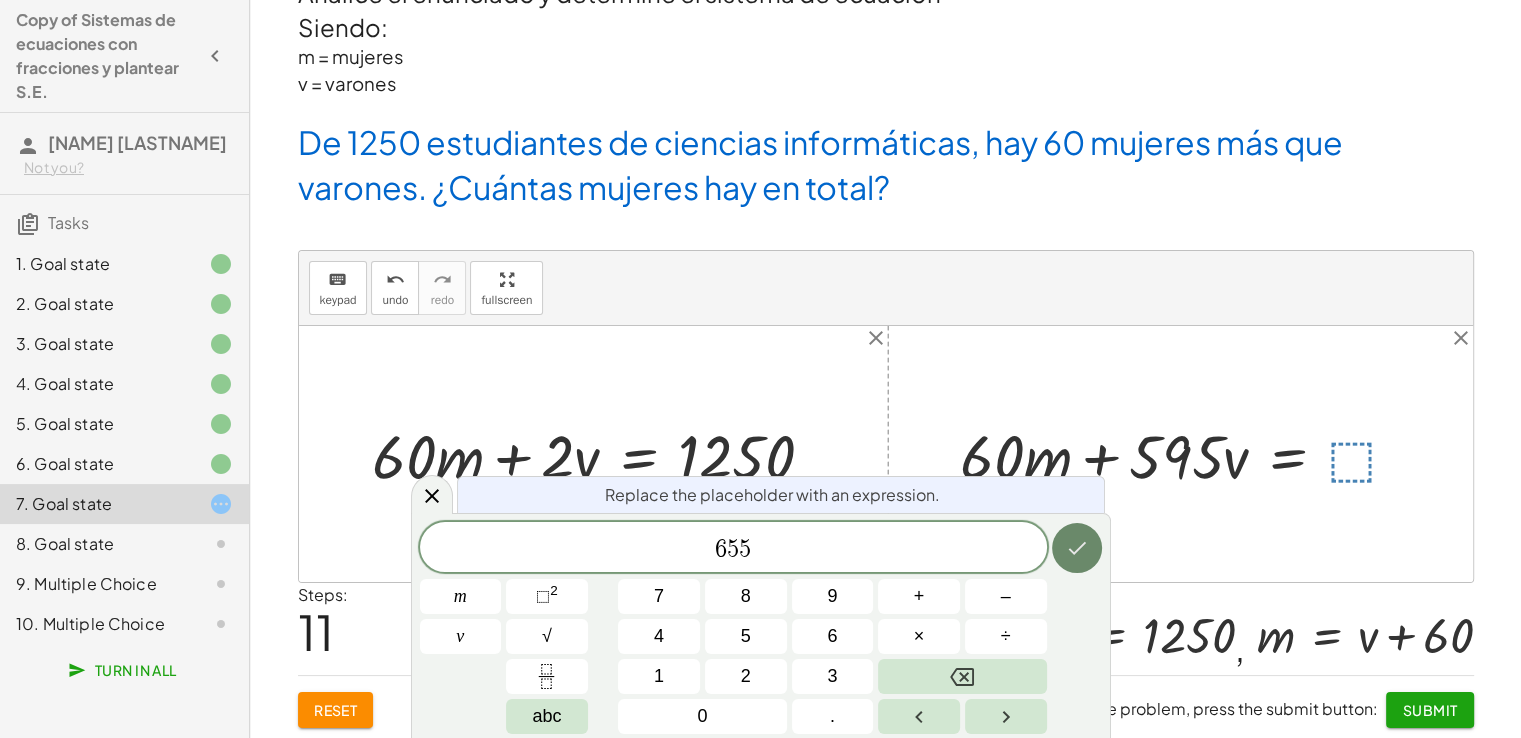 click 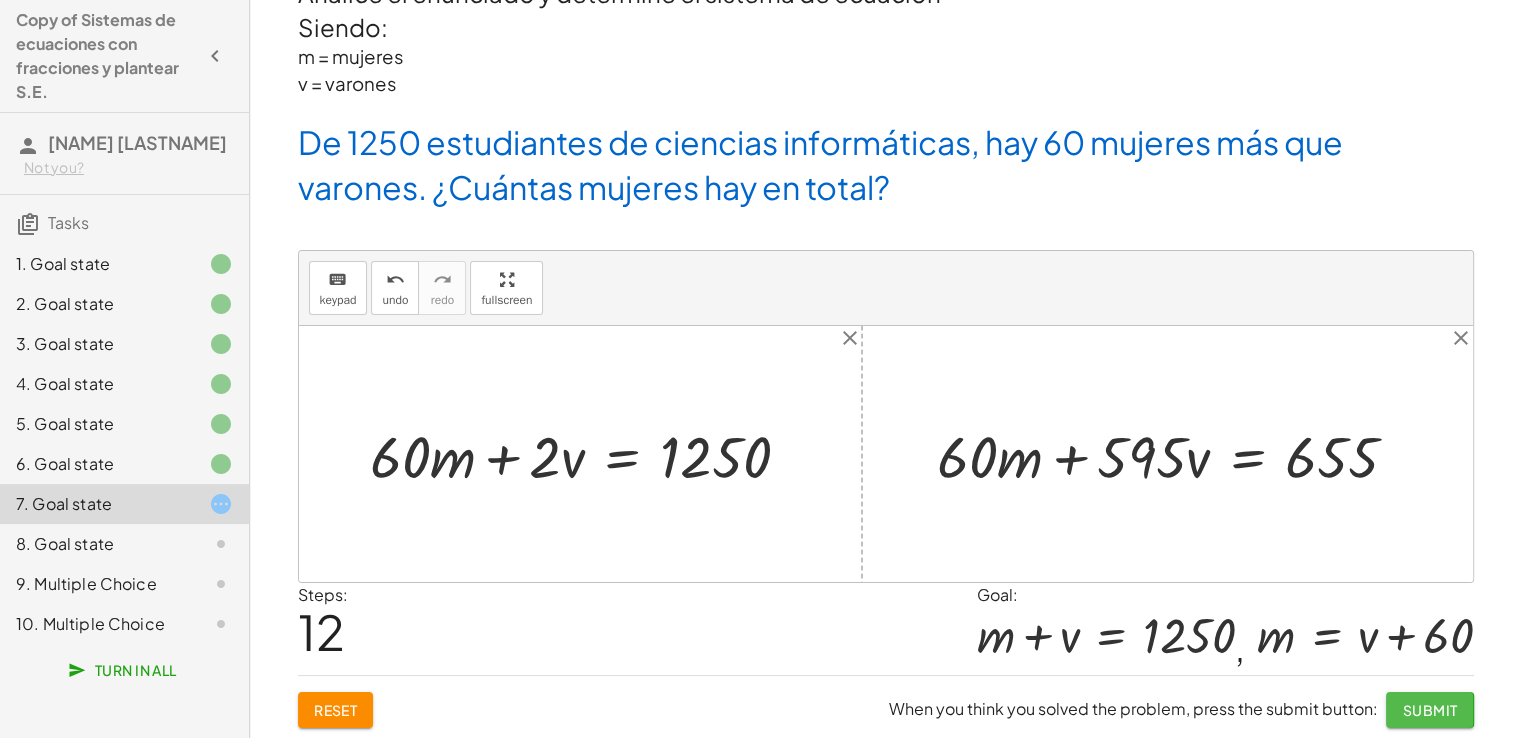 click on "Submit" 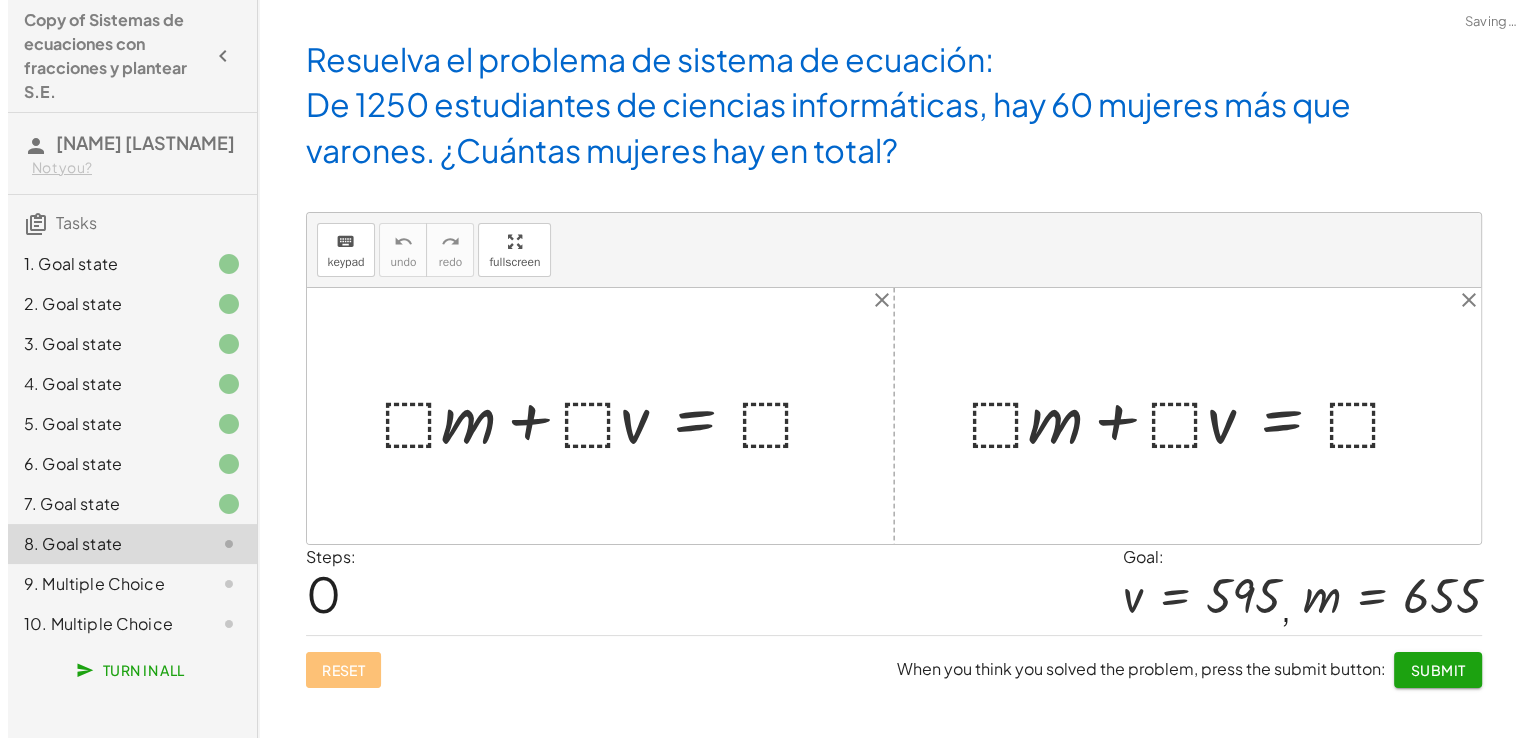 scroll, scrollTop: 0, scrollLeft: 0, axis: both 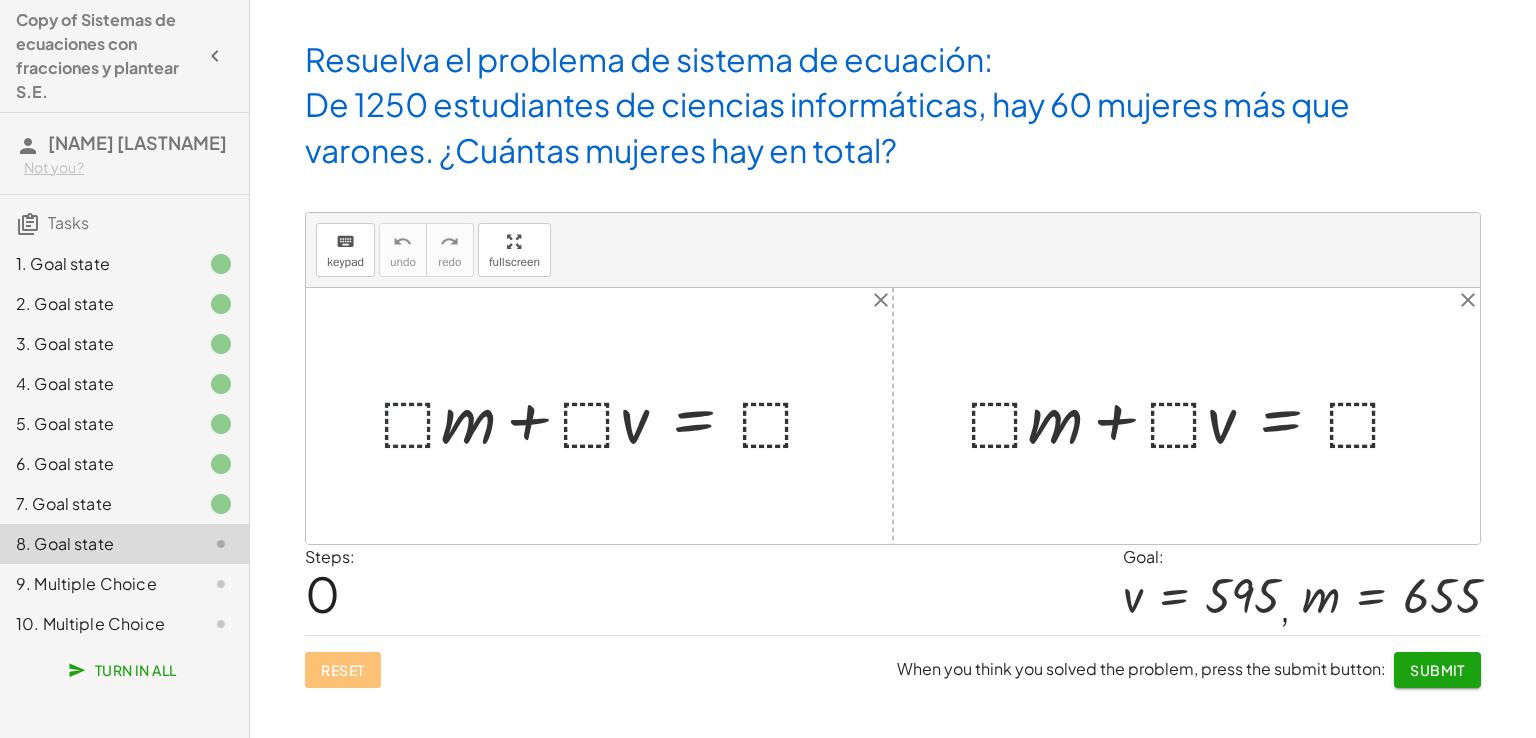 click at bounding box center [607, 416] 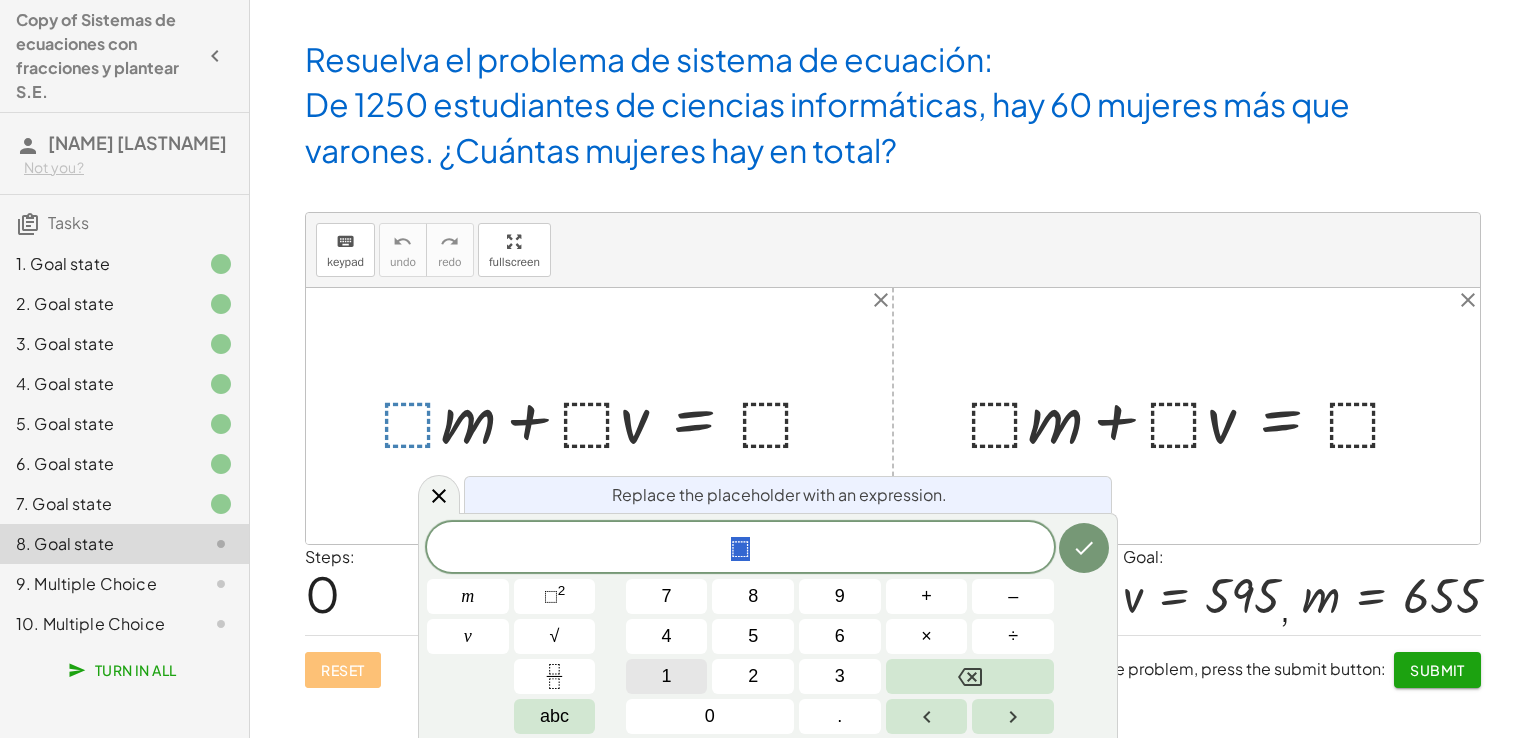 click on "1" at bounding box center [667, 676] 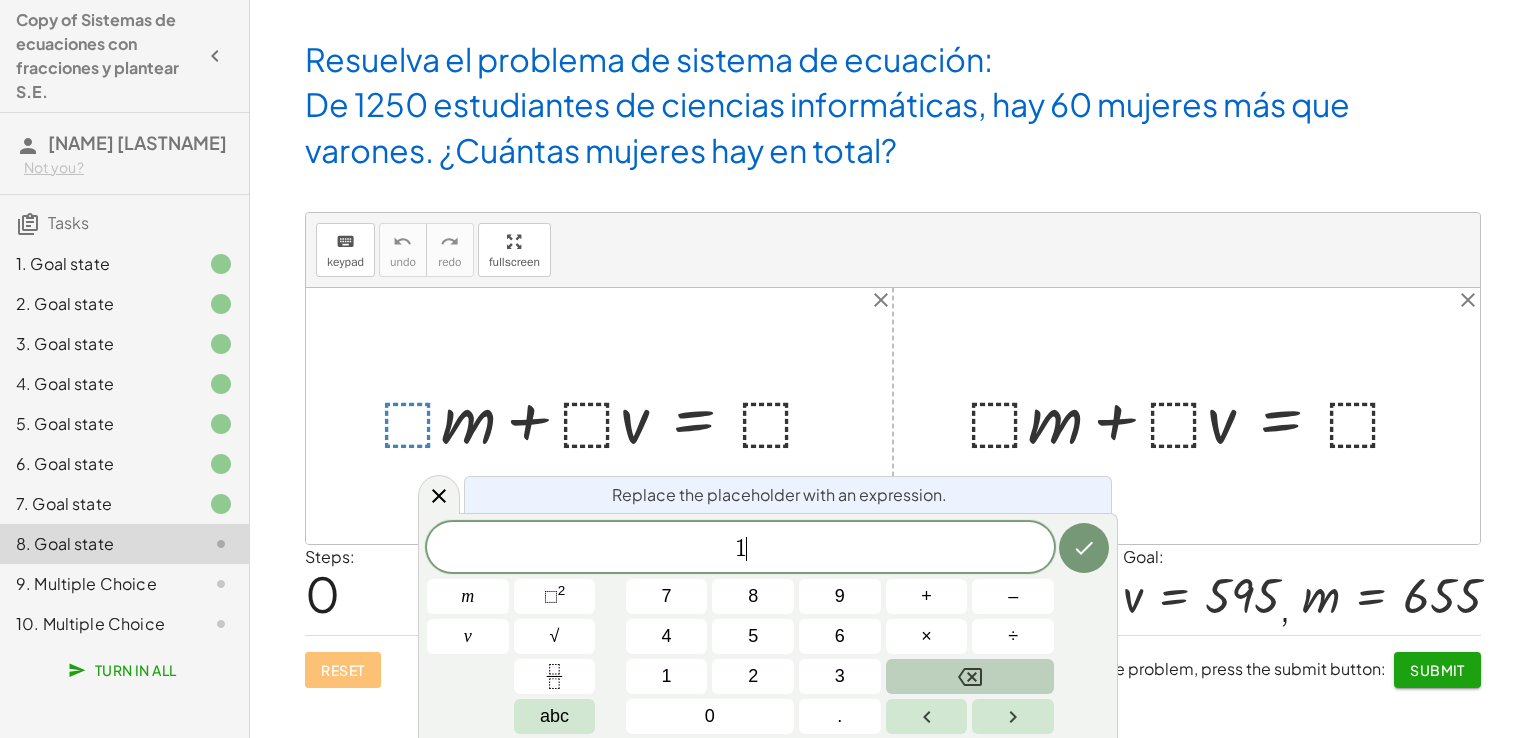click at bounding box center (970, 676) 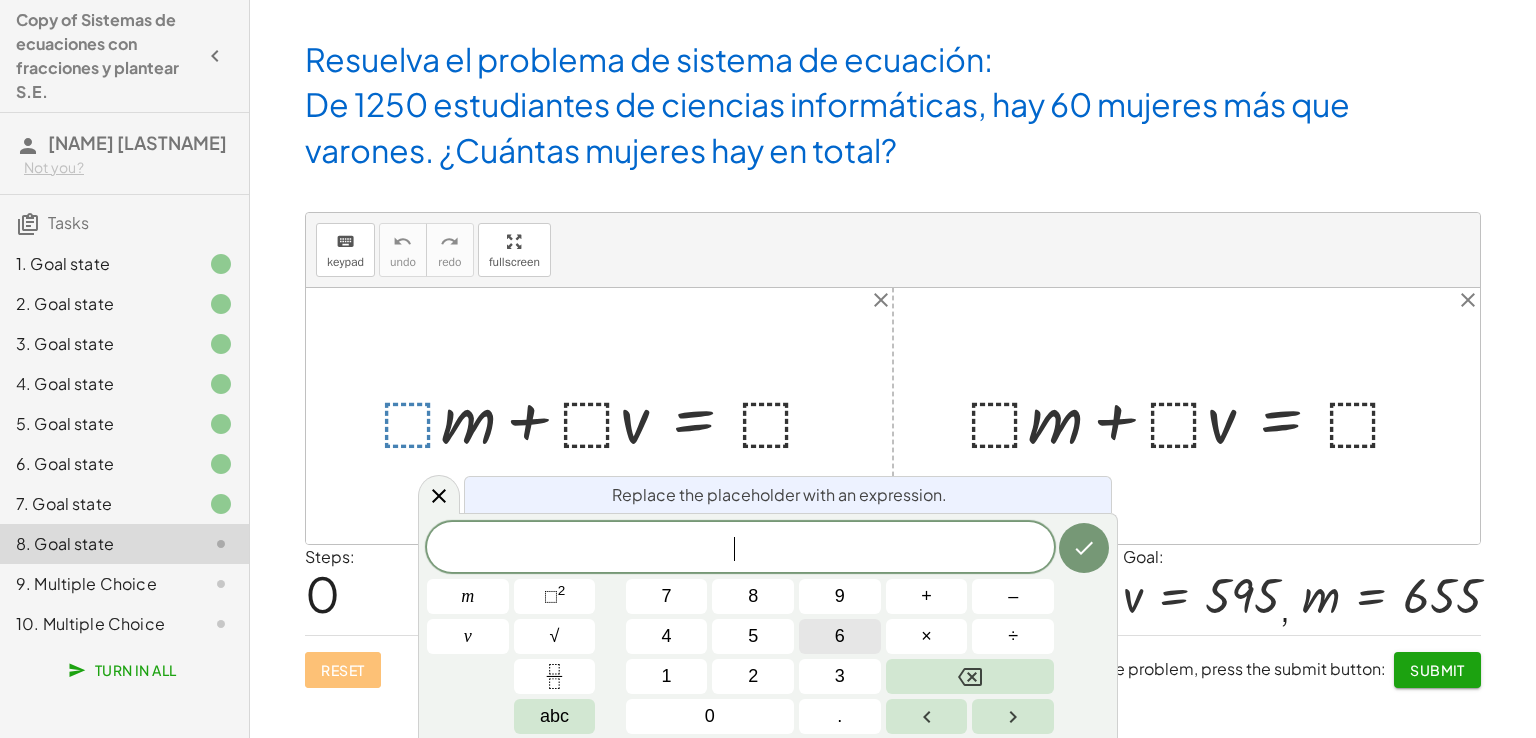 click on "6" at bounding box center [840, 636] 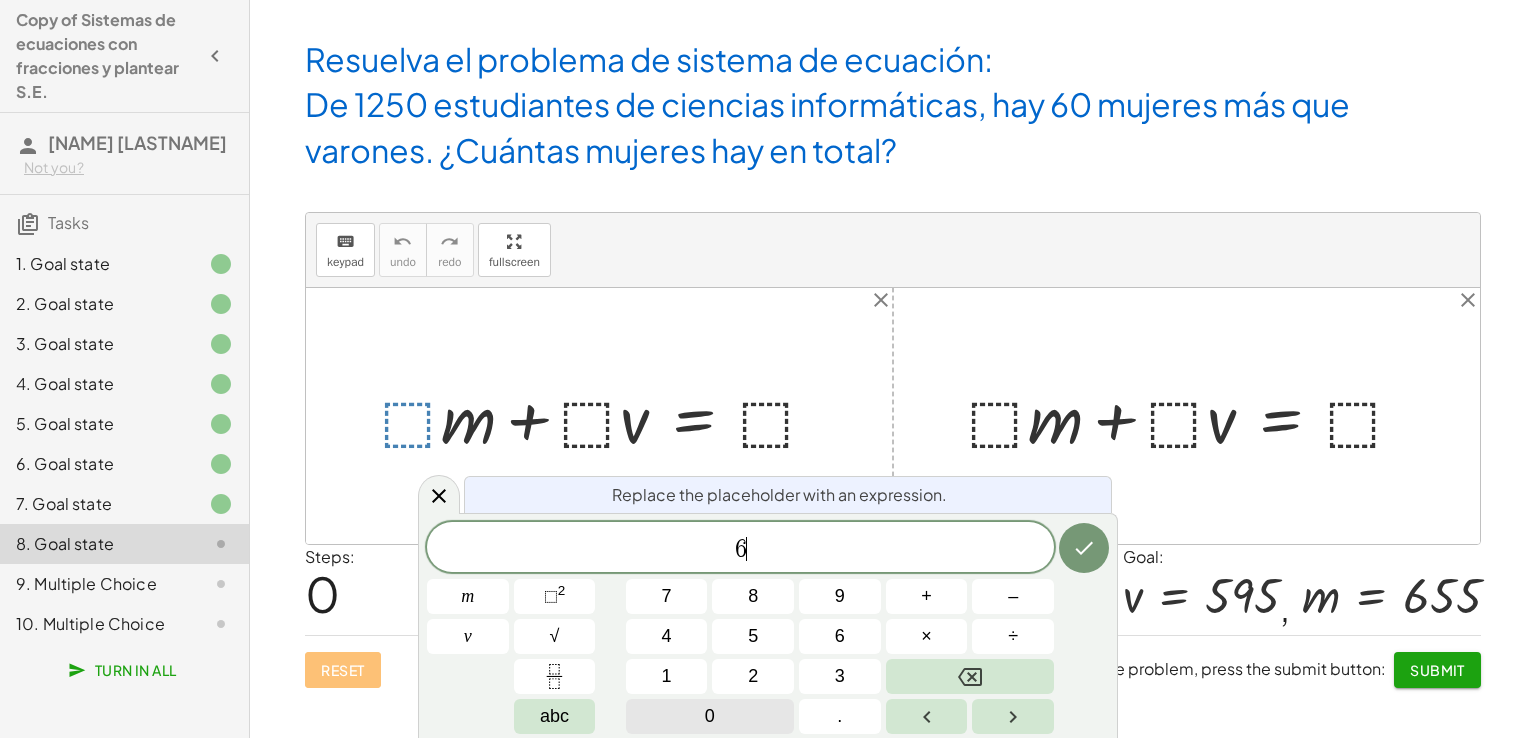 click on "0" at bounding box center (710, 716) 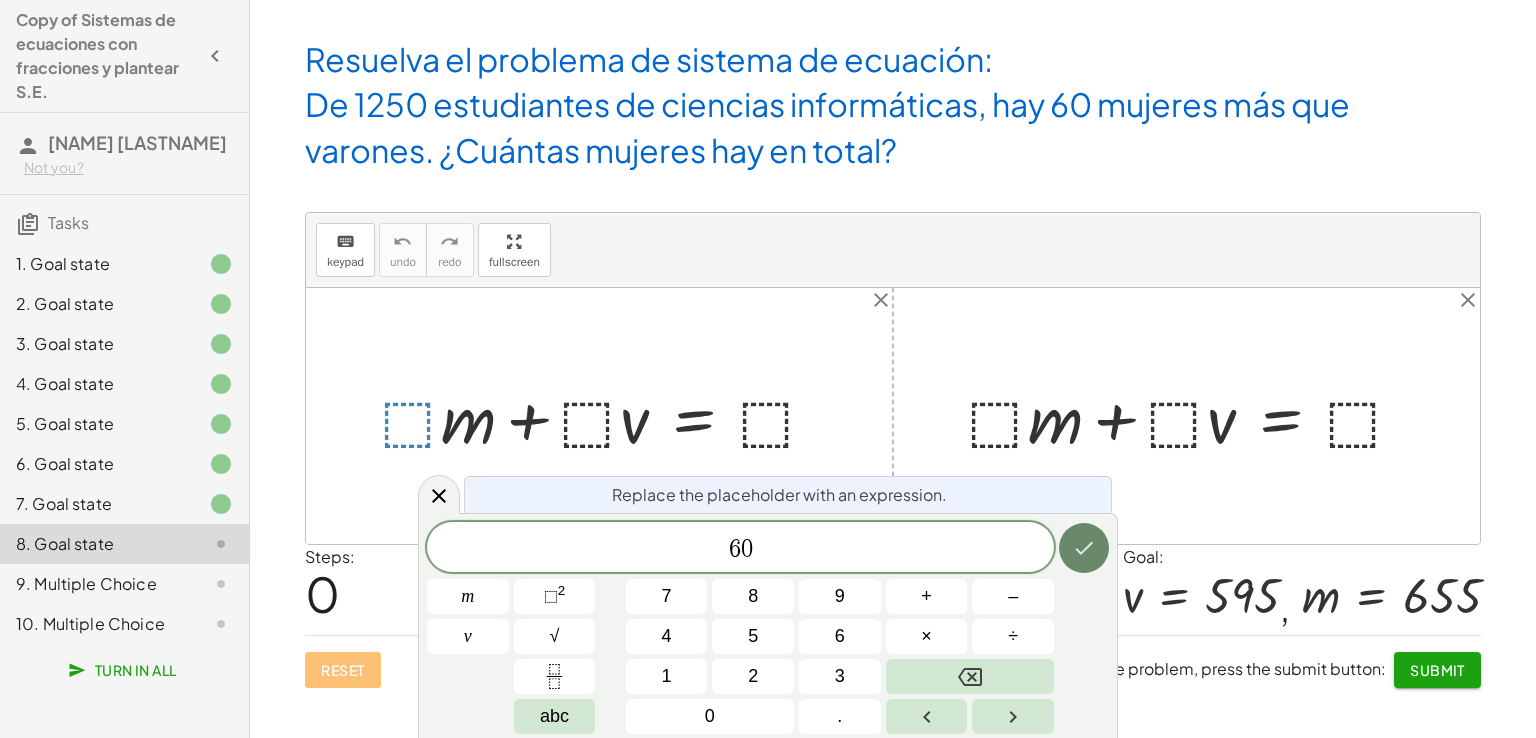 click 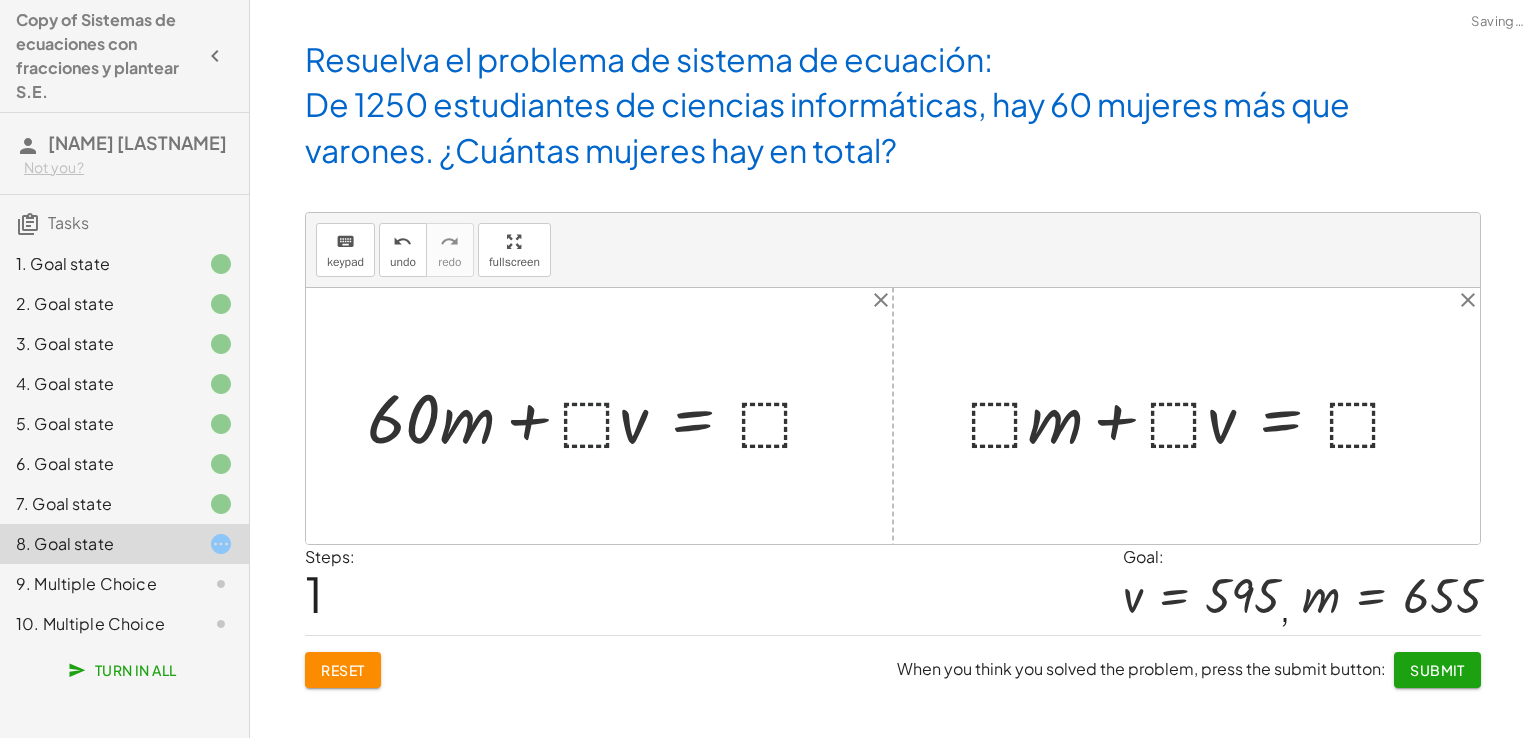 click at bounding box center [600, 416] 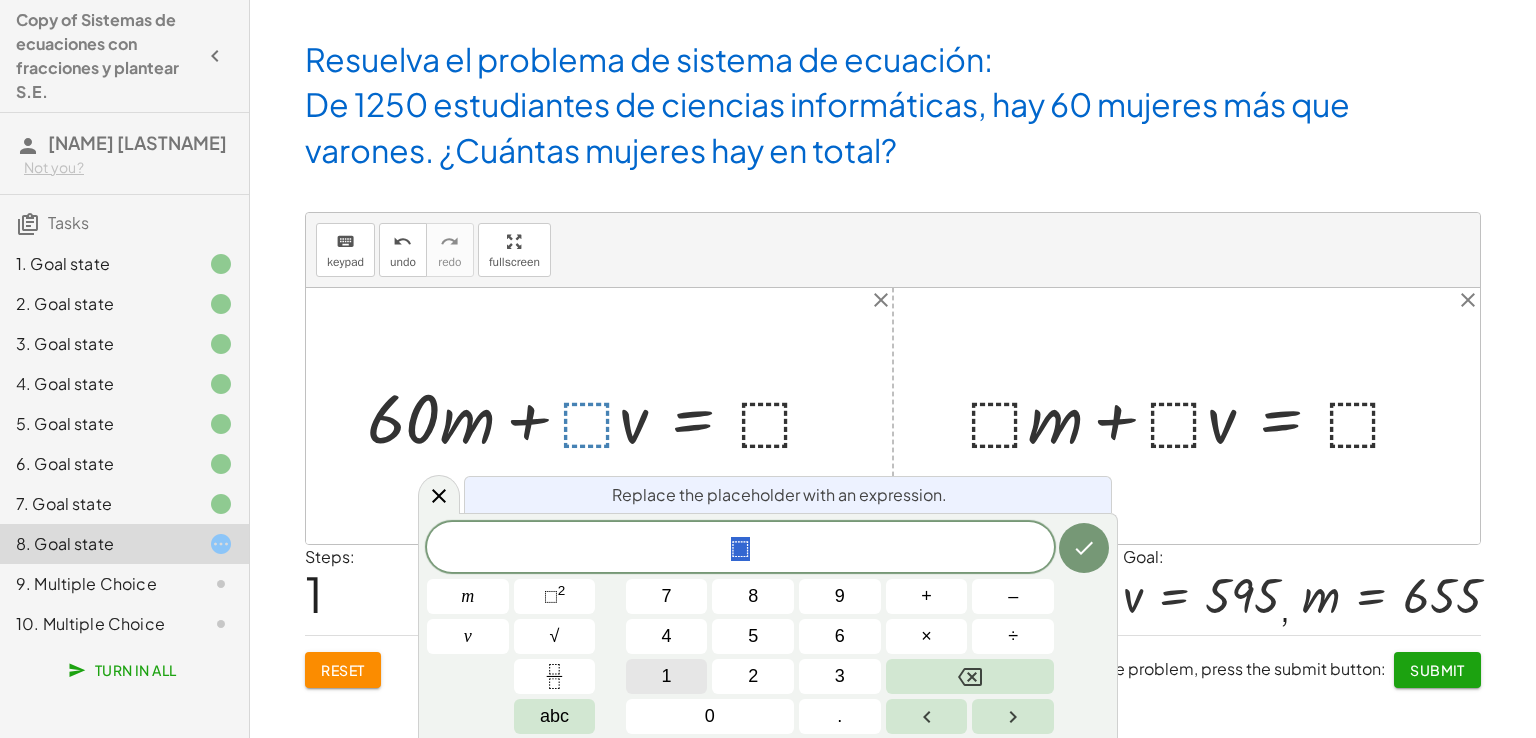 click on "1" at bounding box center (667, 676) 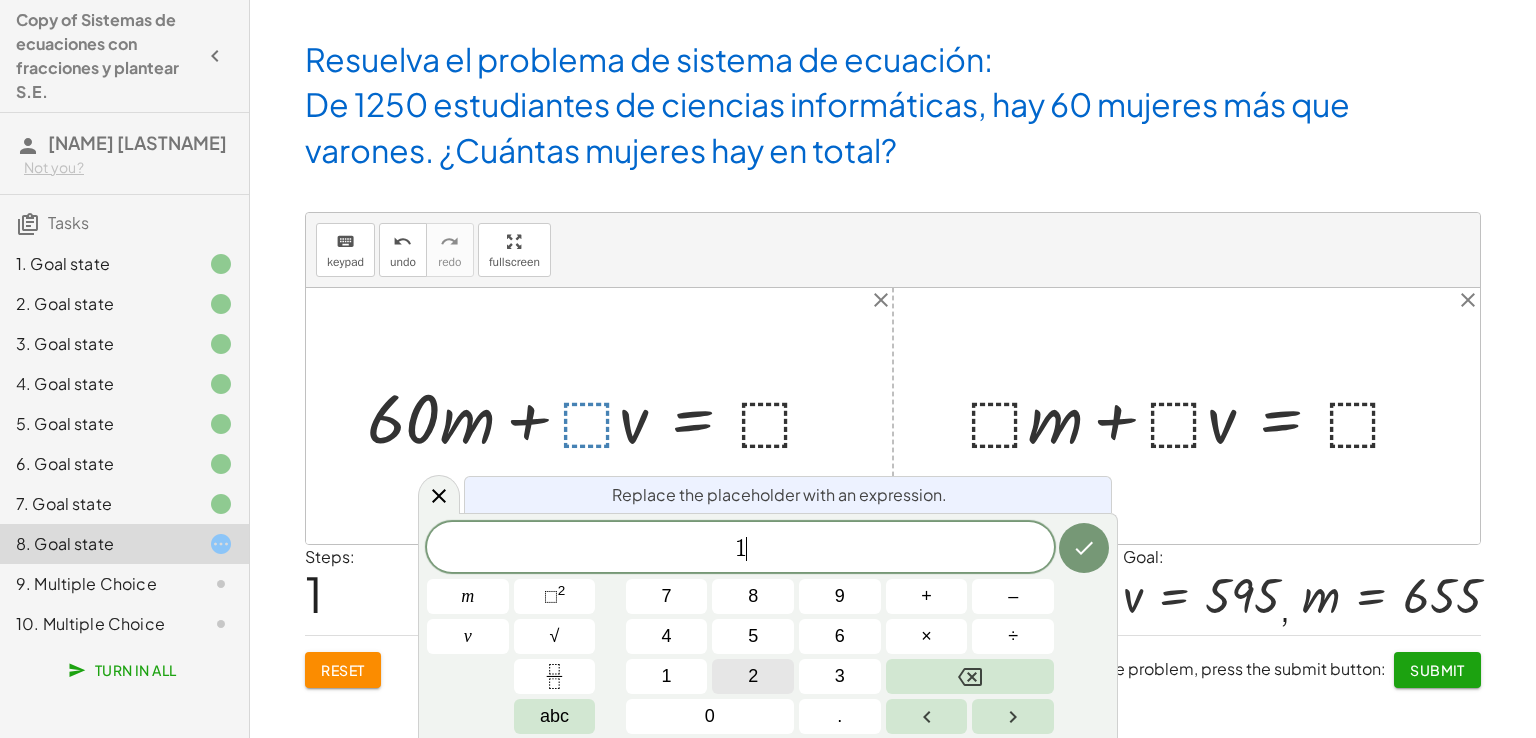click on "2" at bounding box center (753, 676) 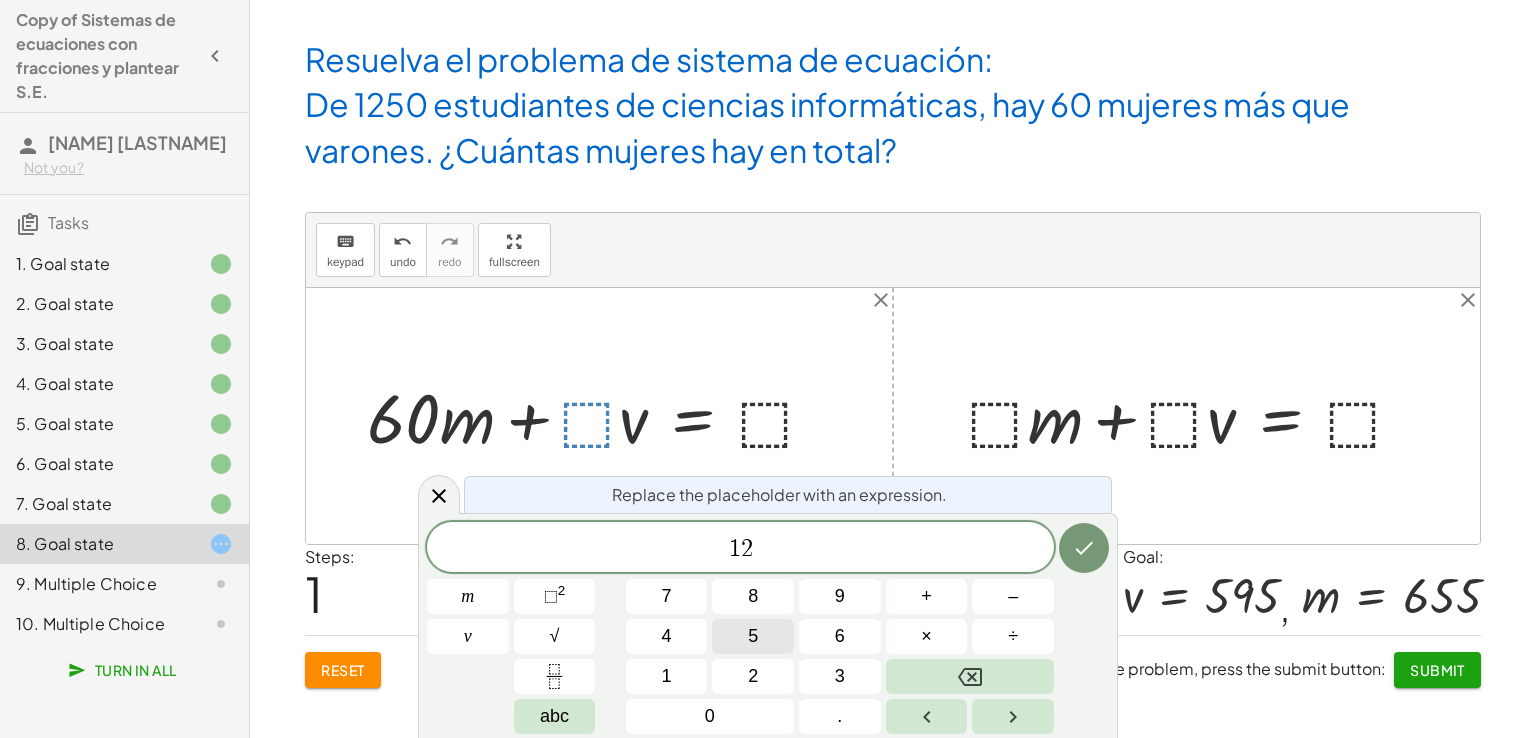 click on "5" at bounding box center [753, 636] 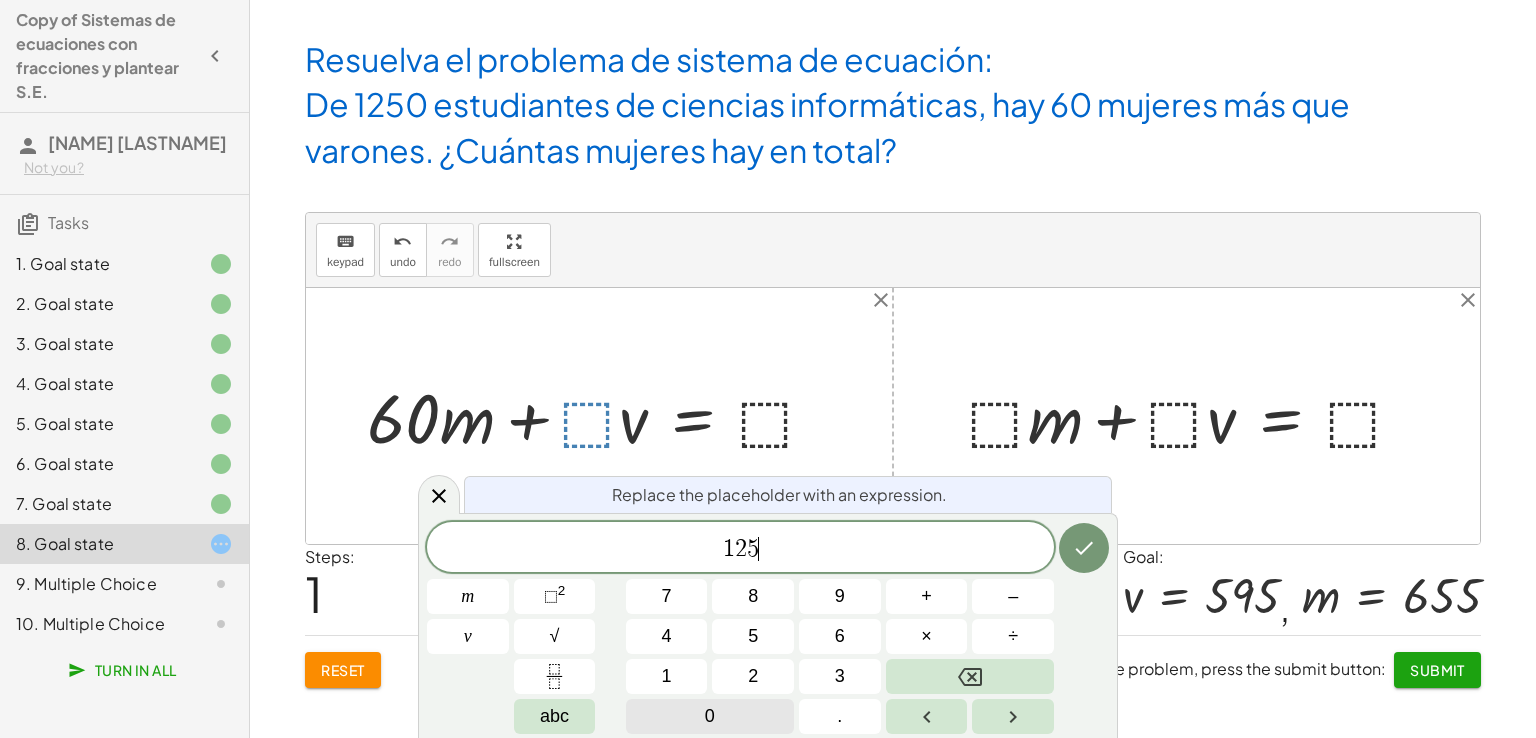 click on "0" at bounding box center [710, 716] 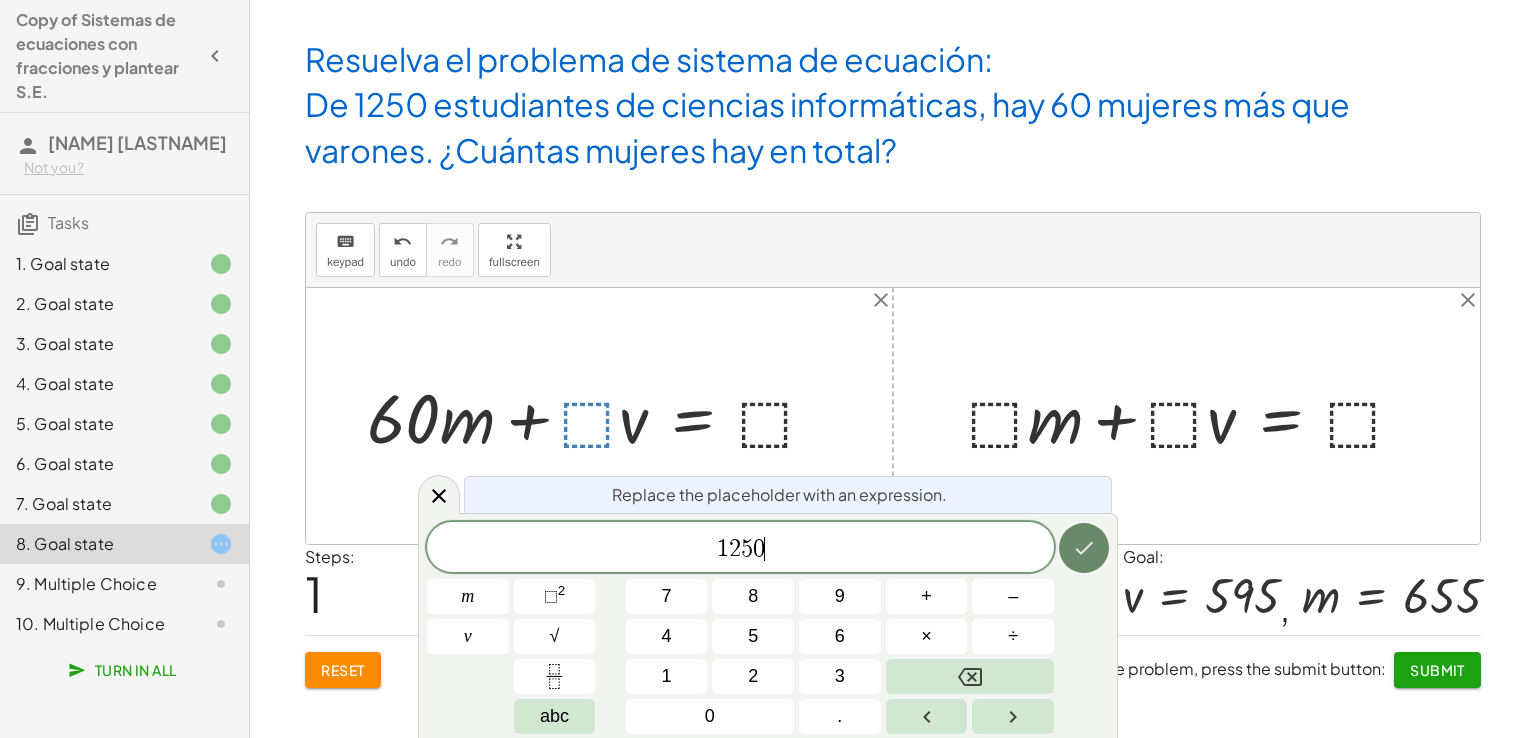 click 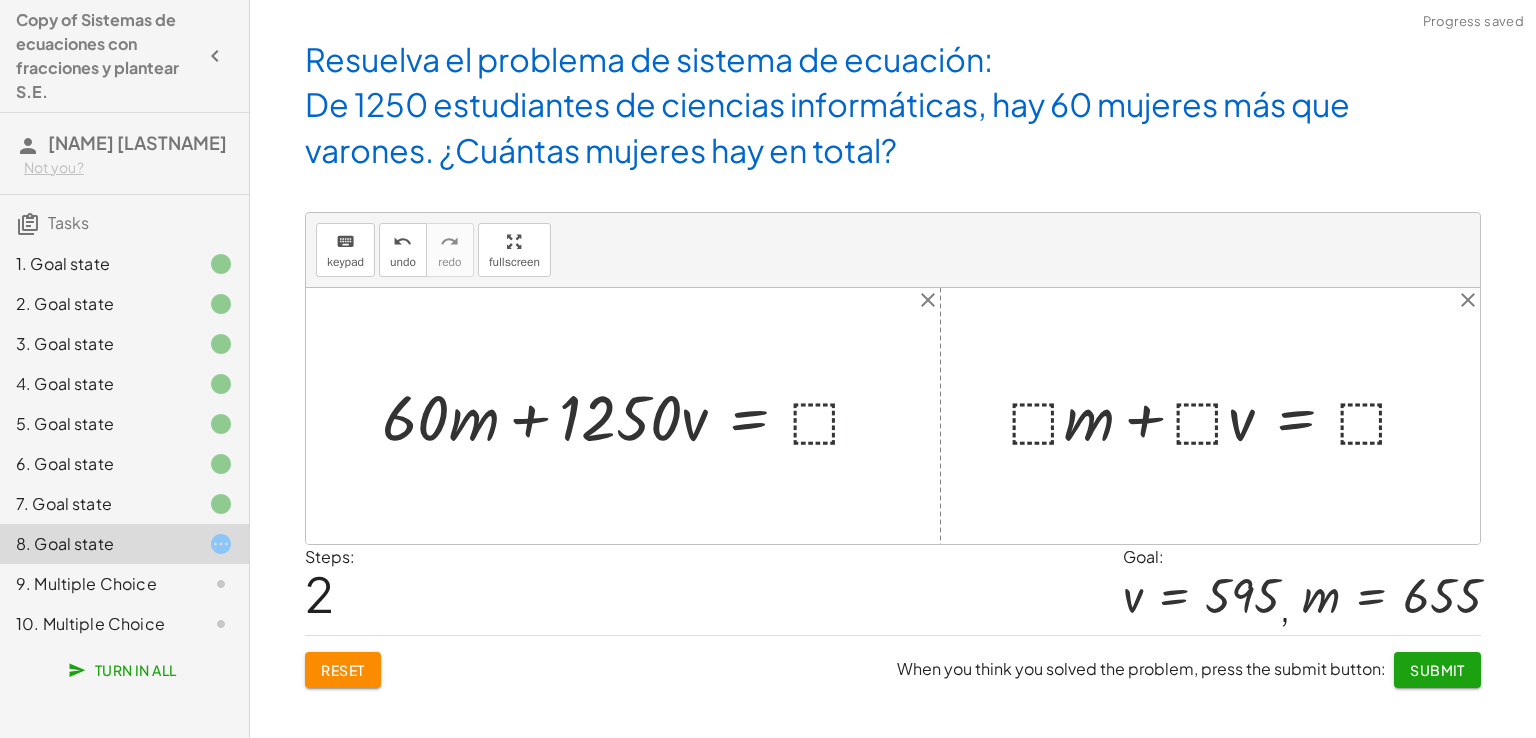 click at bounding box center (631, 416) 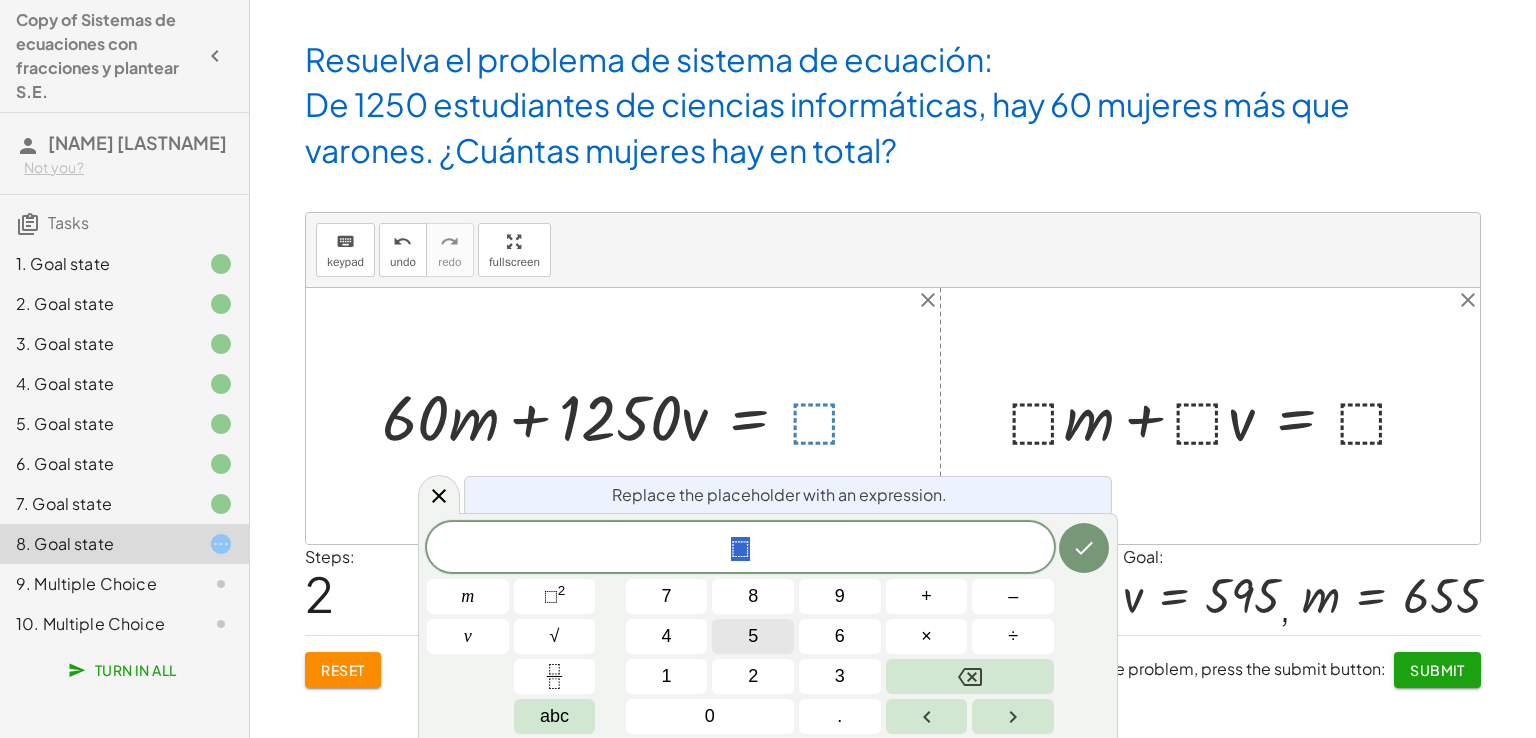click on "5" at bounding box center [753, 636] 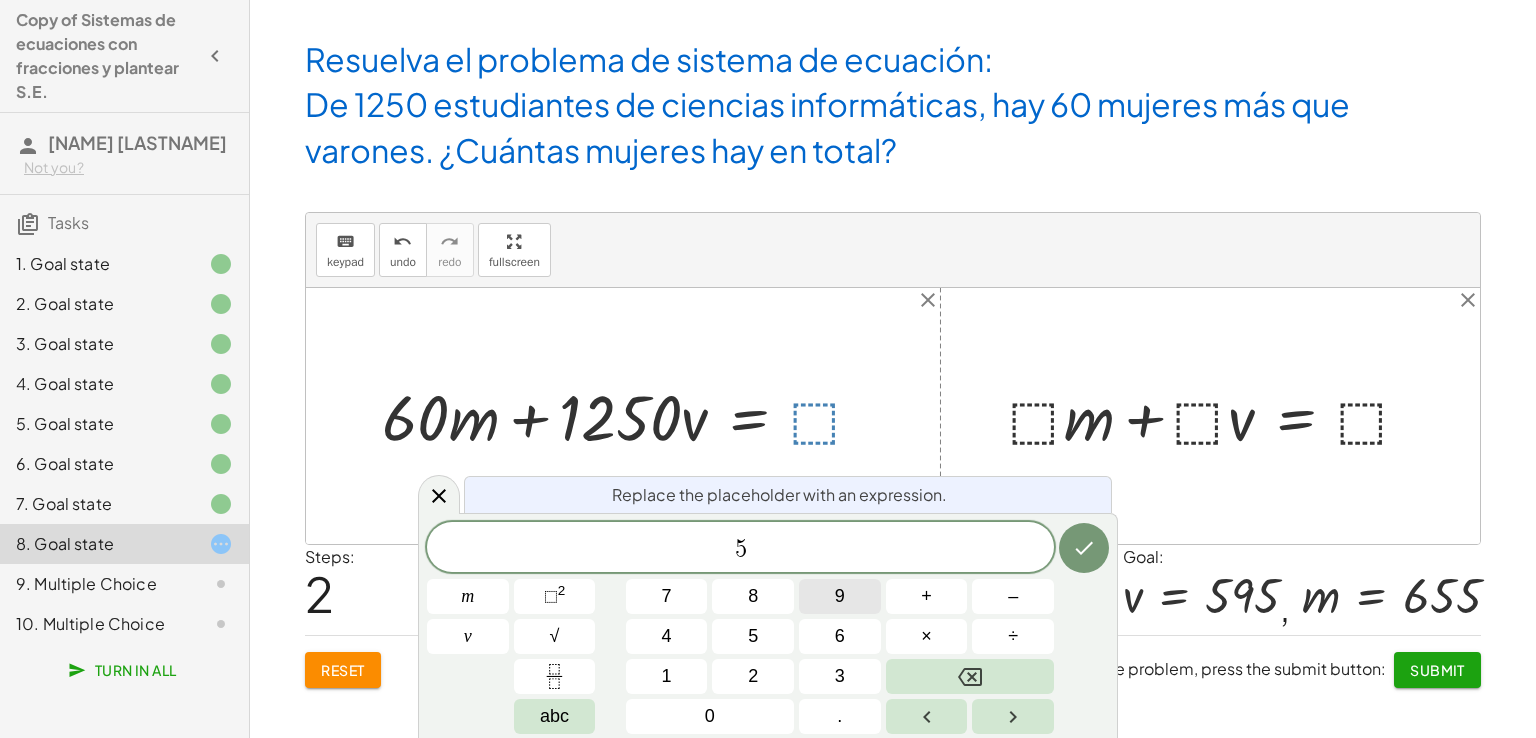 click on "9" at bounding box center [840, 596] 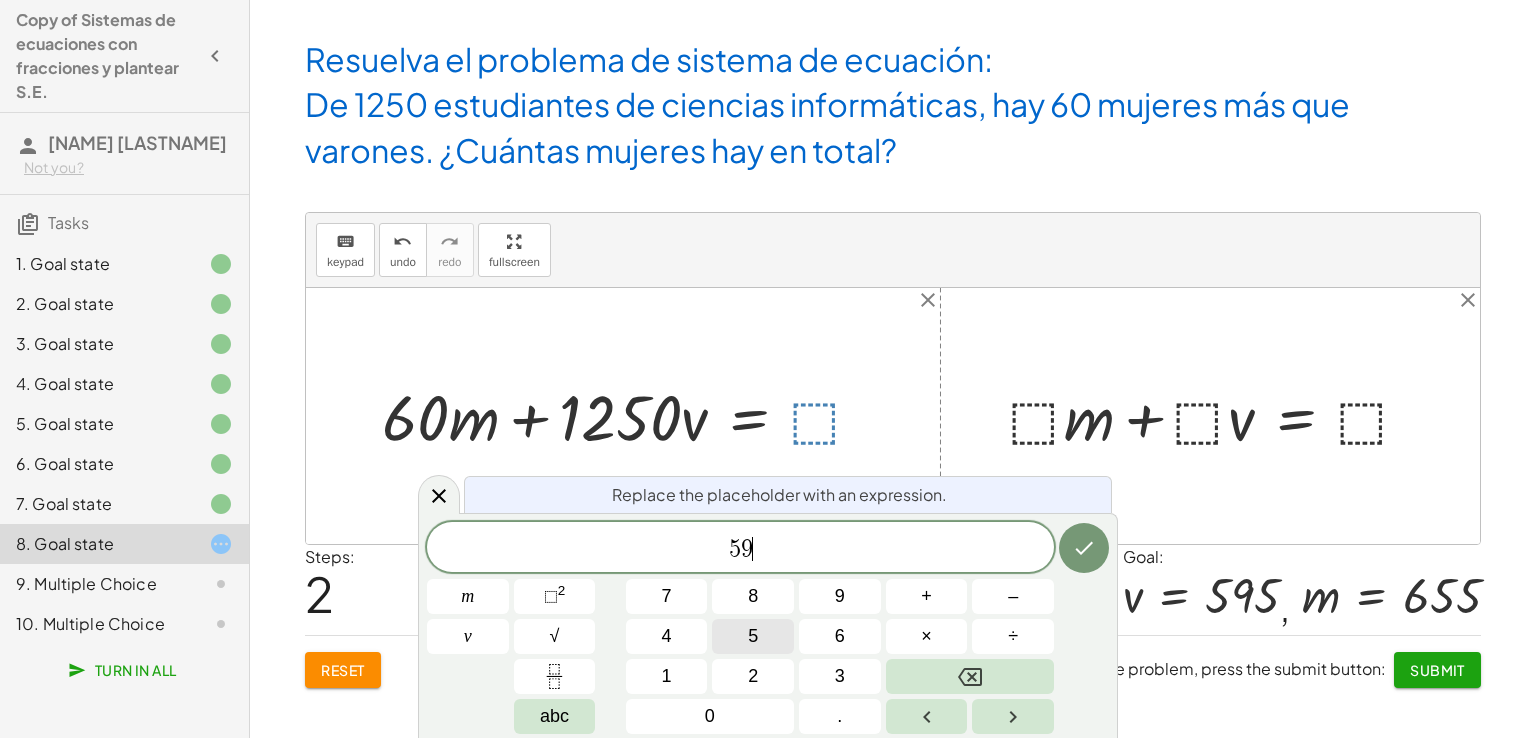 click on "5" at bounding box center [753, 636] 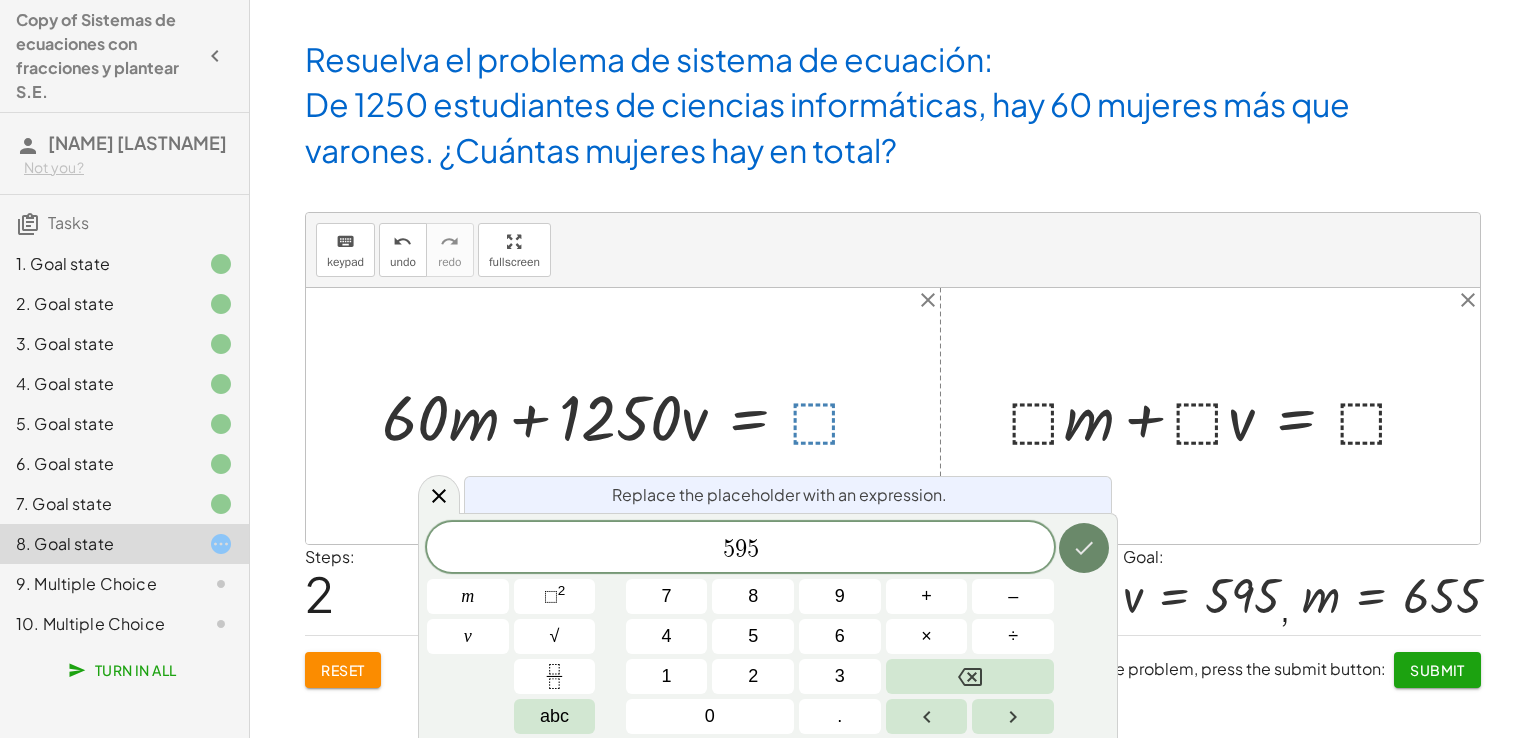 click at bounding box center (1084, 548) 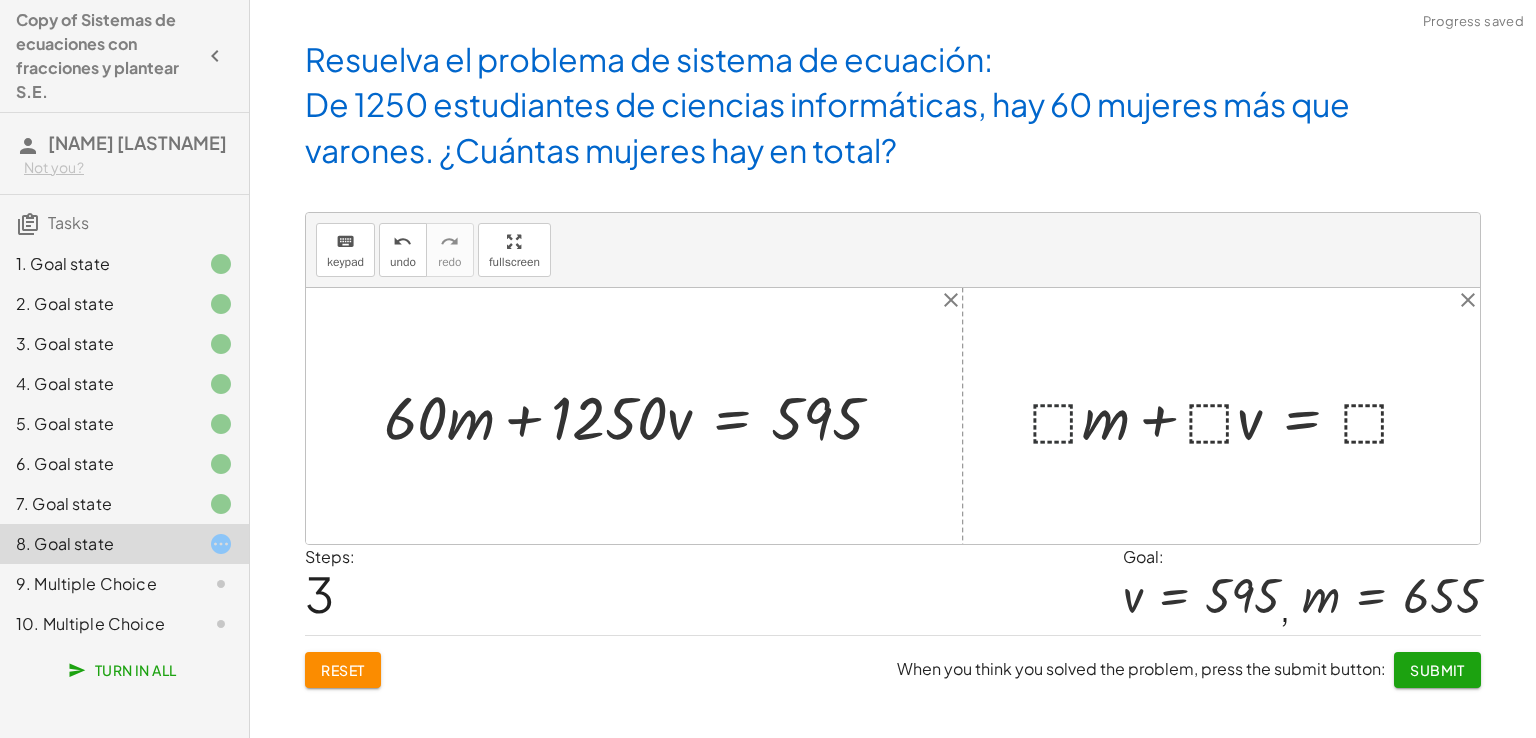 click at bounding box center [1228, 416] 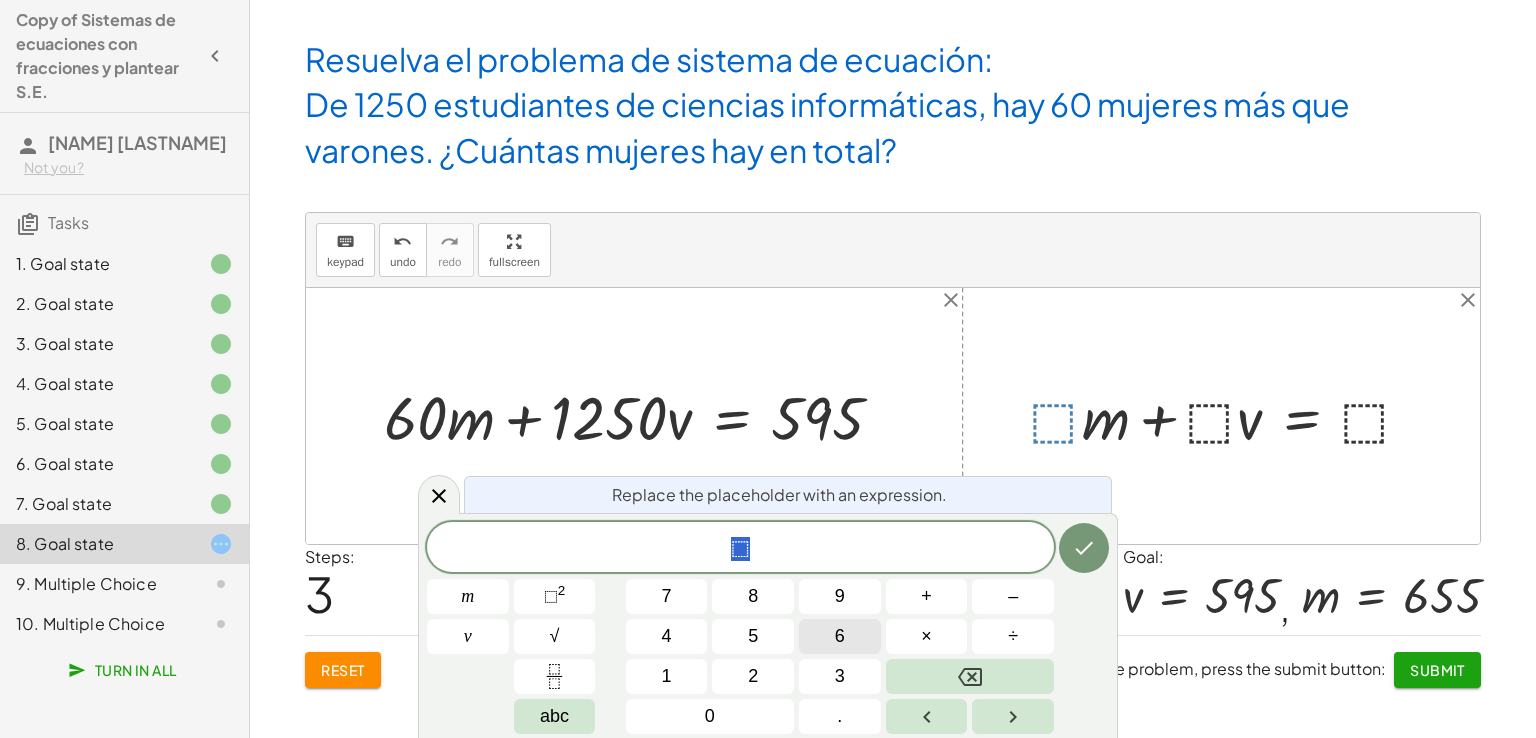 click on "6" at bounding box center [840, 636] 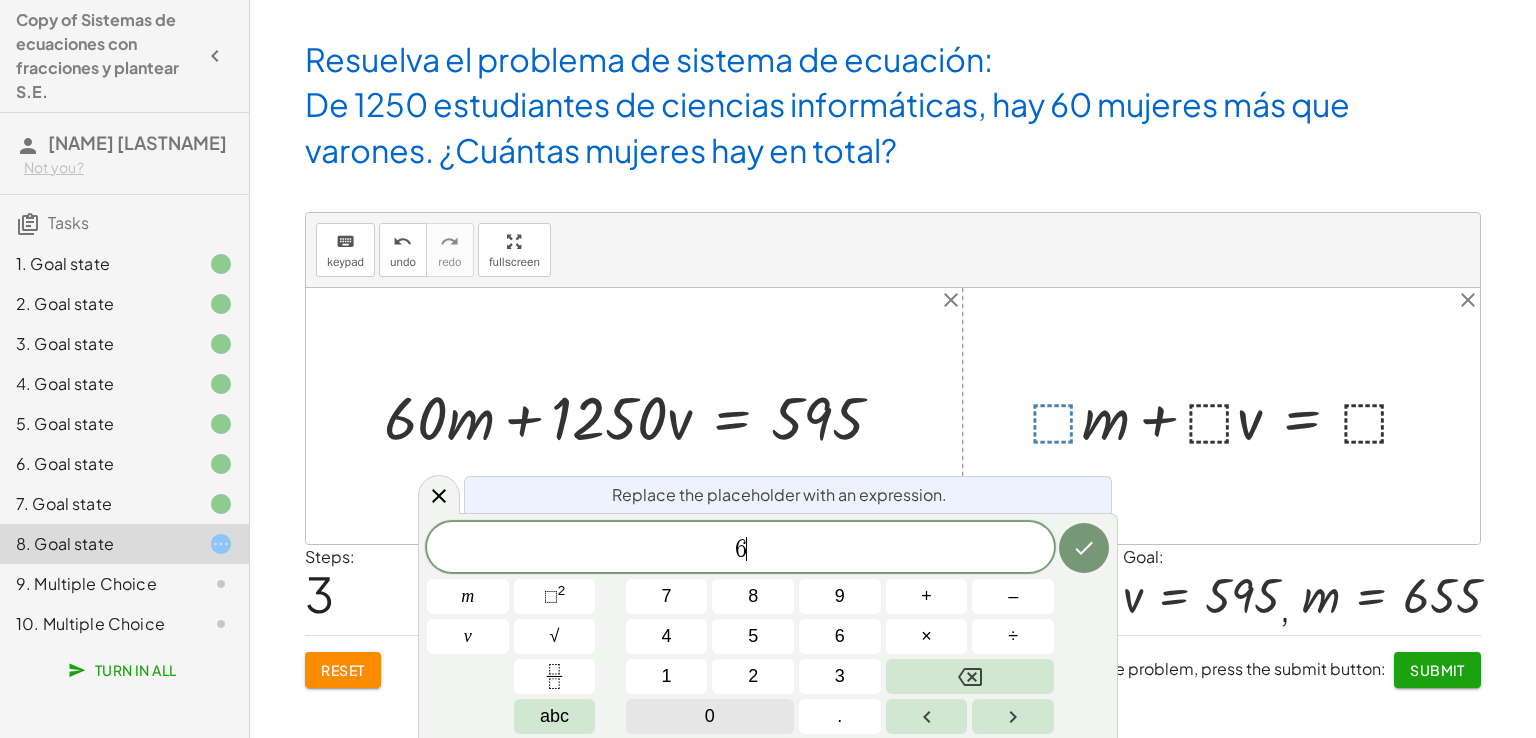 click on "0" at bounding box center [710, 716] 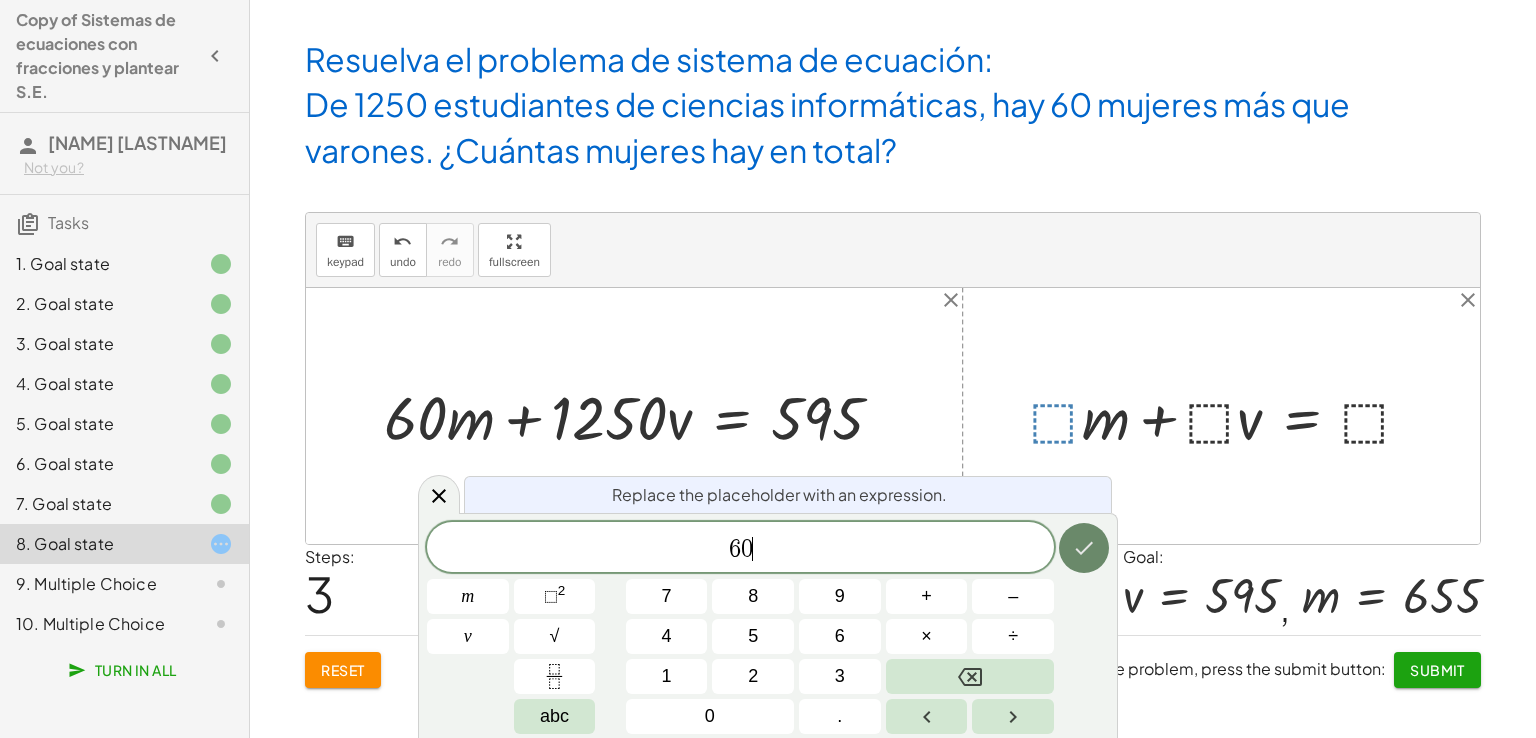 click 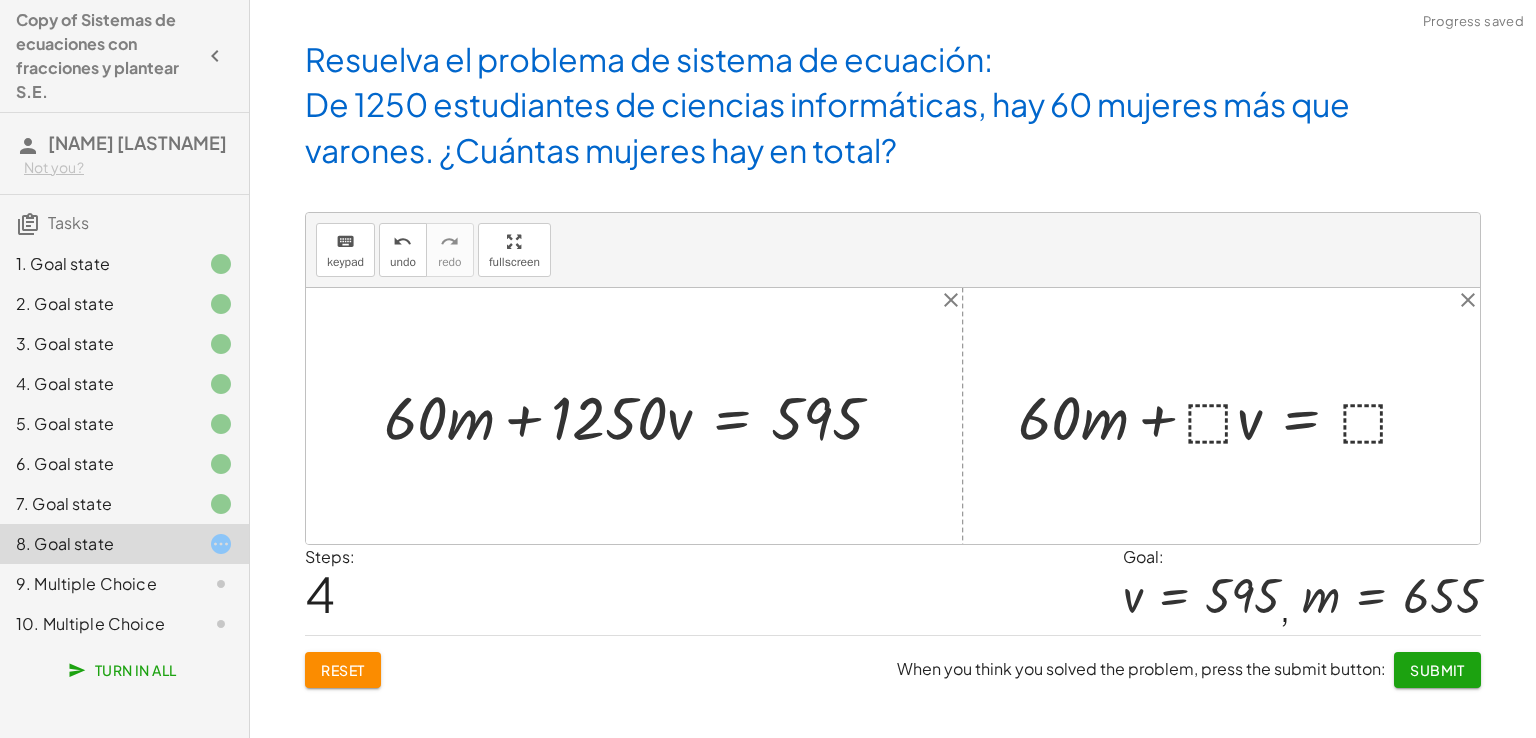 click at bounding box center [1222, 416] 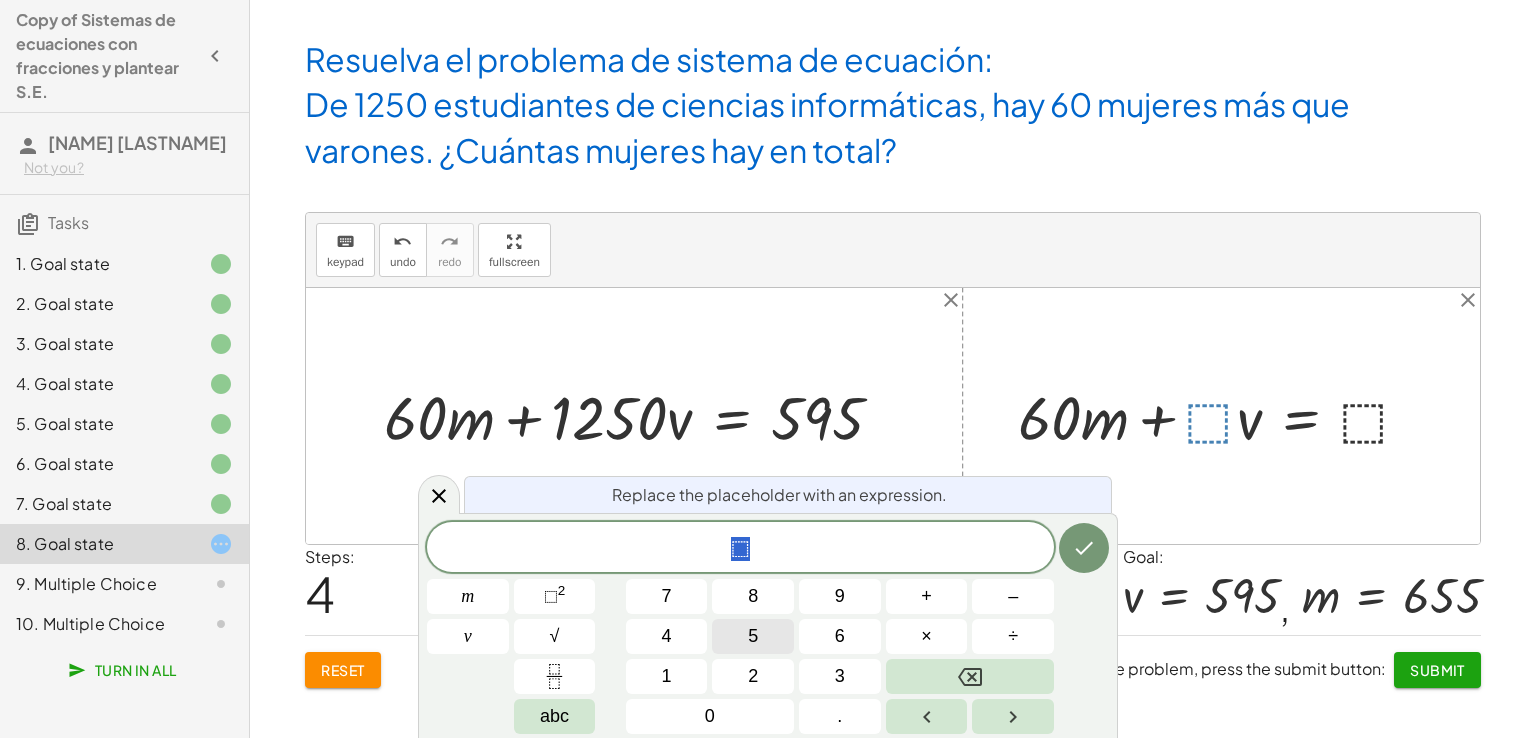 click on "5" at bounding box center (753, 636) 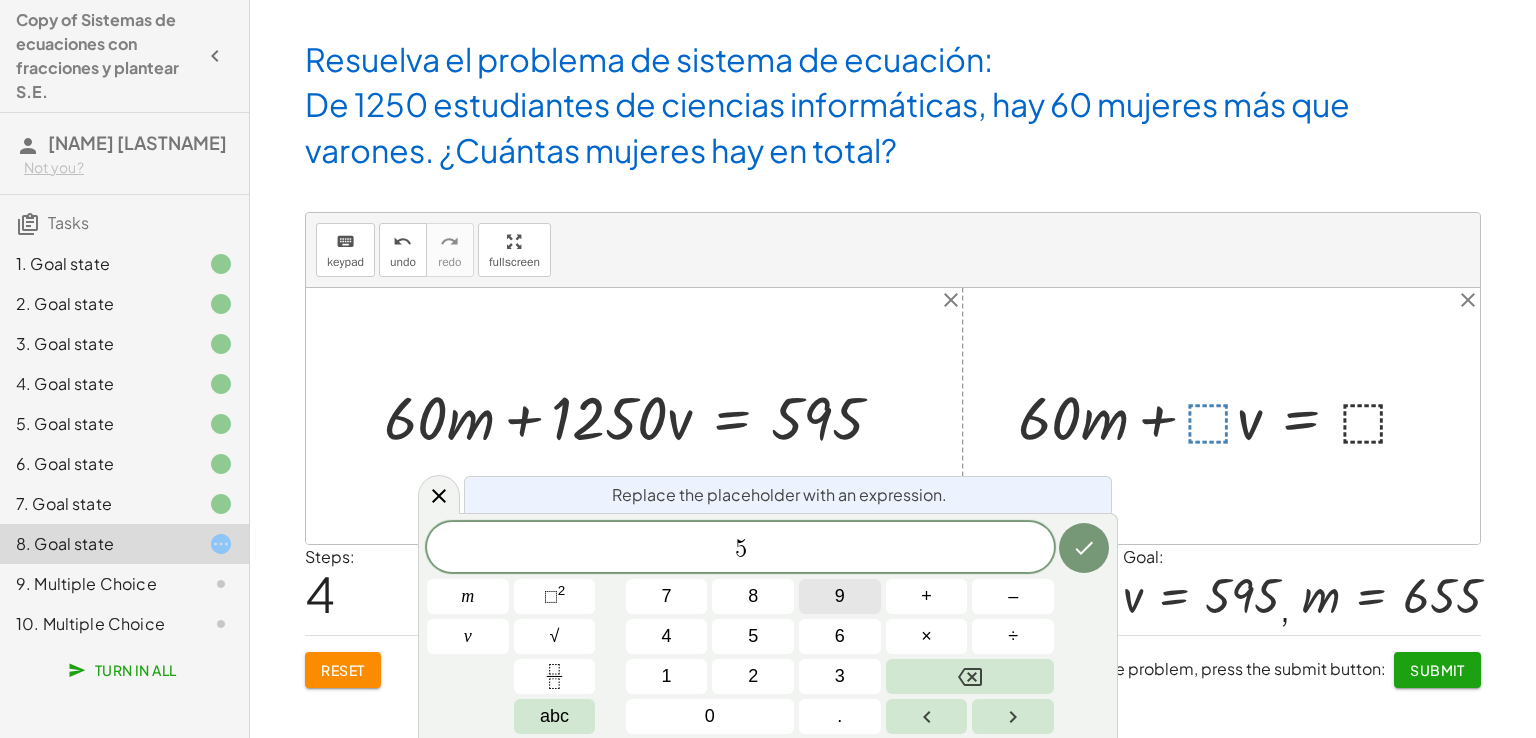 click on "9" at bounding box center [840, 596] 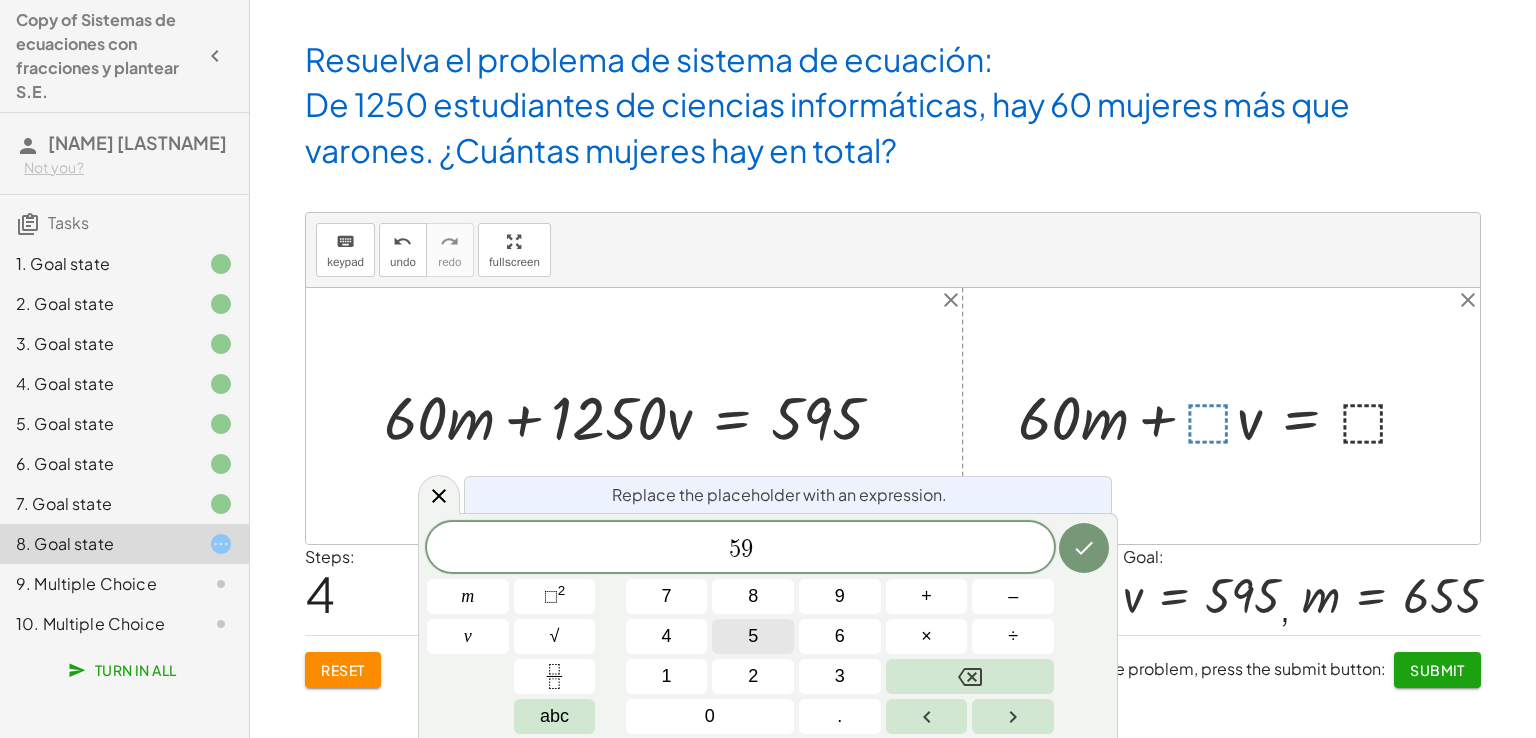click on "5" at bounding box center (753, 636) 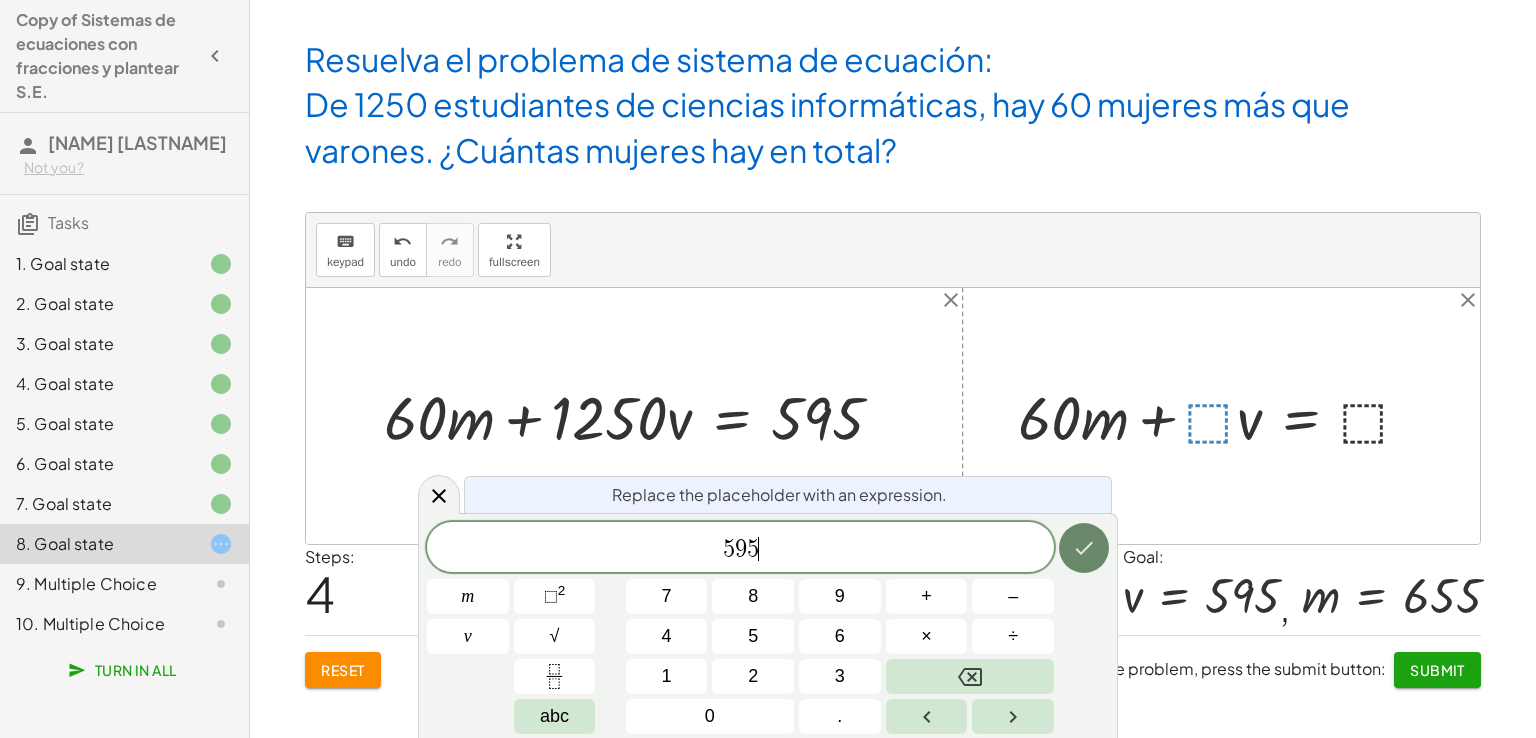click 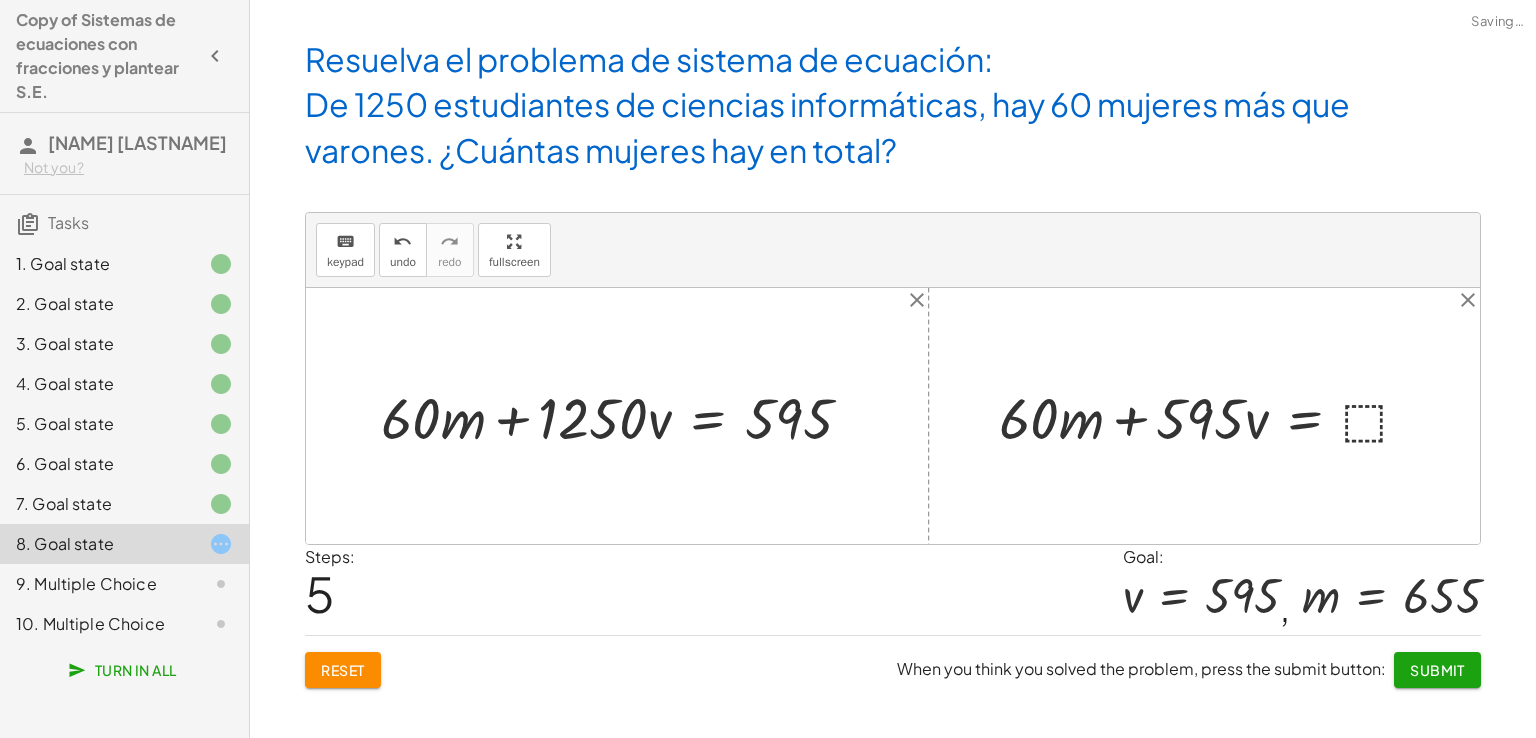 click at bounding box center (1212, 416) 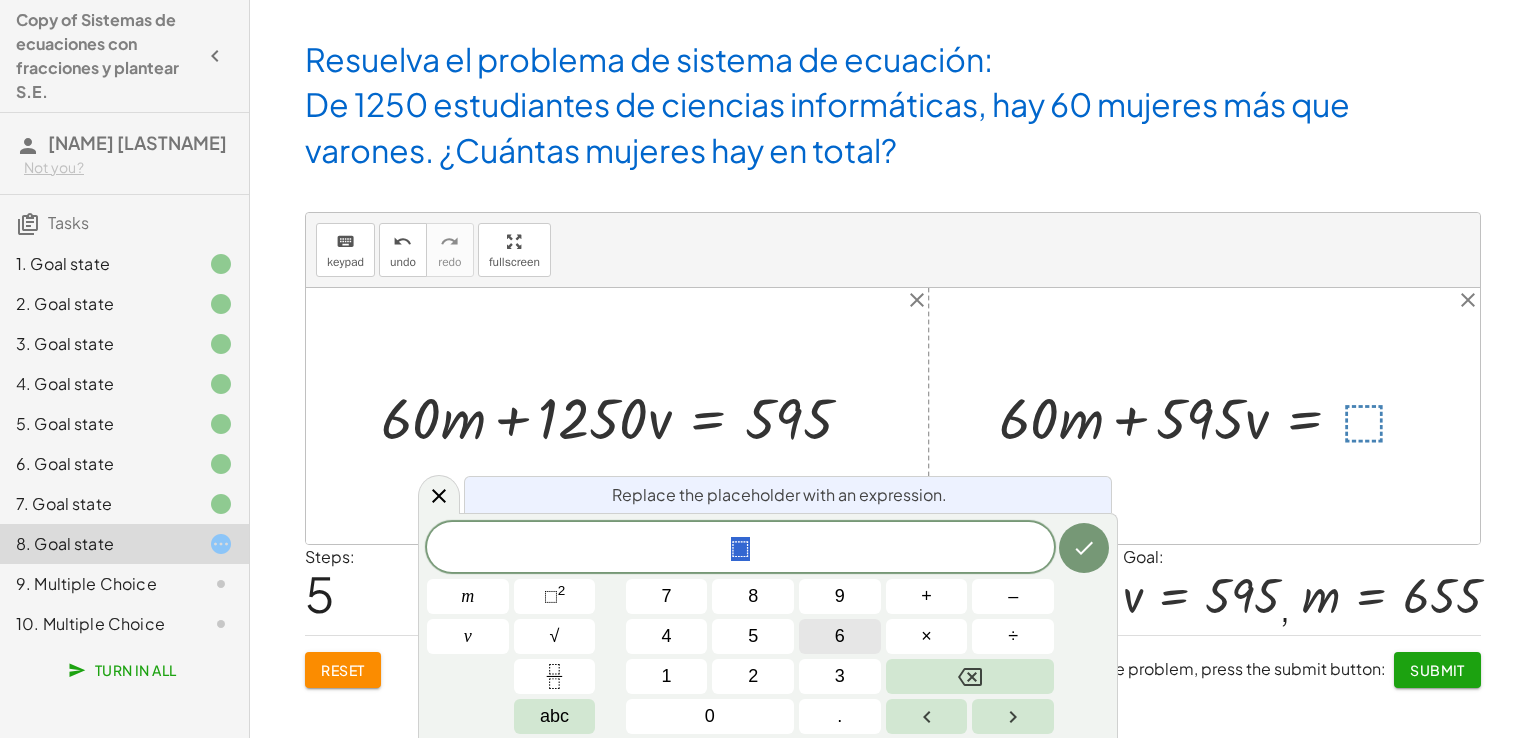 click on "6" at bounding box center [840, 636] 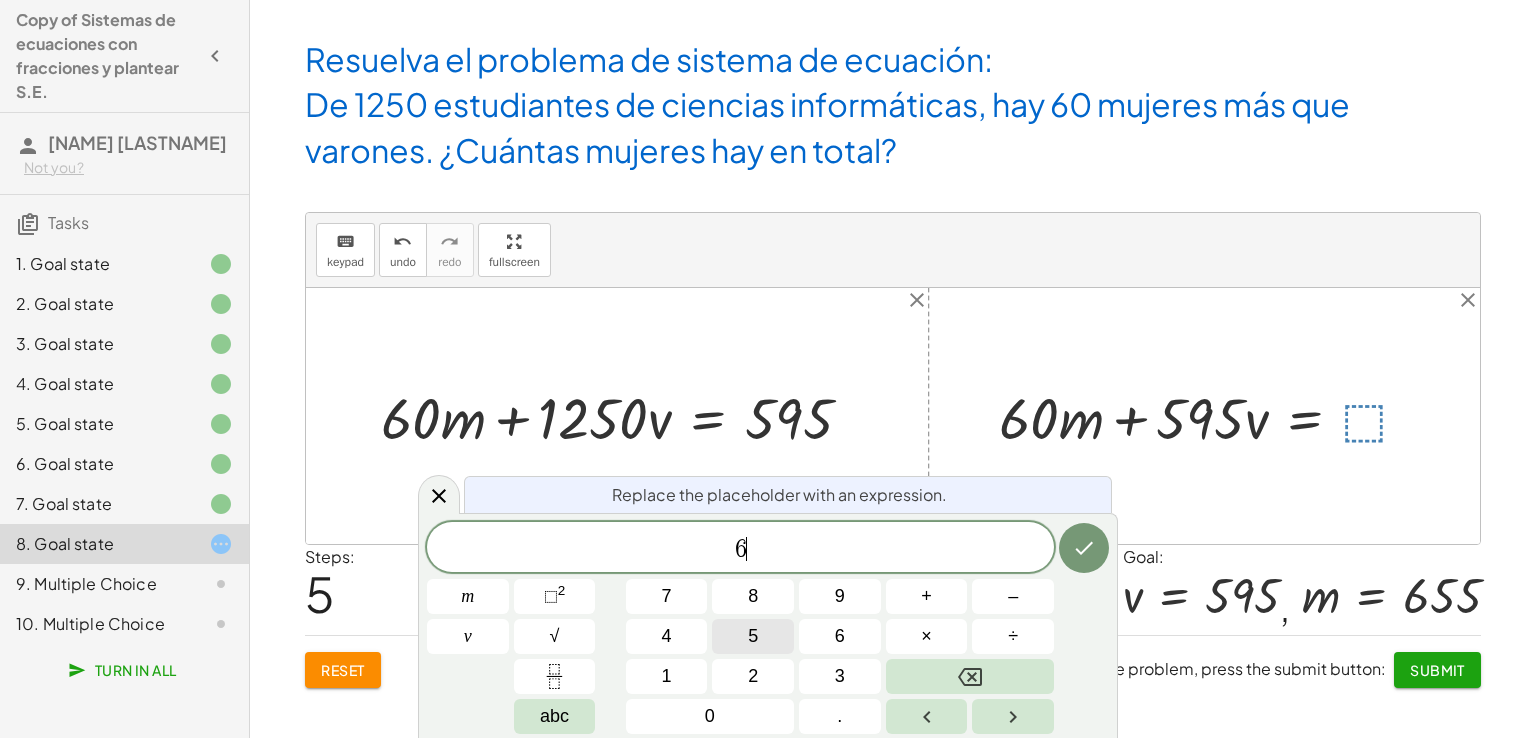 click on "5" at bounding box center (753, 636) 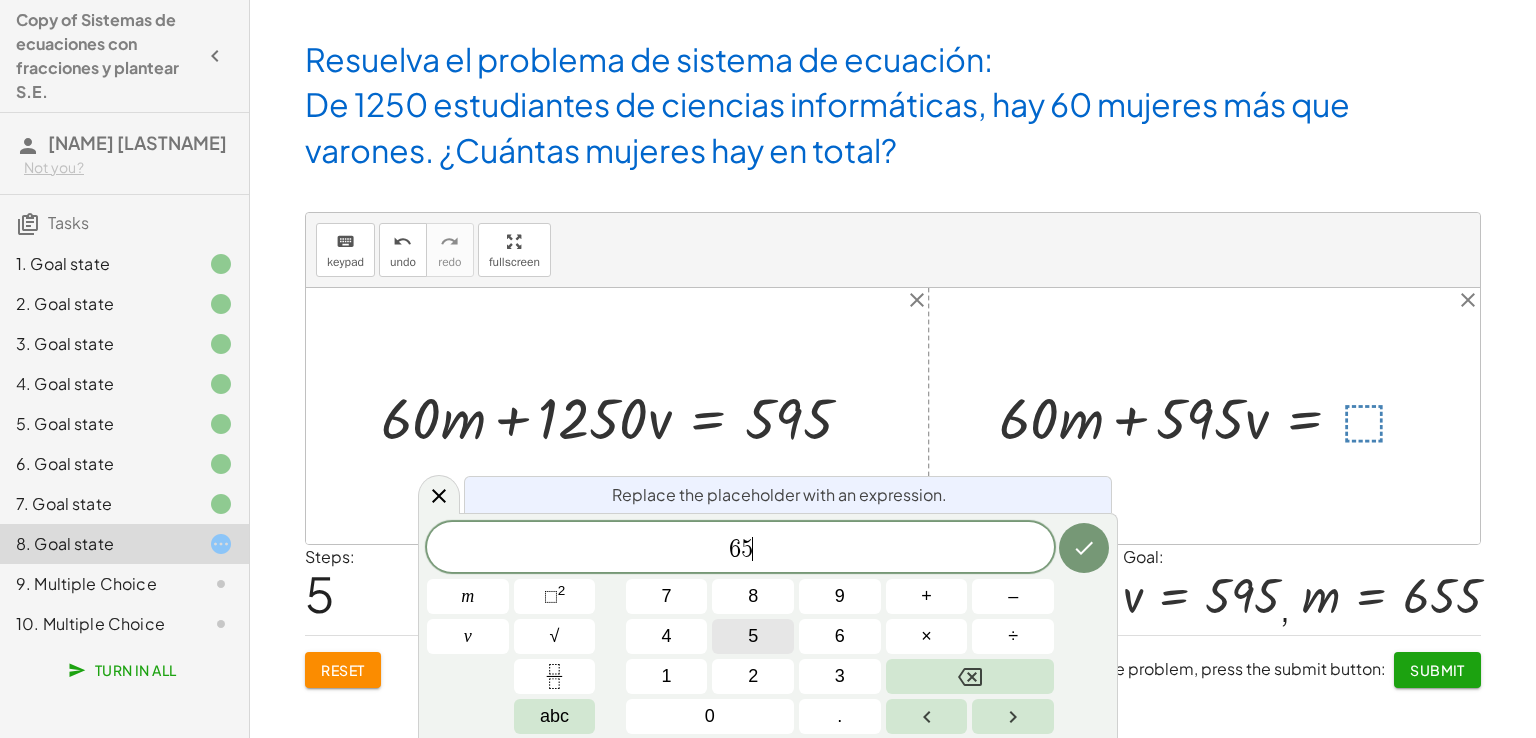 click on "5" at bounding box center (753, 636) 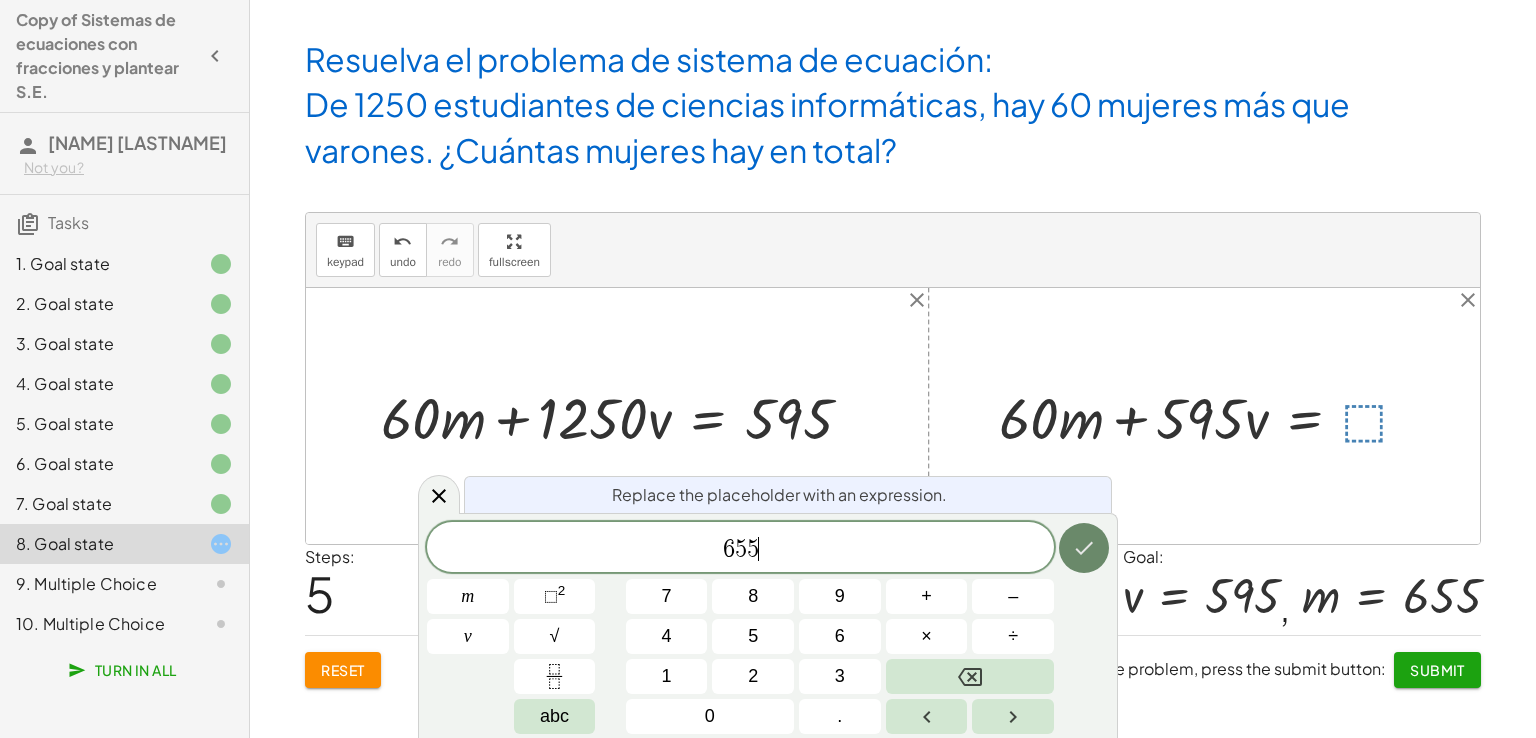click 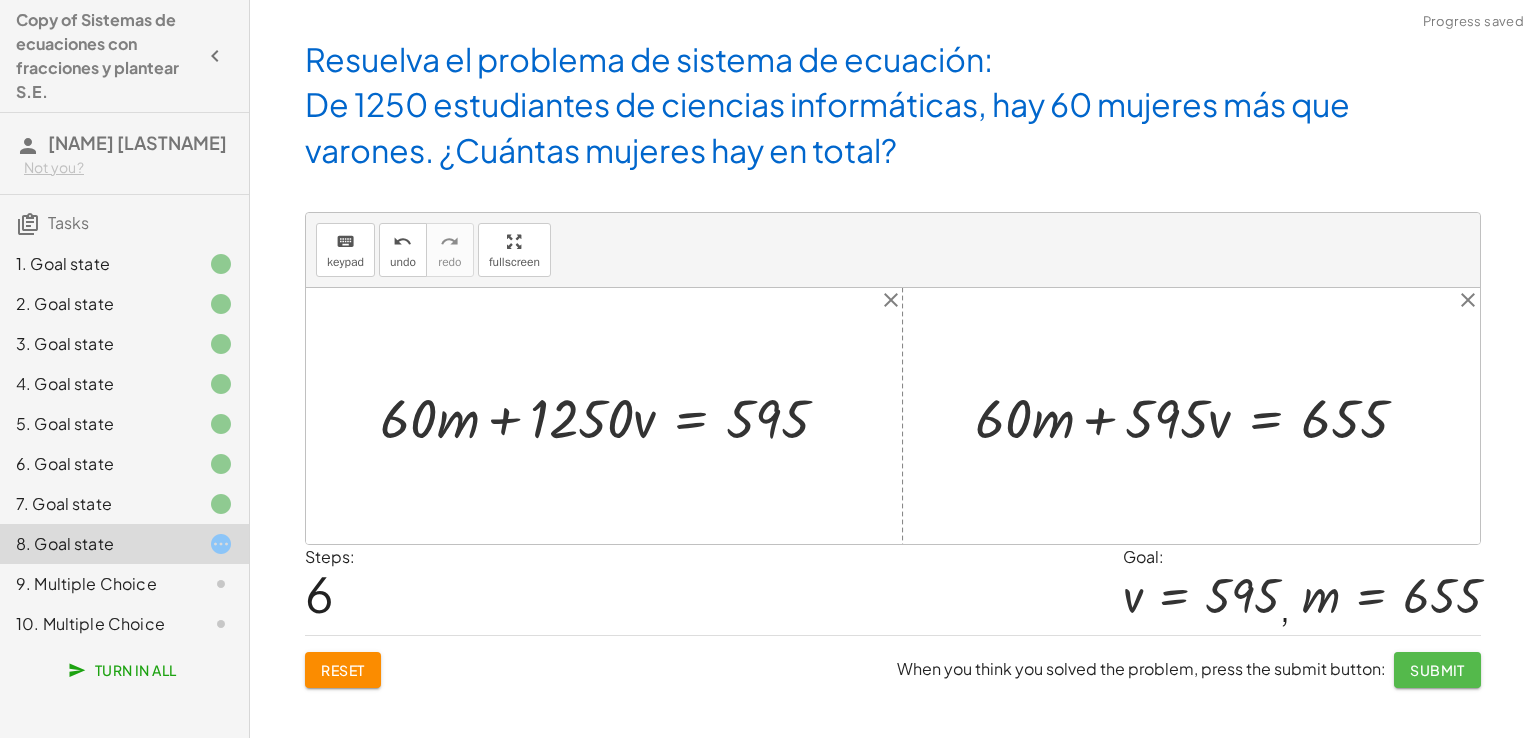 click on "Submit" 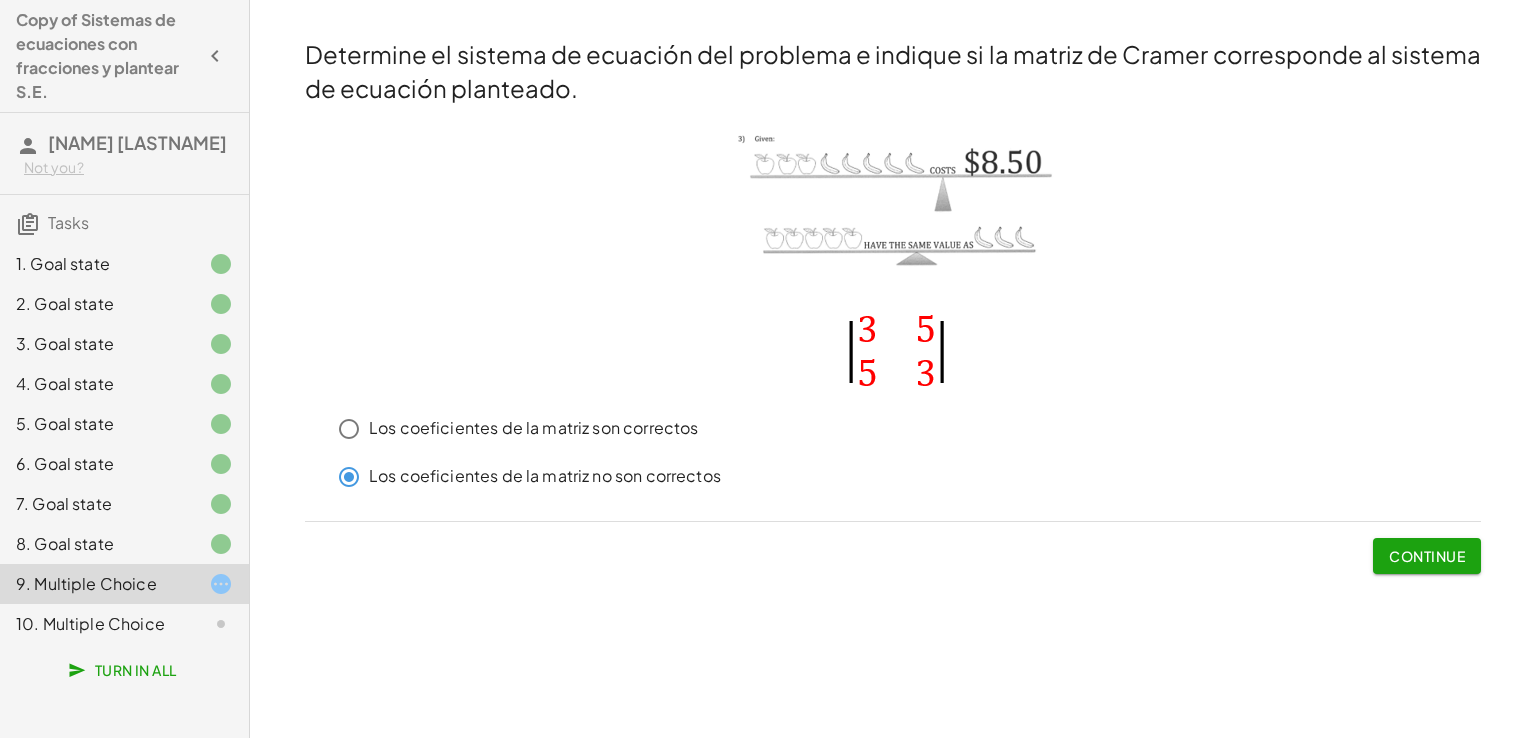click at bounding box center [893, 264] 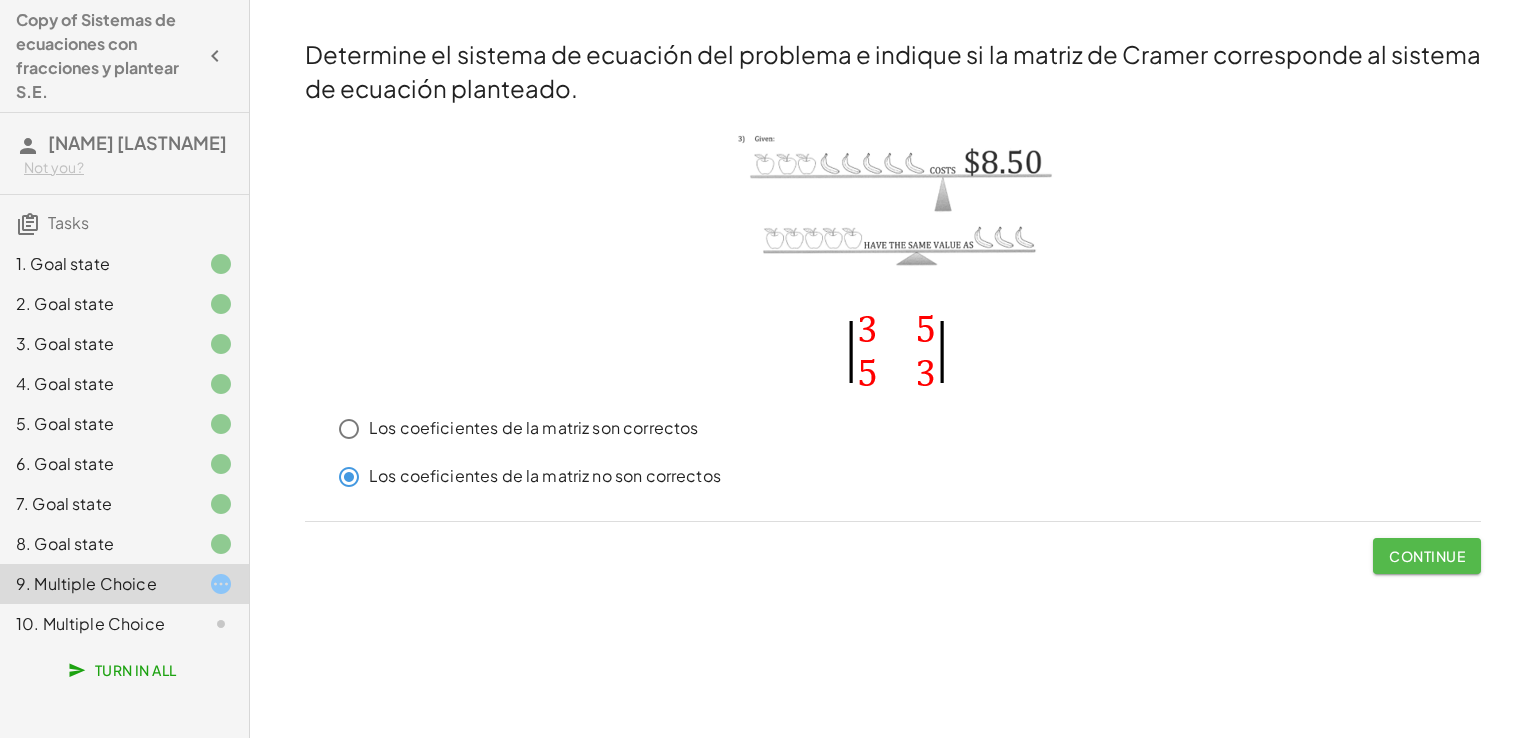click on "Continue" 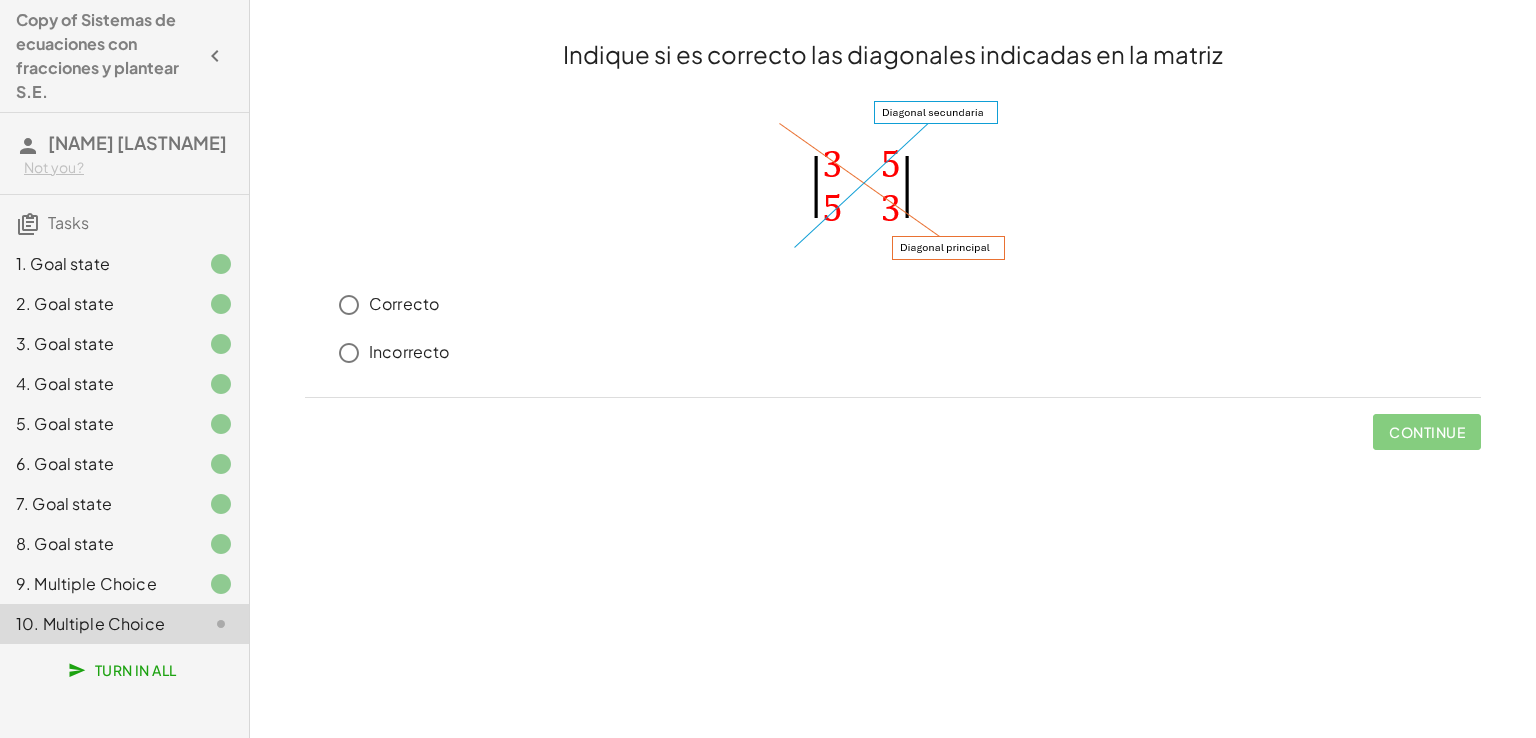 click on "Indique si es correcto las diagonales indicadas en la matriz Correcto Incorrecto Continue" 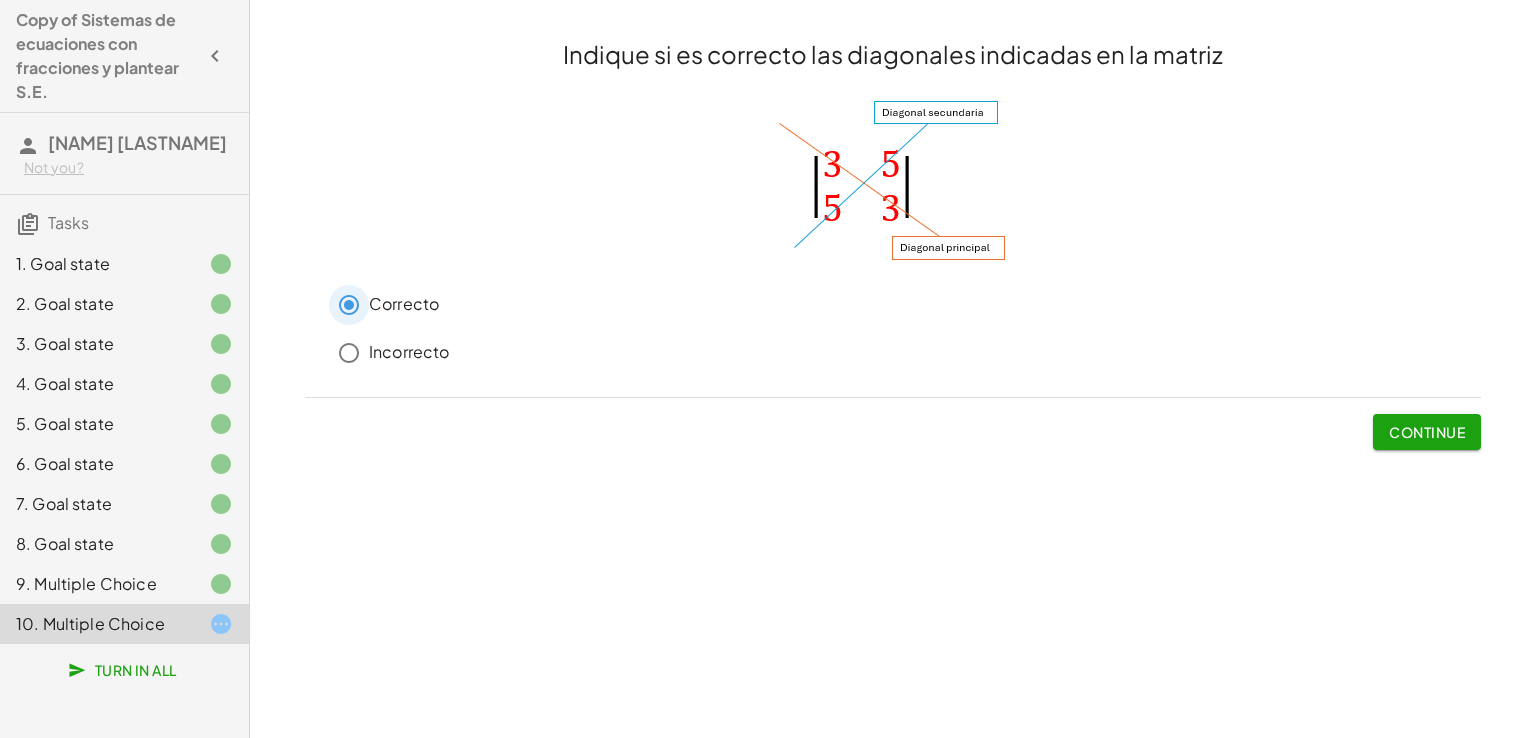 click at bounding box center [893, 185] 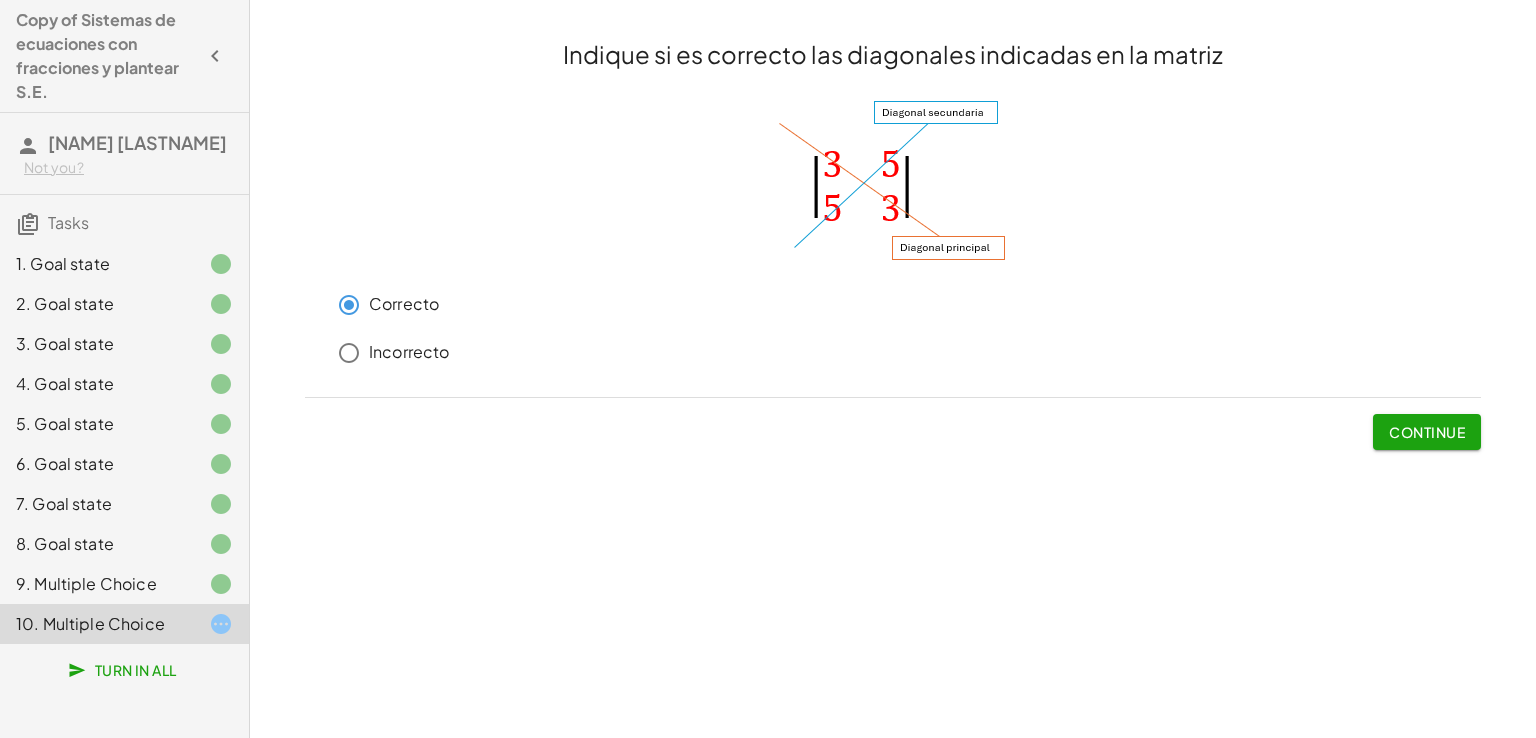 click on "Determine el mínimo común múltiplo de la ecuación uno del sistema de ecuaciones keyboard keypad undo undo redo redo fullscreen ⬚ 6 × Steps: 1 Reset When you think you solved the problem, press the submit button: Continue Determine el mínimo común múltiplo de la ecuación dos del sistema de ecuaciones keyboard keypad undo undo redo redo fullscreen ⬚ 12 × Steps: 1 Reset When you think you solved the problem, press the submit button: Continue Encuentre la ecuación equivalente de la primera ecuación del sistema. keyboard keypad undo undo redo redo fullscreen + · ⬚ · · 2 · x · 3 − · ⬚ · · y · 2 = · ⬚ · - 1 + · 6 · · 2 · x · 3 − · ⬚ · · y · 2 = · ⬚ · - 1 + · 6 · · 2 · x · 3 − · 6 ·" 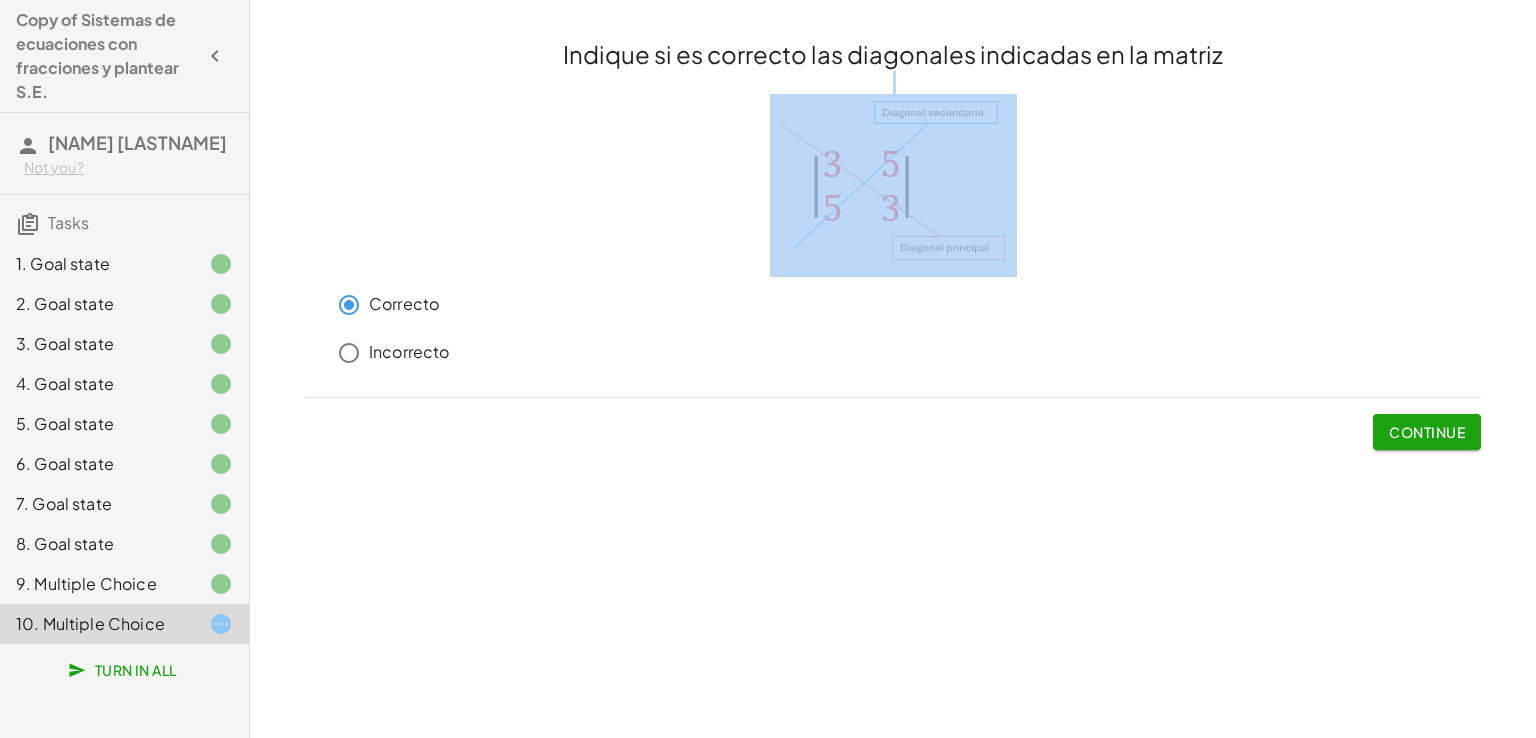 drag, startPoint x: 1513, startPoint y: 83, endPoint x: 1256, endPoint y: 518, distance: 505.24646 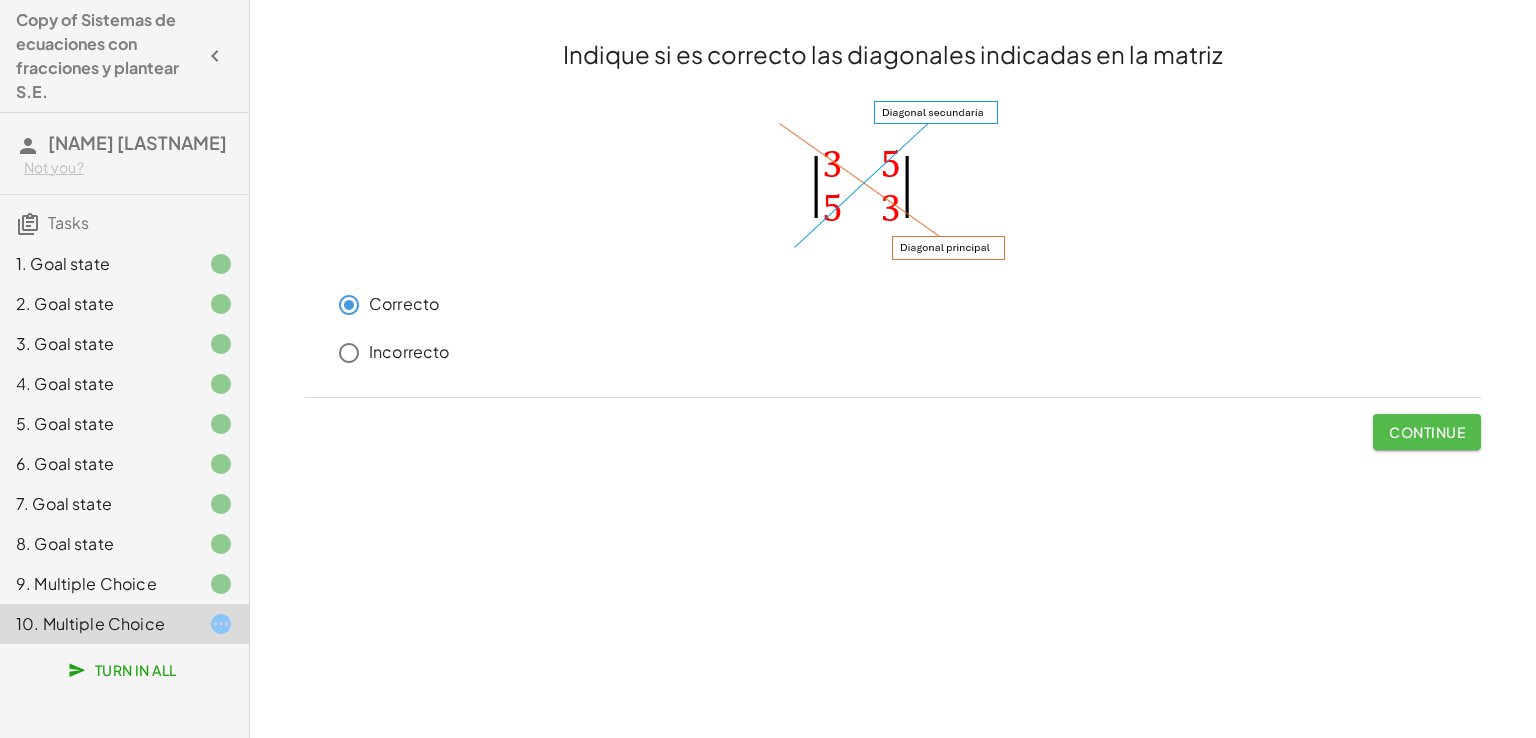 click on "Continue" 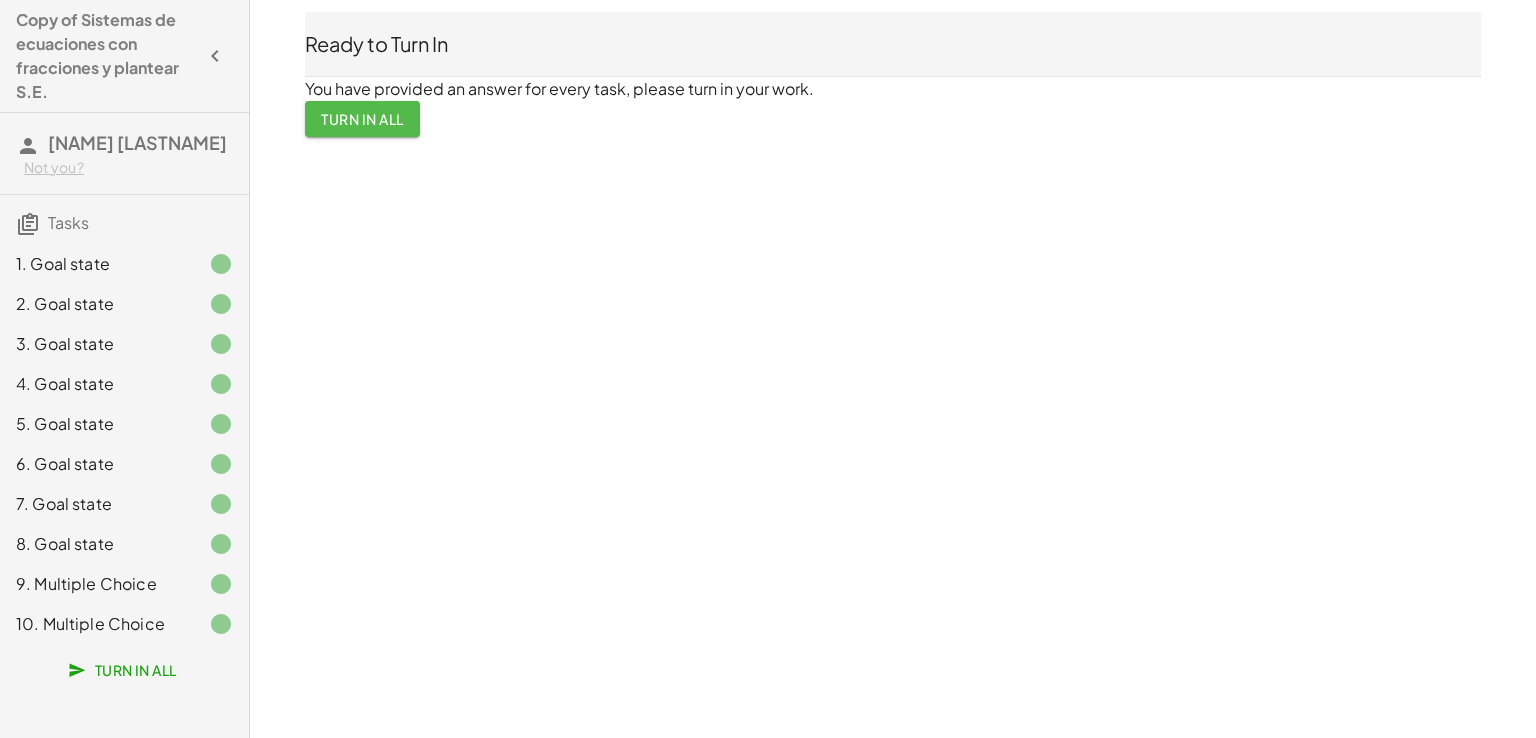 click on "Turn In All" 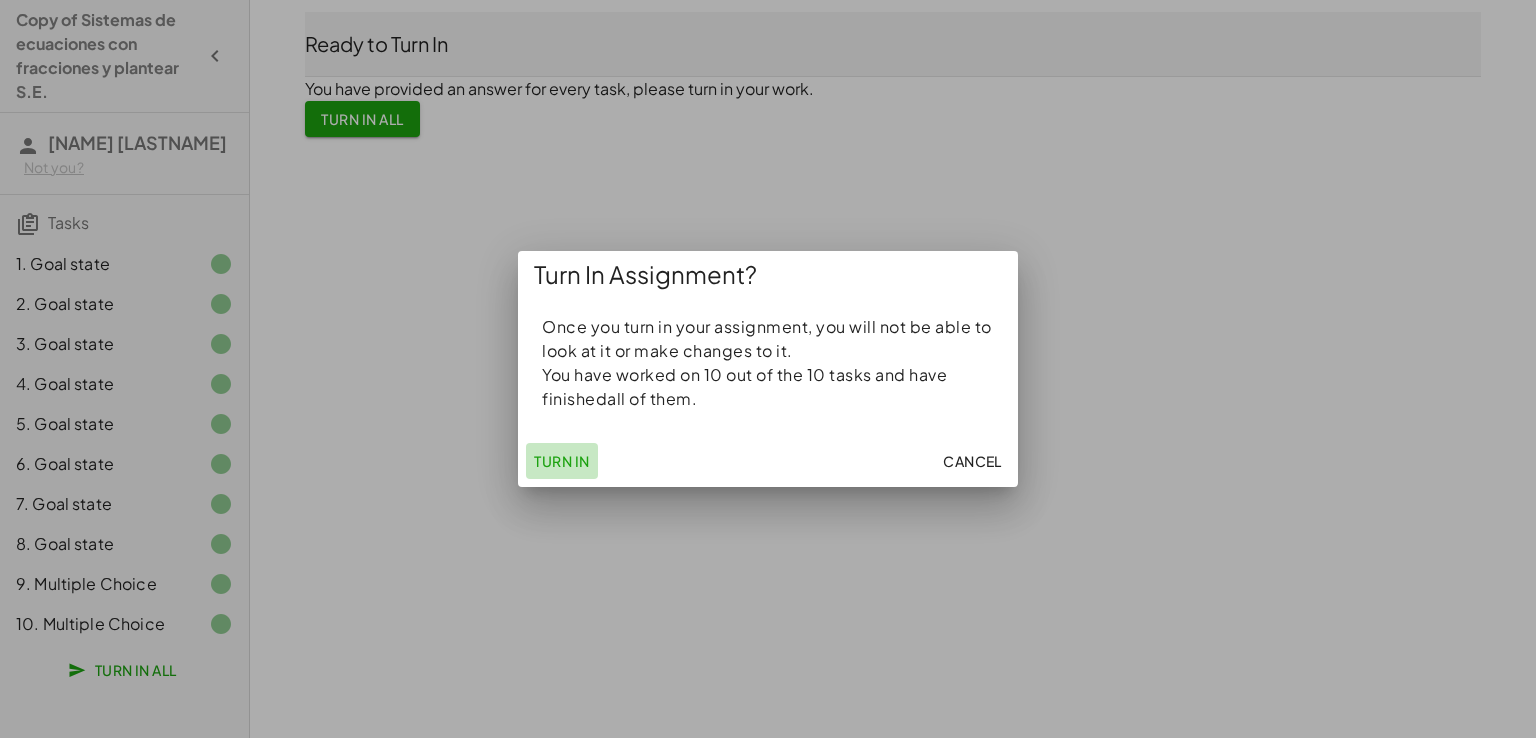 click on "Turn In" 